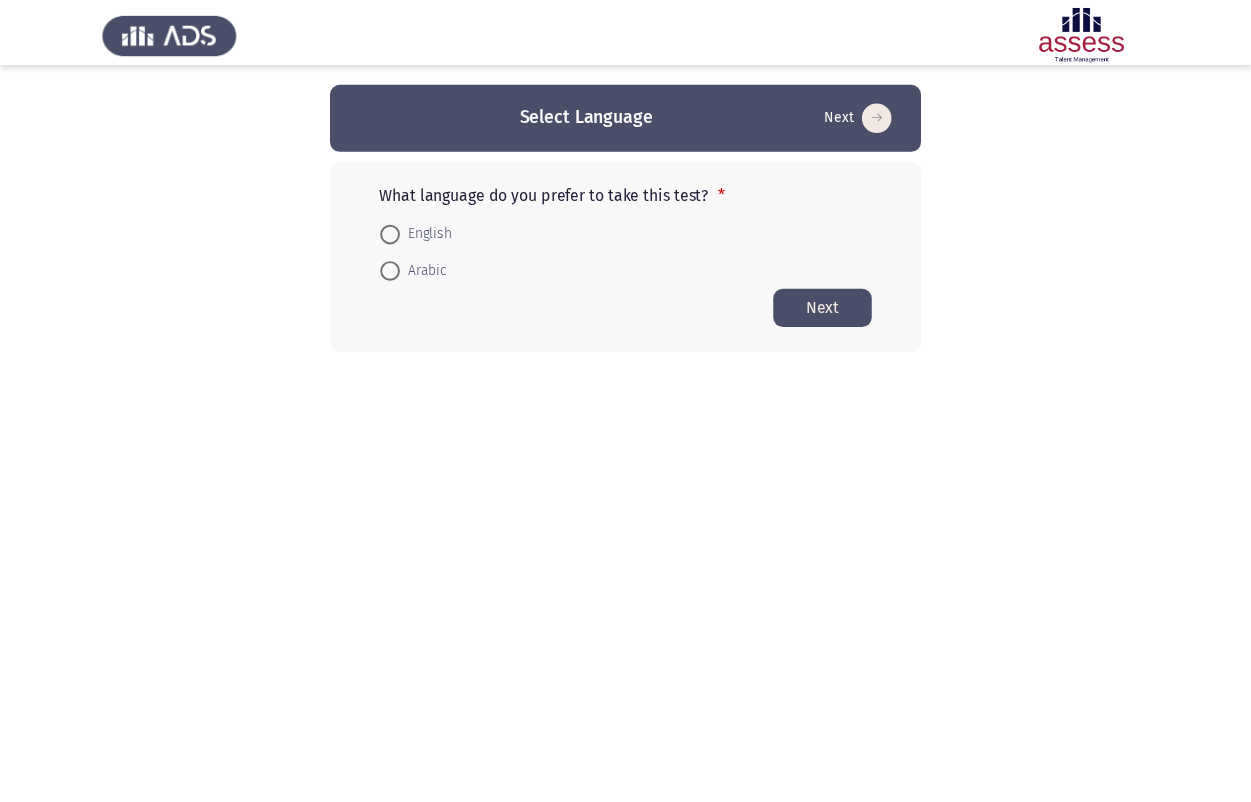 scroll, scrollTop: 0, scrollLeft: 0, axis: both 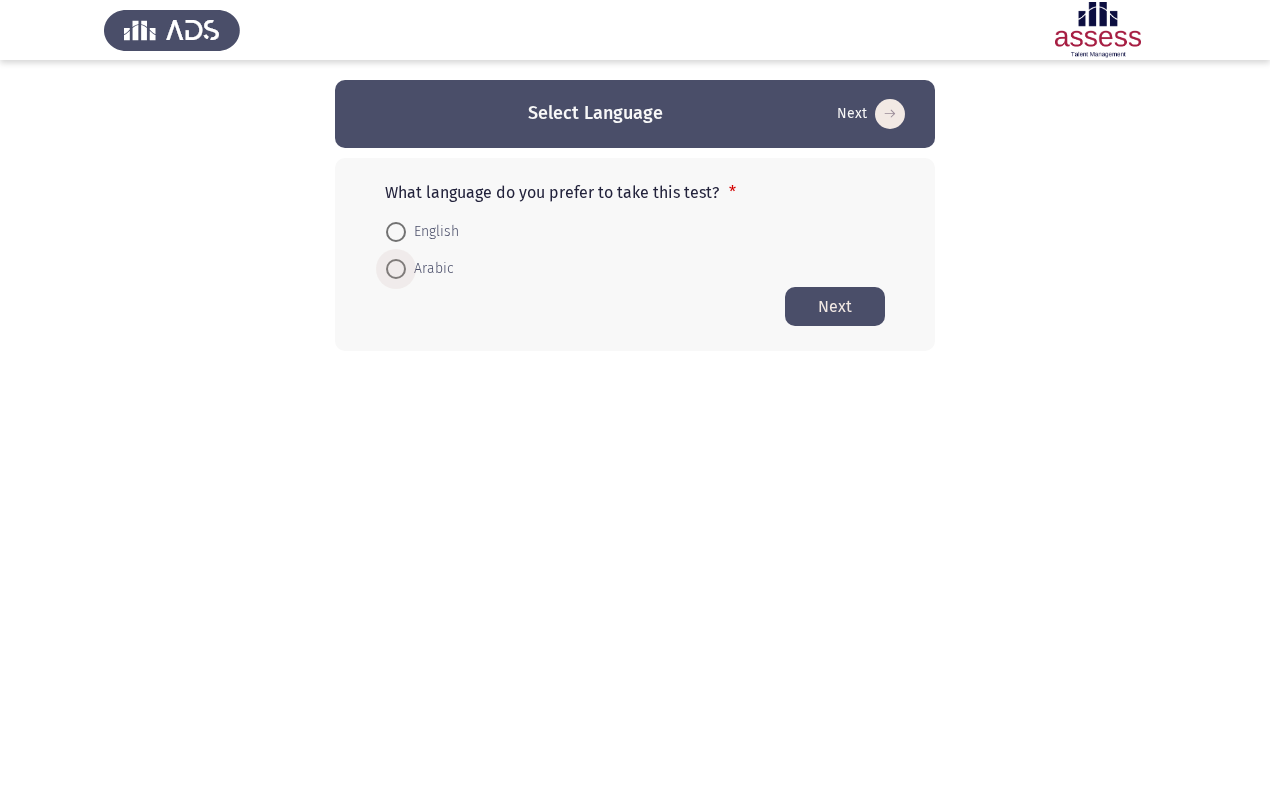 click at bounding box center (396, 269) 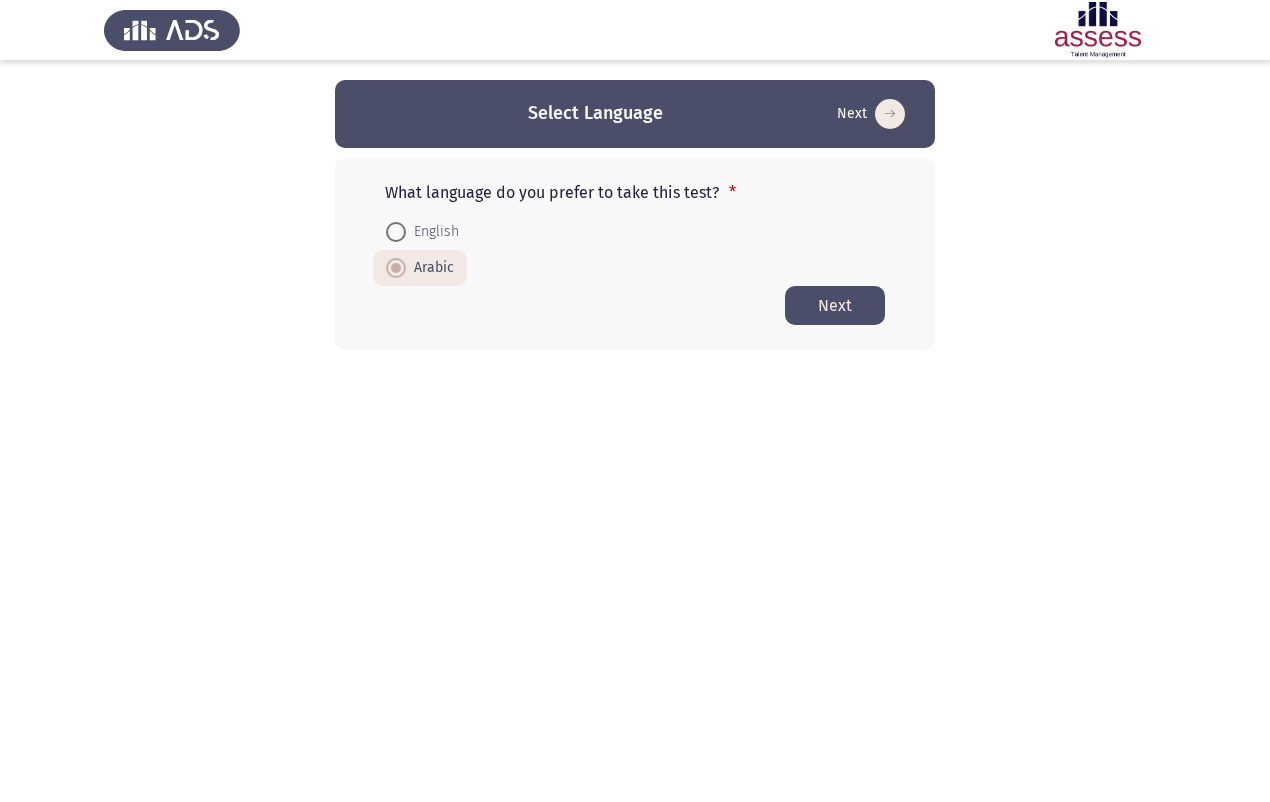click on "Next" 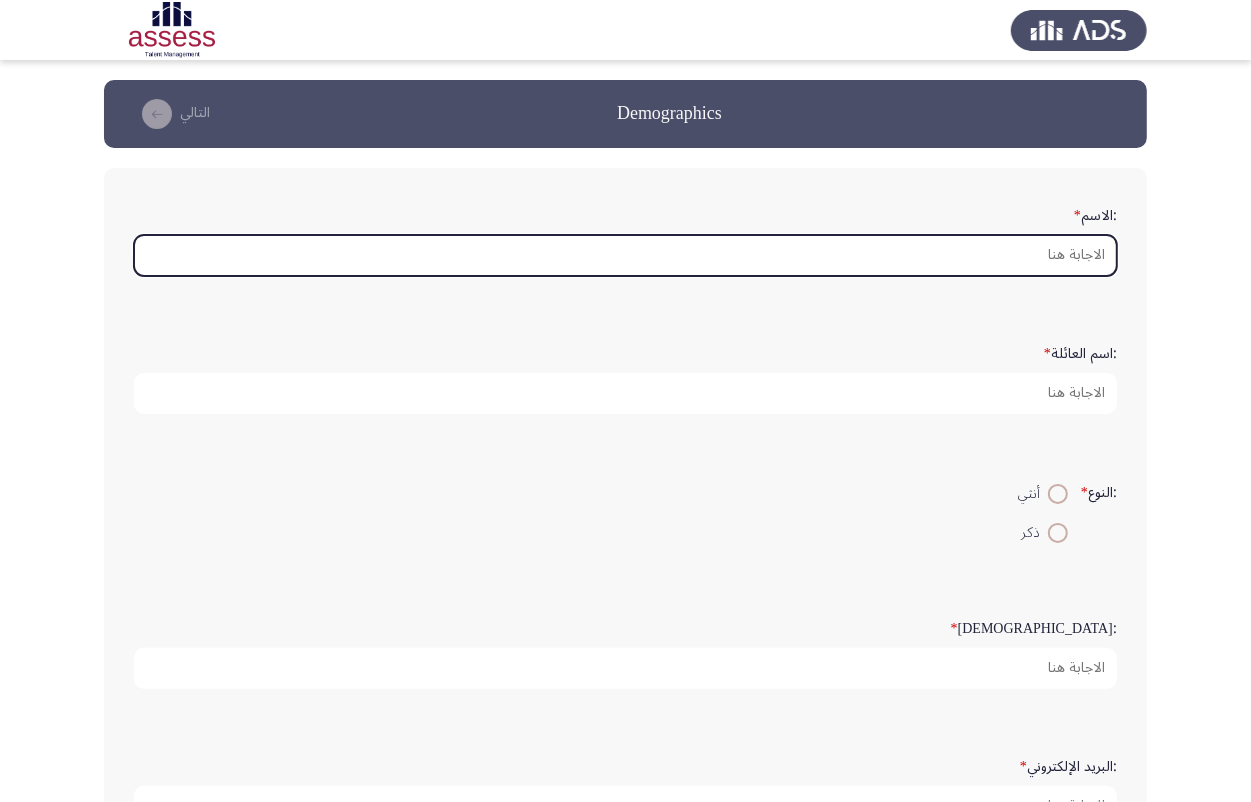 click on ":الاسم   *" at bounding box center [625, 255] 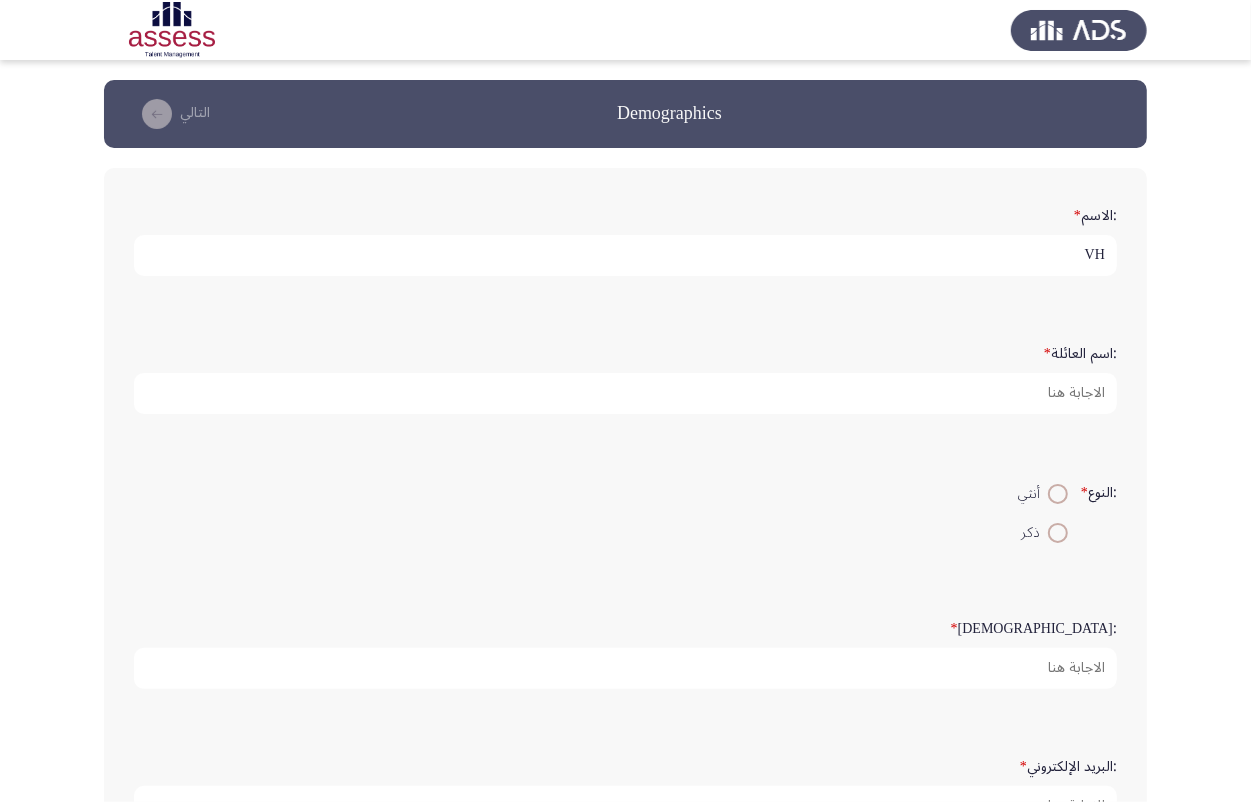 type on "V" 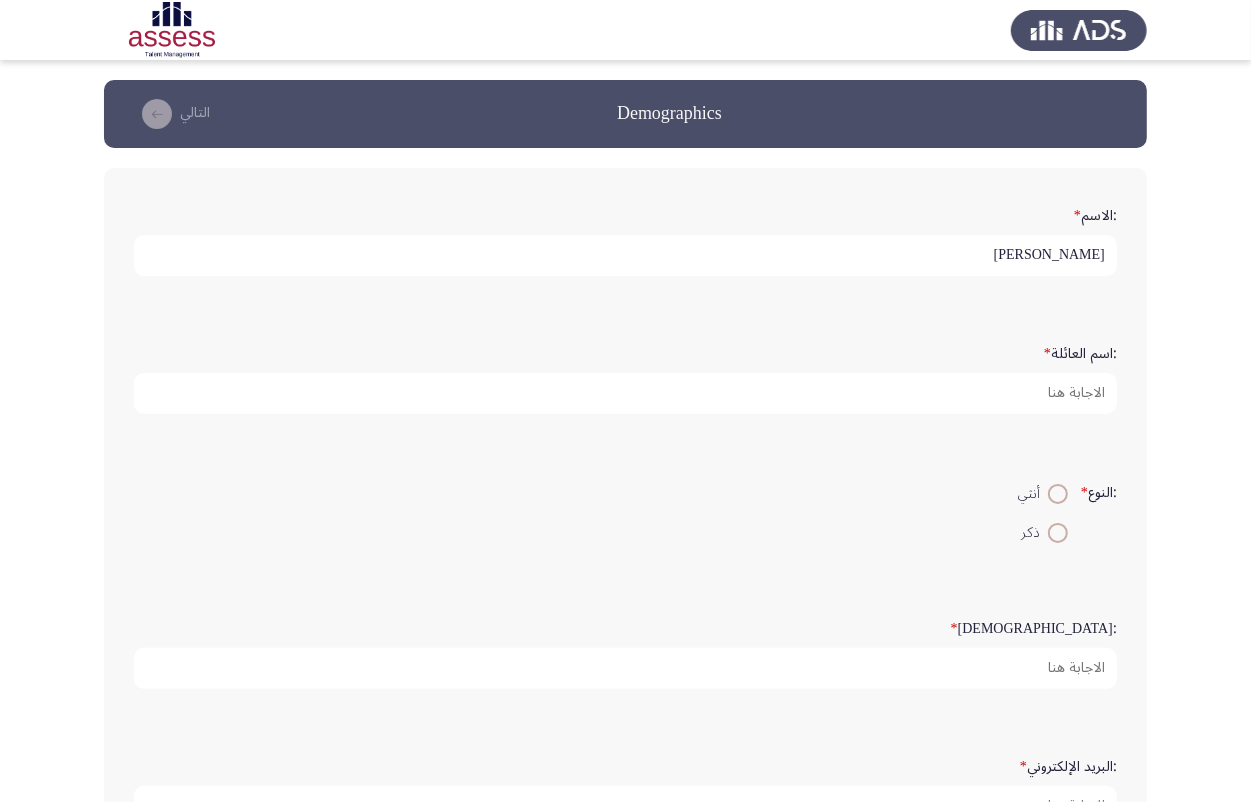 click on "[PERSON_NAME]" at bounding box center (625, 255) 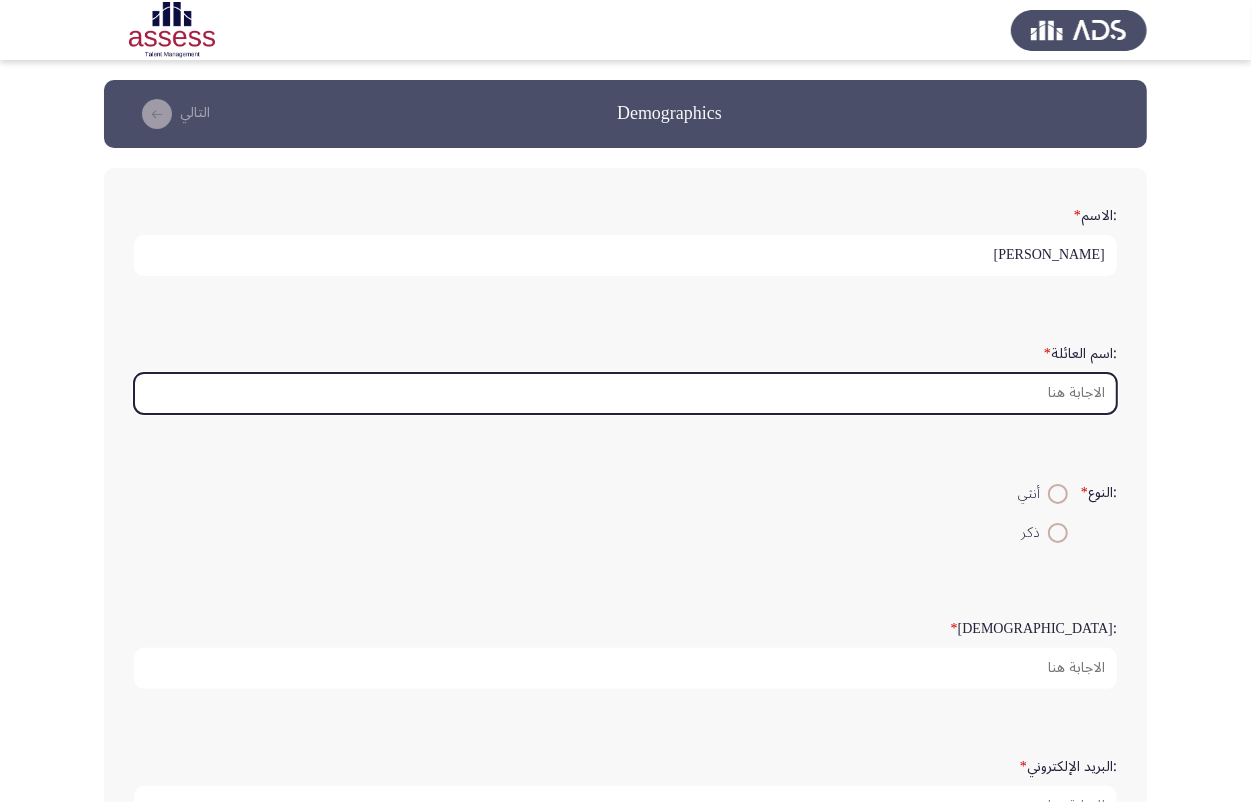 click on ":اسم العائلة   *" at bounding box center (625, 393) 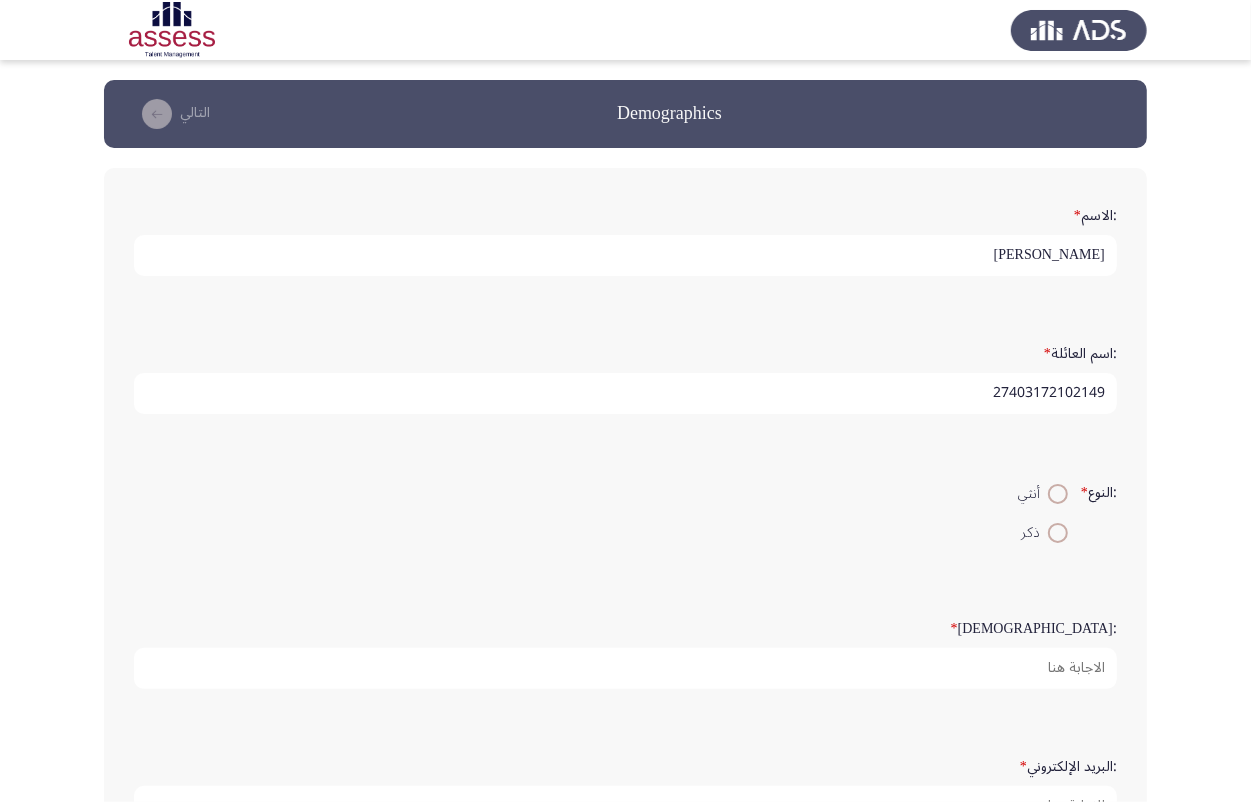 type on "27403172102149" 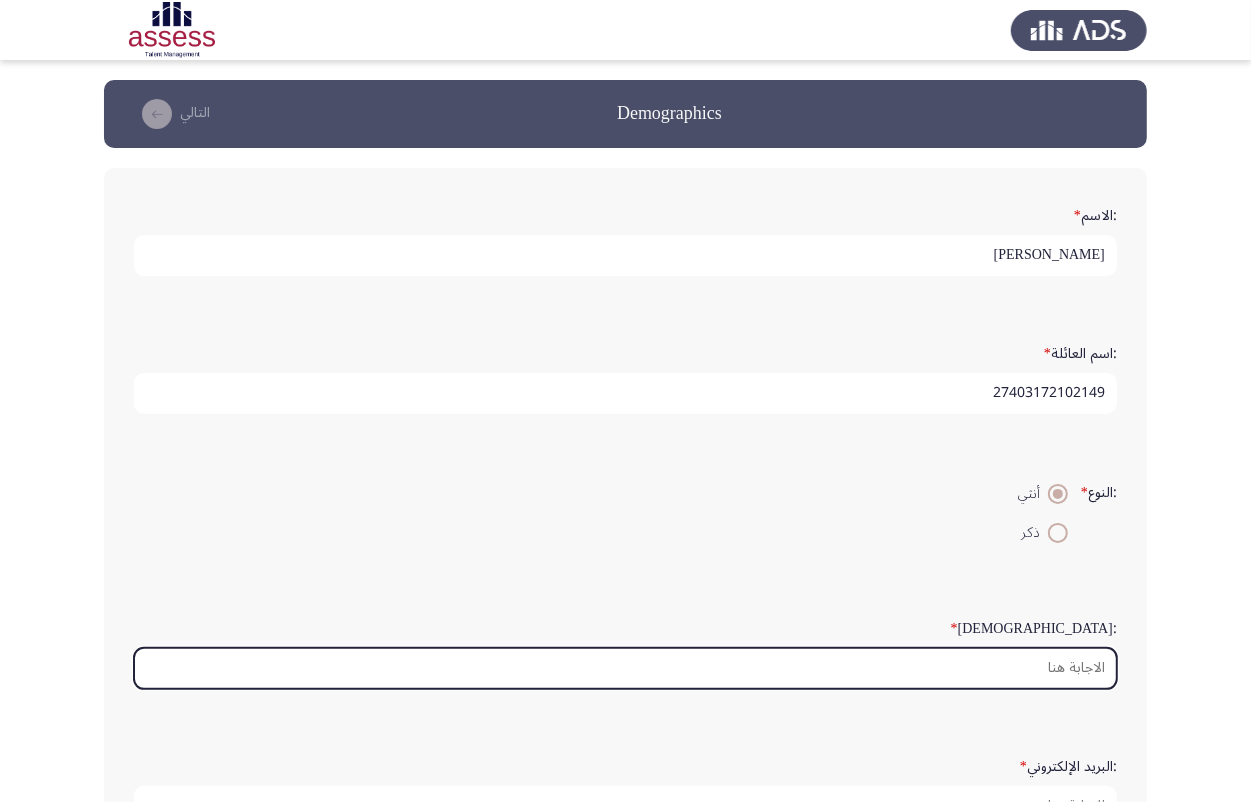 click on ":السن   *" at bounding box center [625, 668] 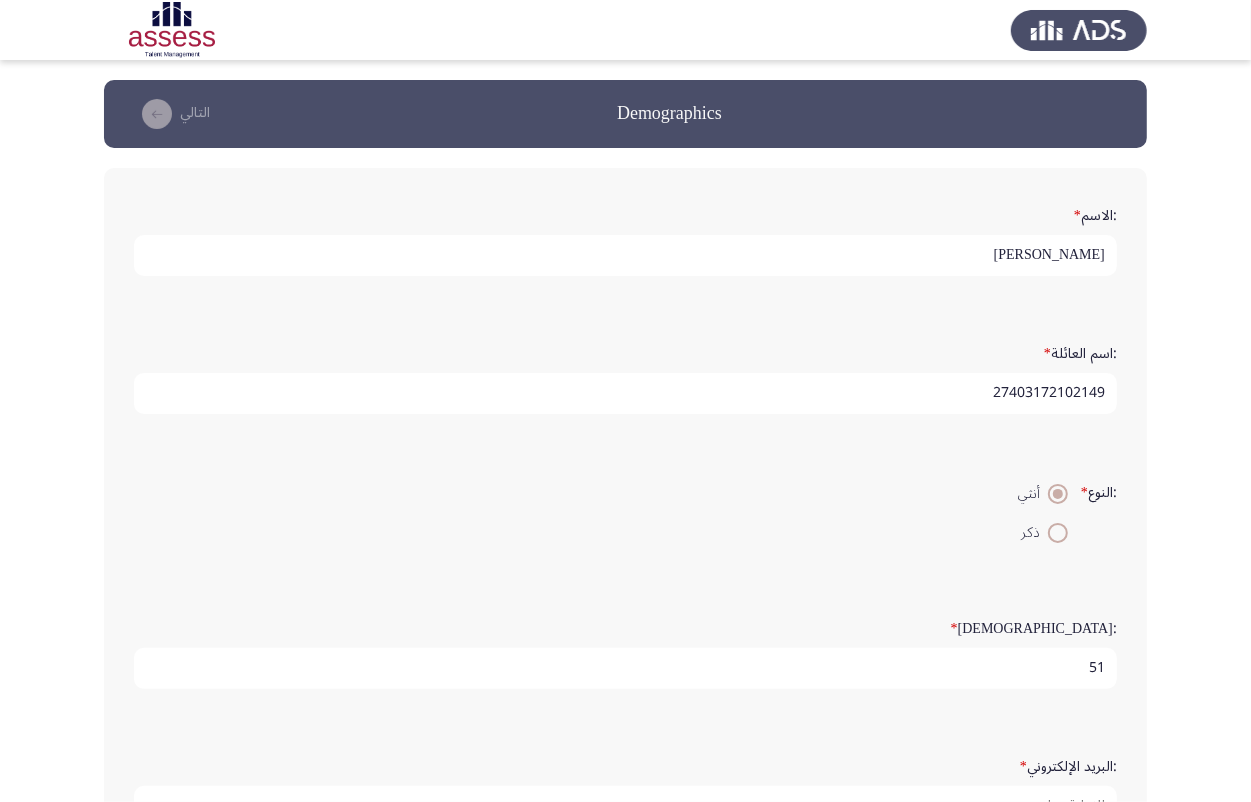 scroll, scrollTop: 5, scrollLeft: 0, axis: vertical 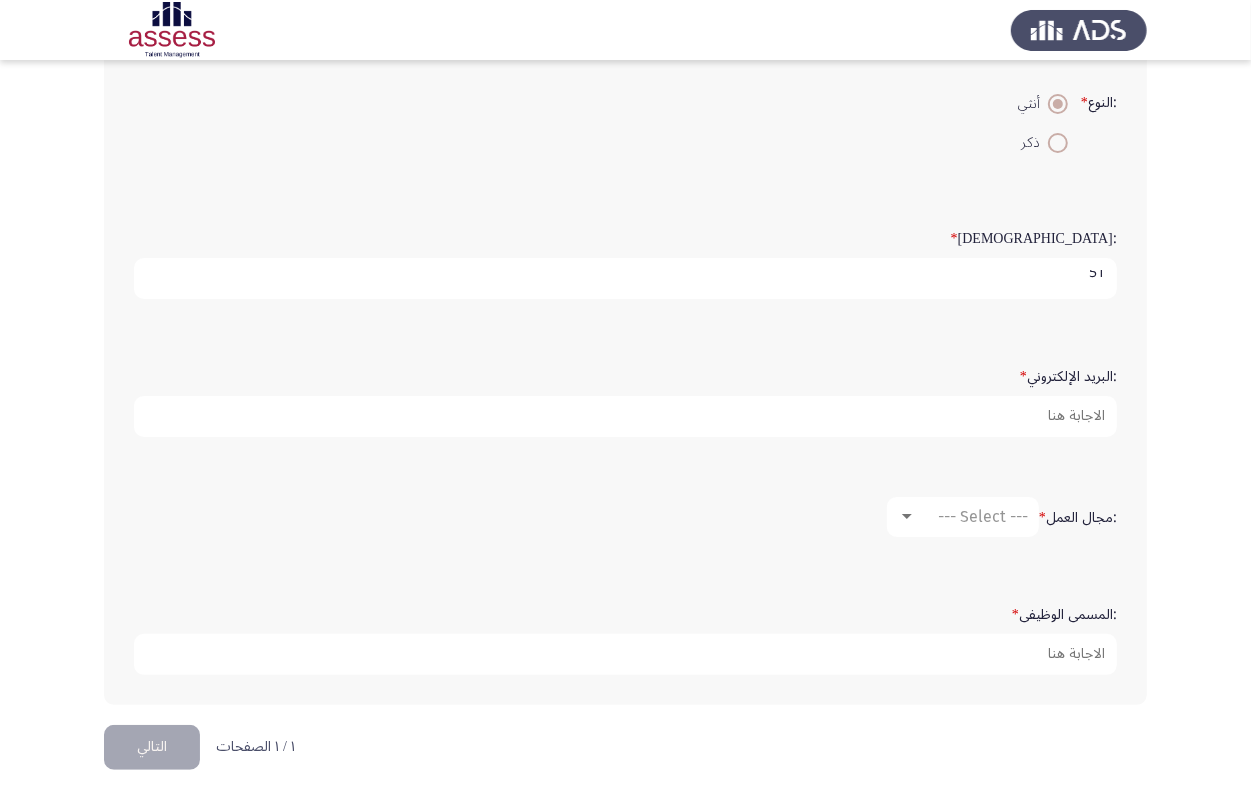 type on "5" 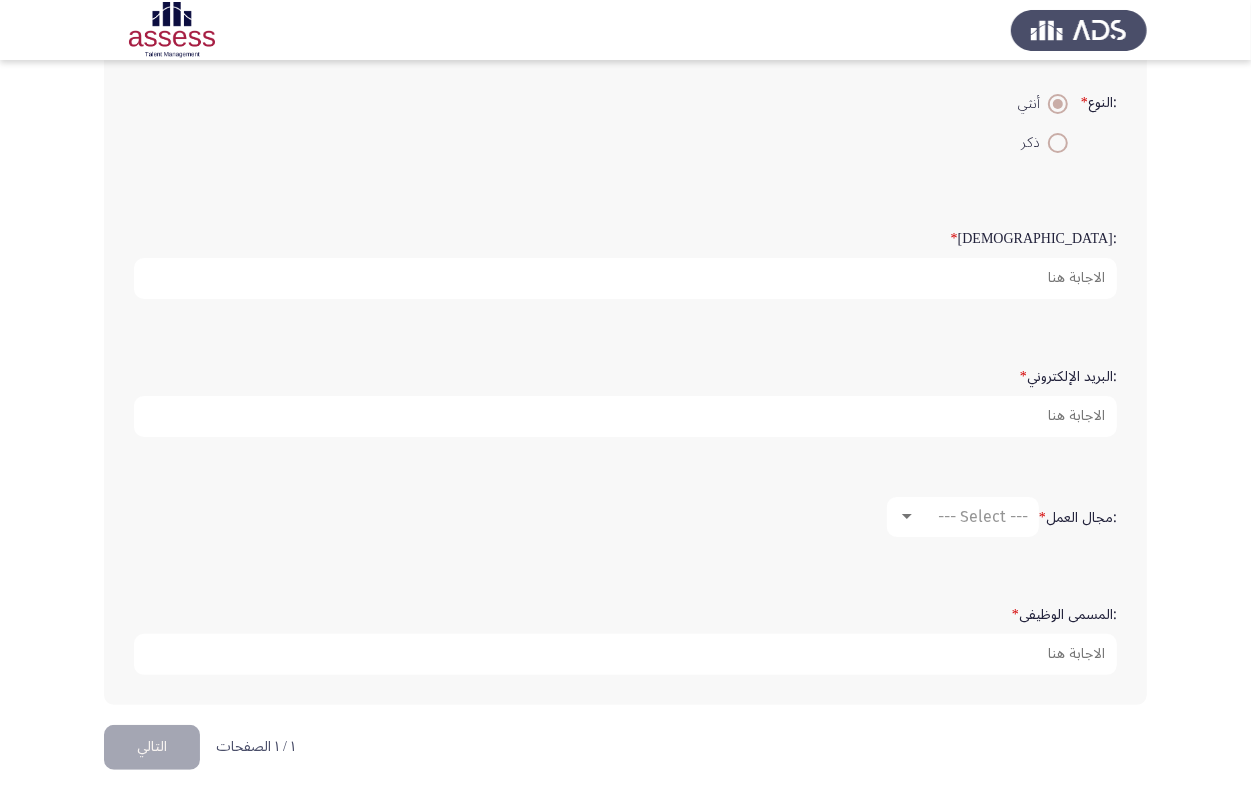 scroll, scrollTop: 0, scrollLeft: 0, axis: both 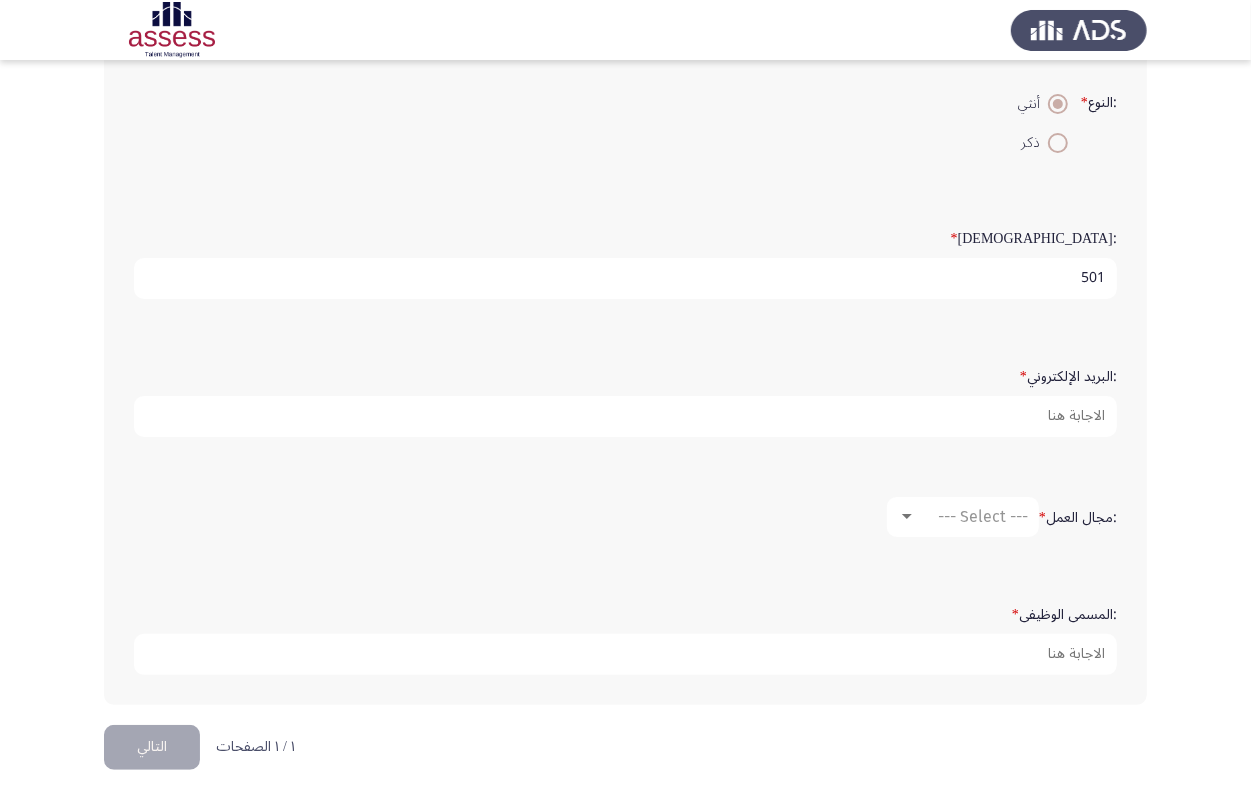 drag, startPoint x: 1087, startPoint y: 280, endPoint x: 1126, endPoint y: 276, distance: 39.20459 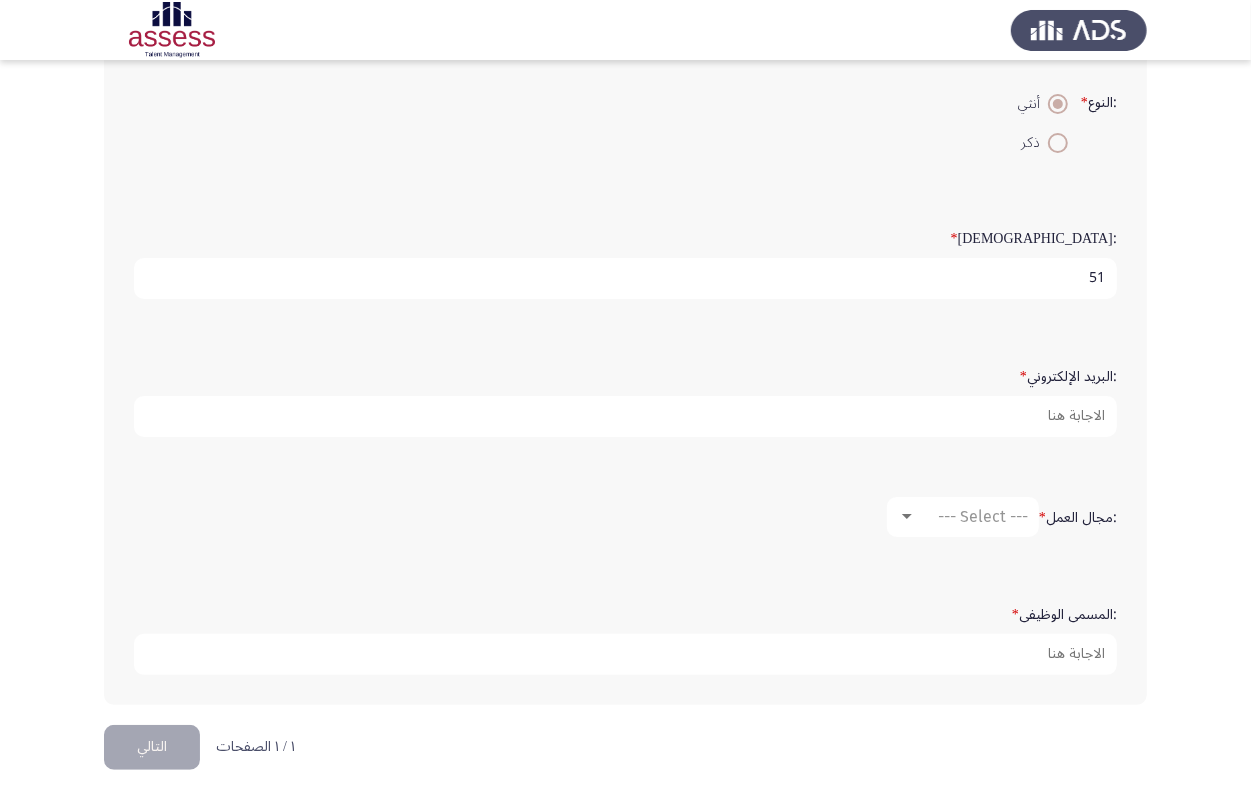 type on "51" 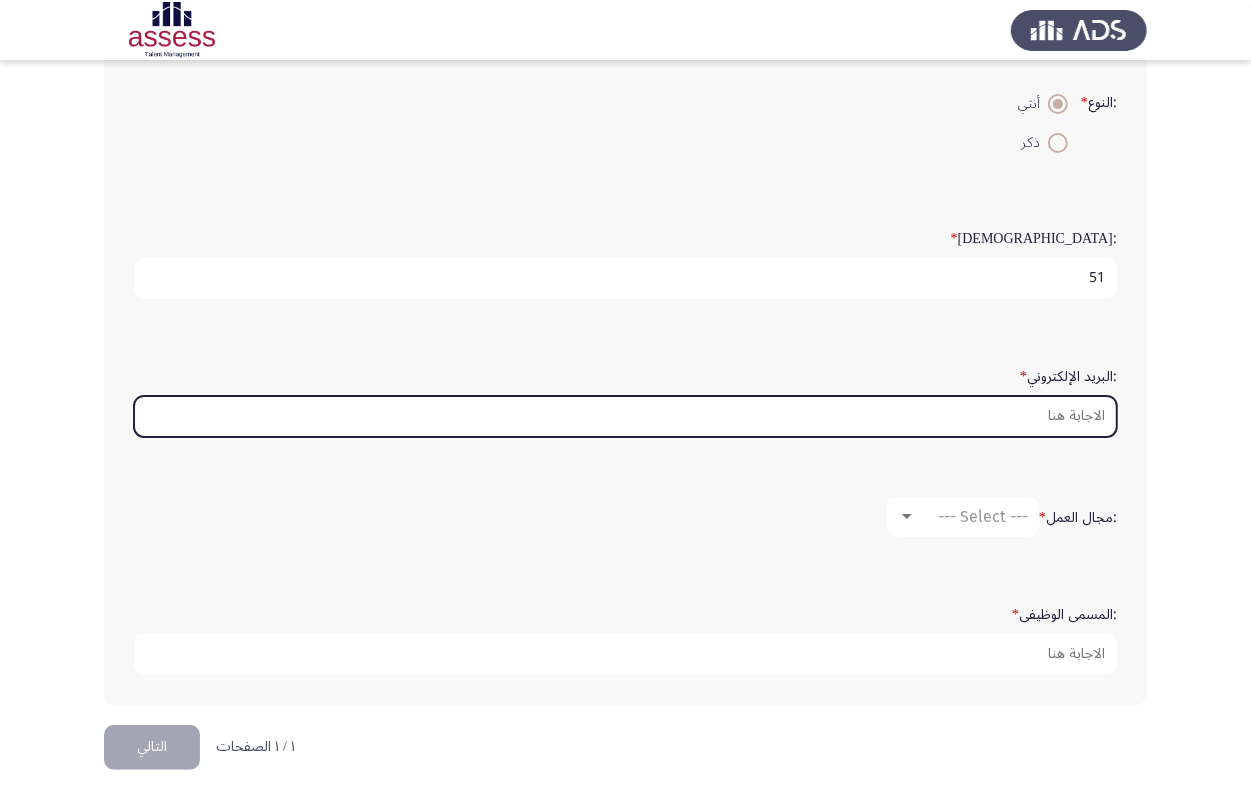 click on ":البريد الإلكتروني   *" at bounding box center [625, 416] 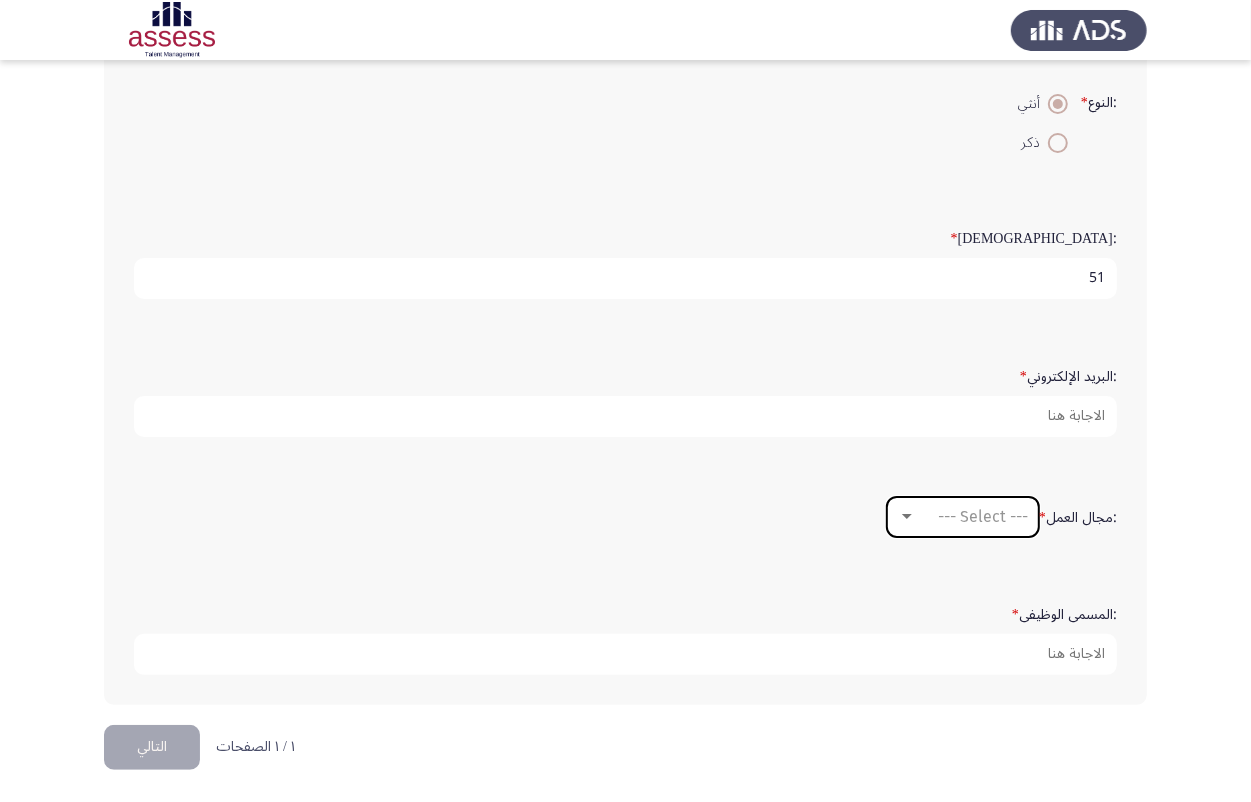 click at bounding box center (907, 516) 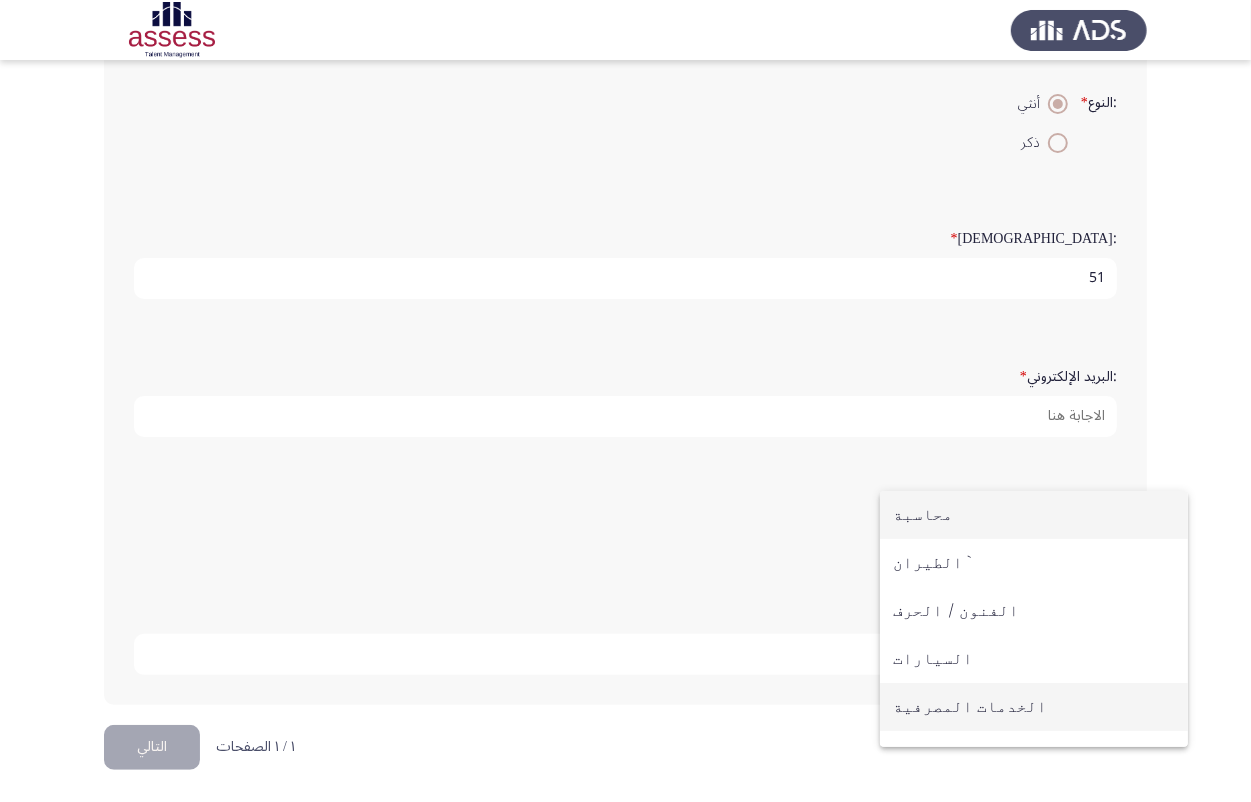 click on "الخدمات المصرفية" at bounding box center [1034, 707] 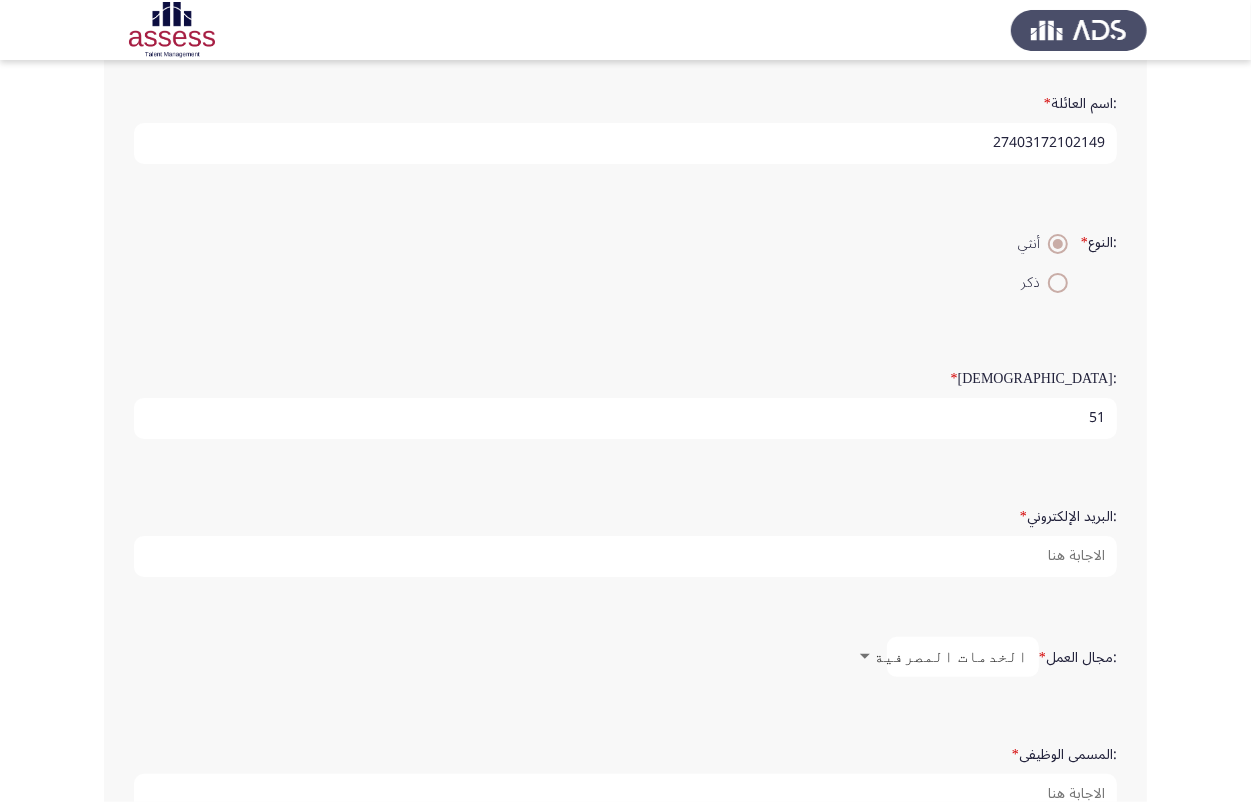 scroll, scrollTop: 390, scrollLeft: 0, axis: vertical 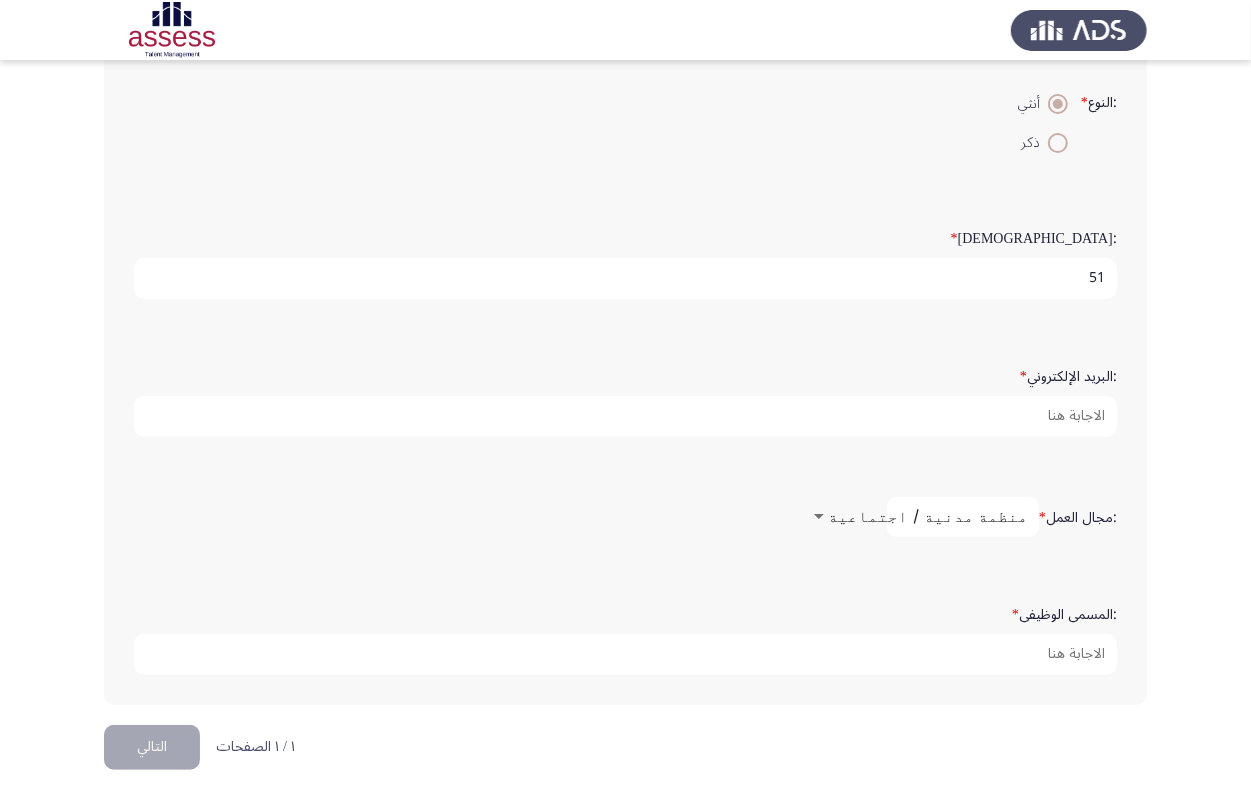 click at bounding box center [819, 516] 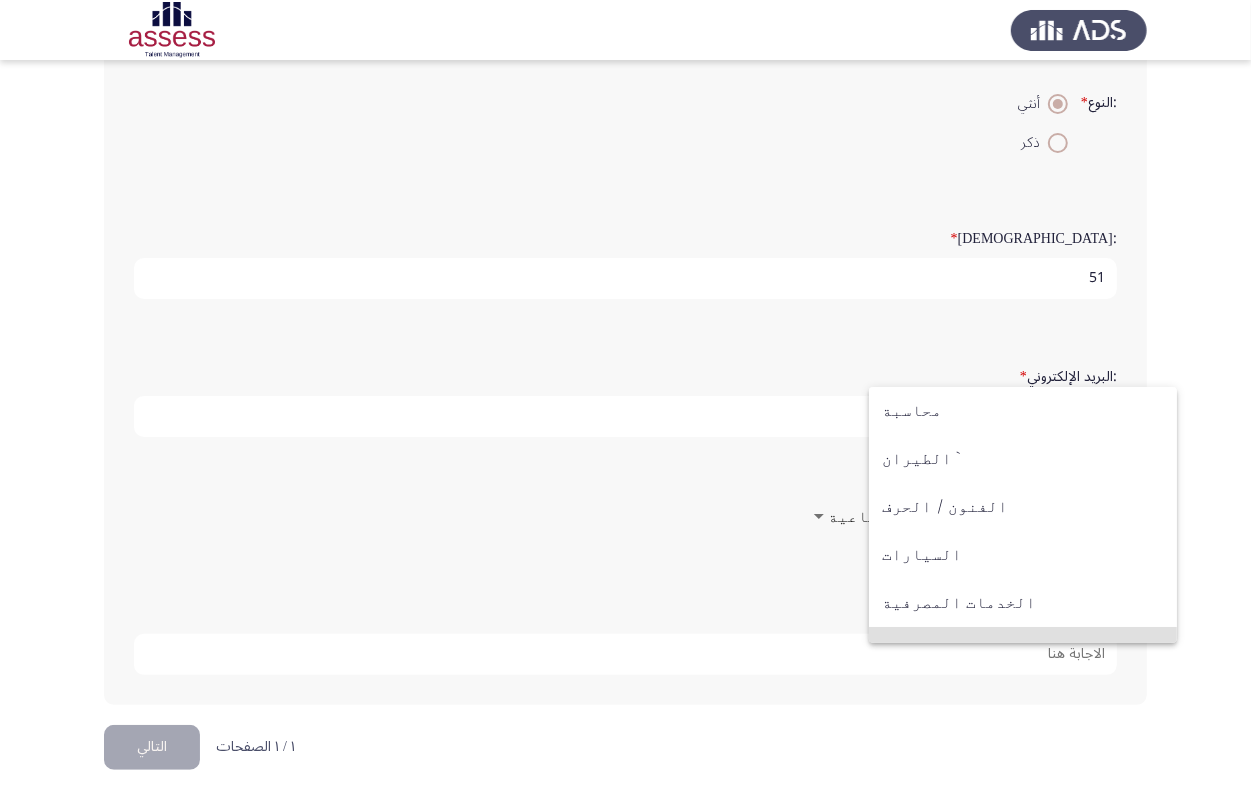 scroll, scrollTop: 136, scrollLeft: 0, axis: vertical 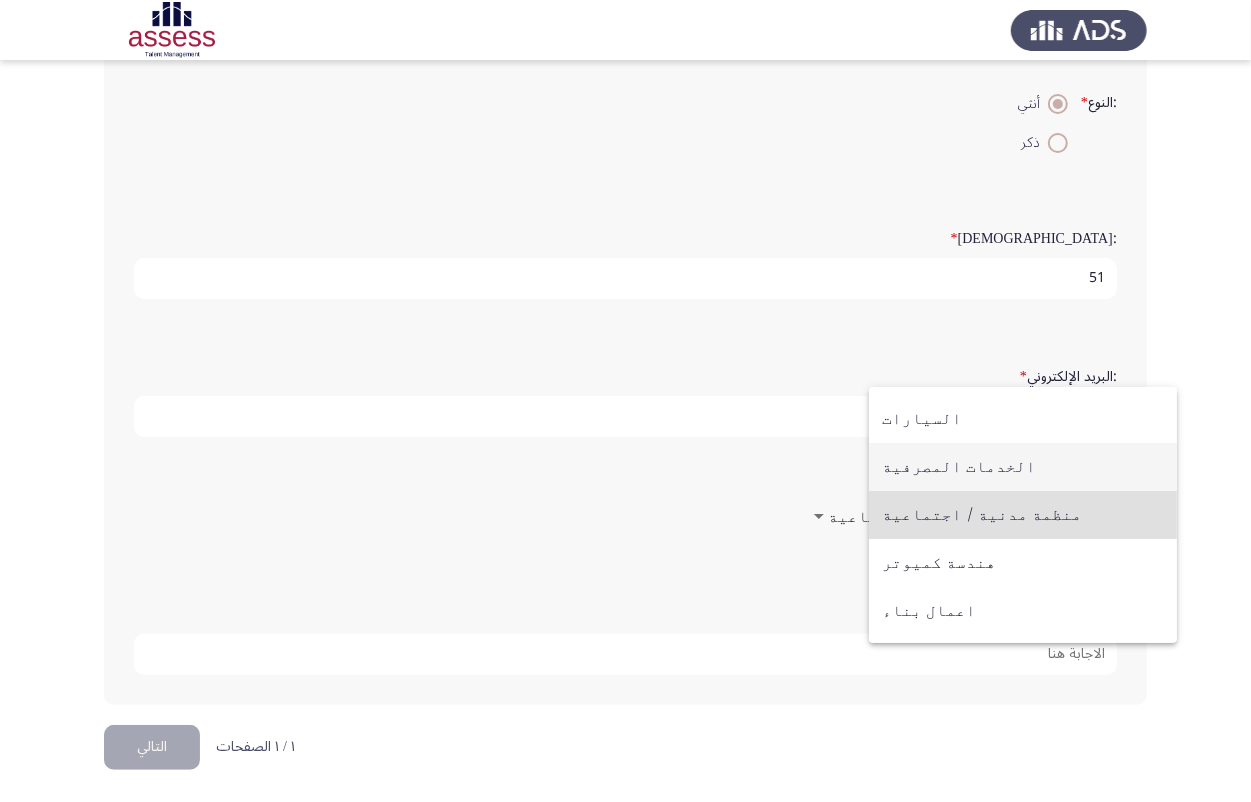 click on "الخدمات المصرفية" at bounding box center [1023, 467] 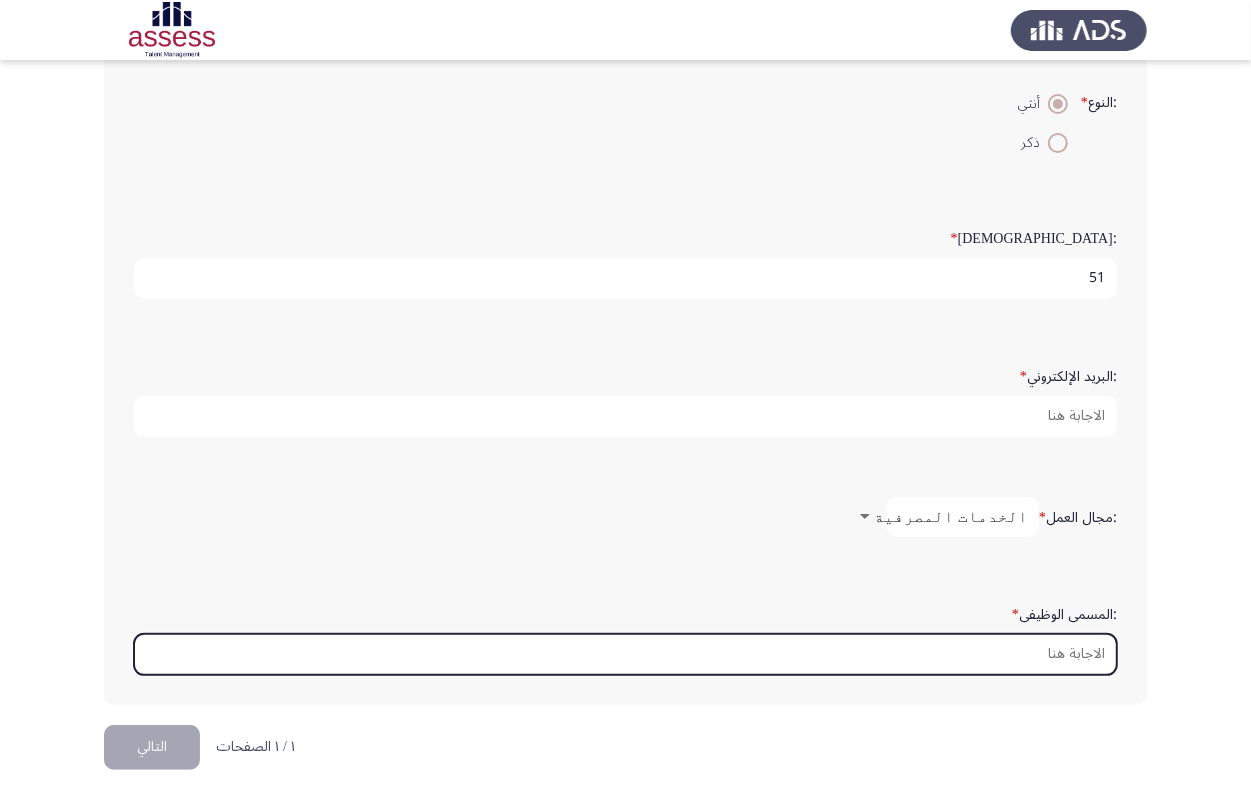 click on ":المسمى الوظيفى   *" at bounding box center (625, 654) 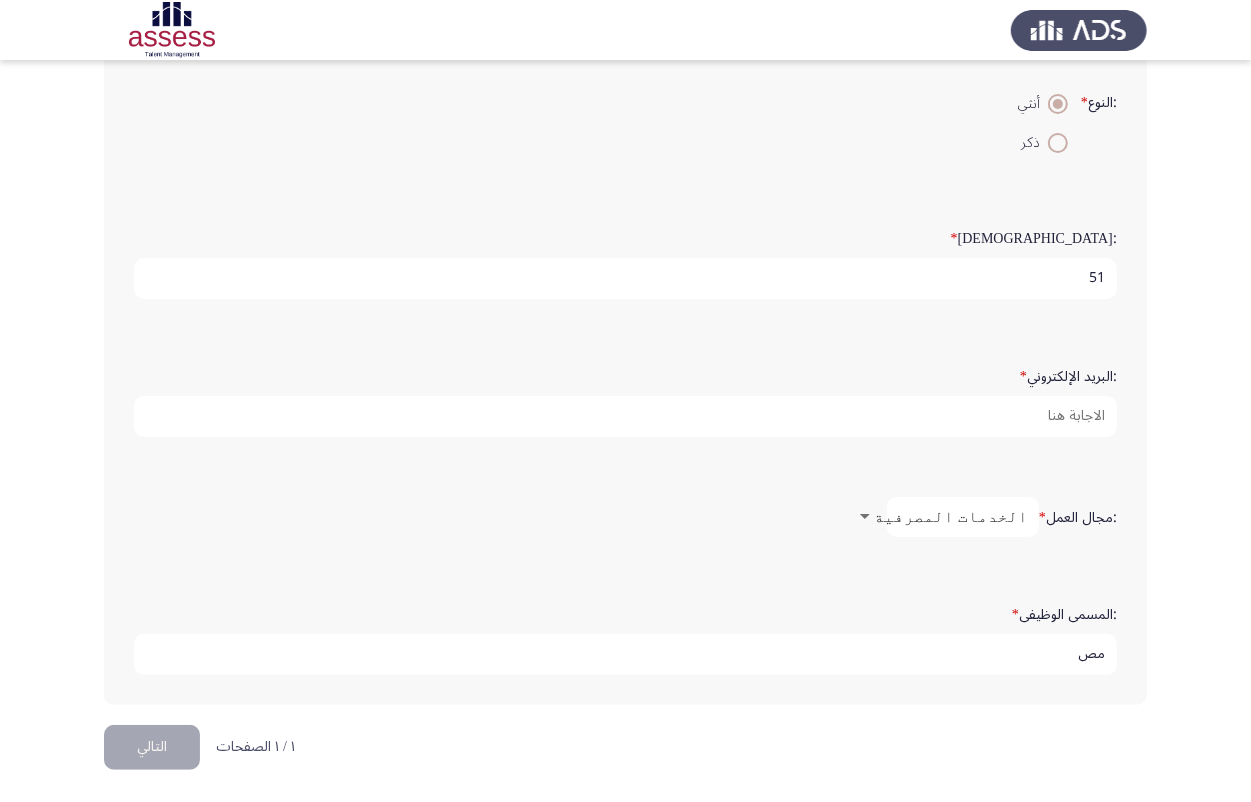type on "مص" 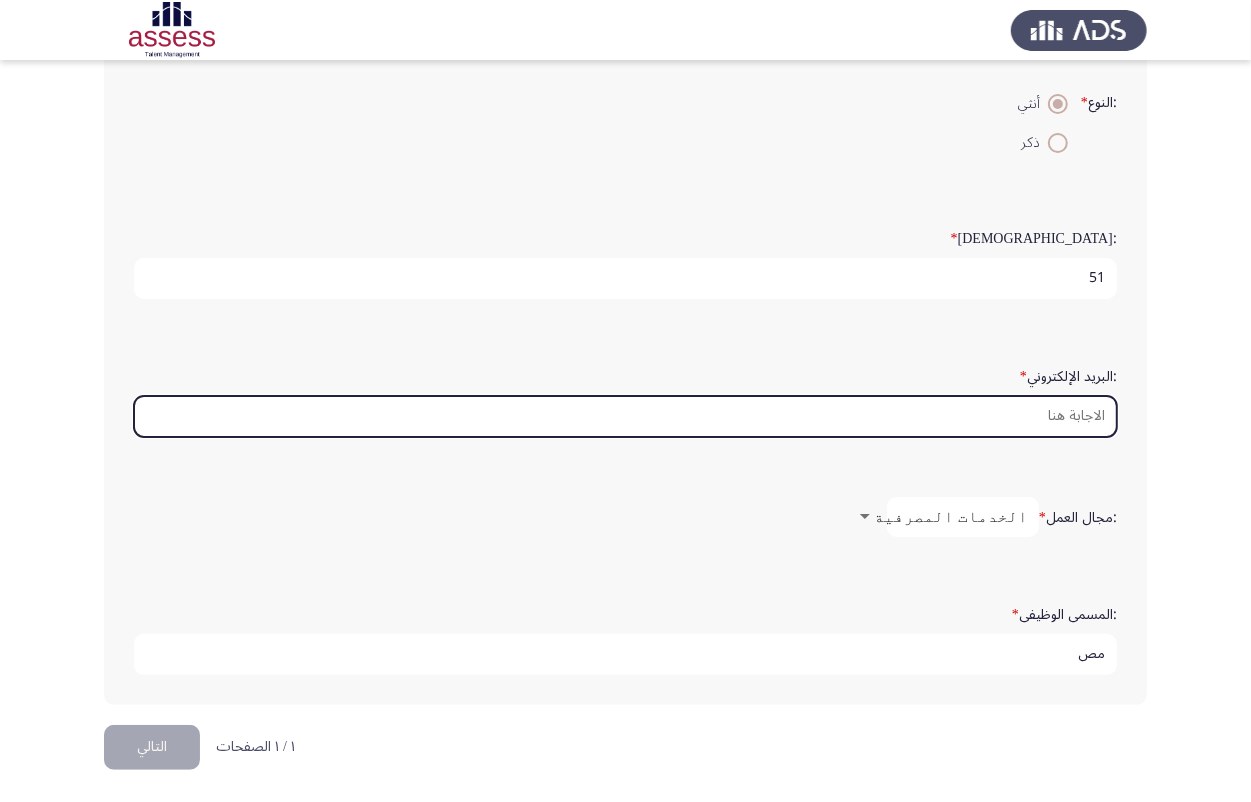 click on ":البريد الإلكتروني   *" at bounding box center (625, 416) 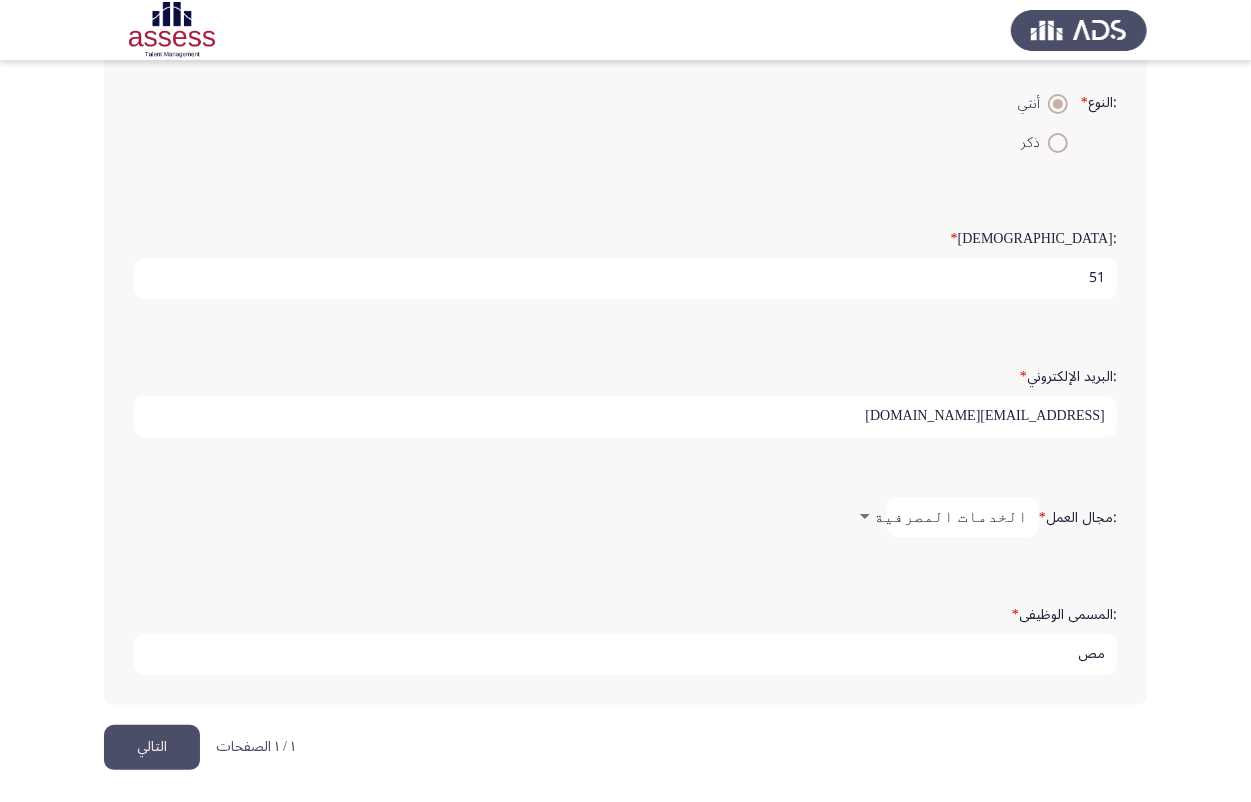 type on "[EMAIL_ADDRESS][DOMAIN_NAME]" 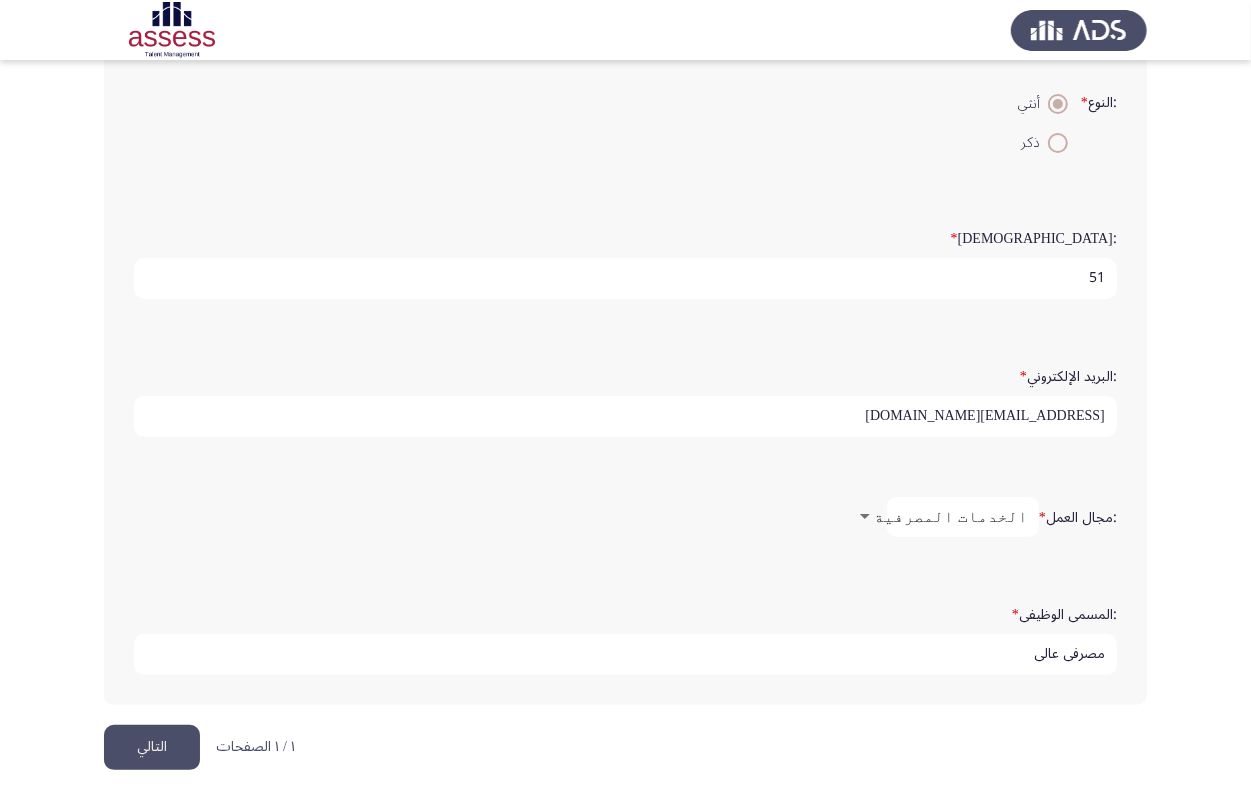 type on "مصرفي عالي" 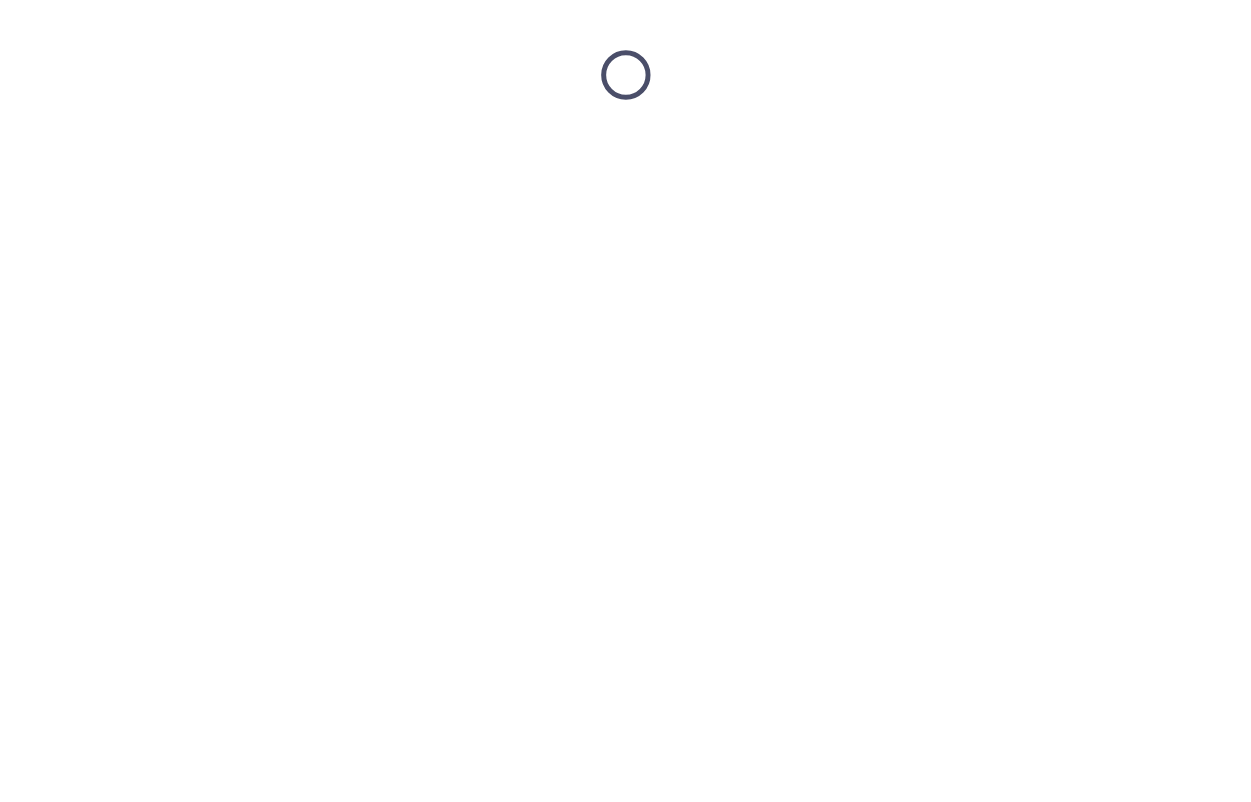 scroll, scrollTop: 0, scrollLeft: 0, axis: both 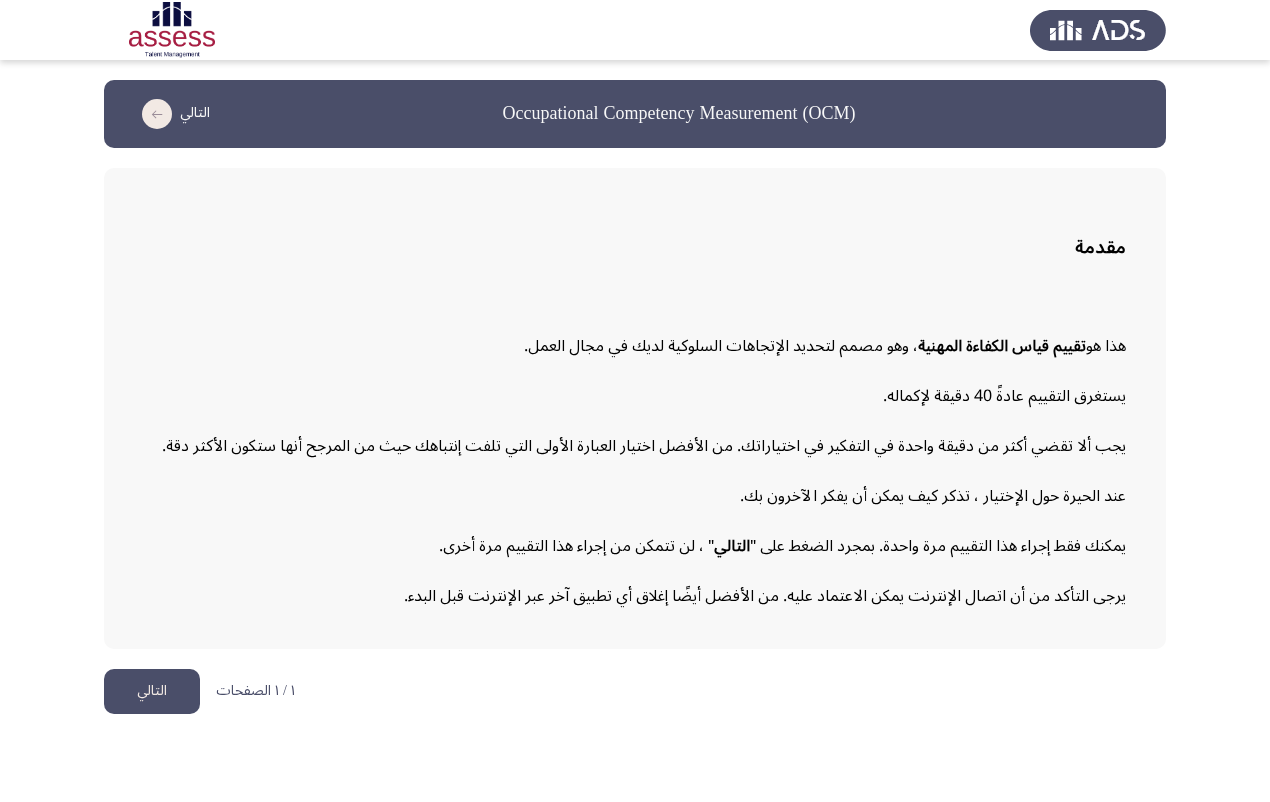 click on "التالي" 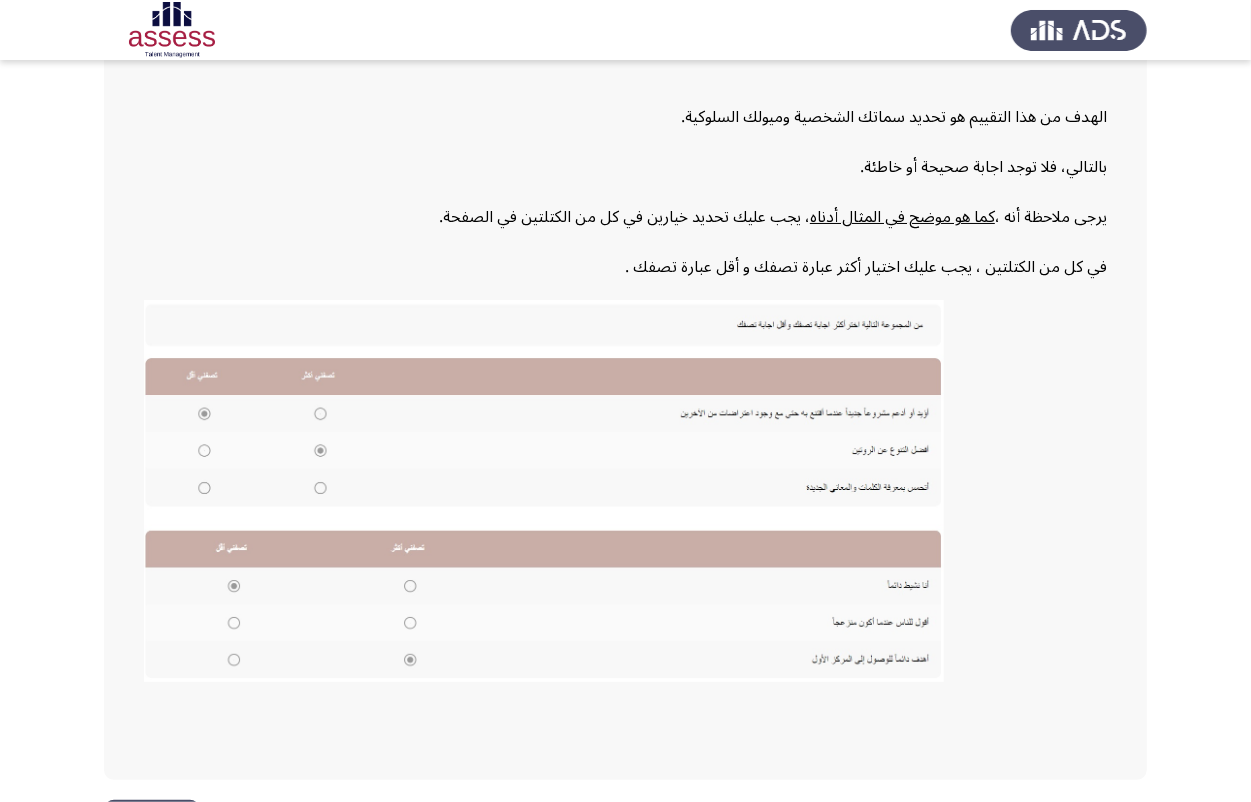 scroll, scrollTop: 271, scrollLeft: 0, axis: vertical 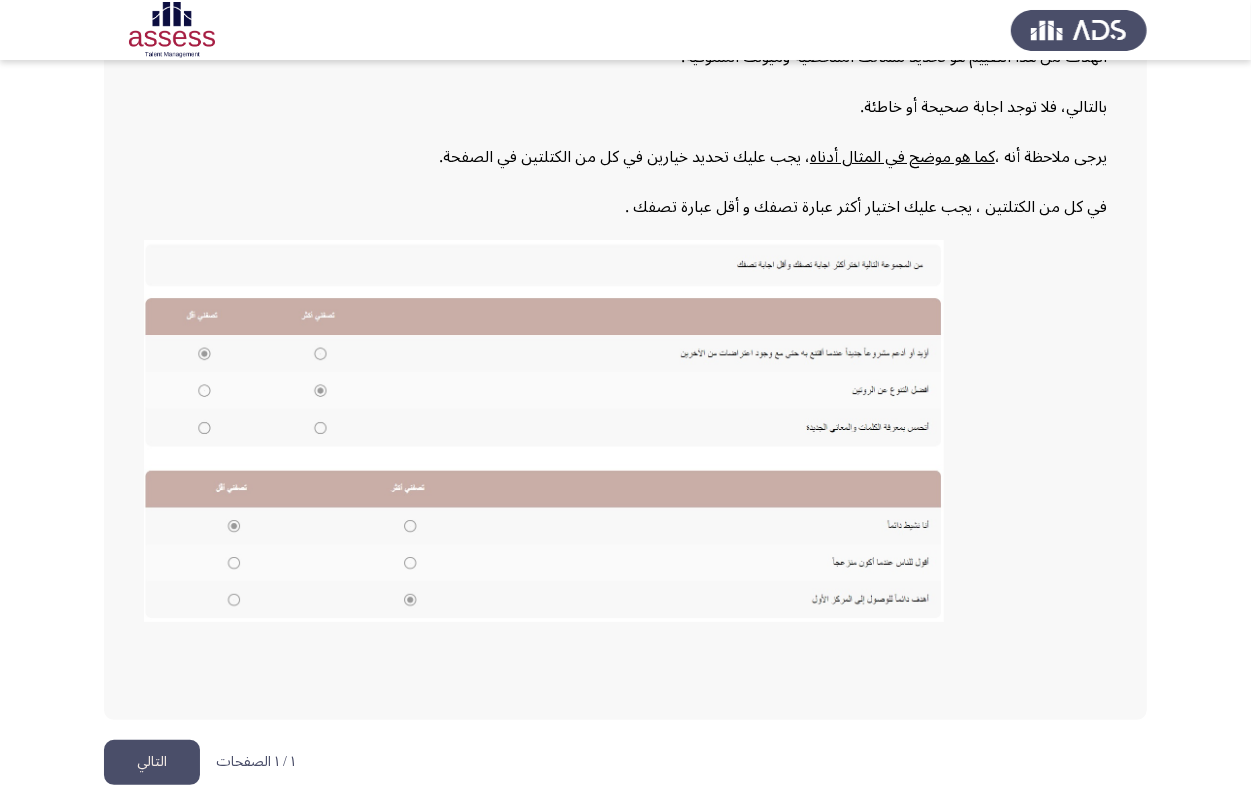 click on "التالي" 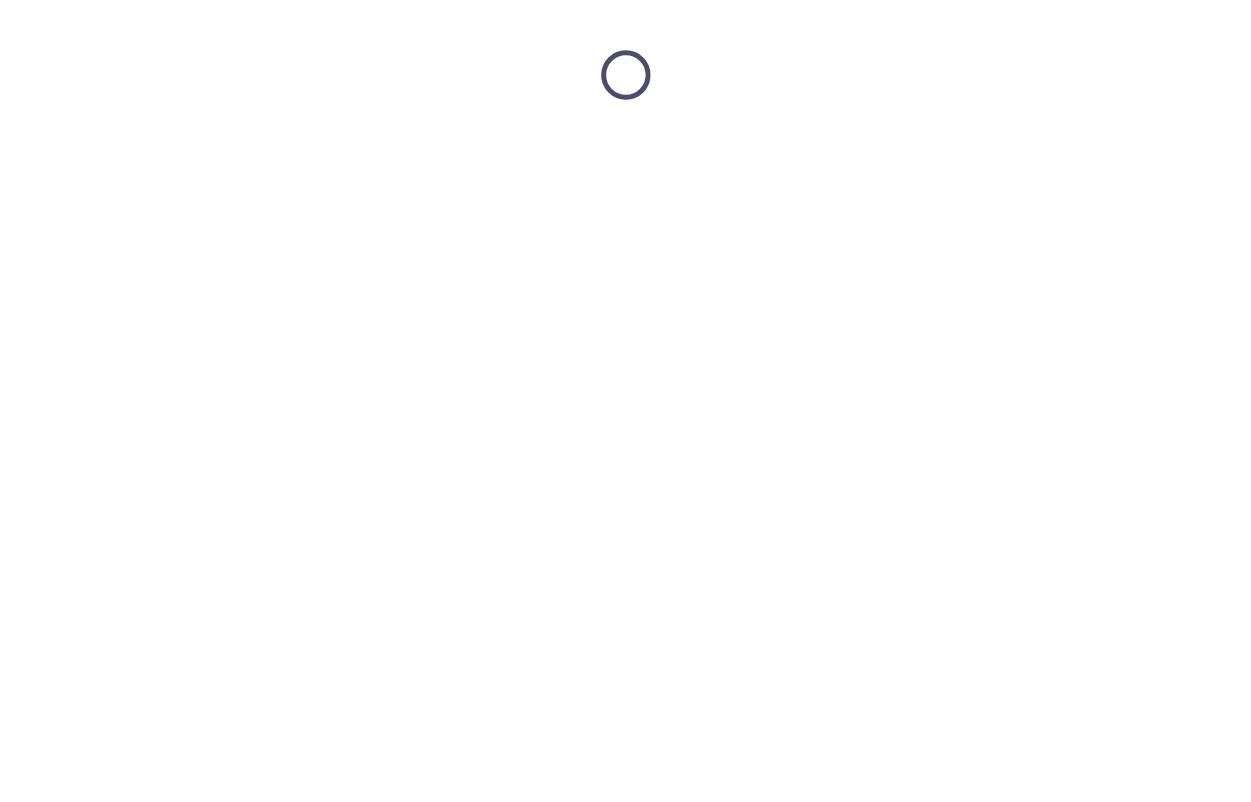 scroll, scrollTop: 0, scrollLeft: 0, axis: both 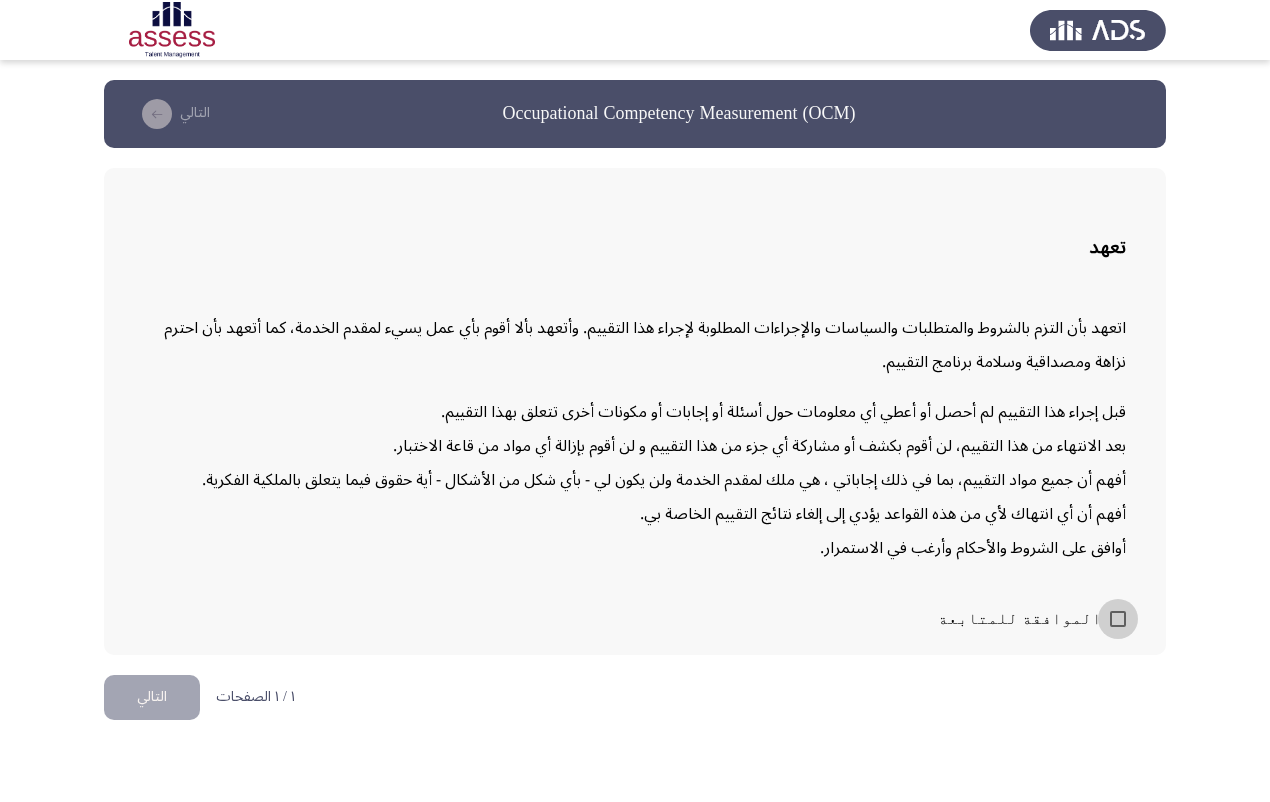 click on "الموافقة للمتابعة" at bounding box center (1020, 619) 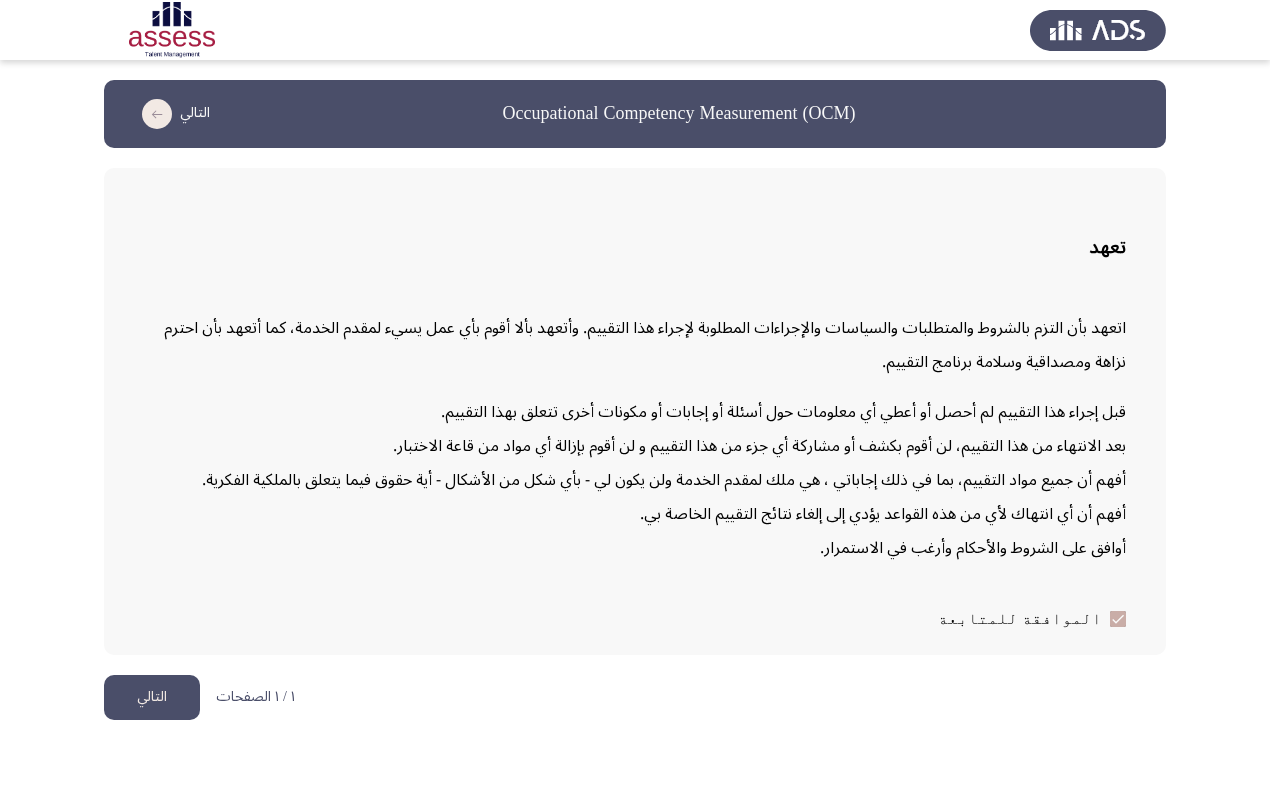 click on "التالي" 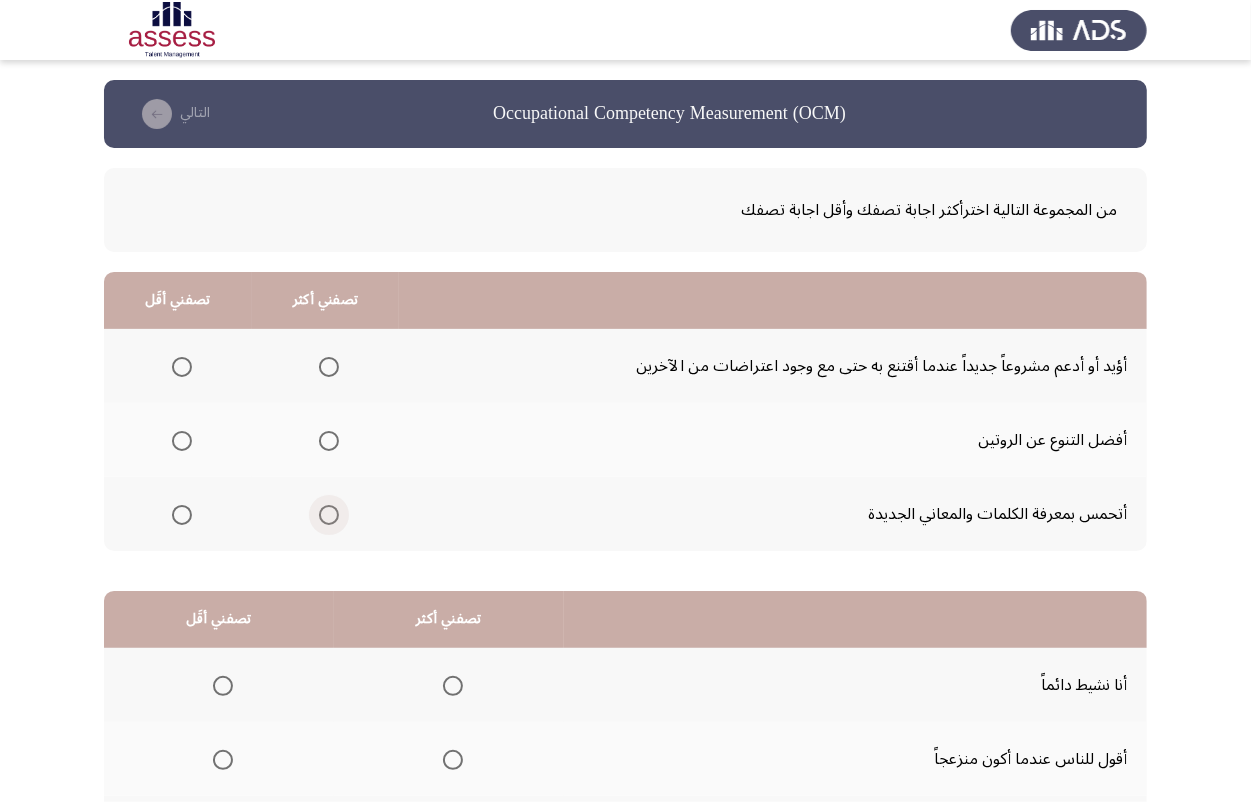 click at bounding box center [329, 515] 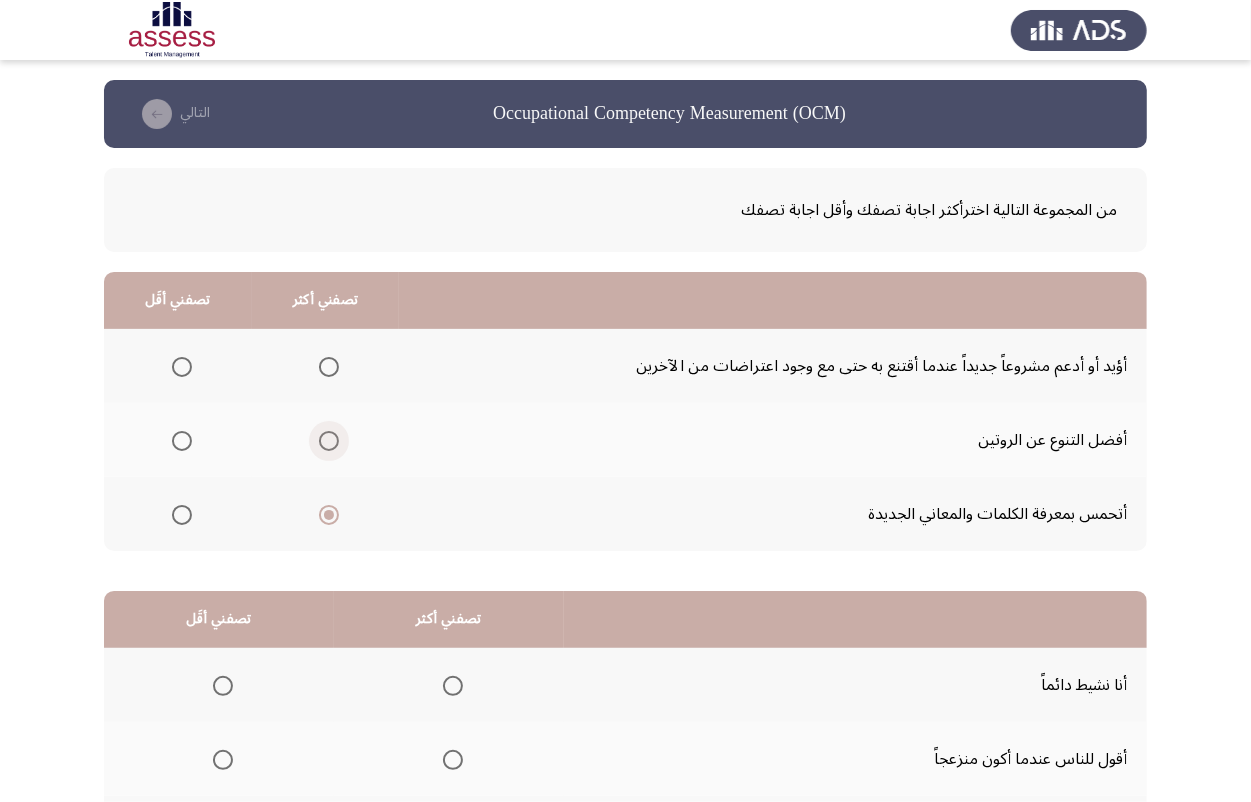 click at bounding box center (329, 441) 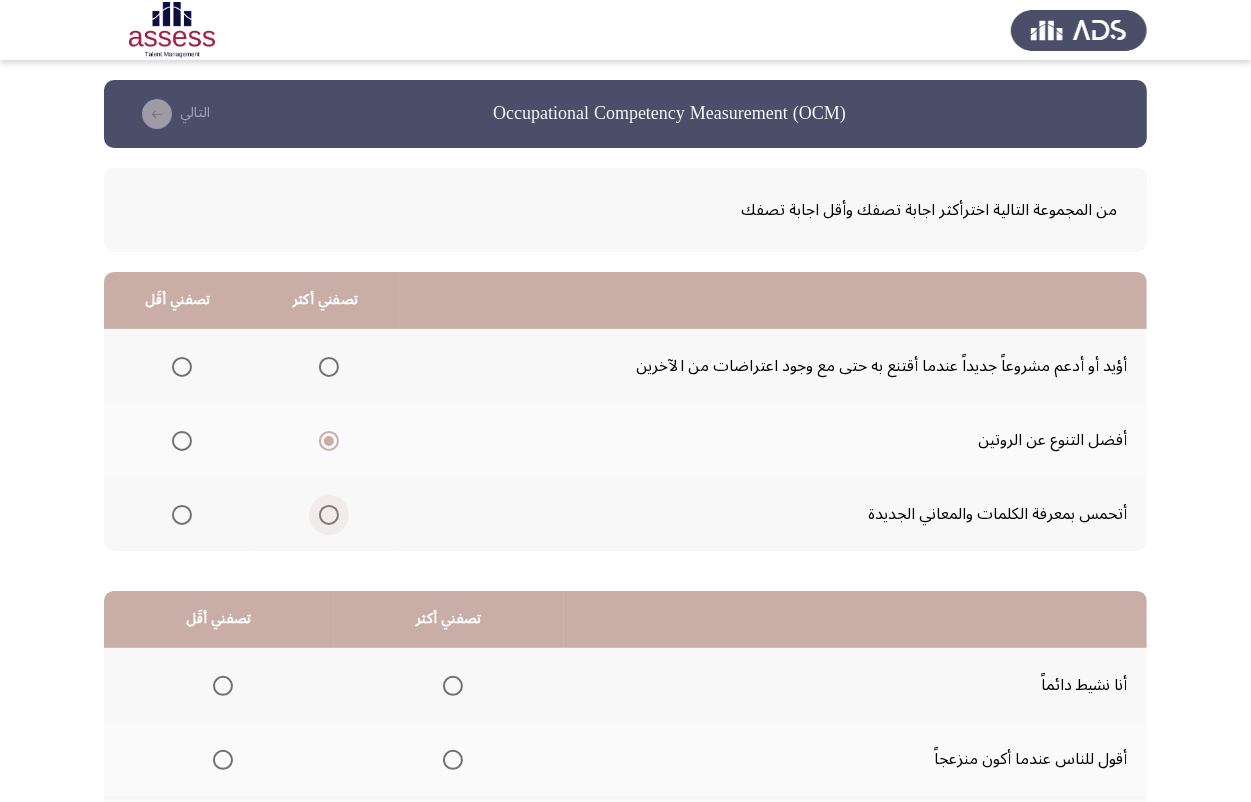 click at bounding box center [329, 515] 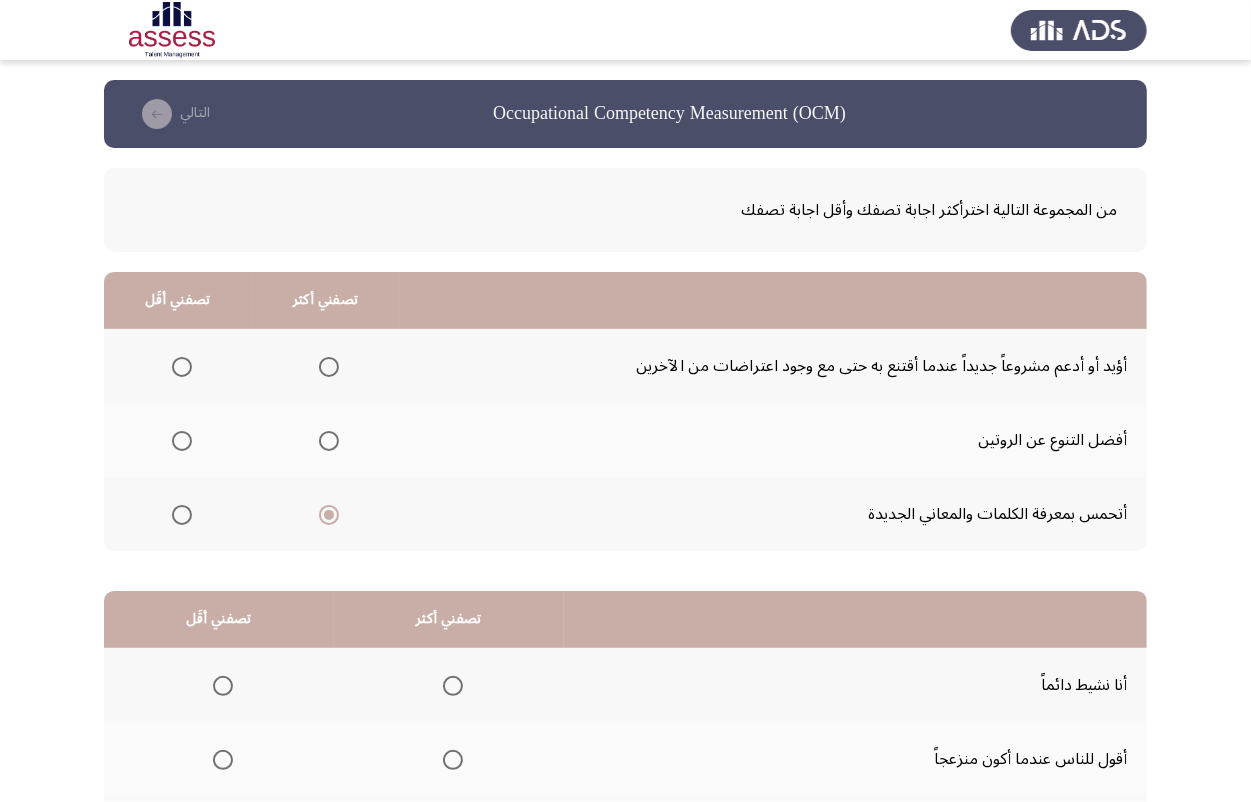 click at bounding box center [182, 367] 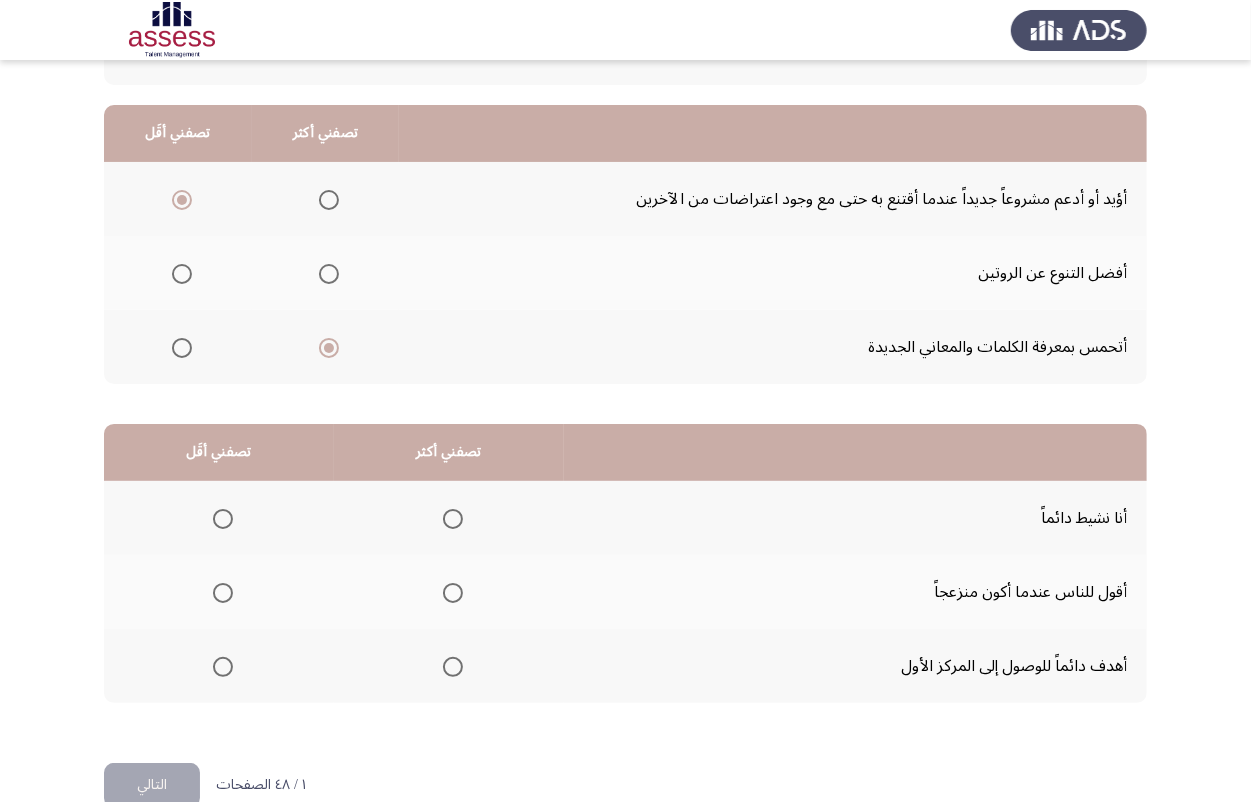 scroll, scrollTop: 205, scrollLeft: 0, axis: vertical 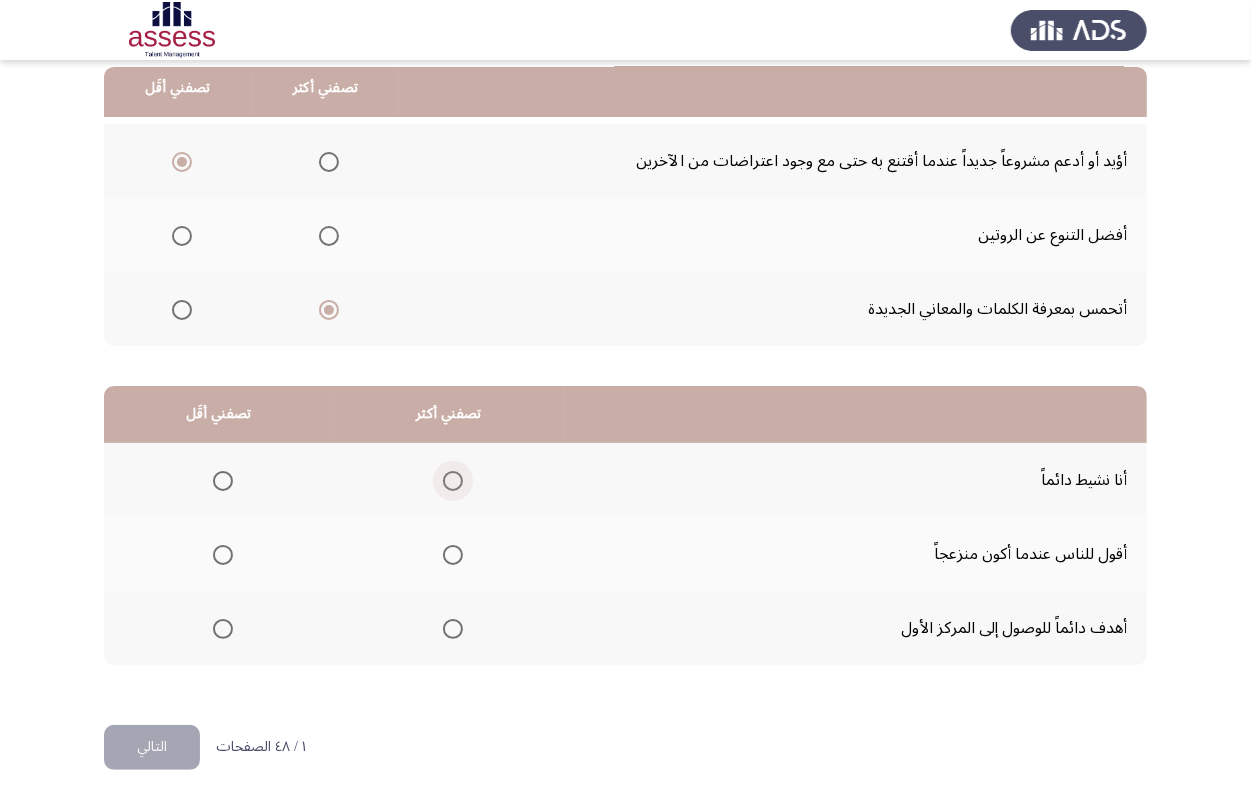 click at bounding box center [453, 481] 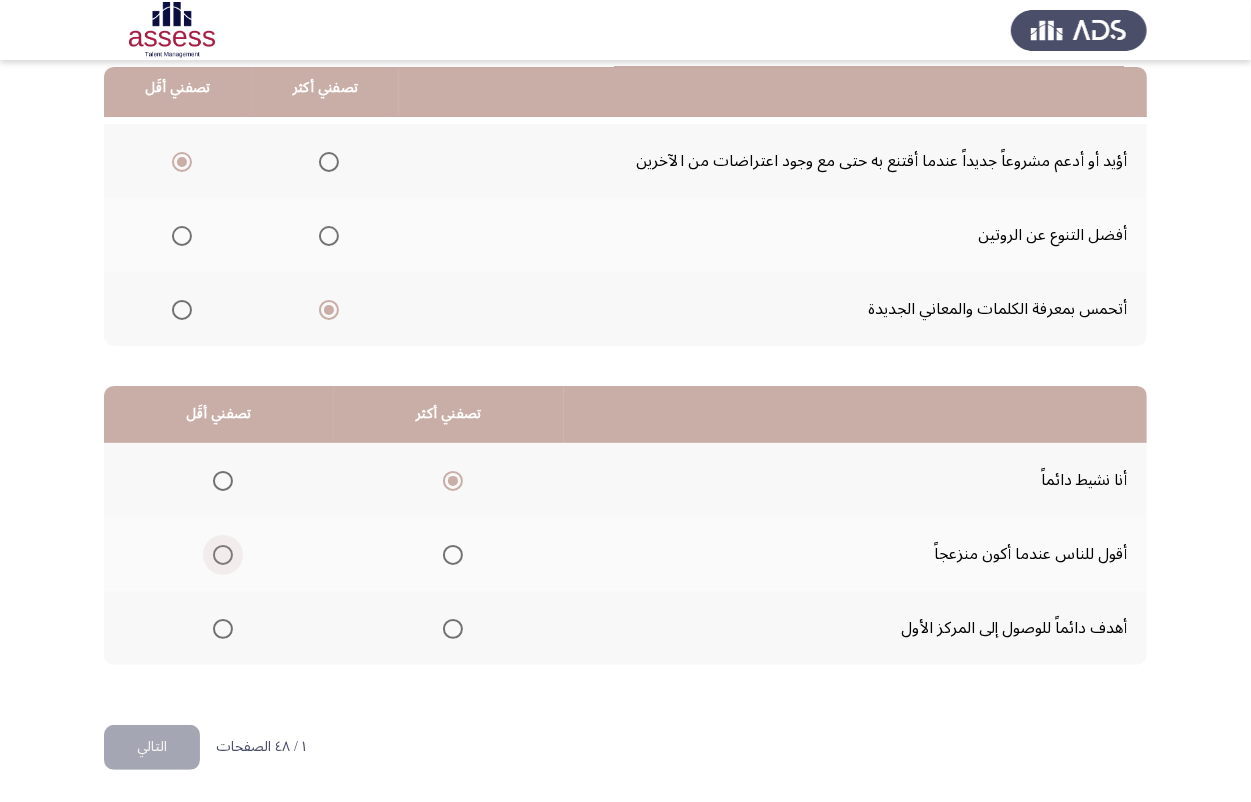 click at bounding box center [223, 555] 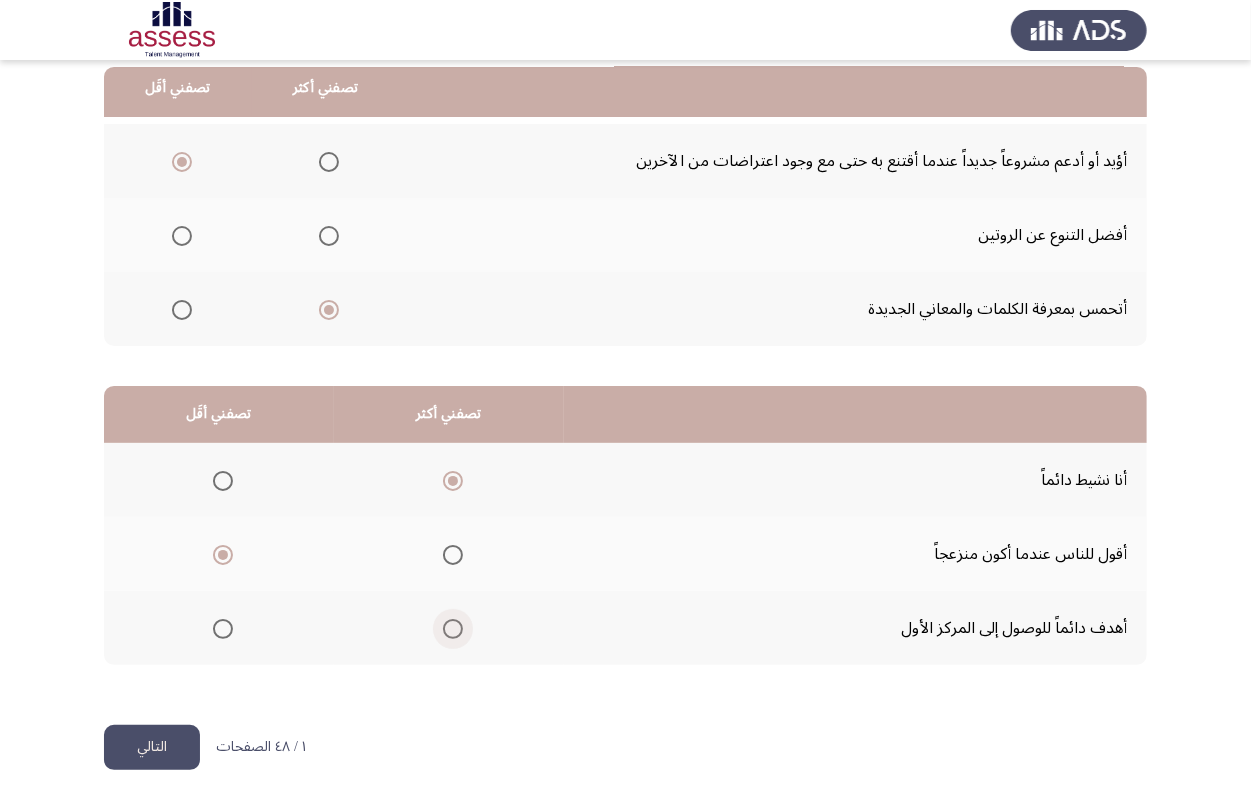 click at bounding box center (453, 629) 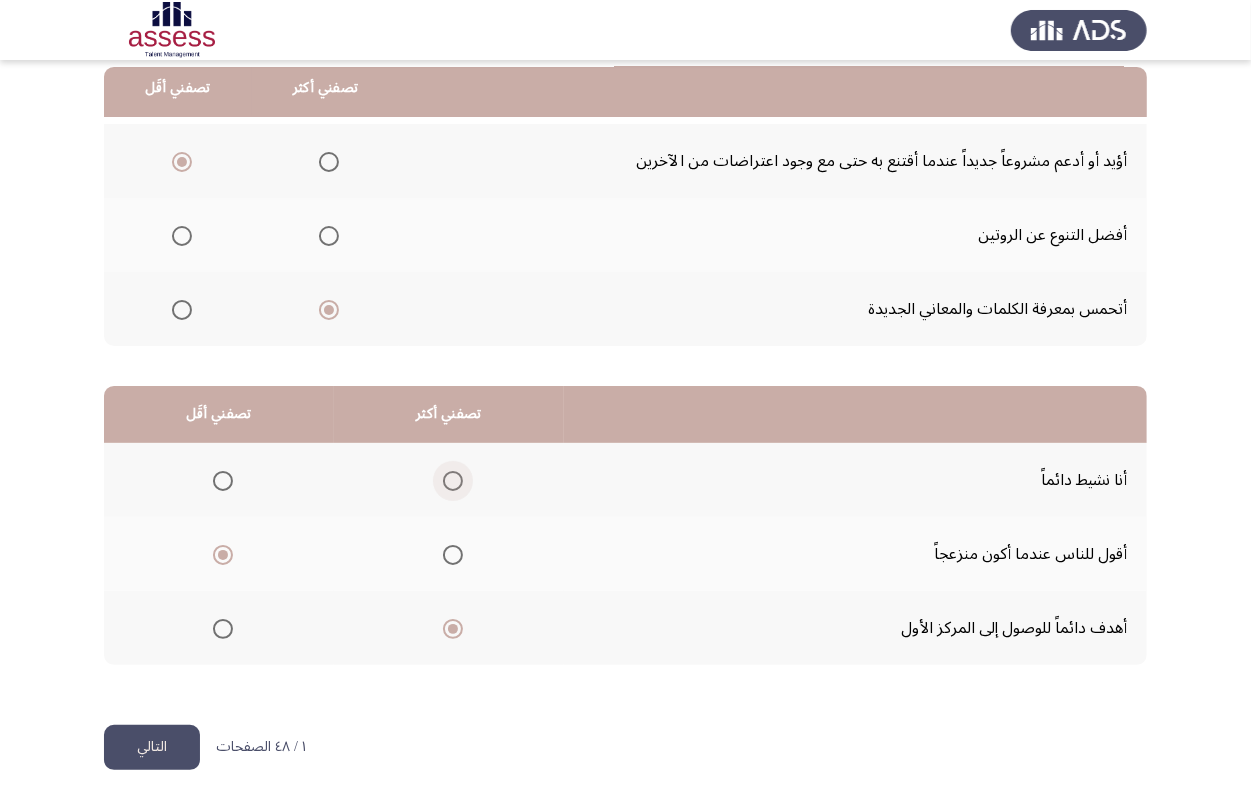 click at bounding box center (453, 481) 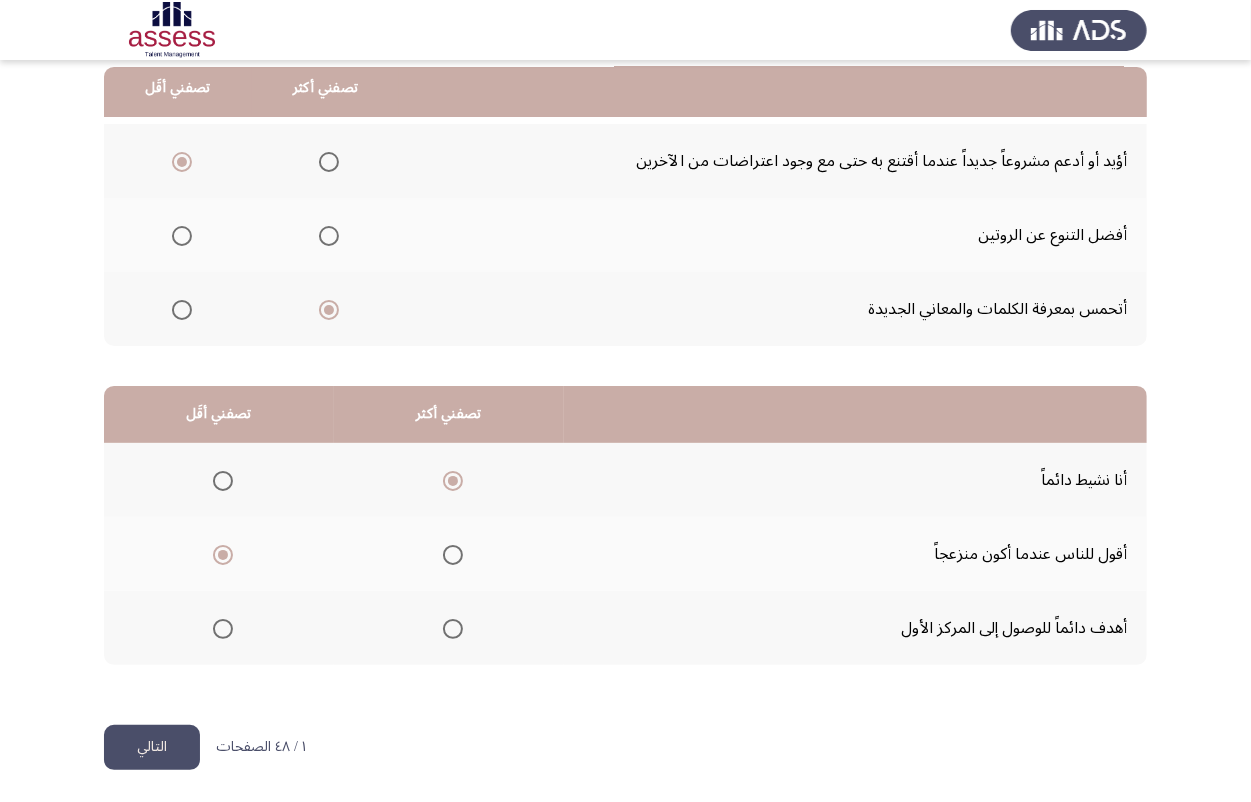 click on "التالي" 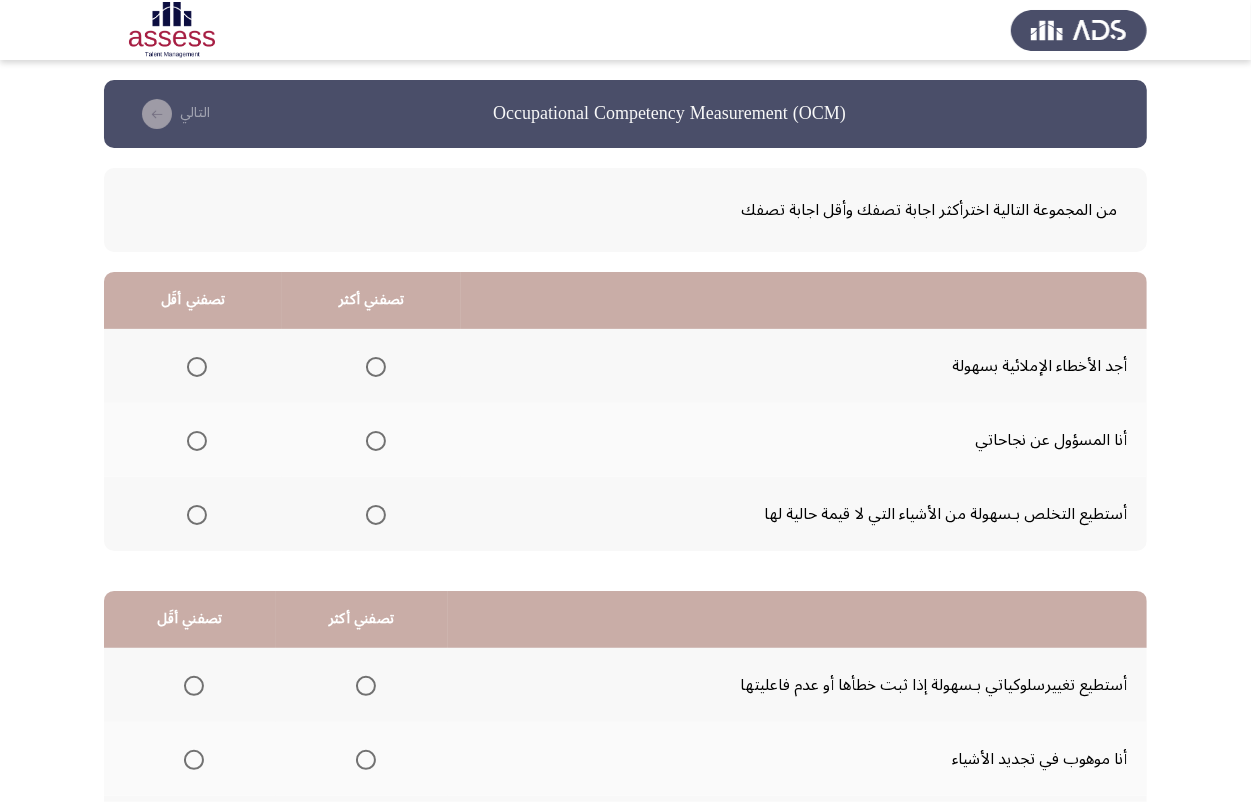 click at bounding box center [376, 441] 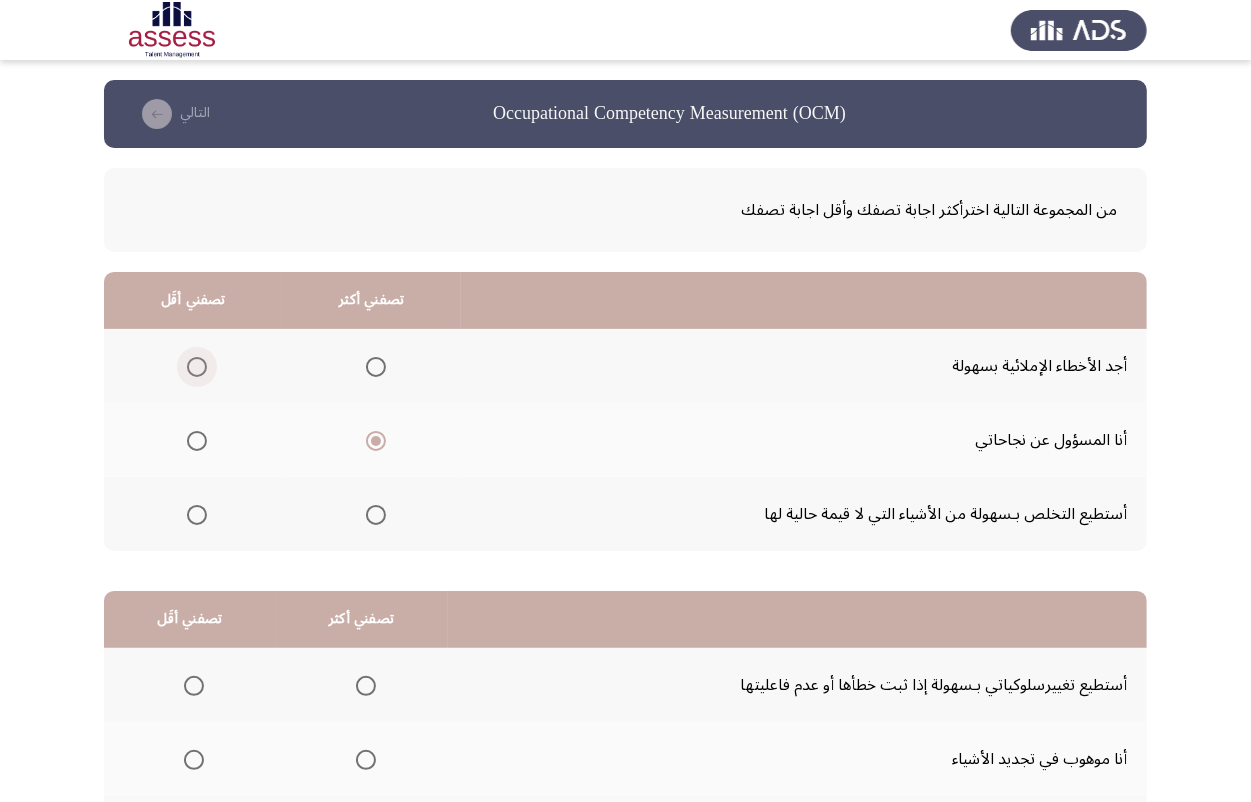 click at bounding box center [197, 367] 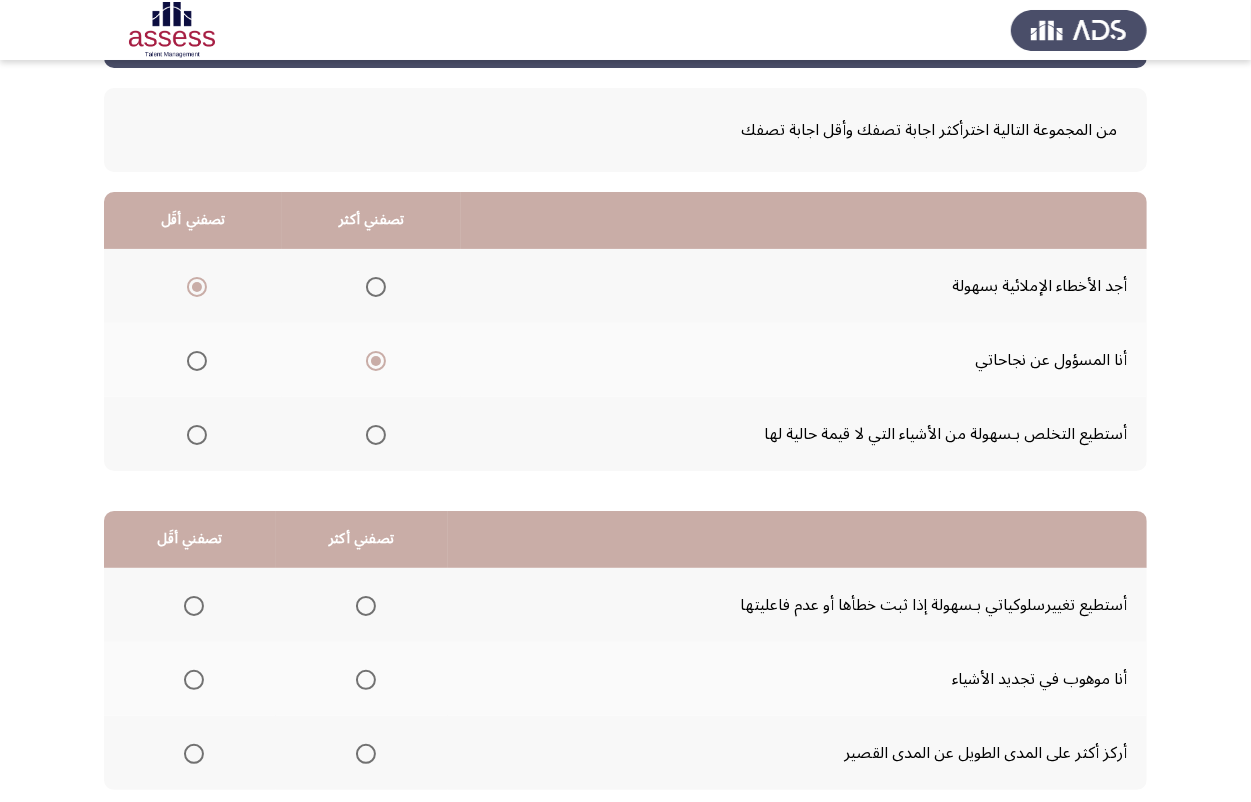 scroll, scrollTop: 205, scrollLeft: 0, axis: vertical 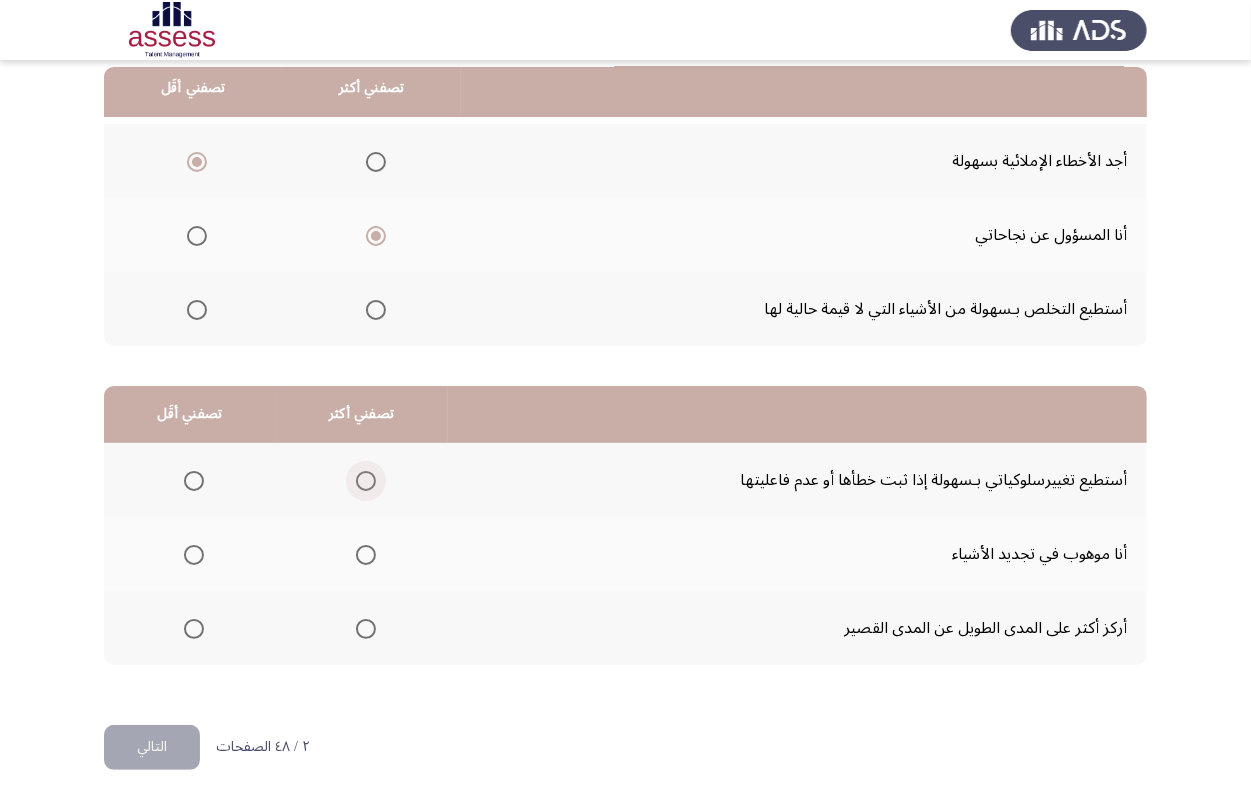 click at bounding box center [366, 481] 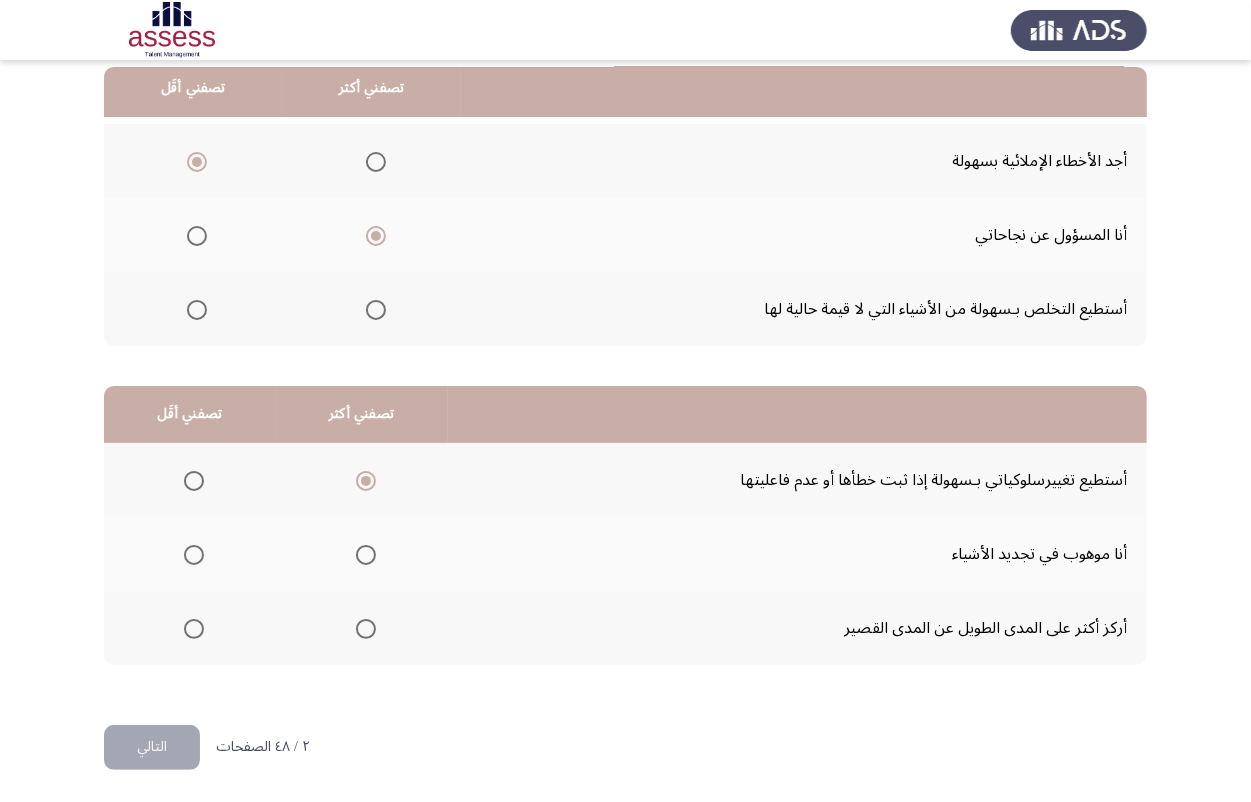 click at bounding box center (194, 555) 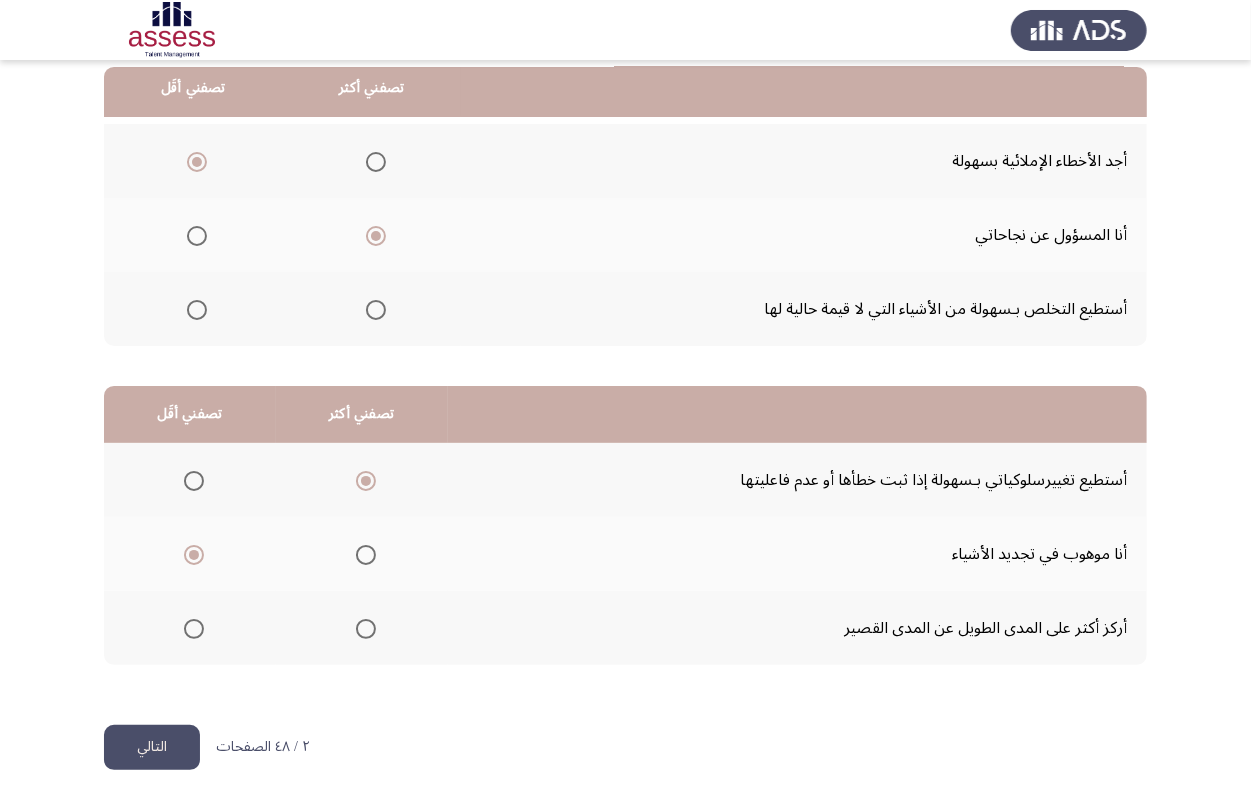 click on "التالي" 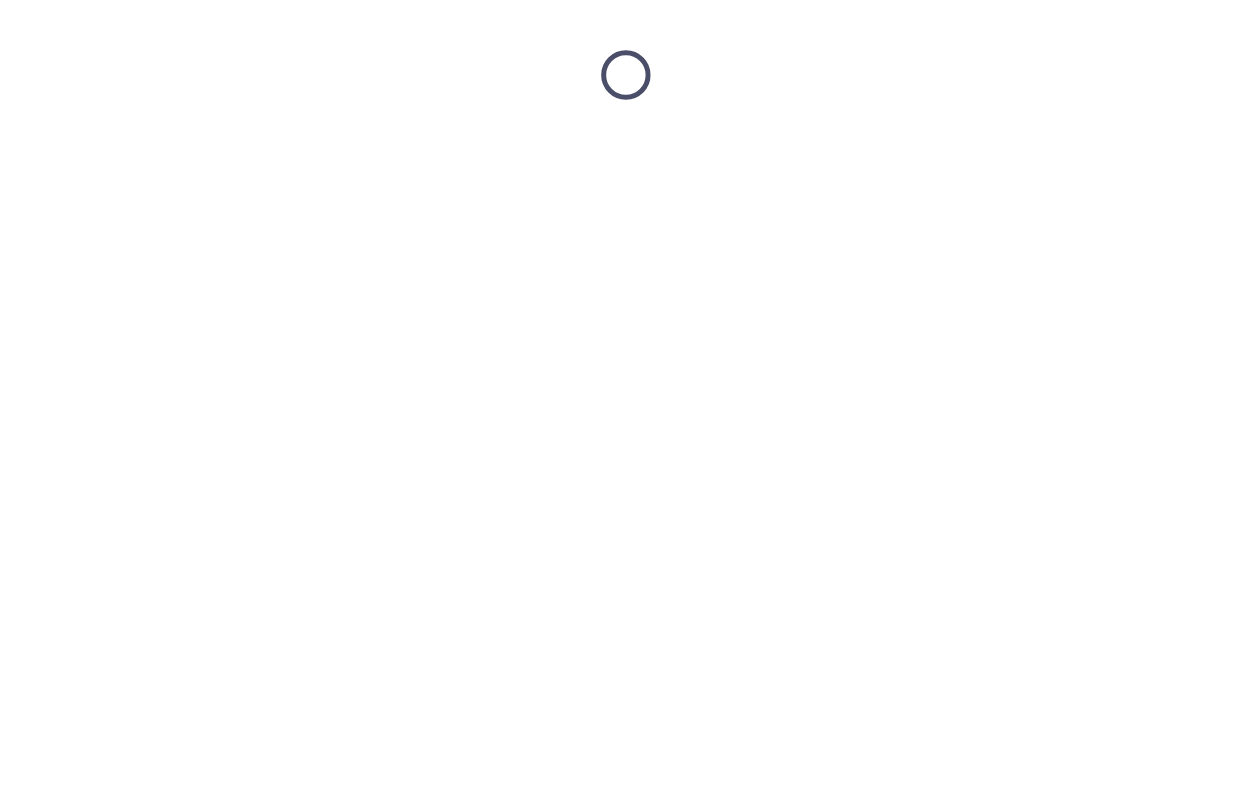 scroll, scrollTop: 0, scrollLeft: 0, axis: both 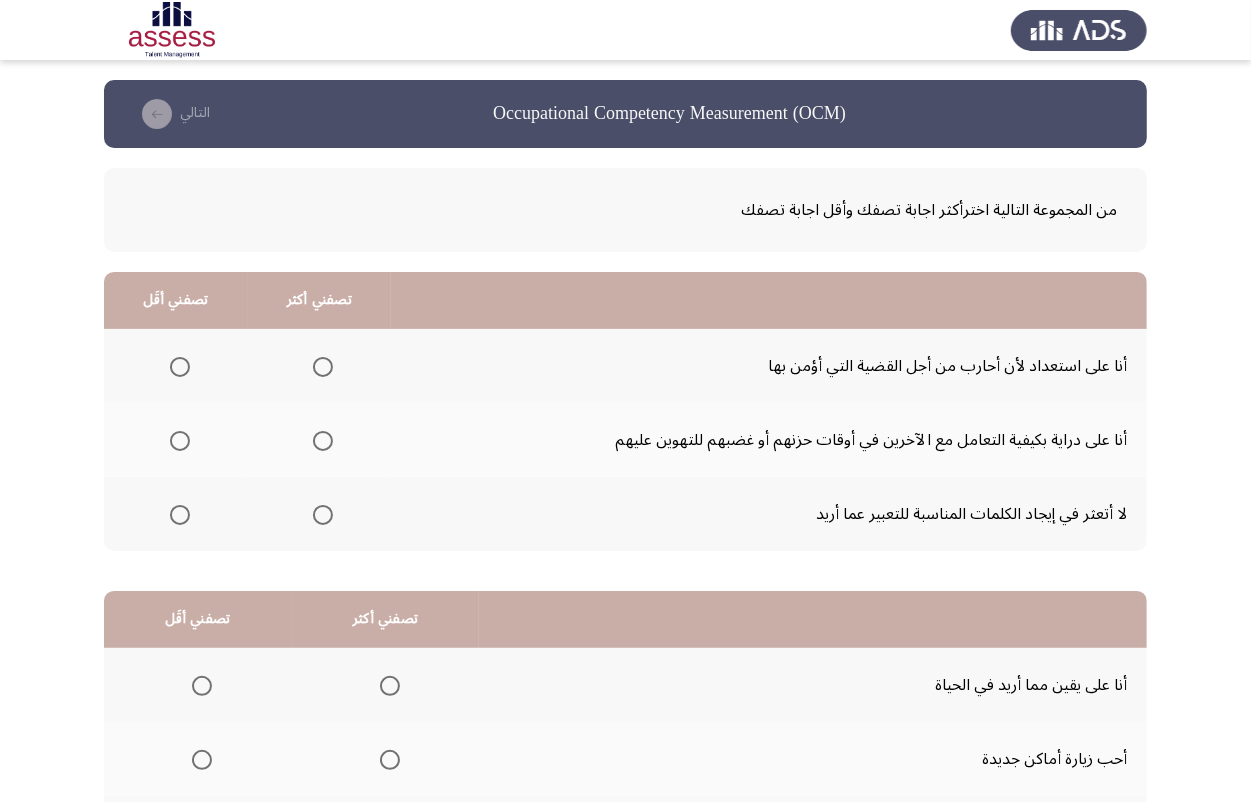 click at bounding box center [180, 515] 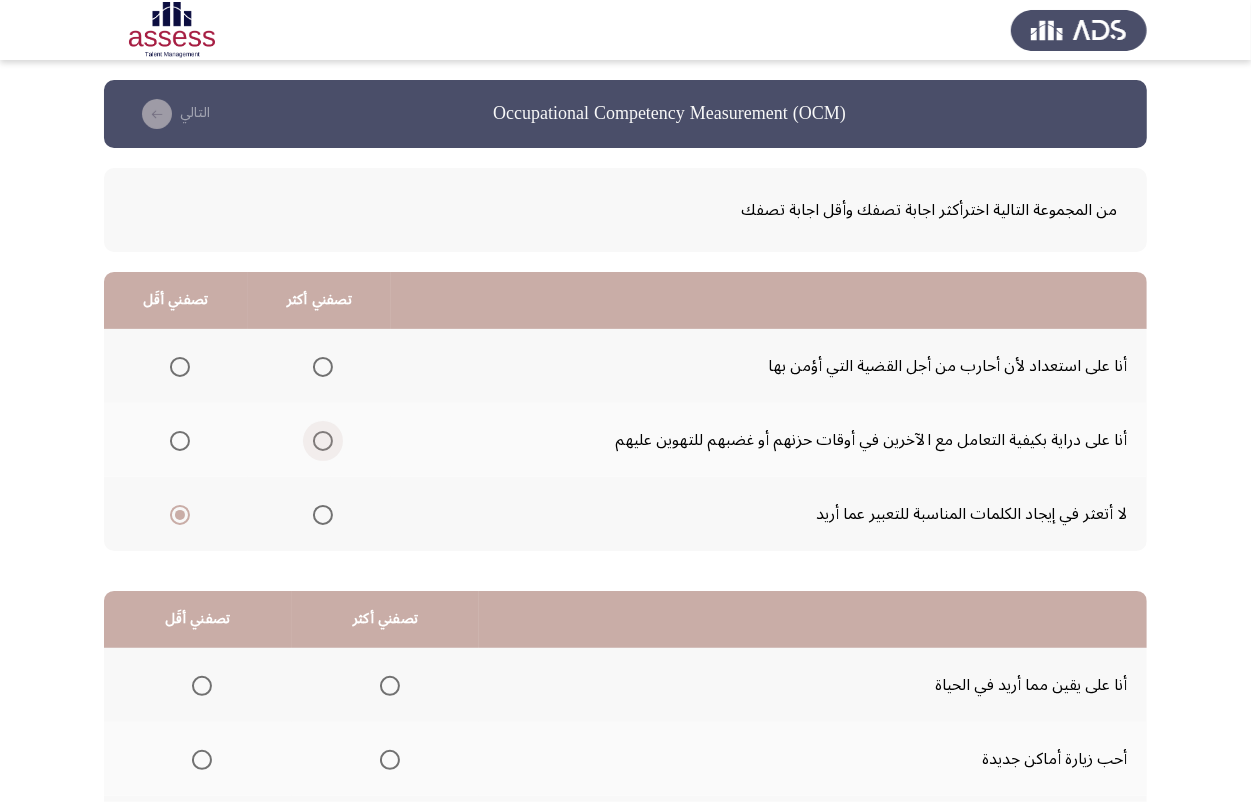 click at bounding box center (323, 441) 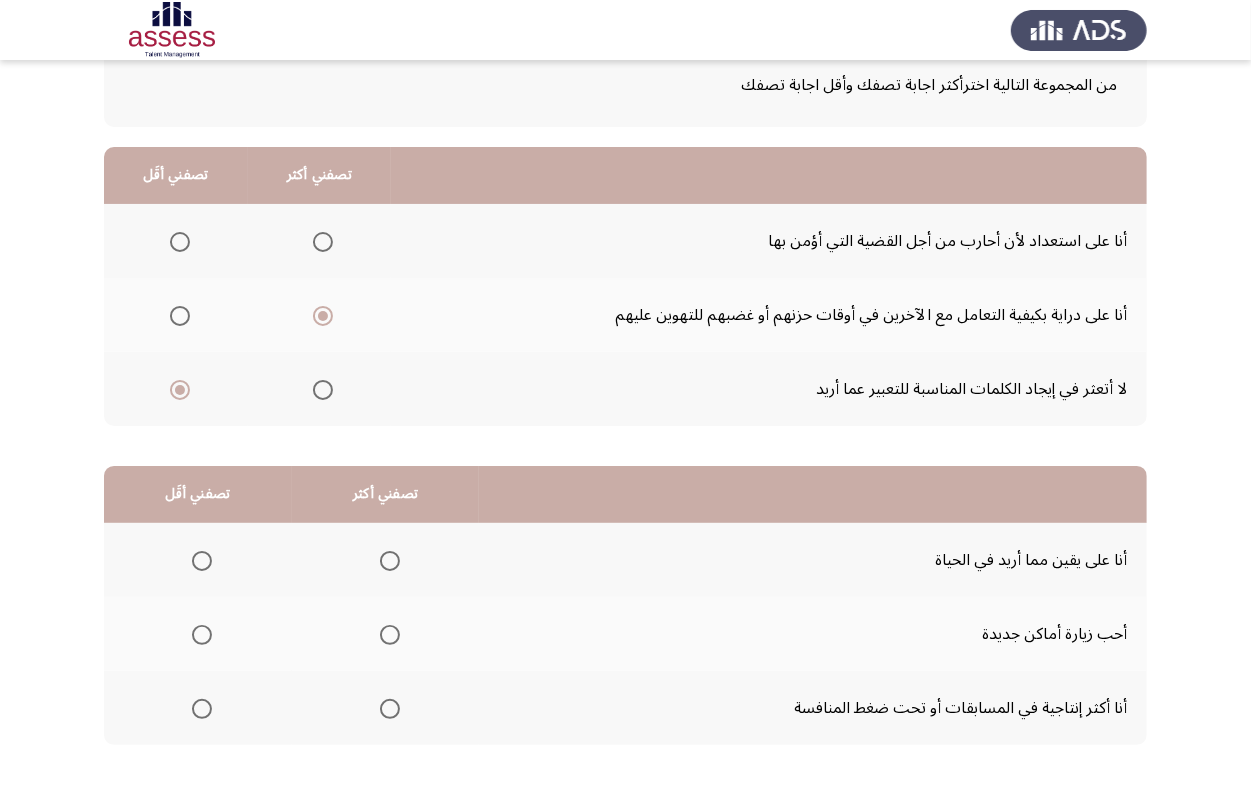 scroll, scrollTop: 205, scrollLeft: 0, axis: vertical 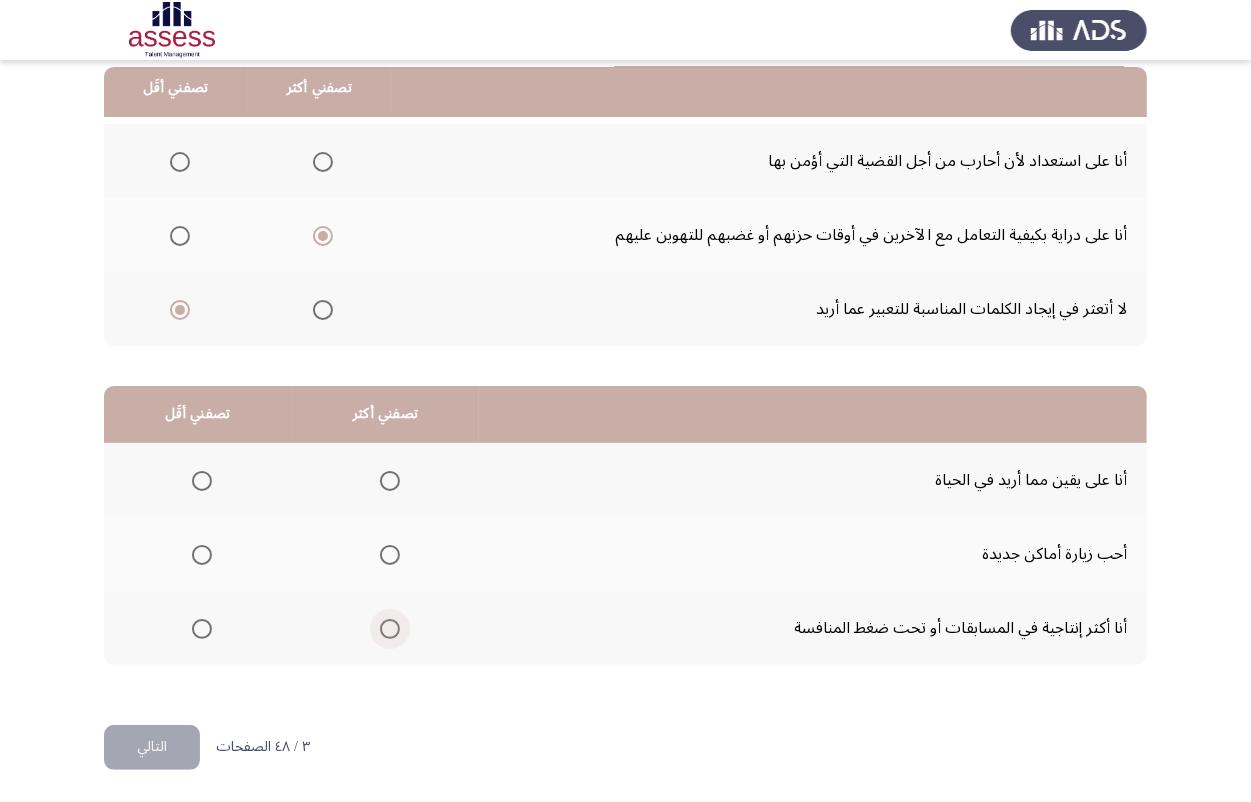 click at bounding box center [390, 629] 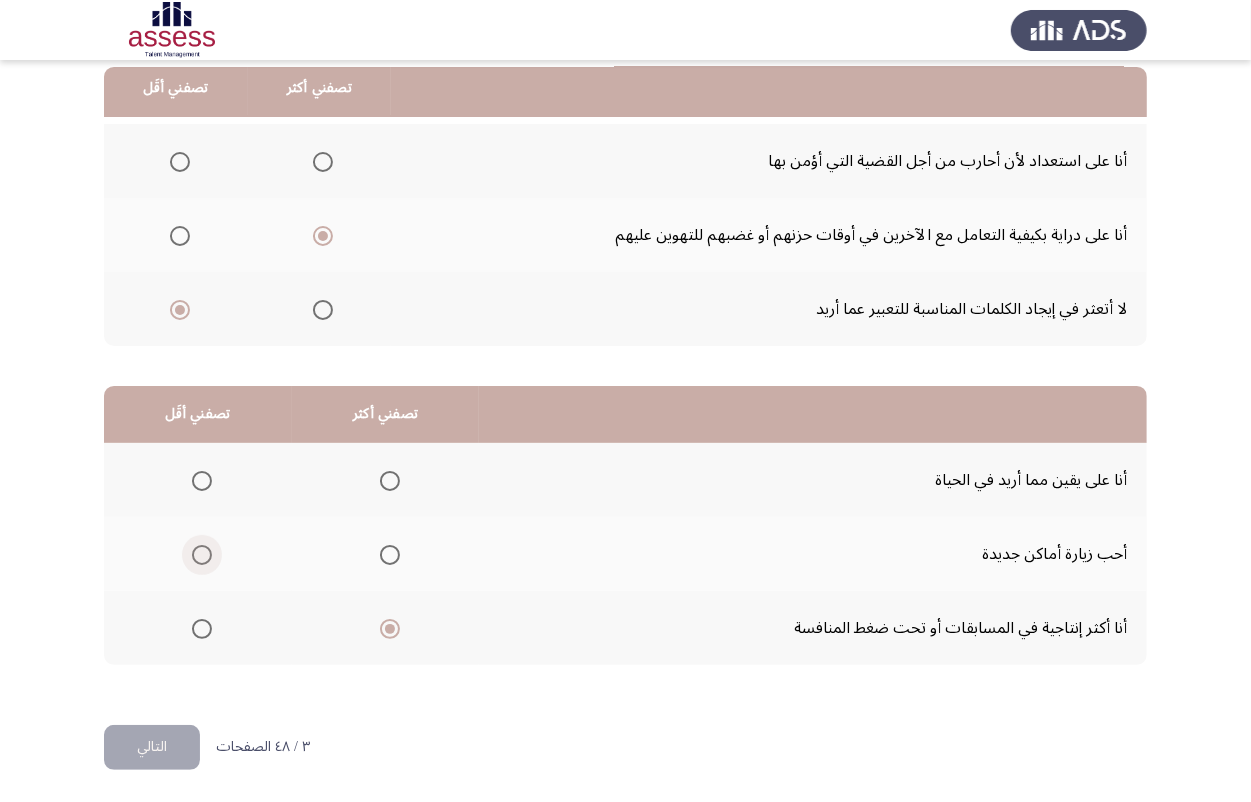click at bounding box center (202, 555) 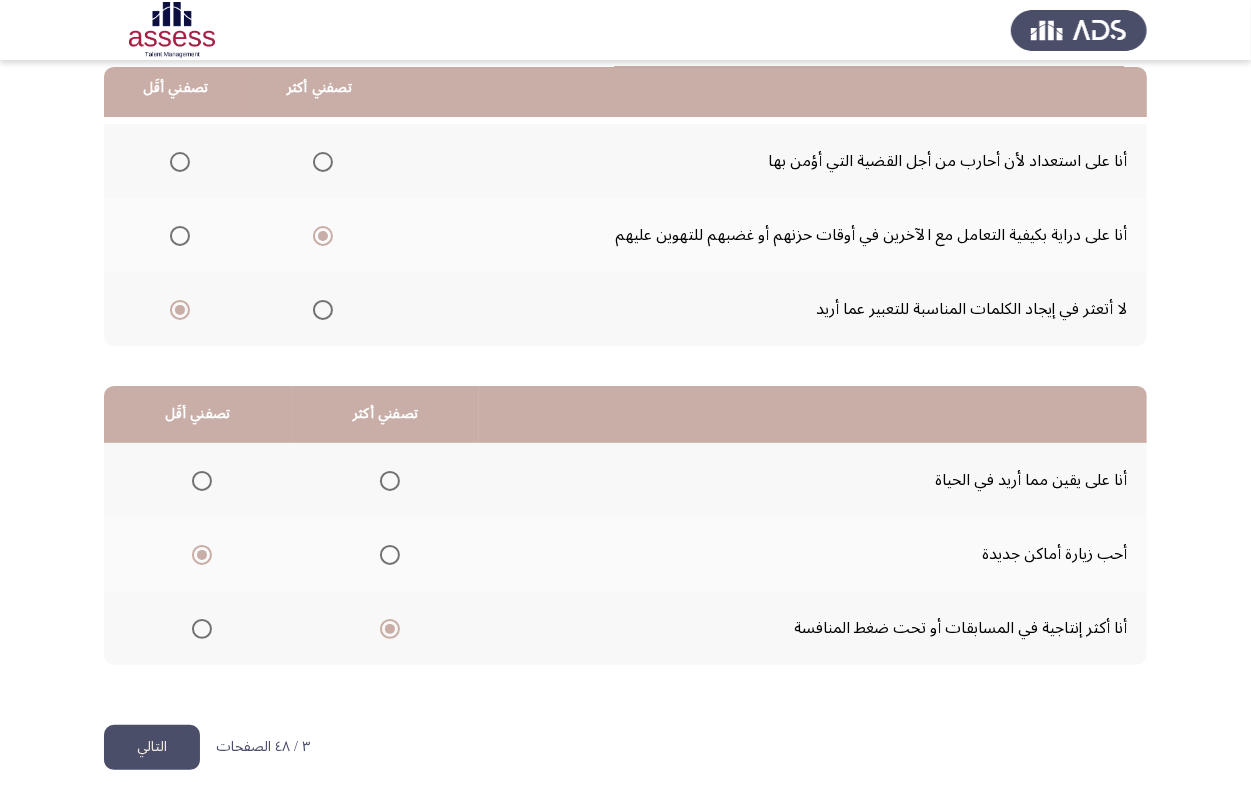 click on "التالي" 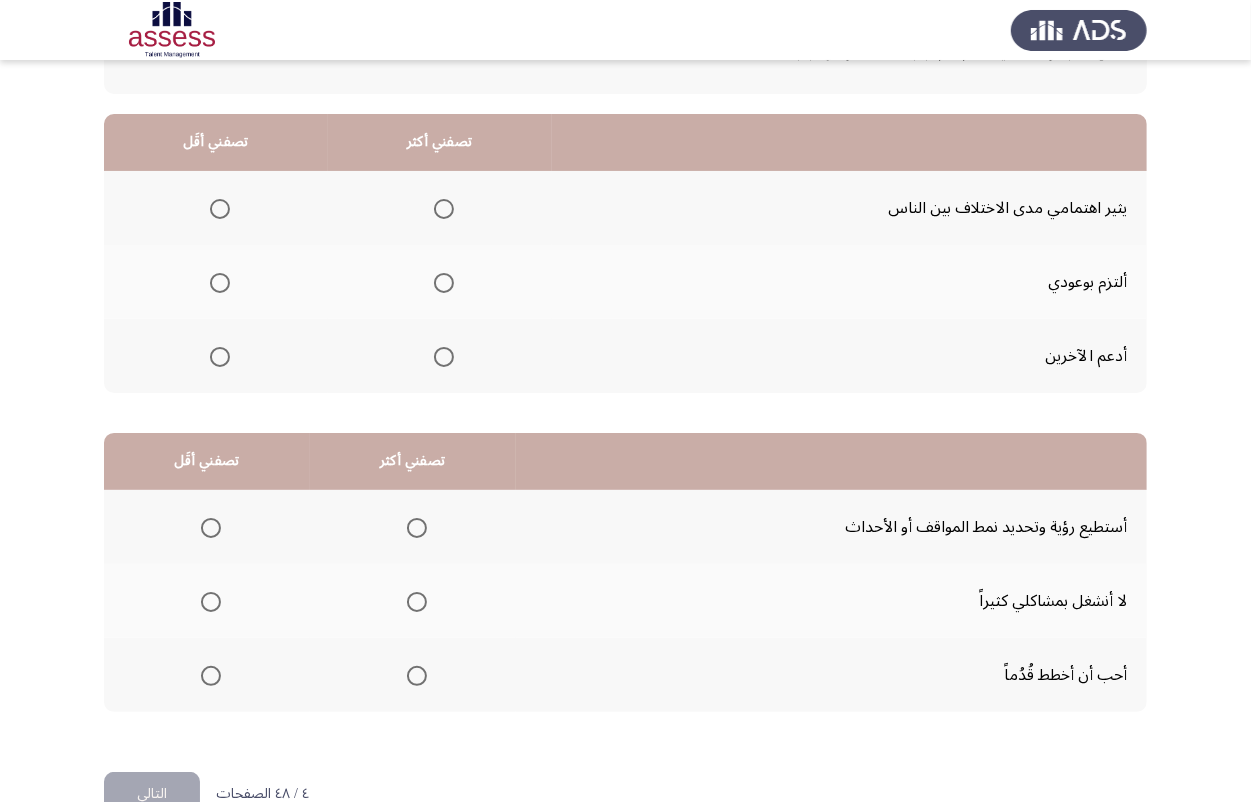 scroll, scrollTop: 205, scrollLeft: 0, axis: vertical 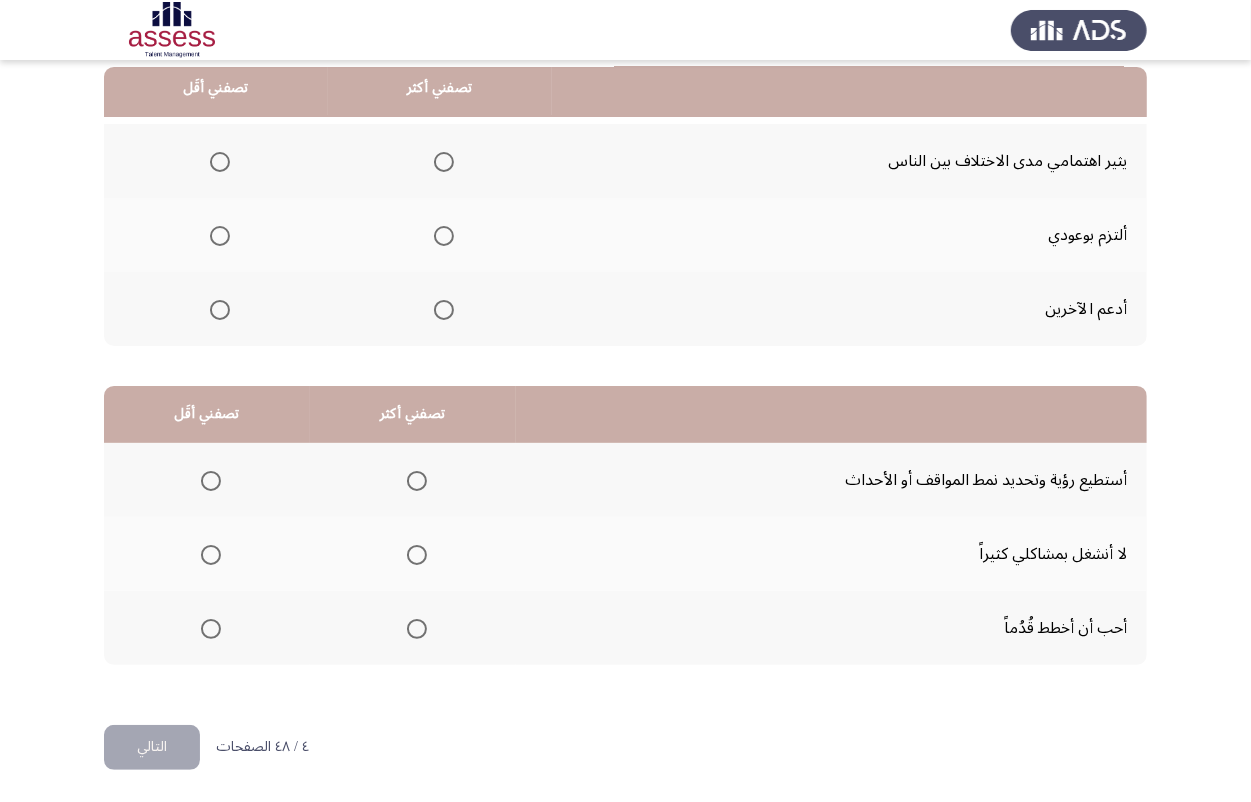click at bounding box center (220, 162) 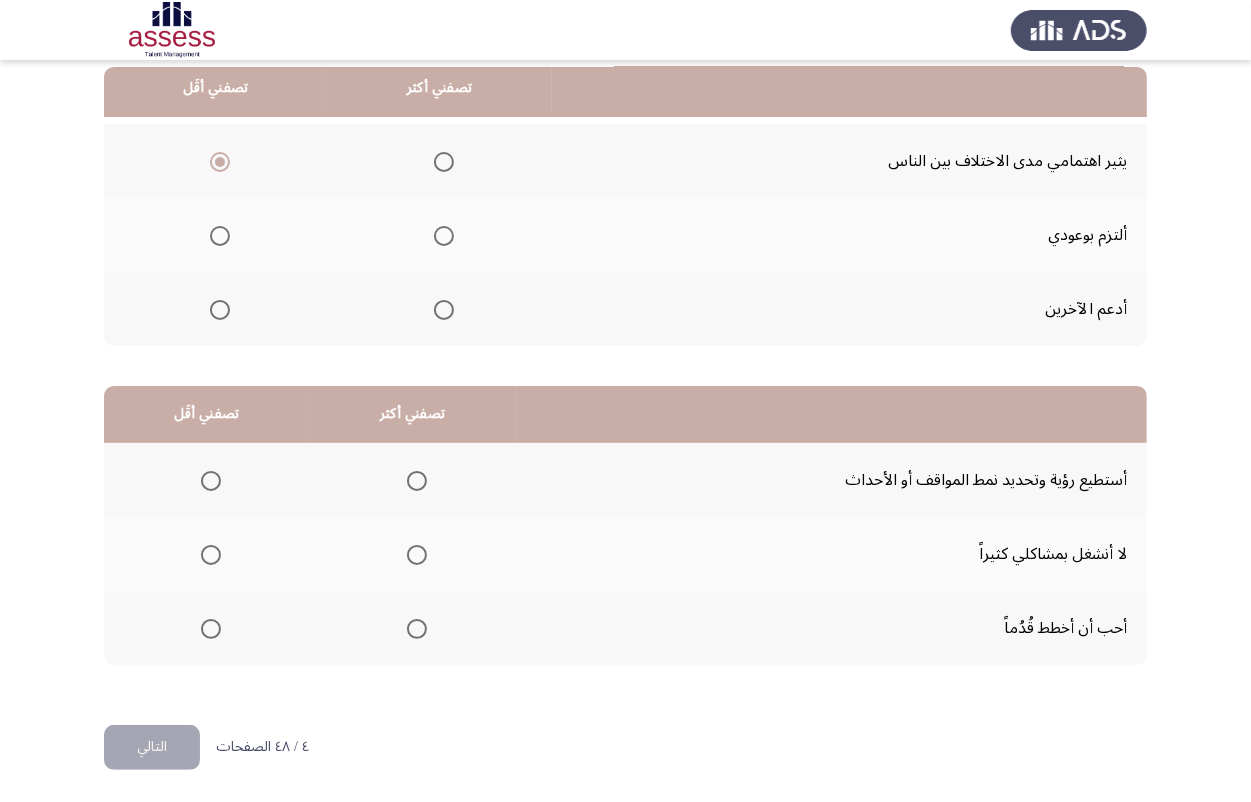 click at bounding box center [444, 236] 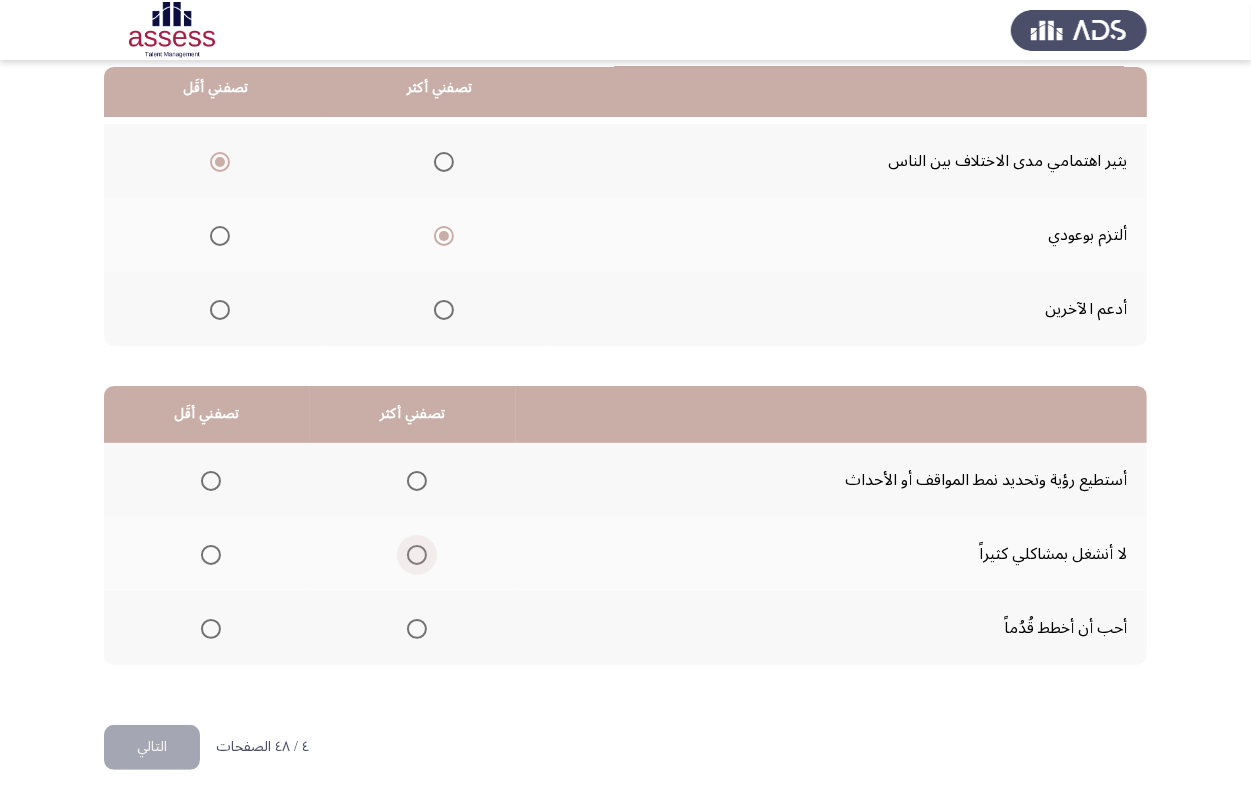 click at bounding box center (417, 555) 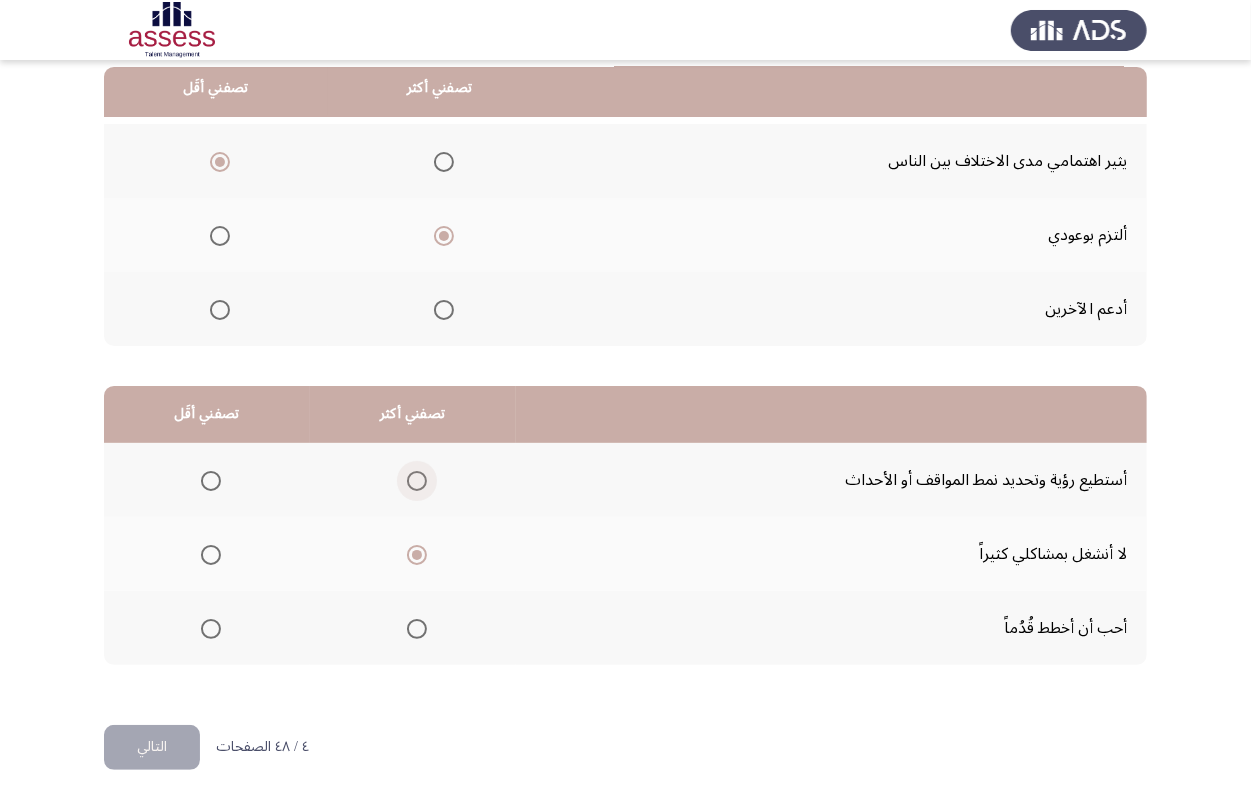 click at bounding box center [417, 481] 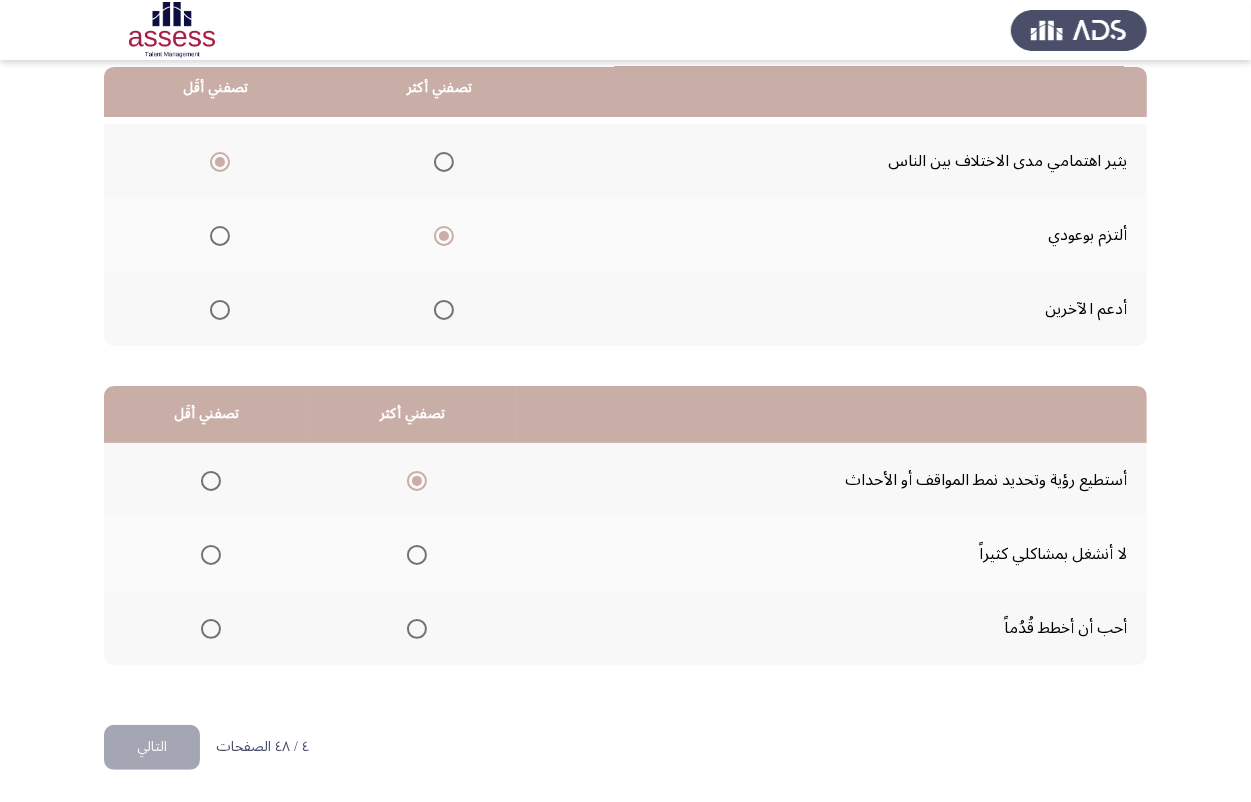 click at bounding box center [417, 555] 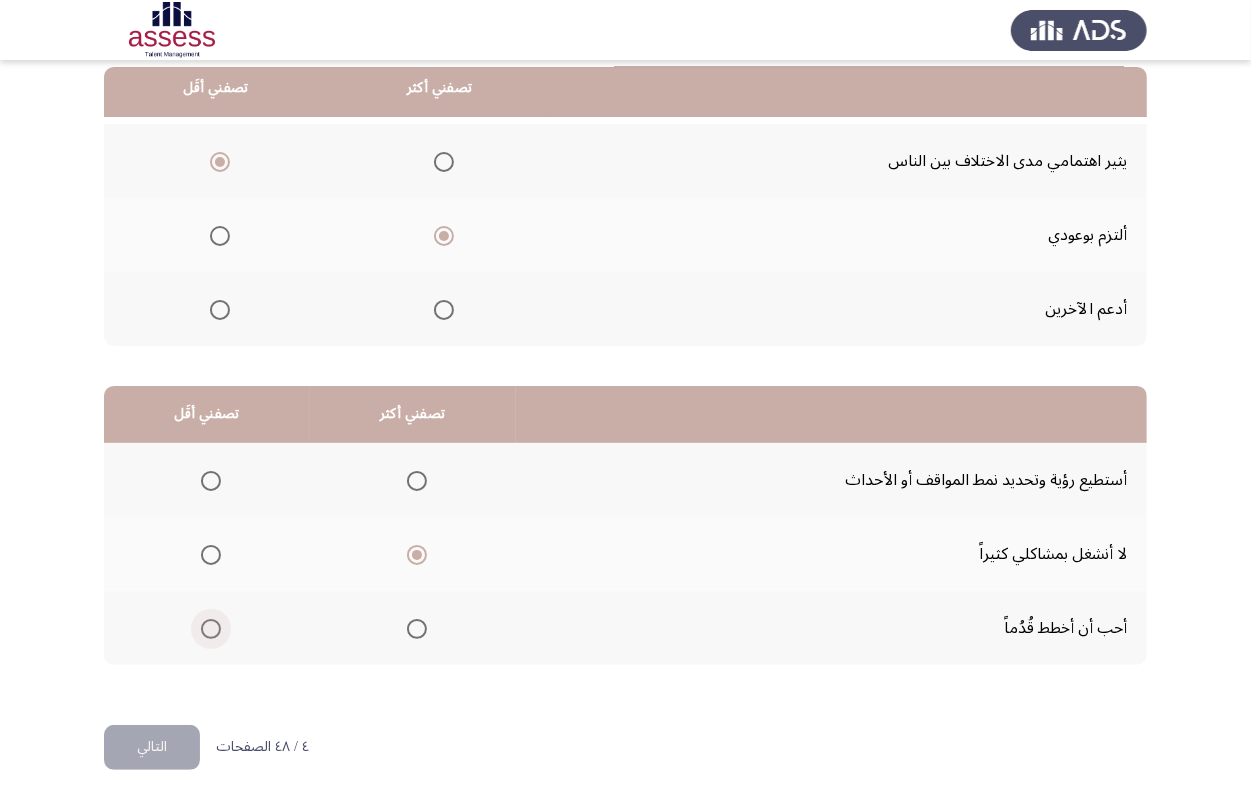 click at bounding box center [211, 629] 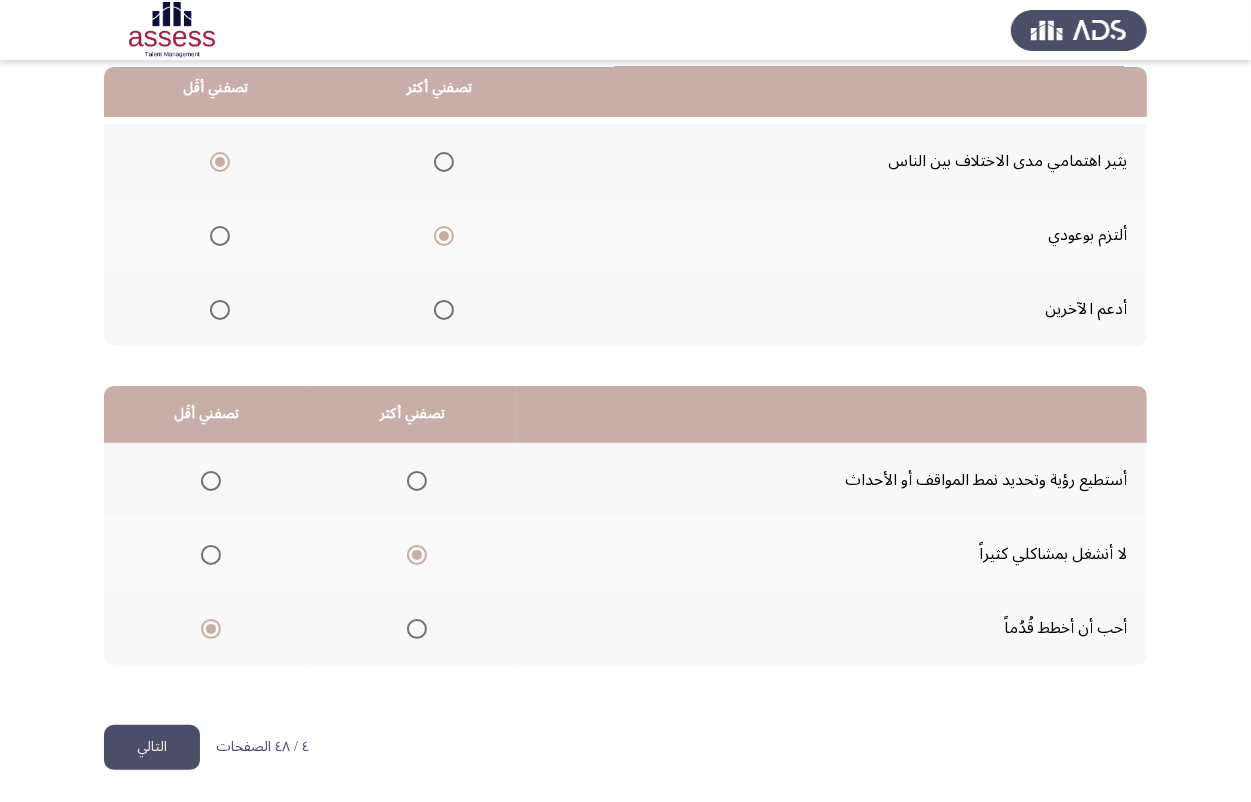 click on "التالي" 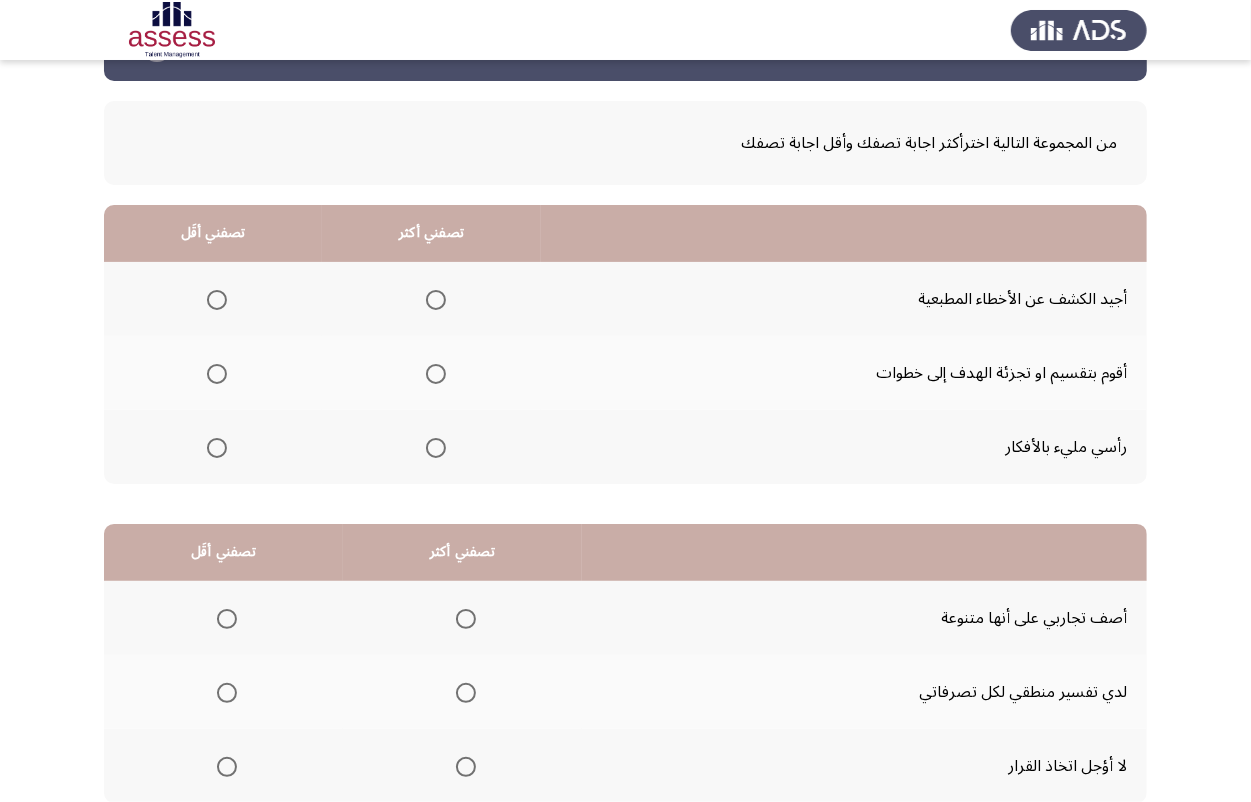 scroll, scrollTop: 205, scrollLeft: 0, axis: vertical 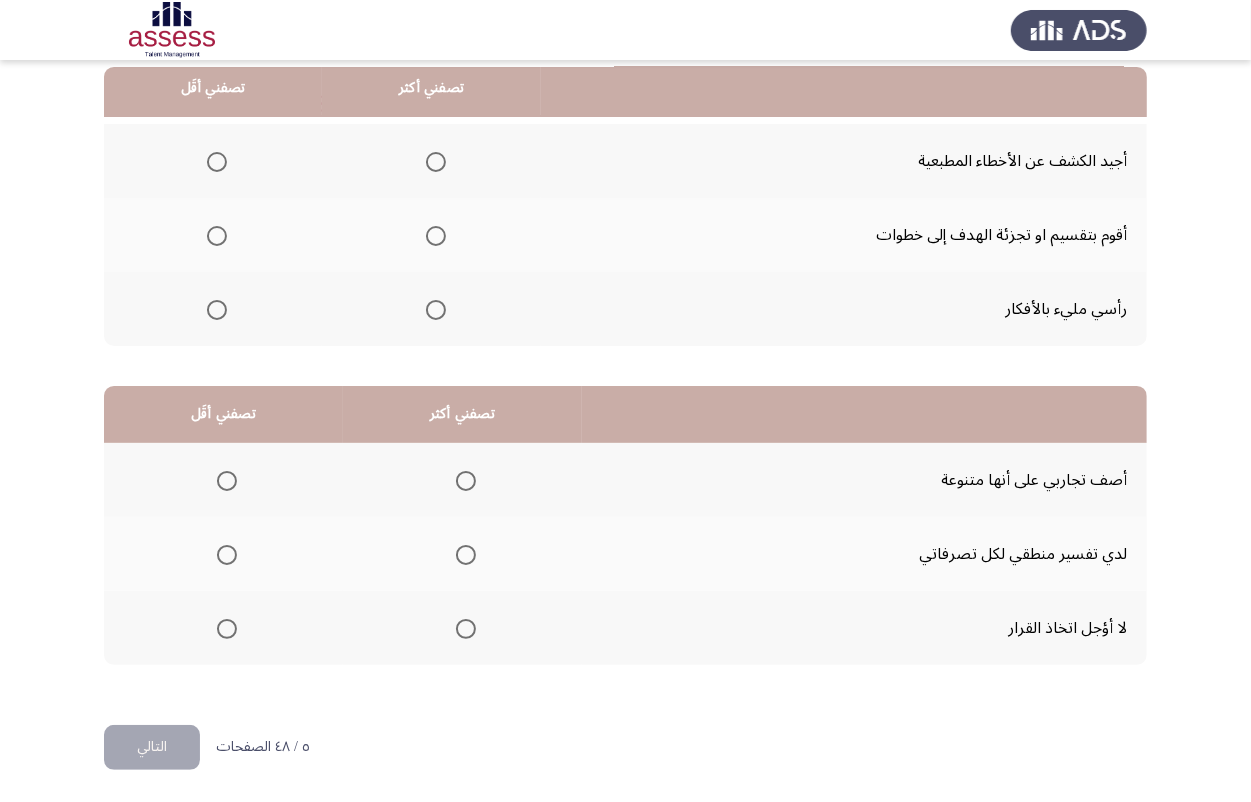 click at bounding box center [436, 310] 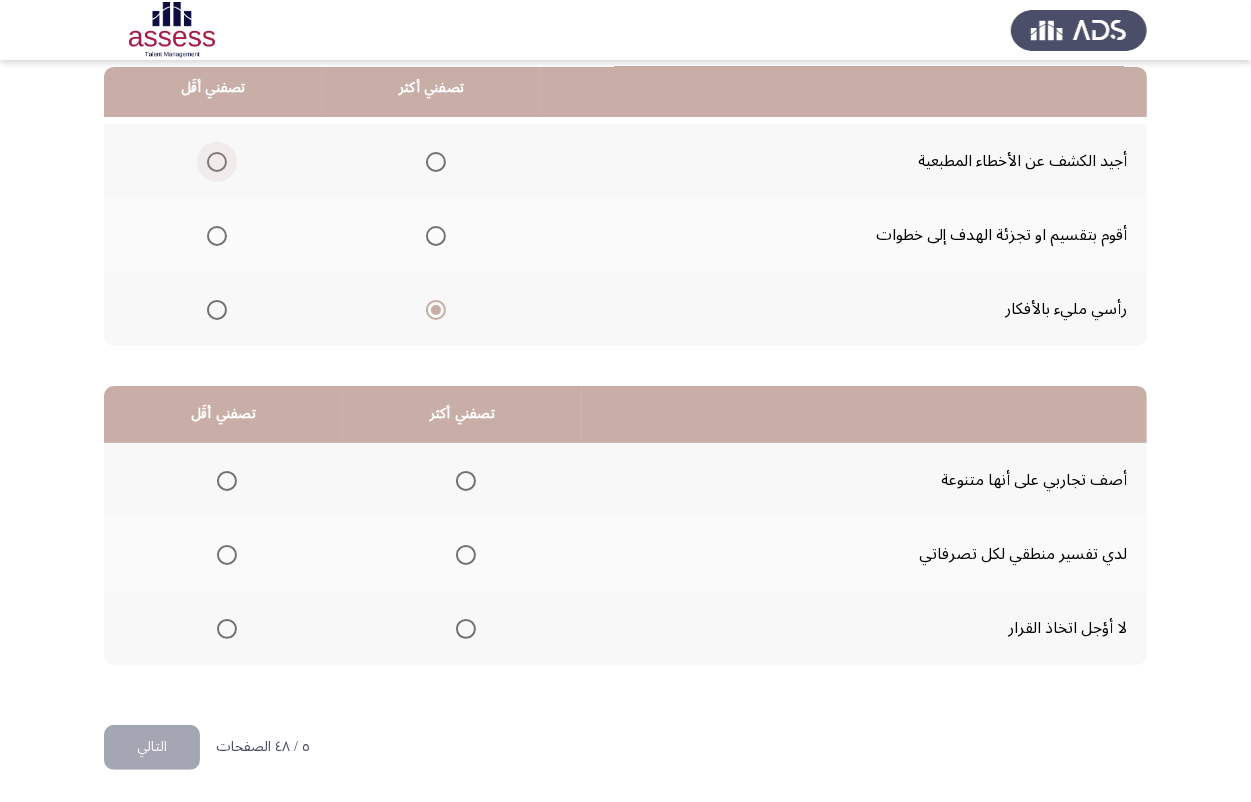 click at bounding box center (217, 162) 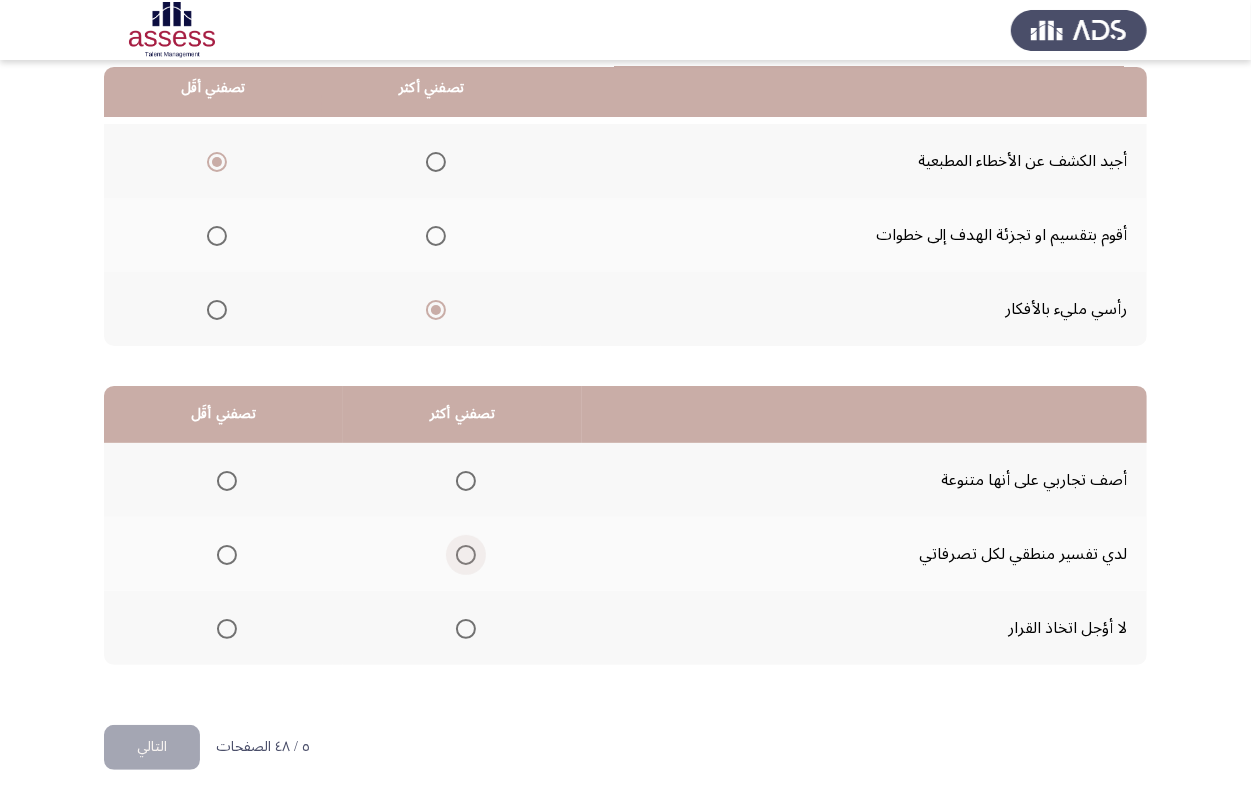 click at bounding box center [466, 555] 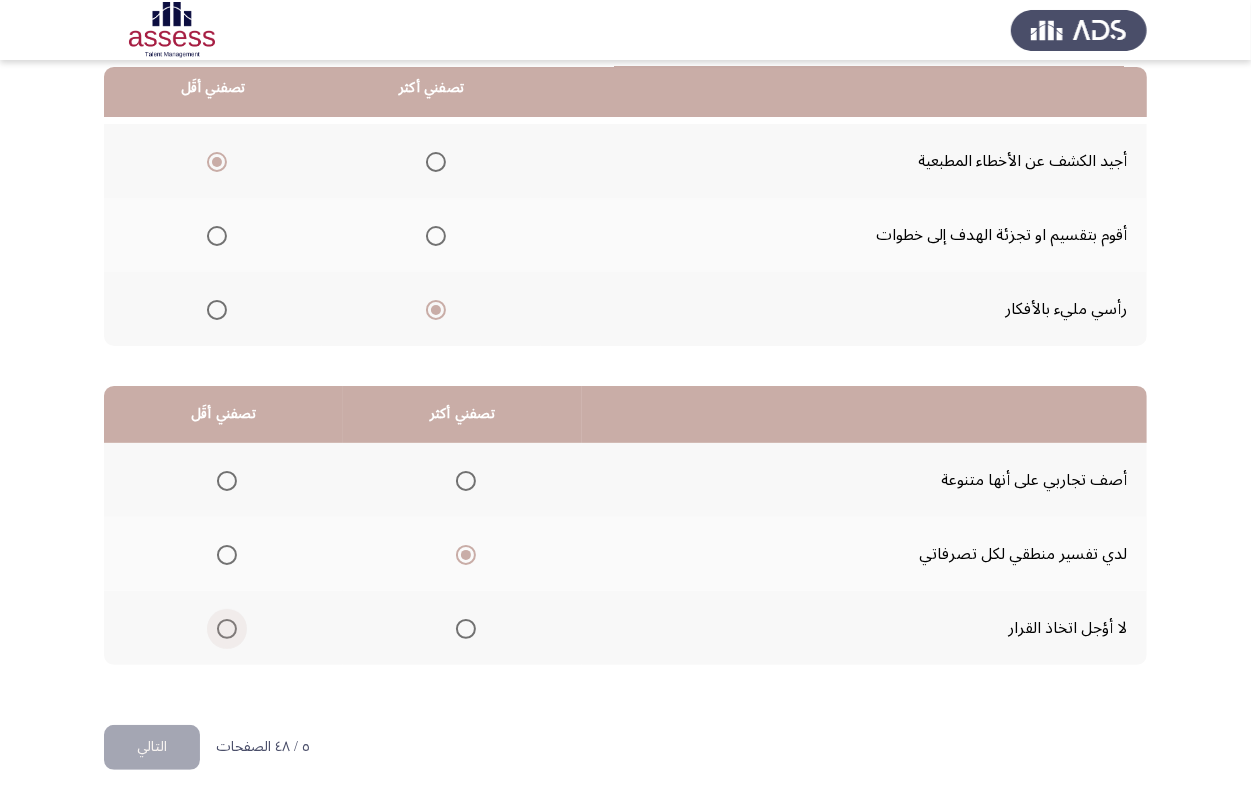 click at bounding box center [227, 629] 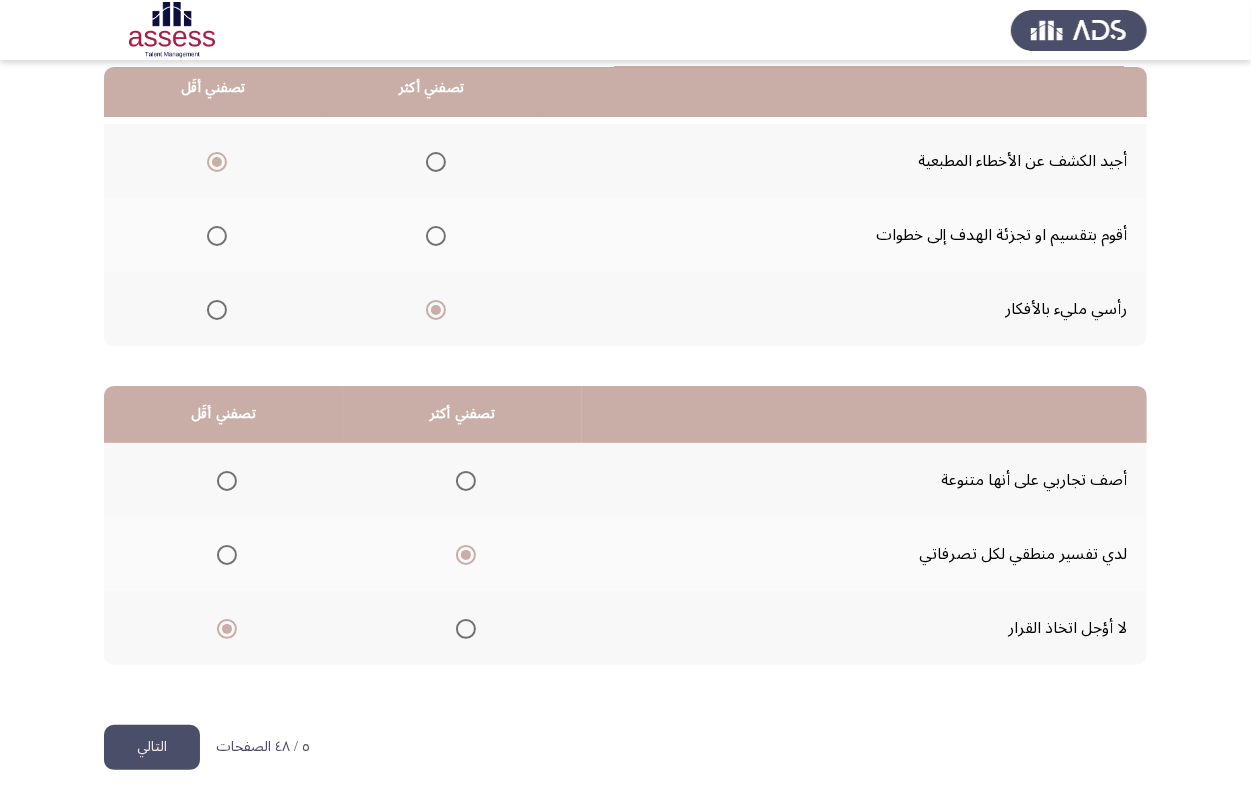 click on "التالي" 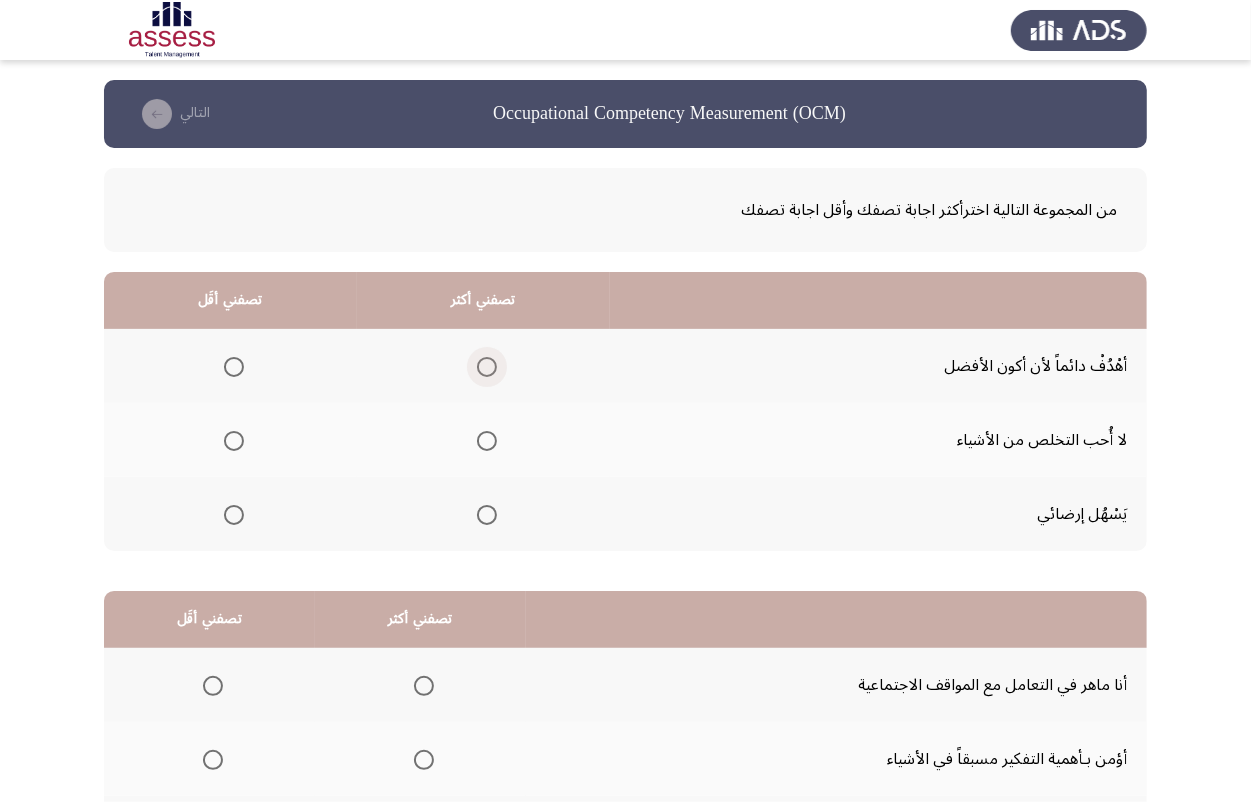 click at bounding box center (487, 367) 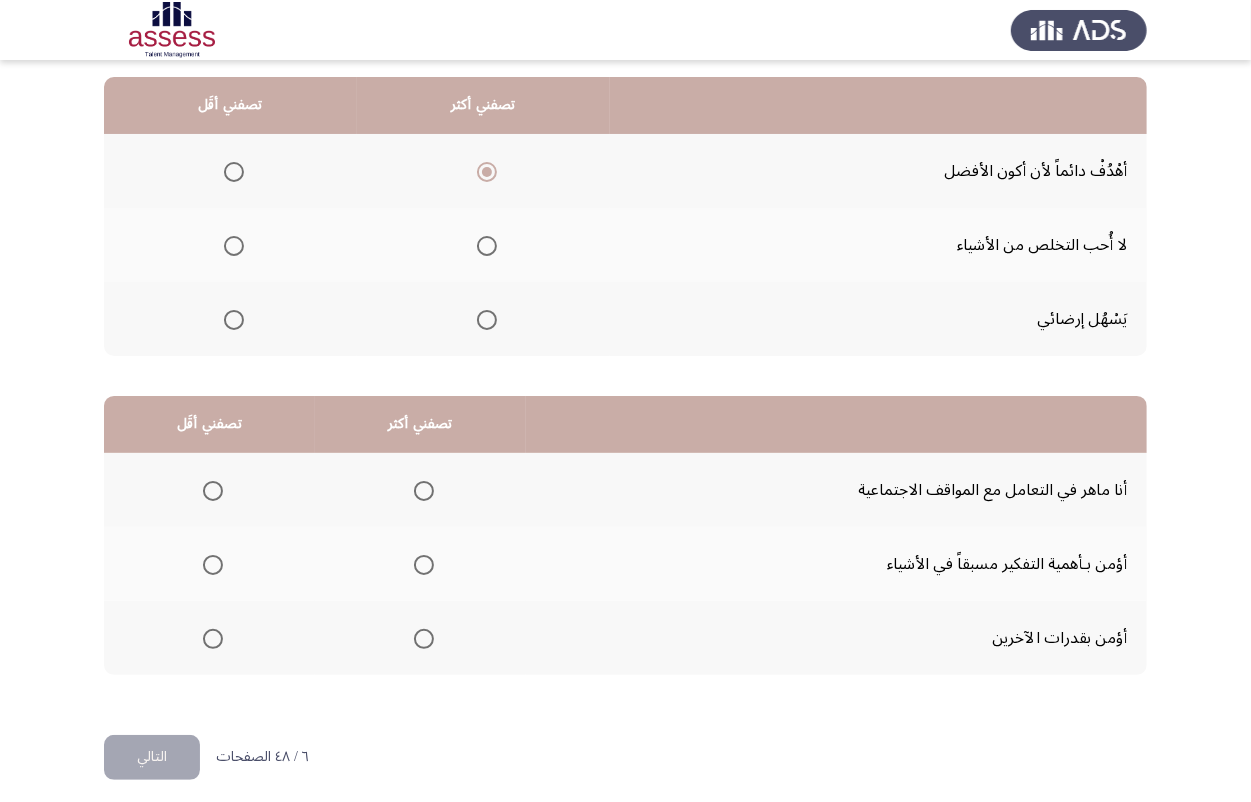 scroll, scrollTop: 205, scrollLeft: 0, axis: vertical 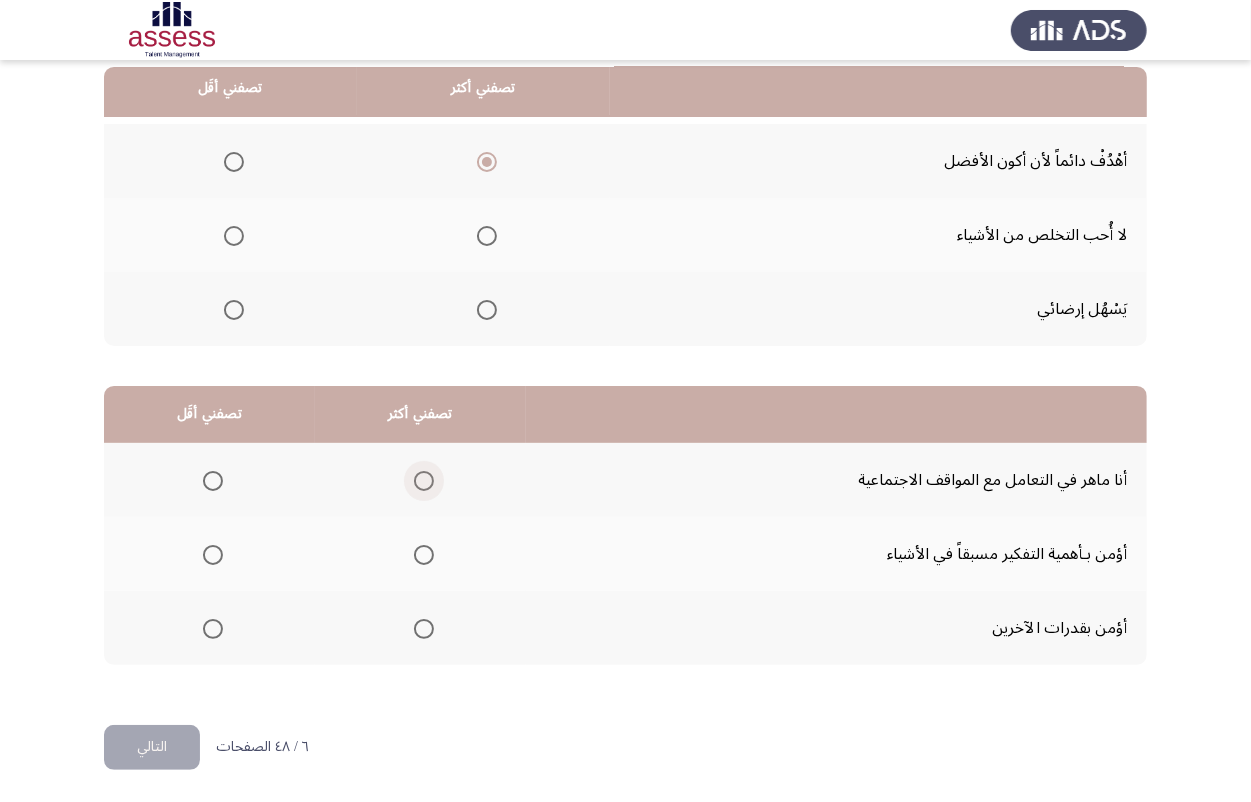 click at bounding box center [424, 481] 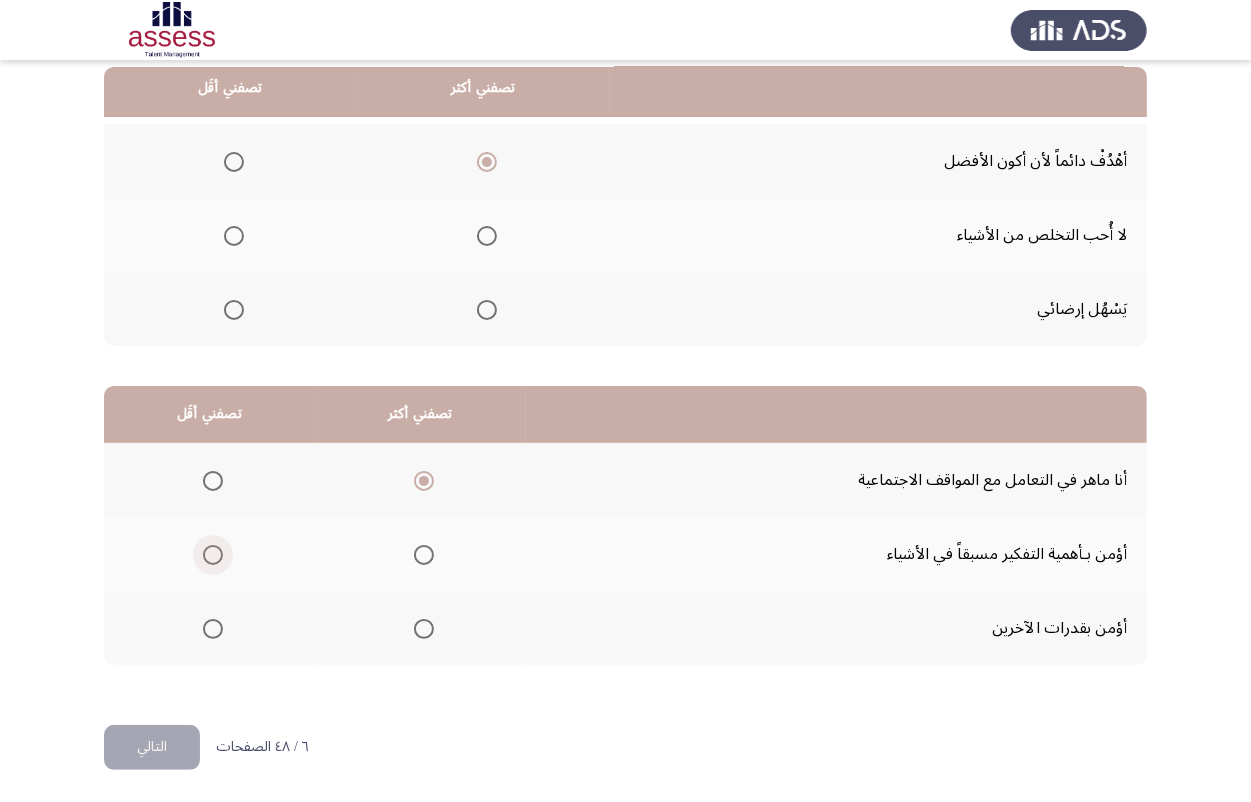 click at bounding box center [213, 555] 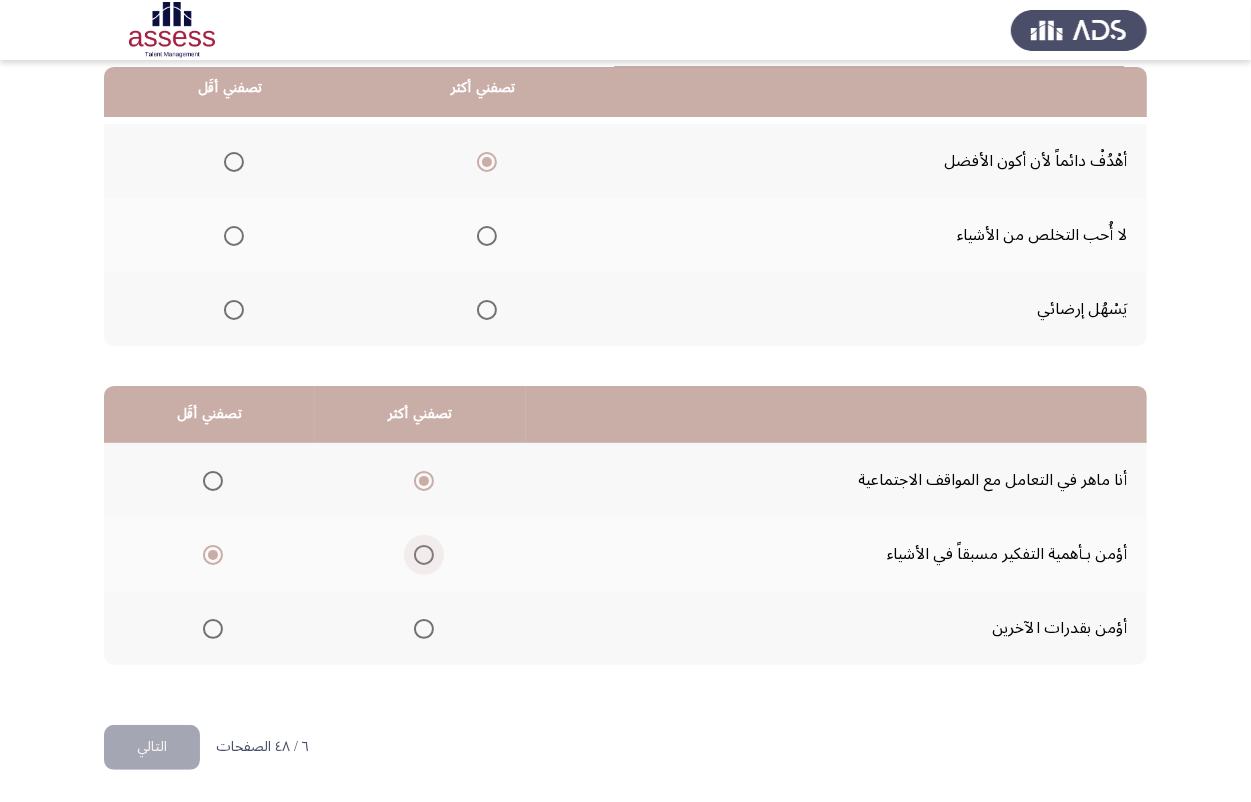 click at bounding box center (424, 555) 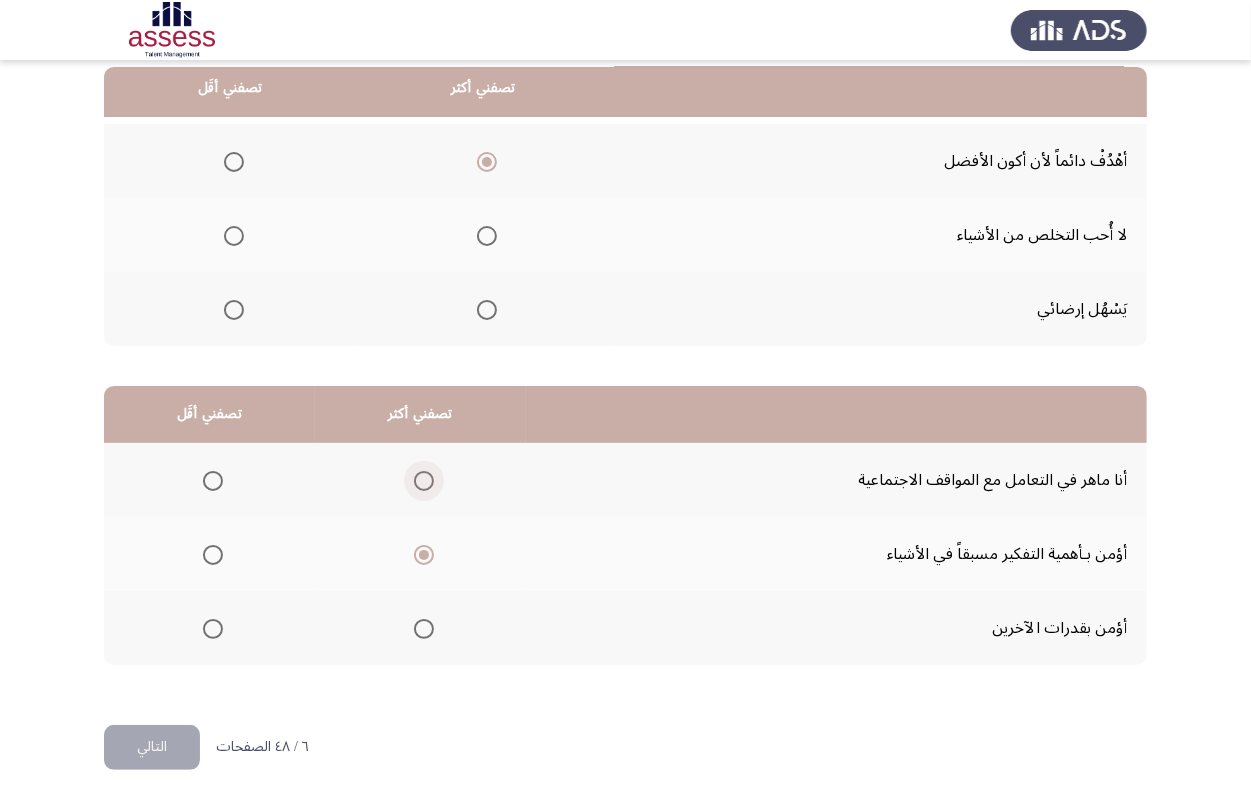 click at bounding box center (424, 481) 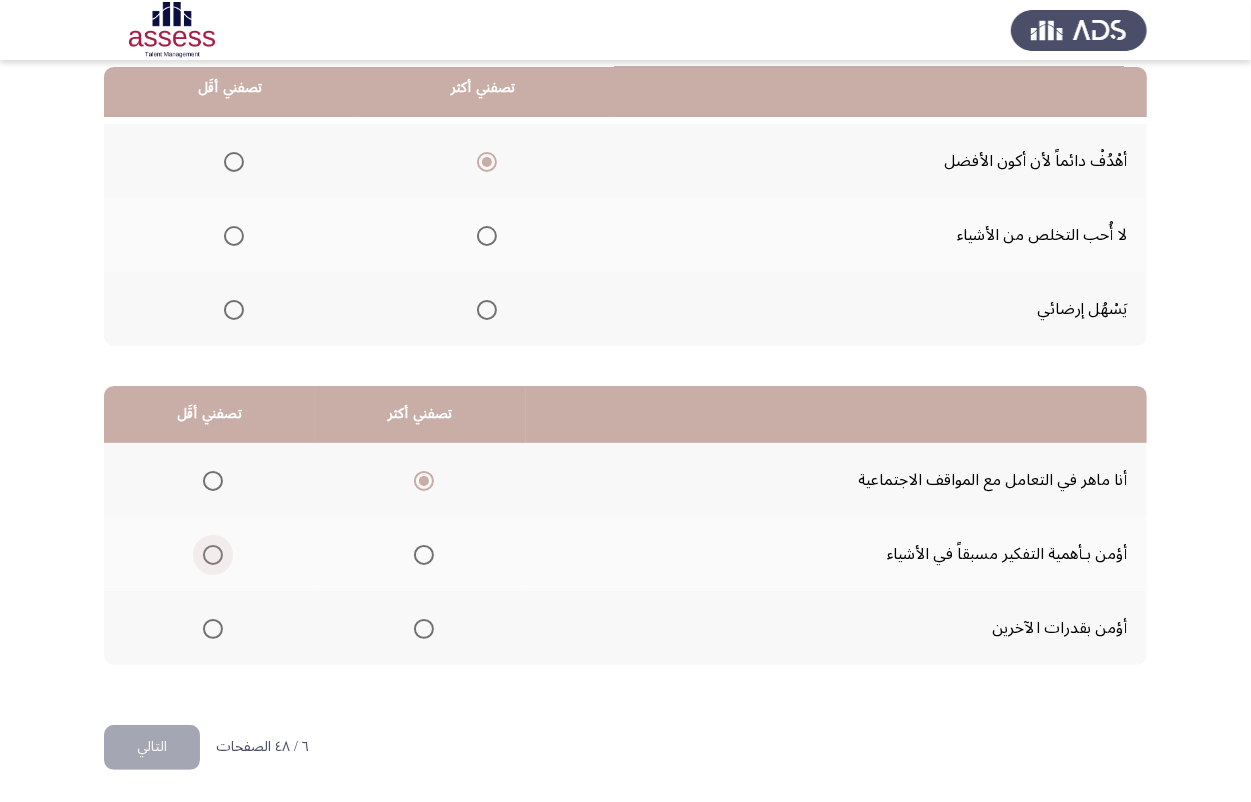 click at bounding box center (213, 555) 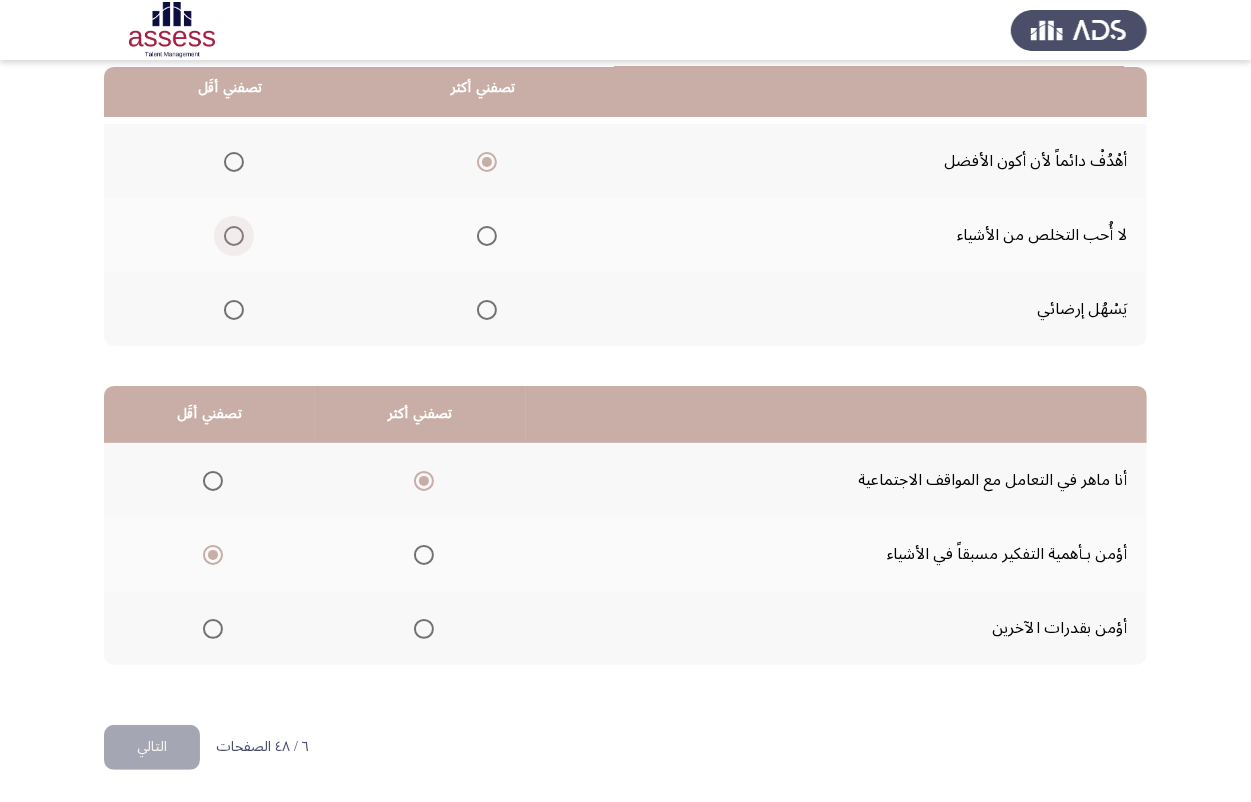 click at bounding box center [234, 236] 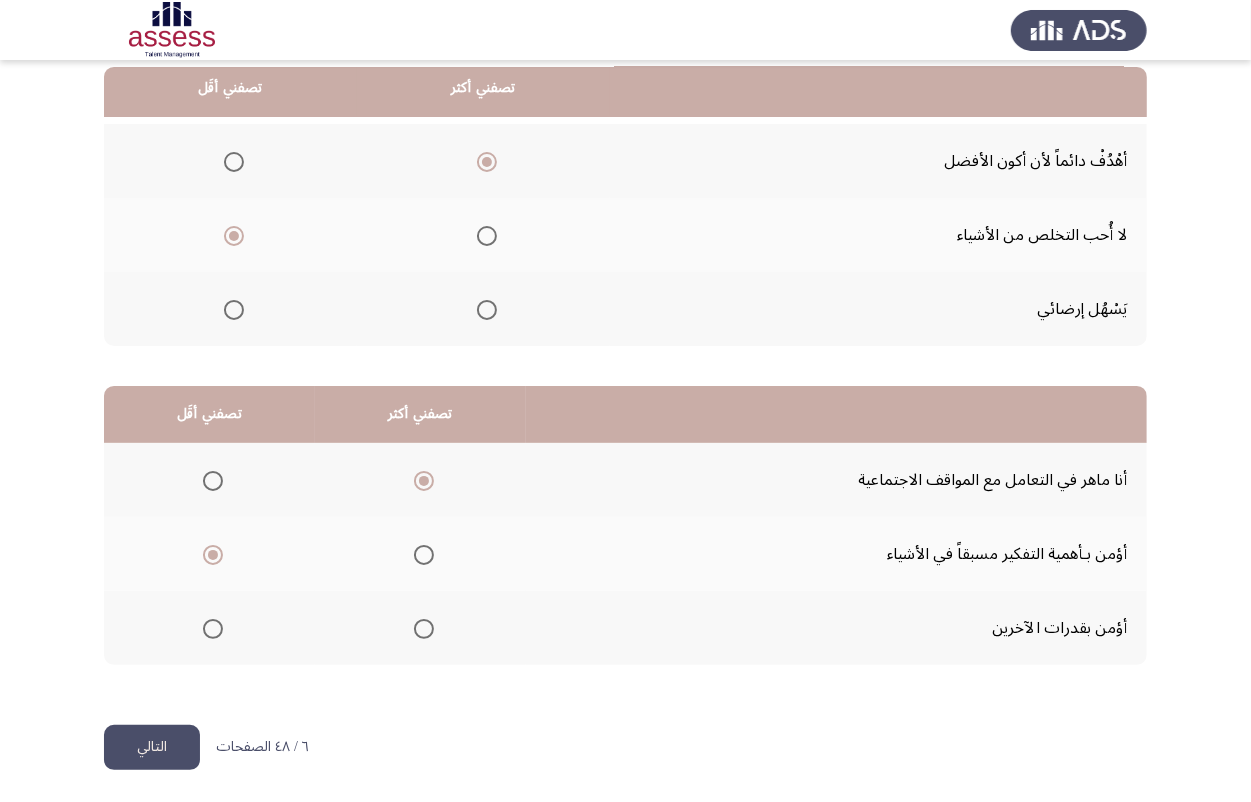 click on "التالي" 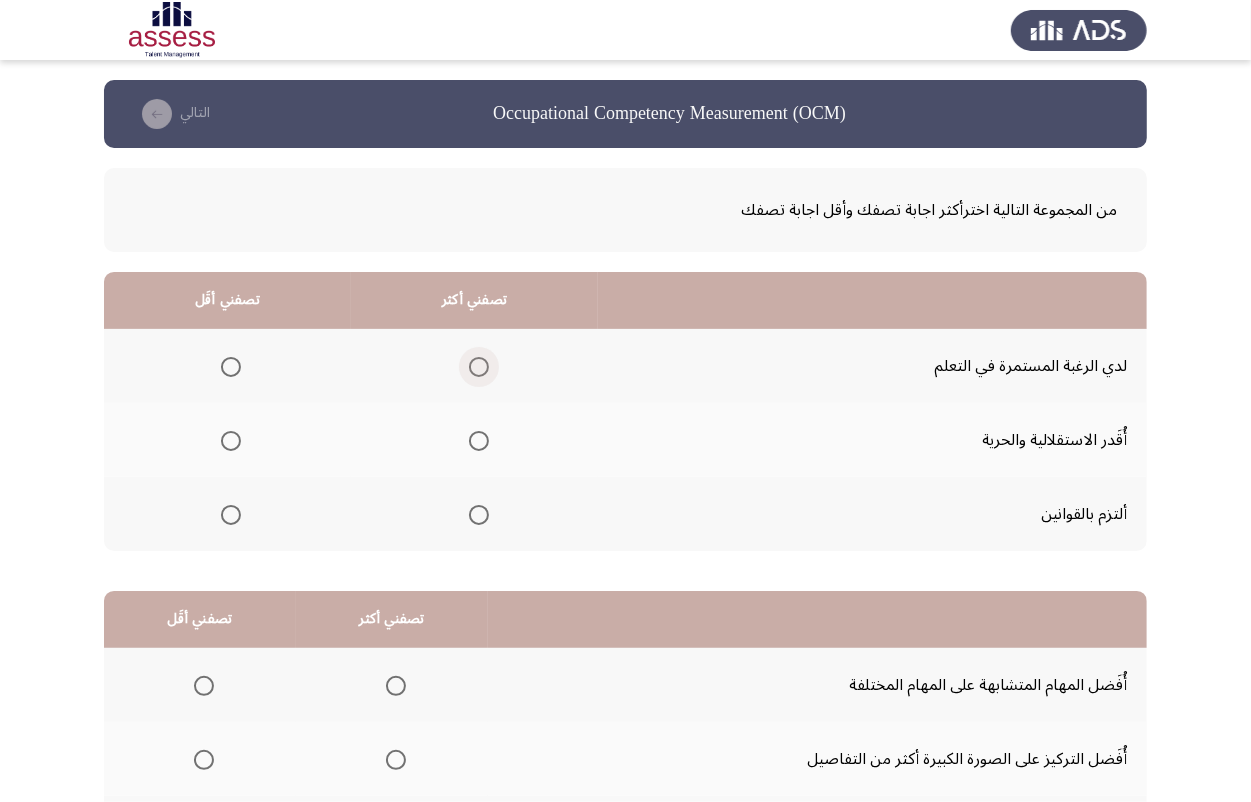 click at bounding box center [479, 367] 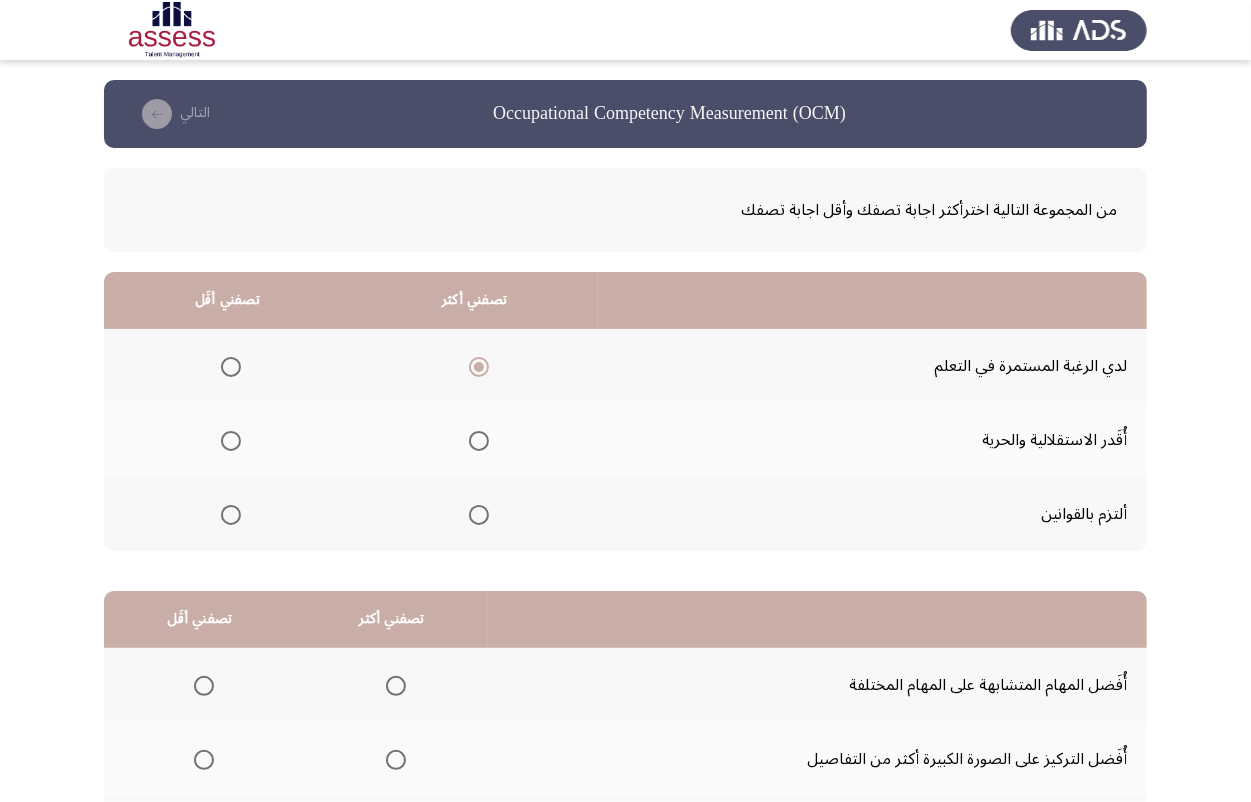 click at bounding box center [231, 441] 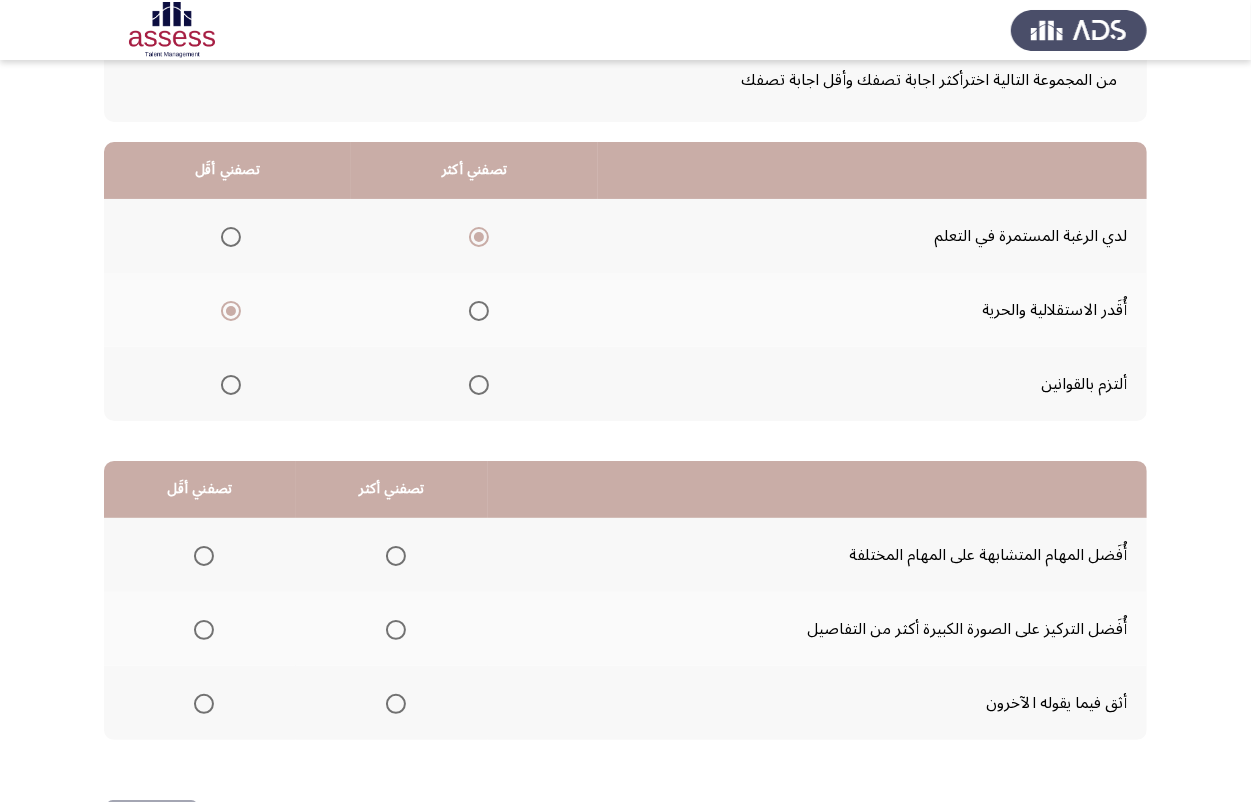 scroll, scrollTop: 205, scrollLeft: 0, axis: vertical 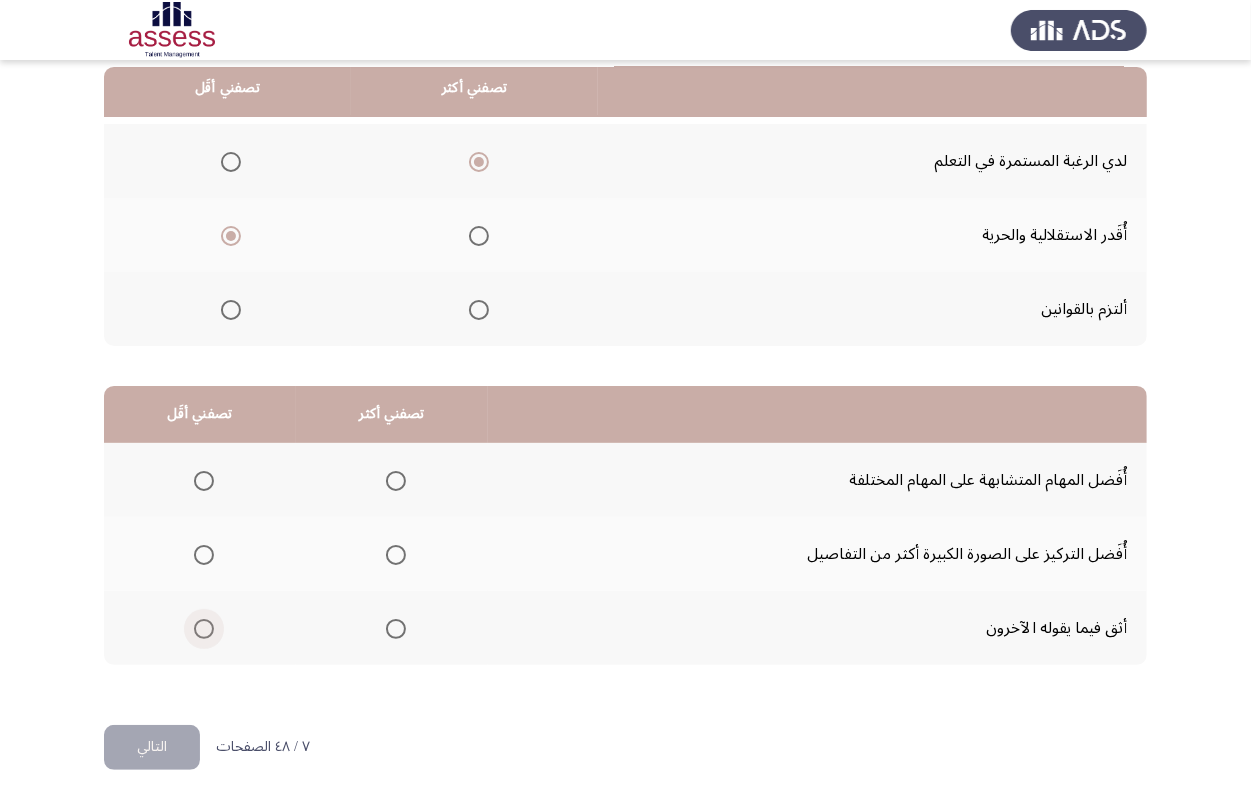 click at bounding box center [204, 629] 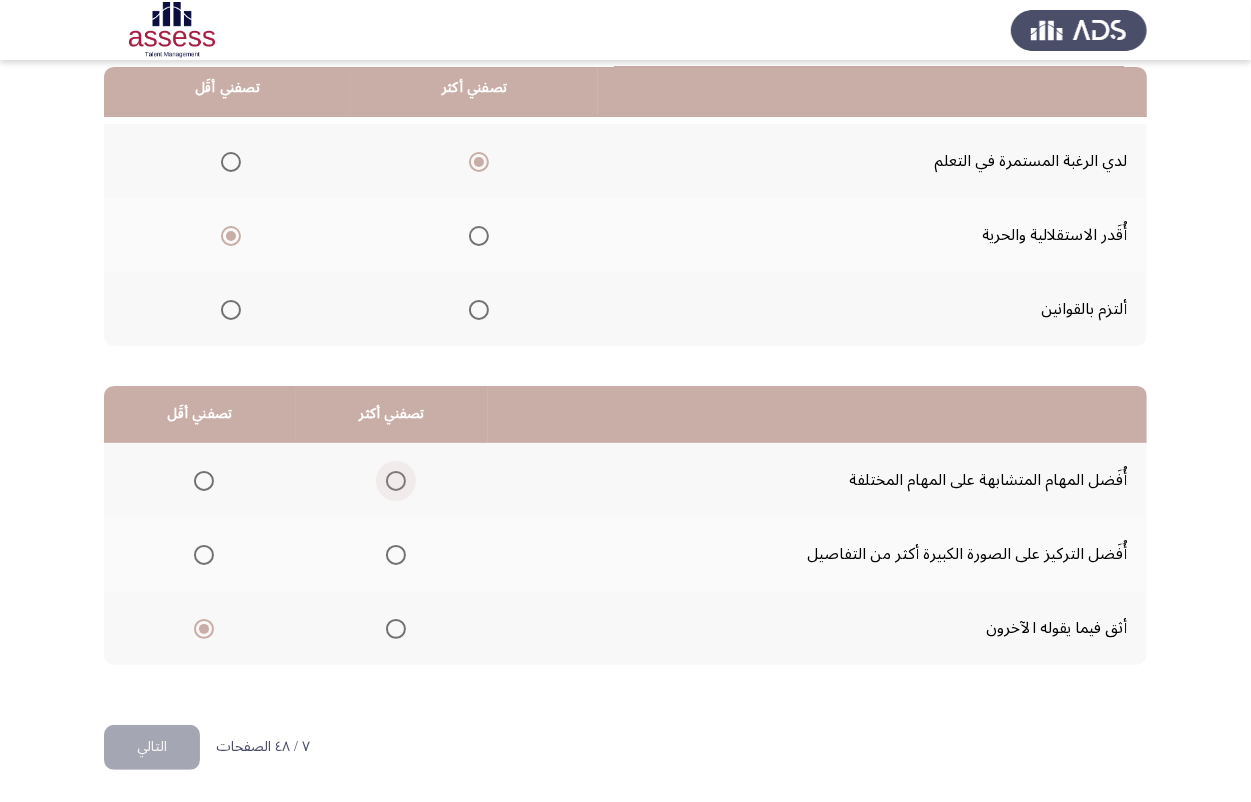 click at bounding box center [396, 481] 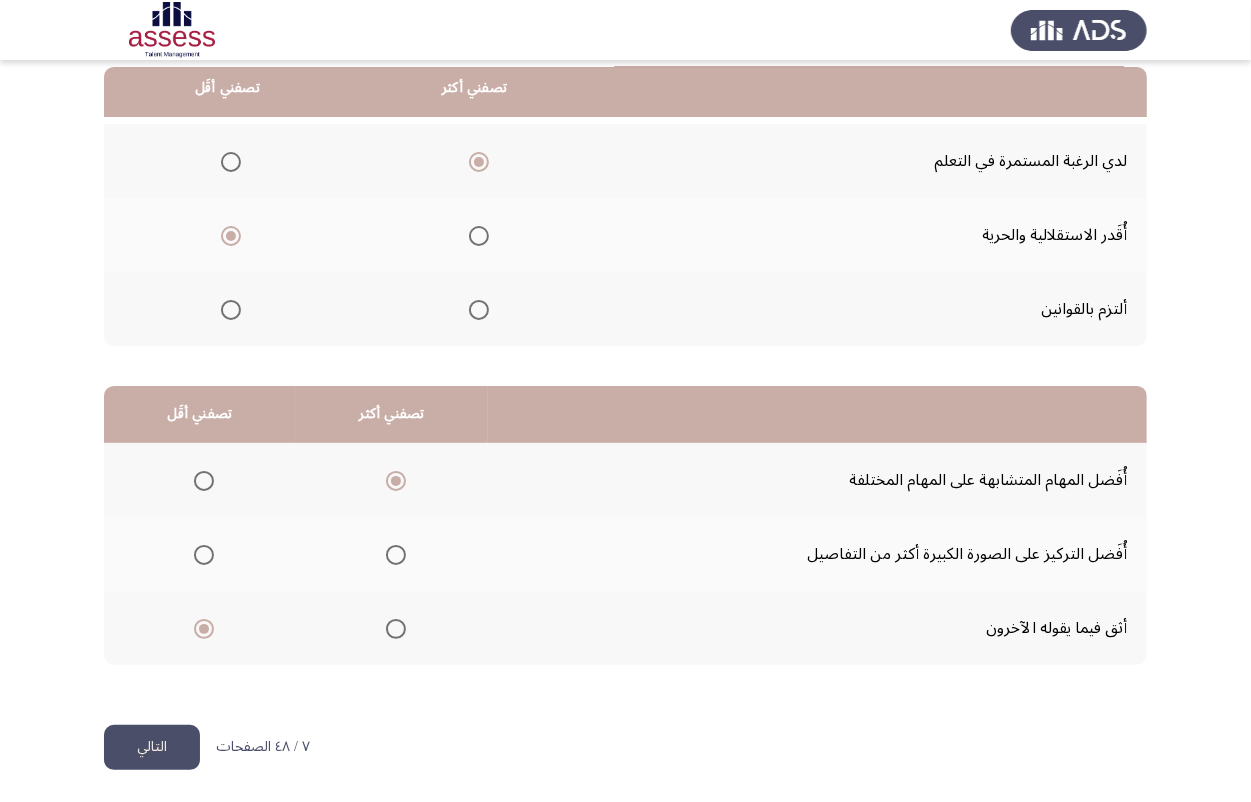 click on "التالي" 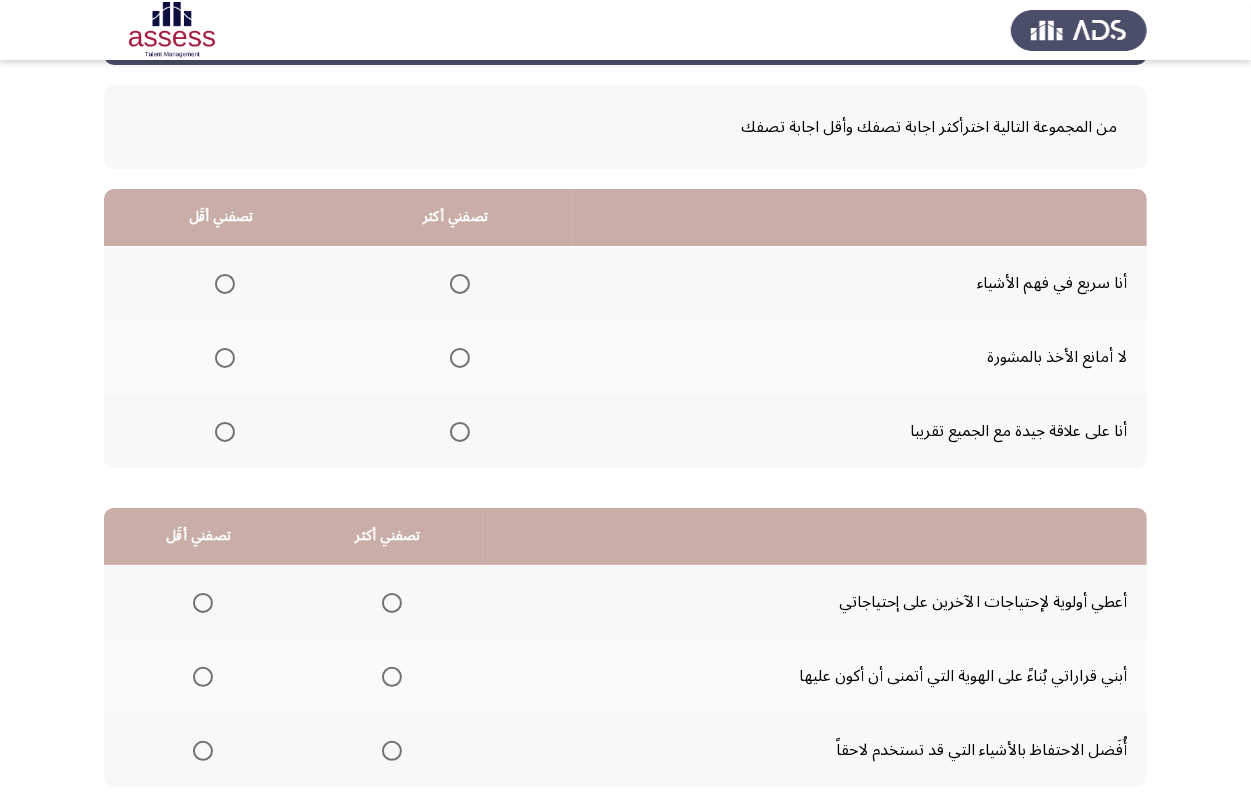scroll, scrollTop: 205, scrollLeft: 0, axis: vertical 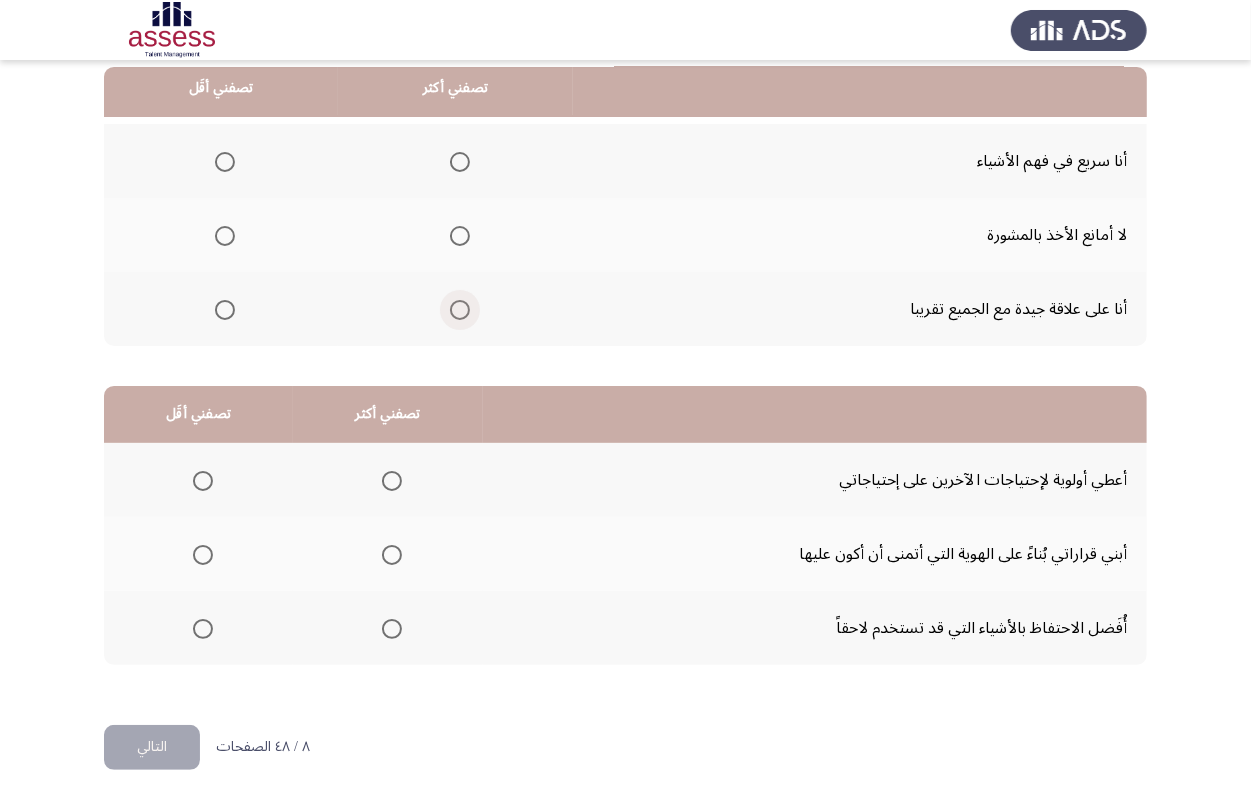 click at bounding box center [460, 310] 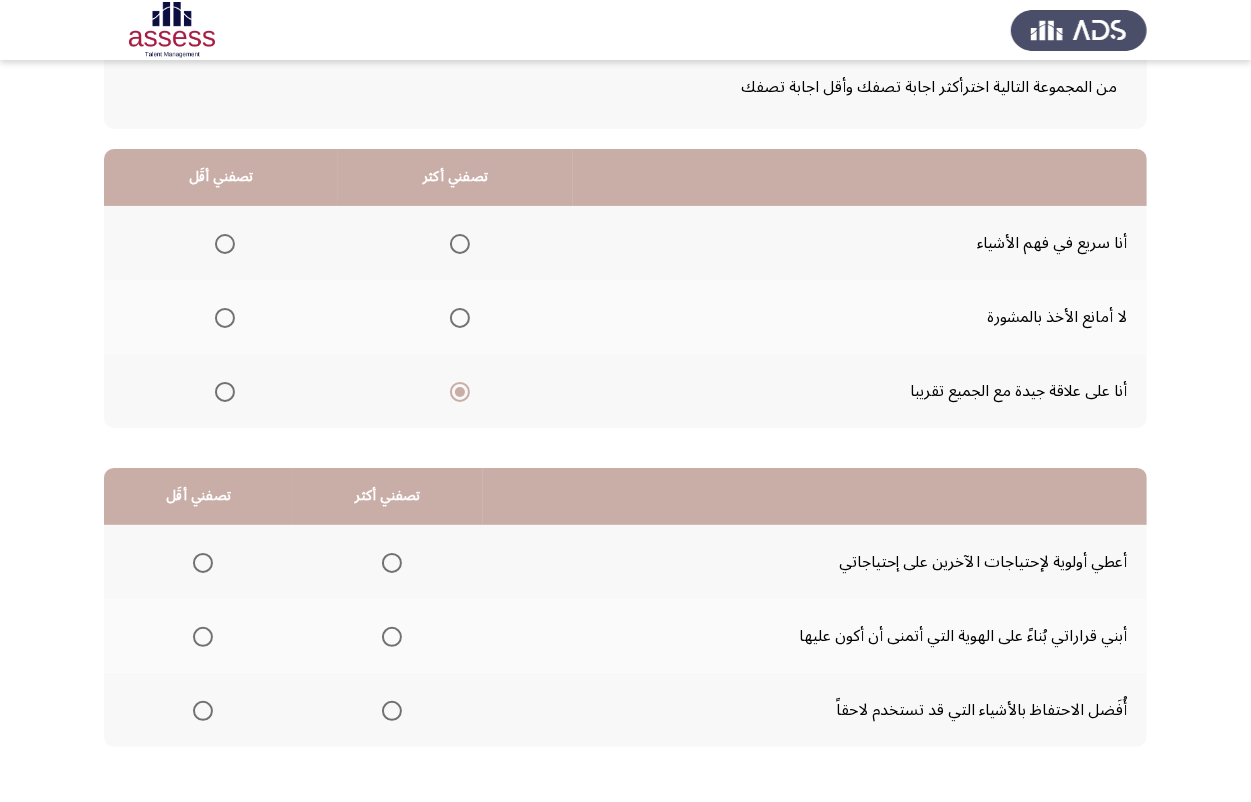 scroll, scrollTop: 80, scrollLeft: 0, axis: vertical 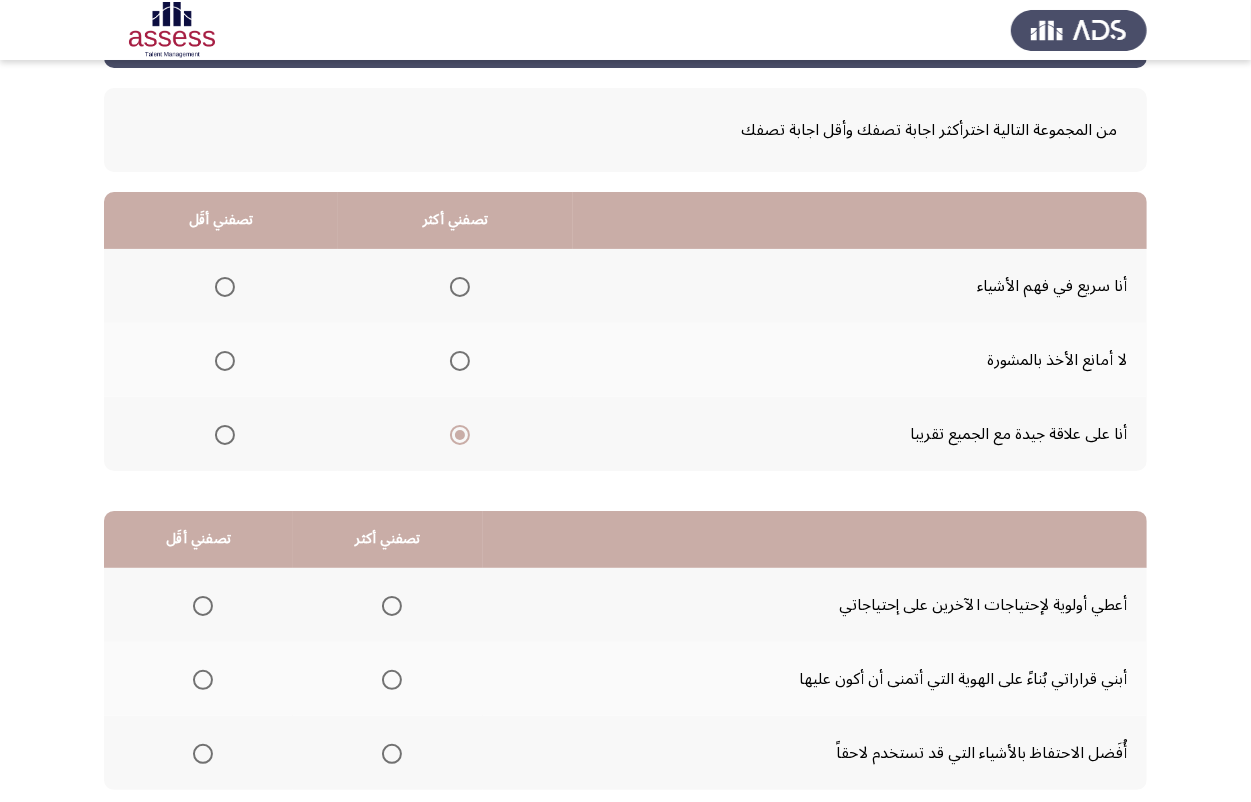 click at bounding box center [225, 287] 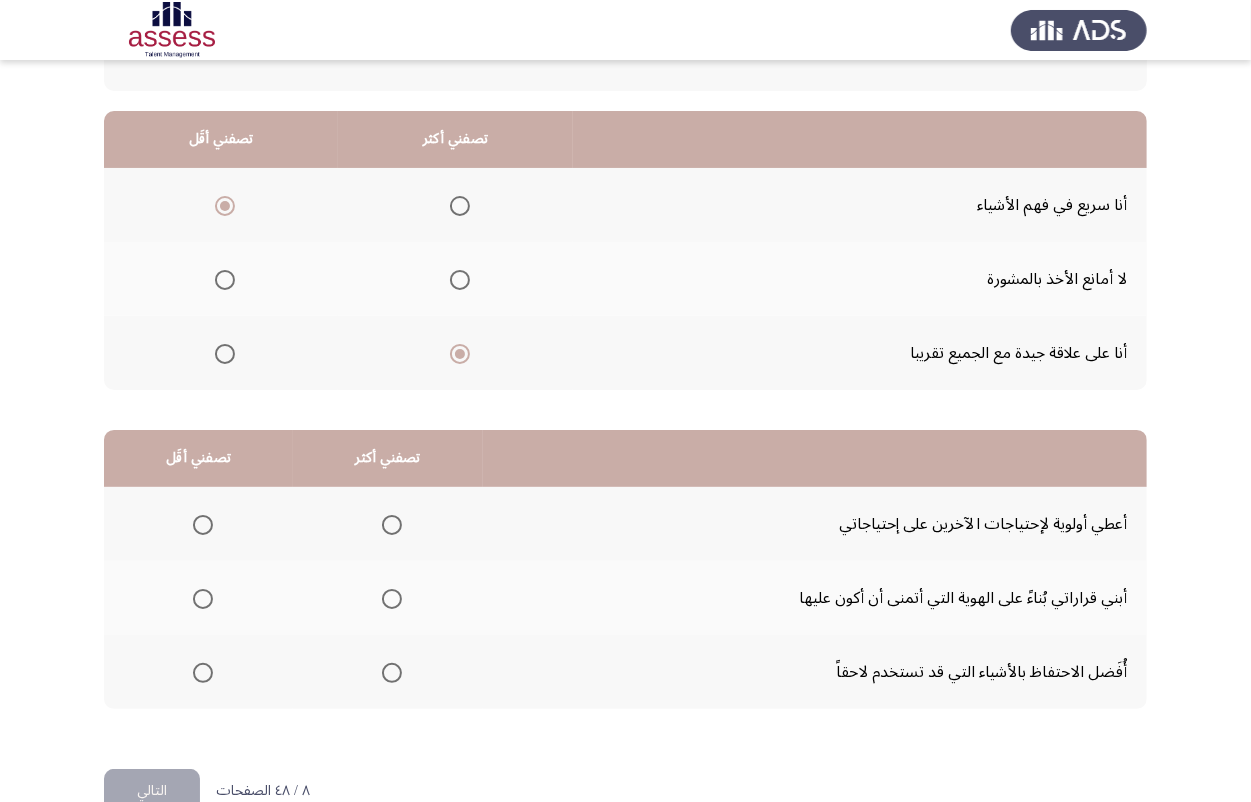 scroll, scrollTop: 205, scrollLeft: 0, axis: vertical 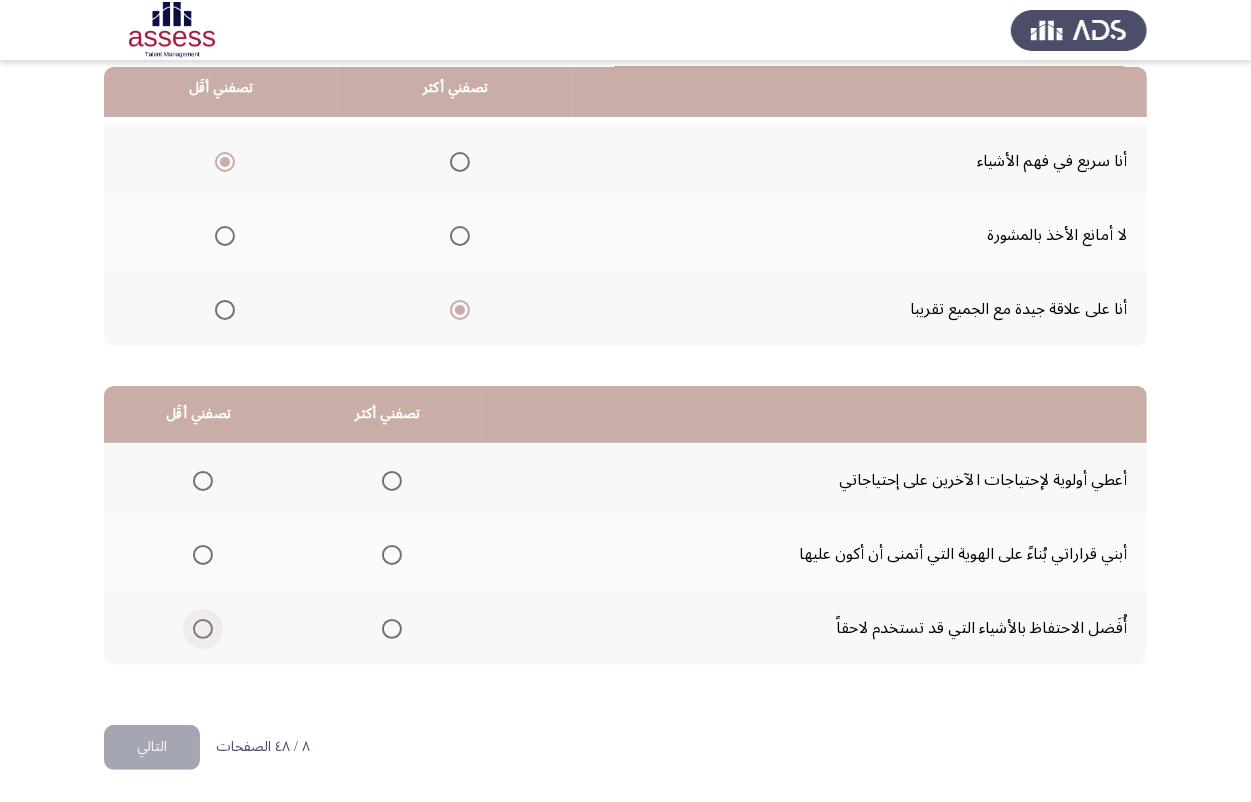 click at bounding box center [203, 629] 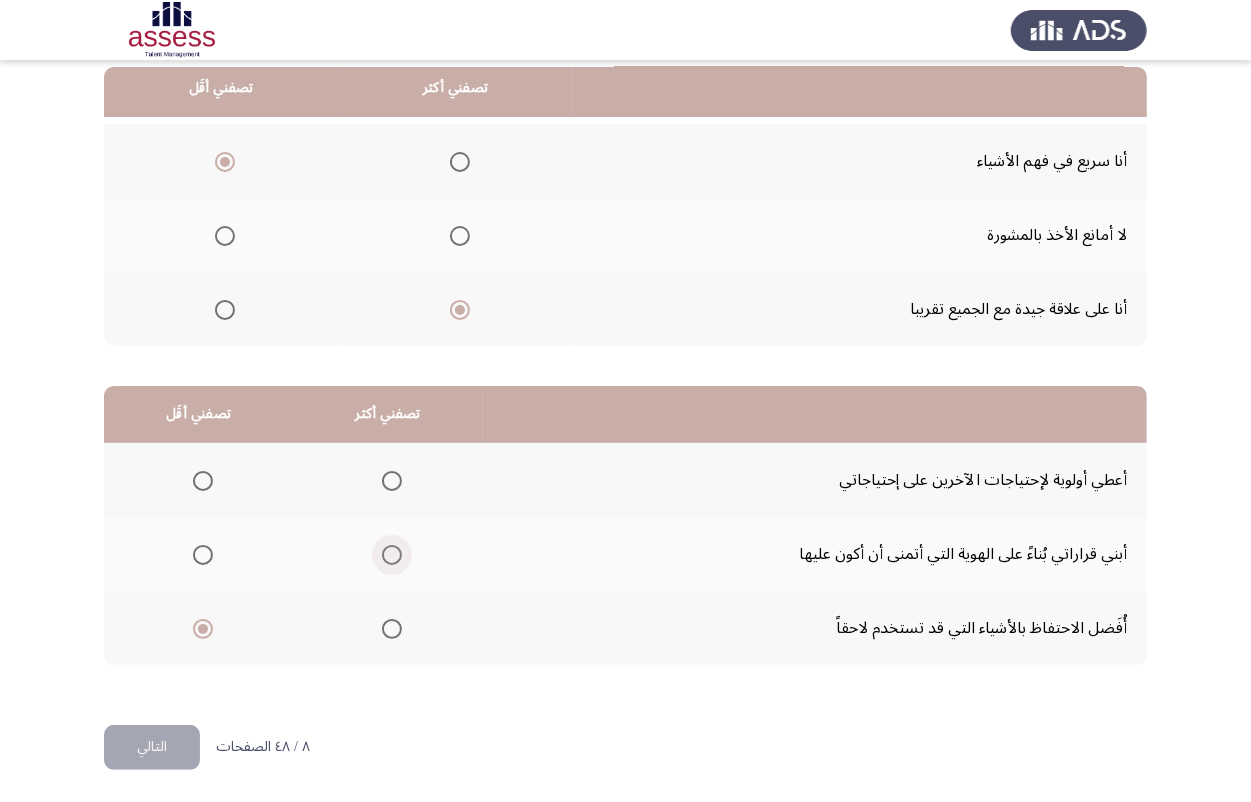 click at bounding box center [392, 555] 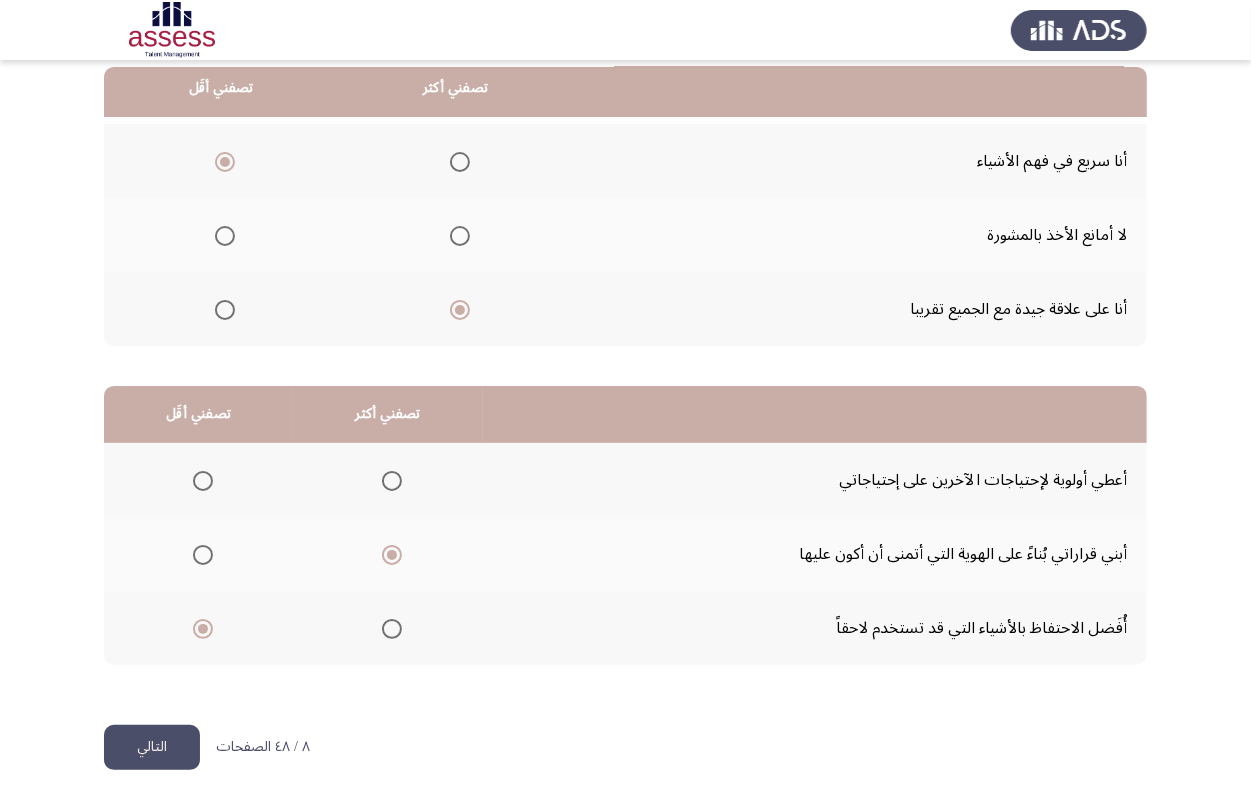 click on "التالي" 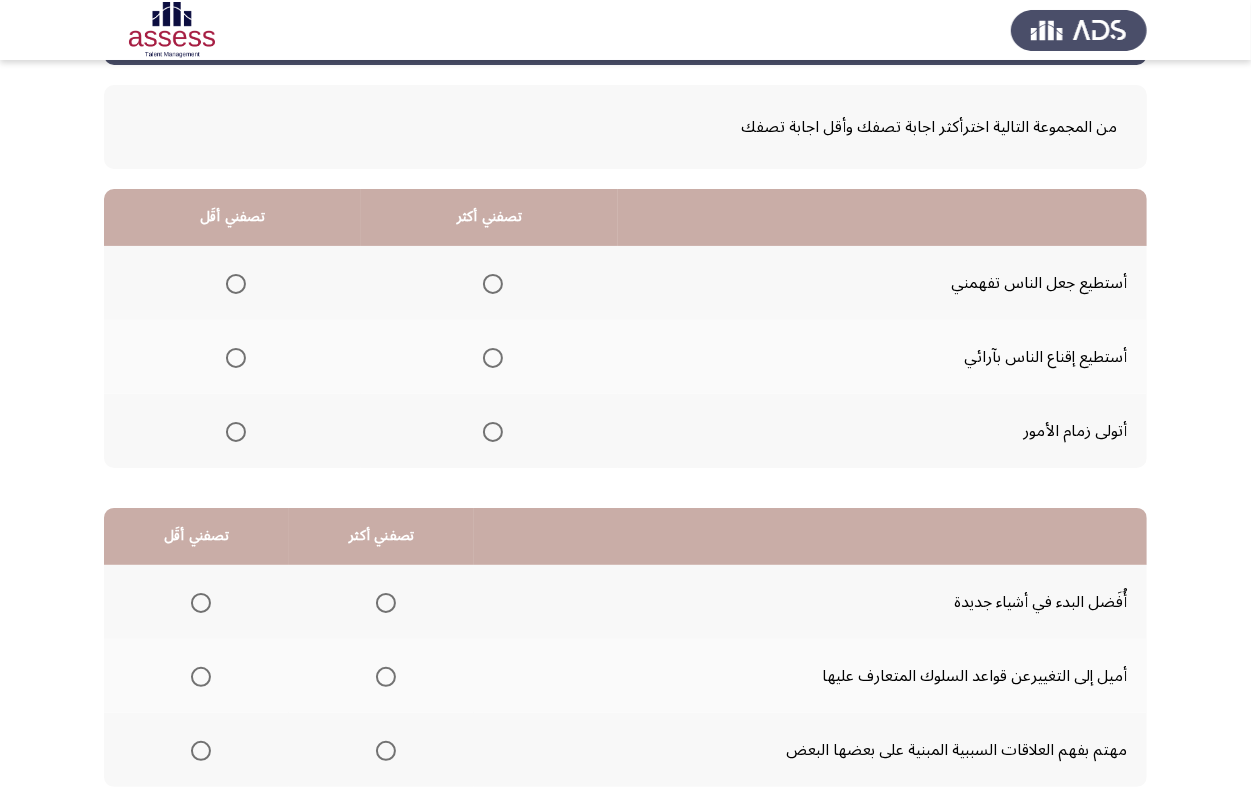 scroll, scrollTop: 125, scrollLeft: 0, axis: vertical 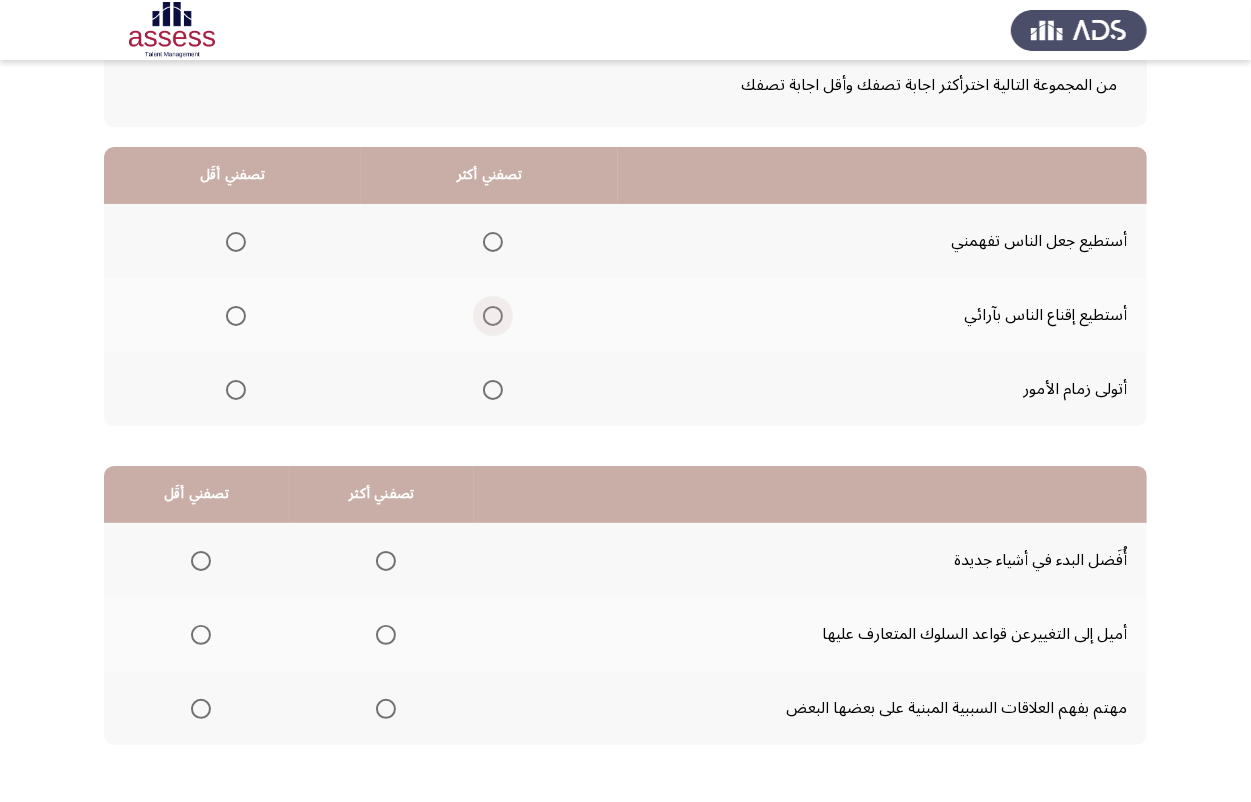 click at bounding box center [493, 316] 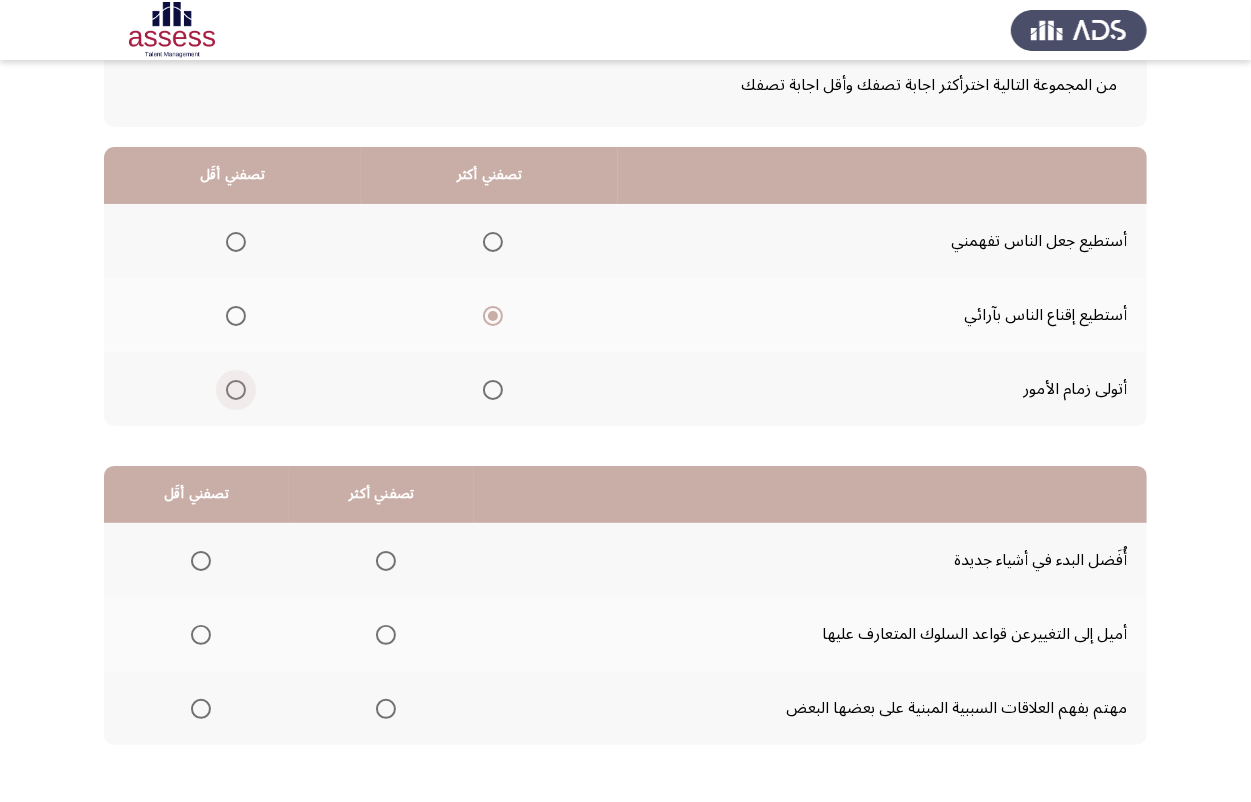 click at bounding box center (236, 390) 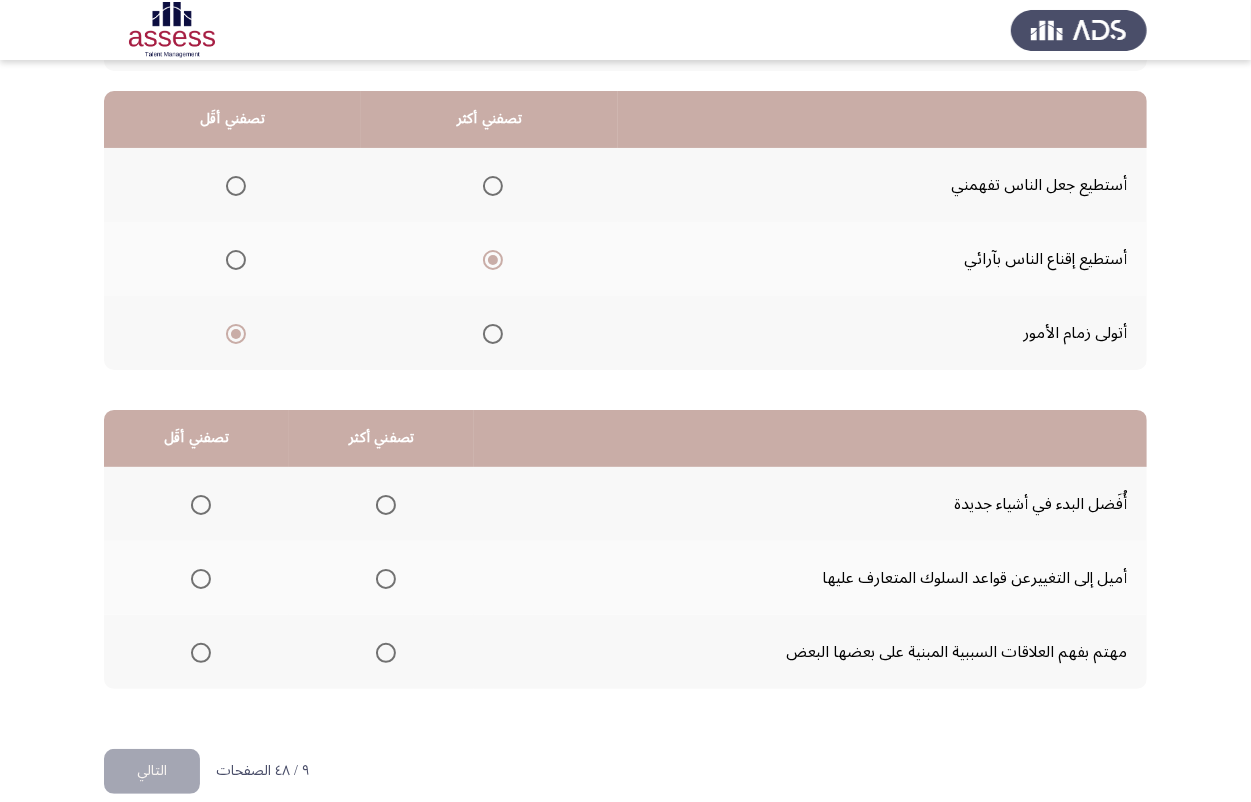 scroll, scrollTop: 205, scrollLeft: 0, axis: vertical 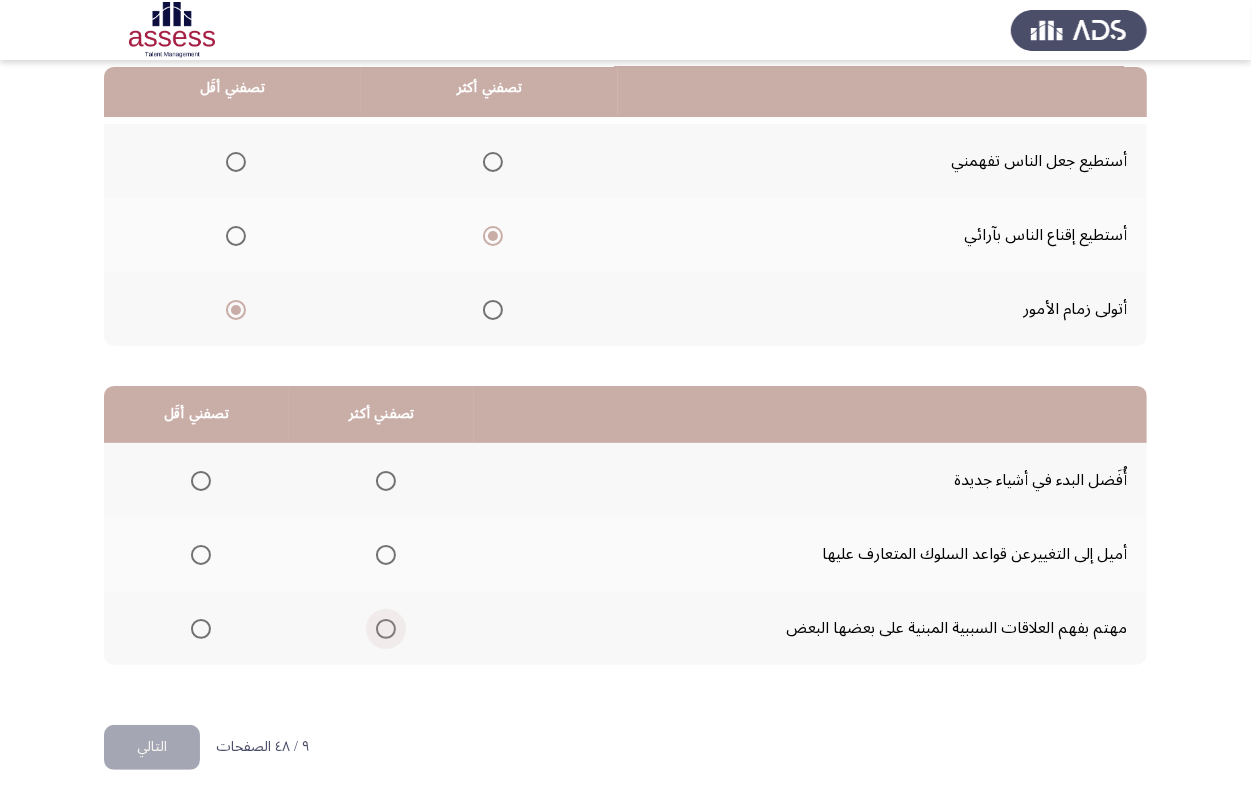 click at bounding box center (386, 629) 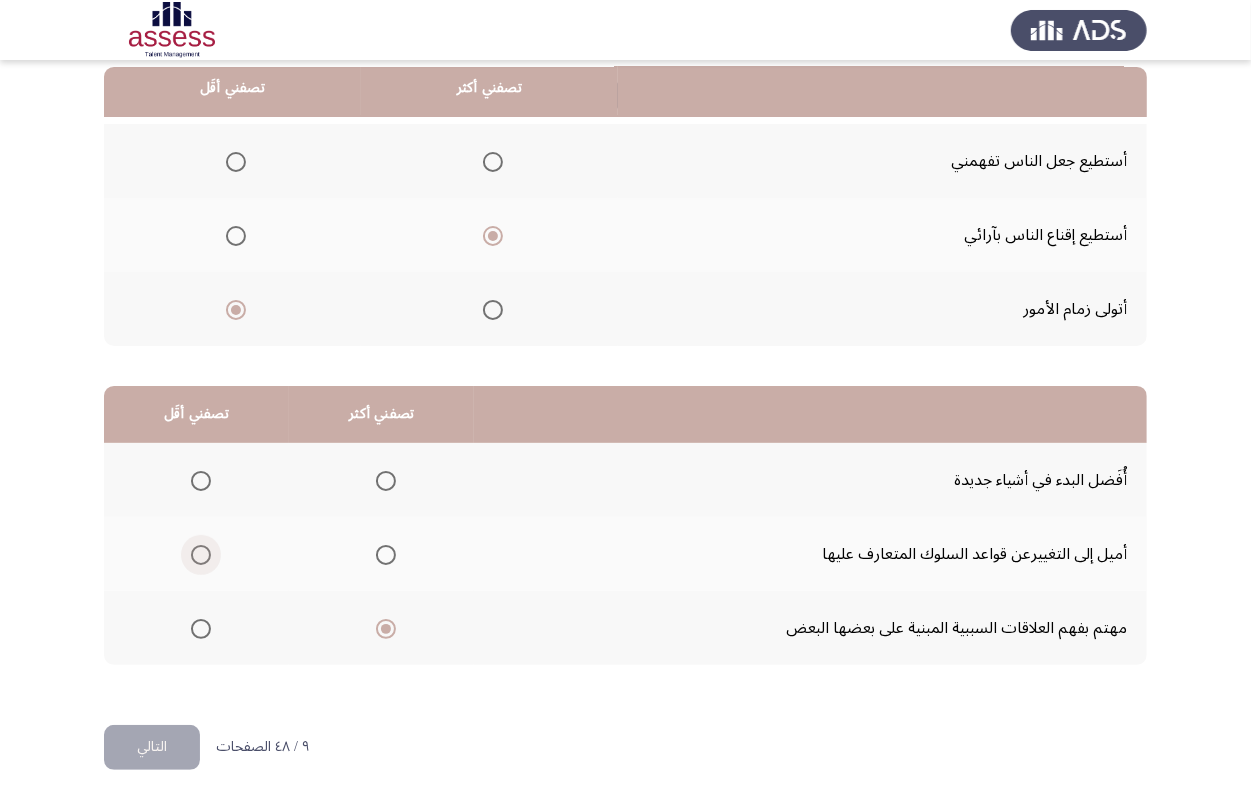 click at bounding box center [201, 555] 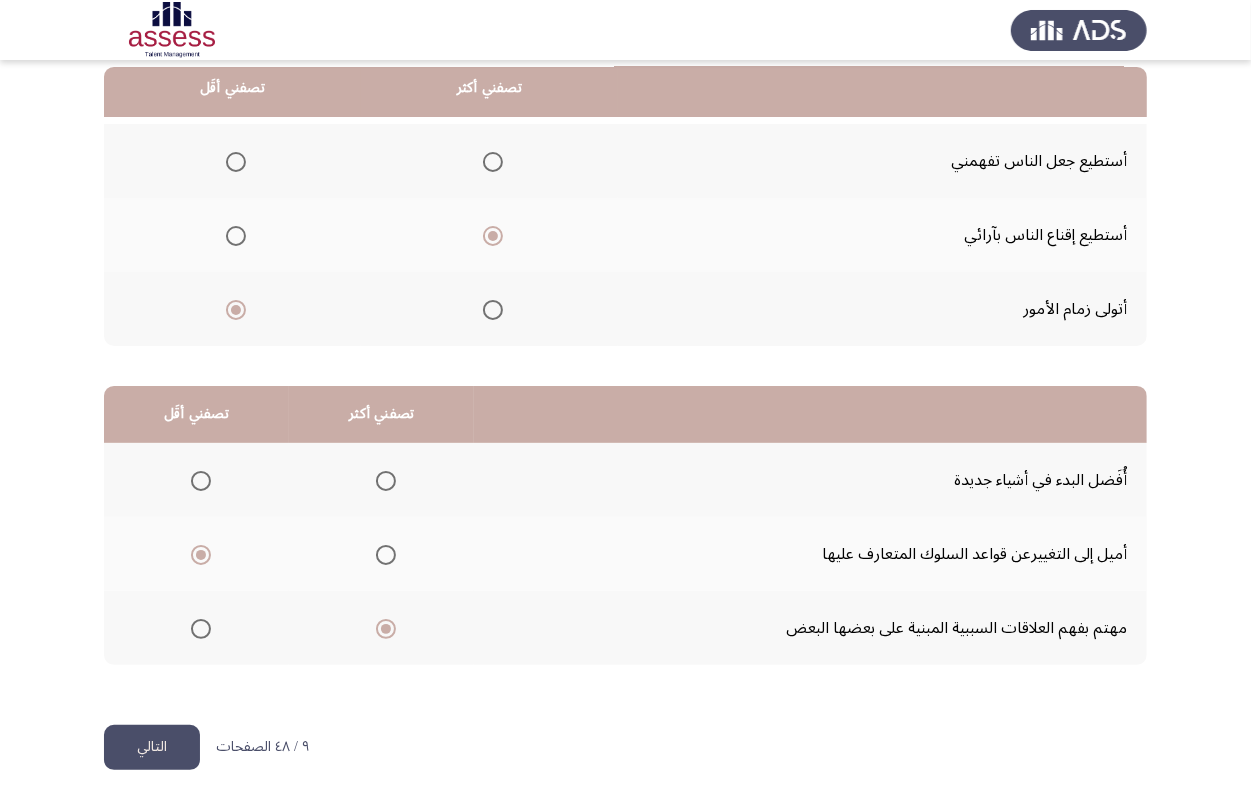 click on "التالي" 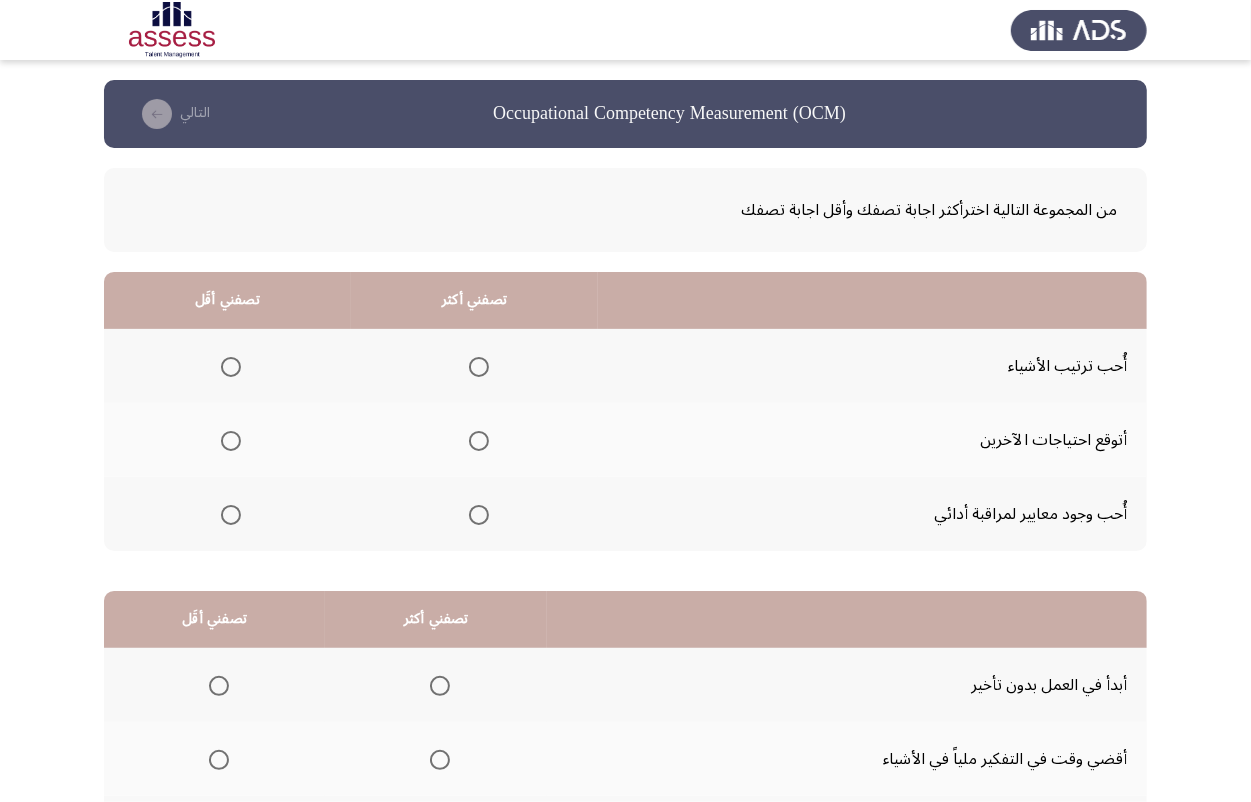 click at bounding box center (479, 367) 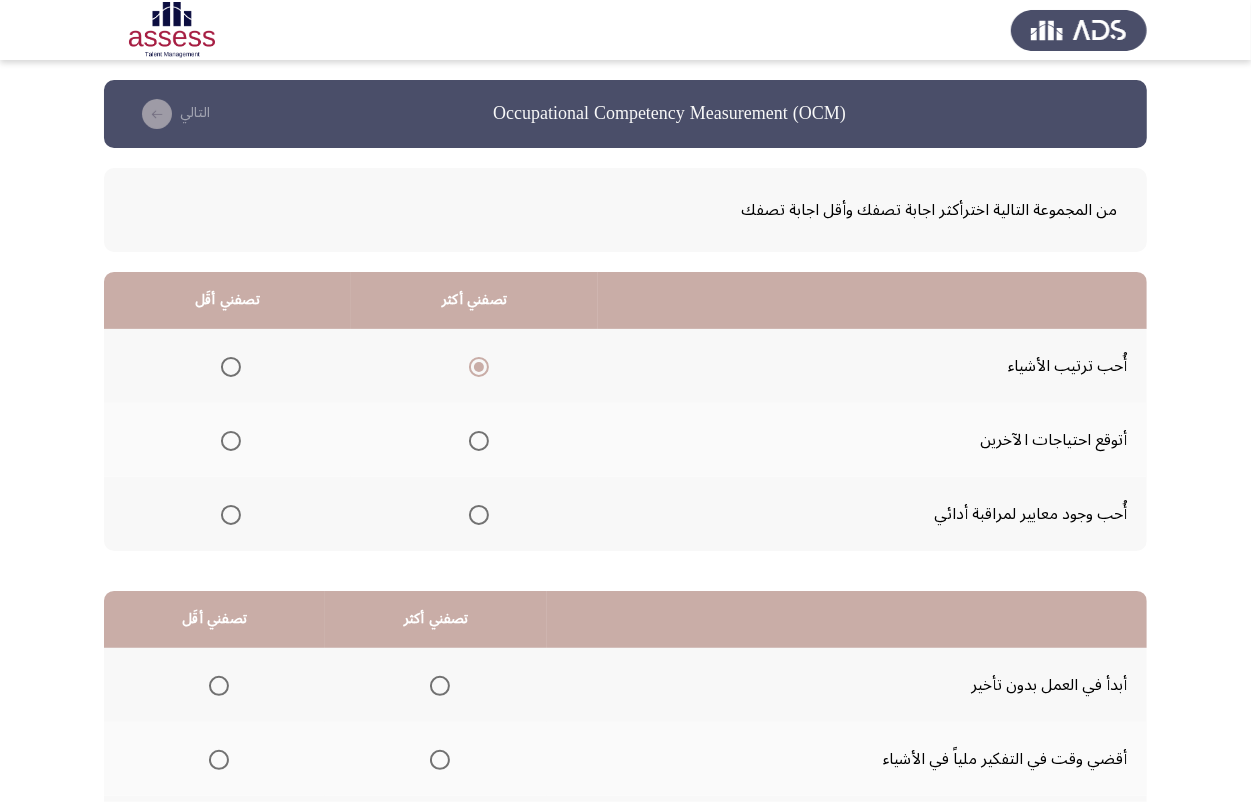 click at bounding box center (231, 515) 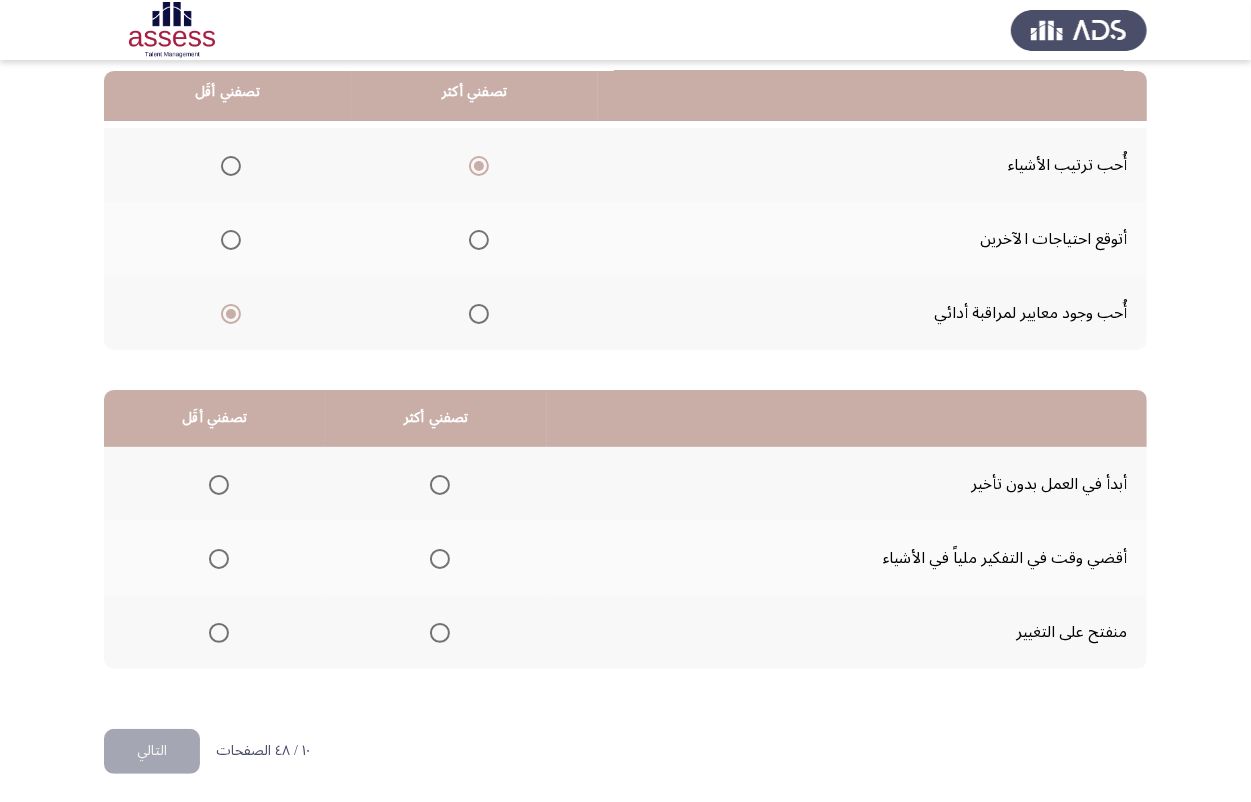 scroll, scrollTop: 205, scrollLeft: 0, axis: vertical 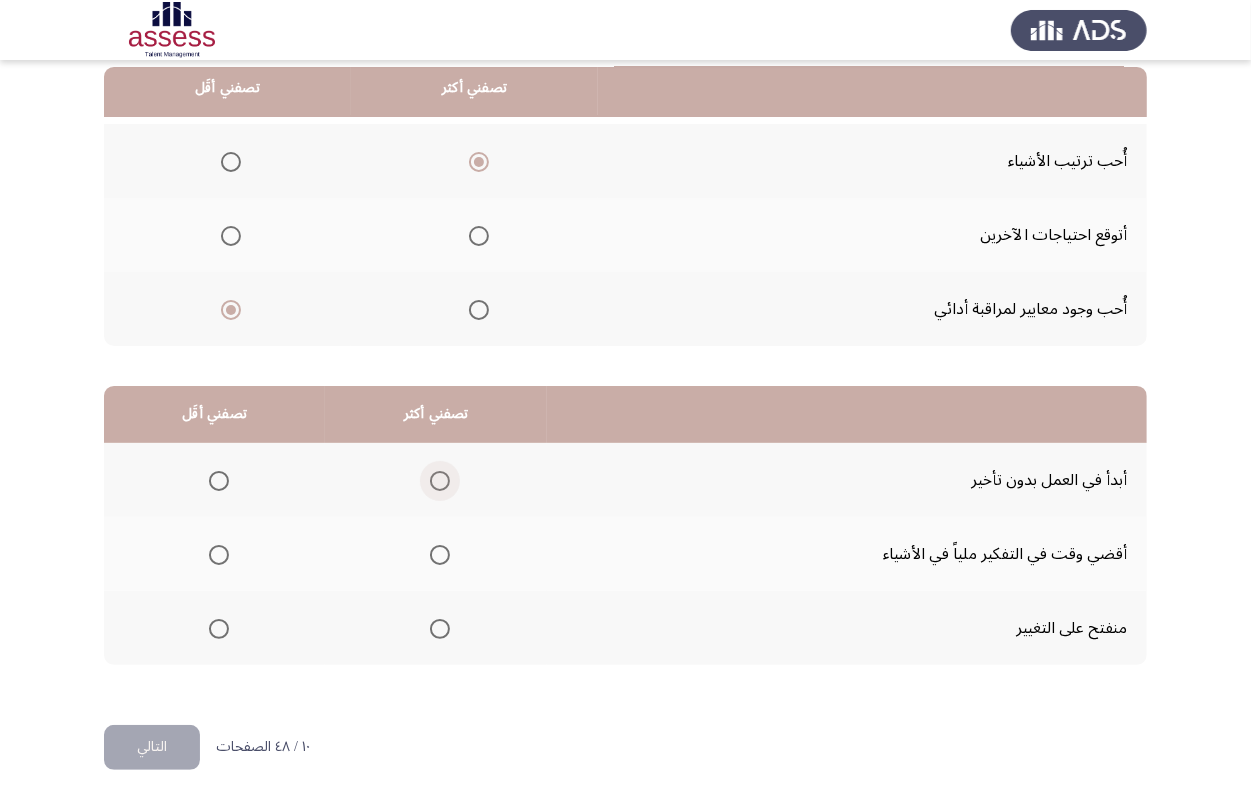 click at bounding box center (440, 481) 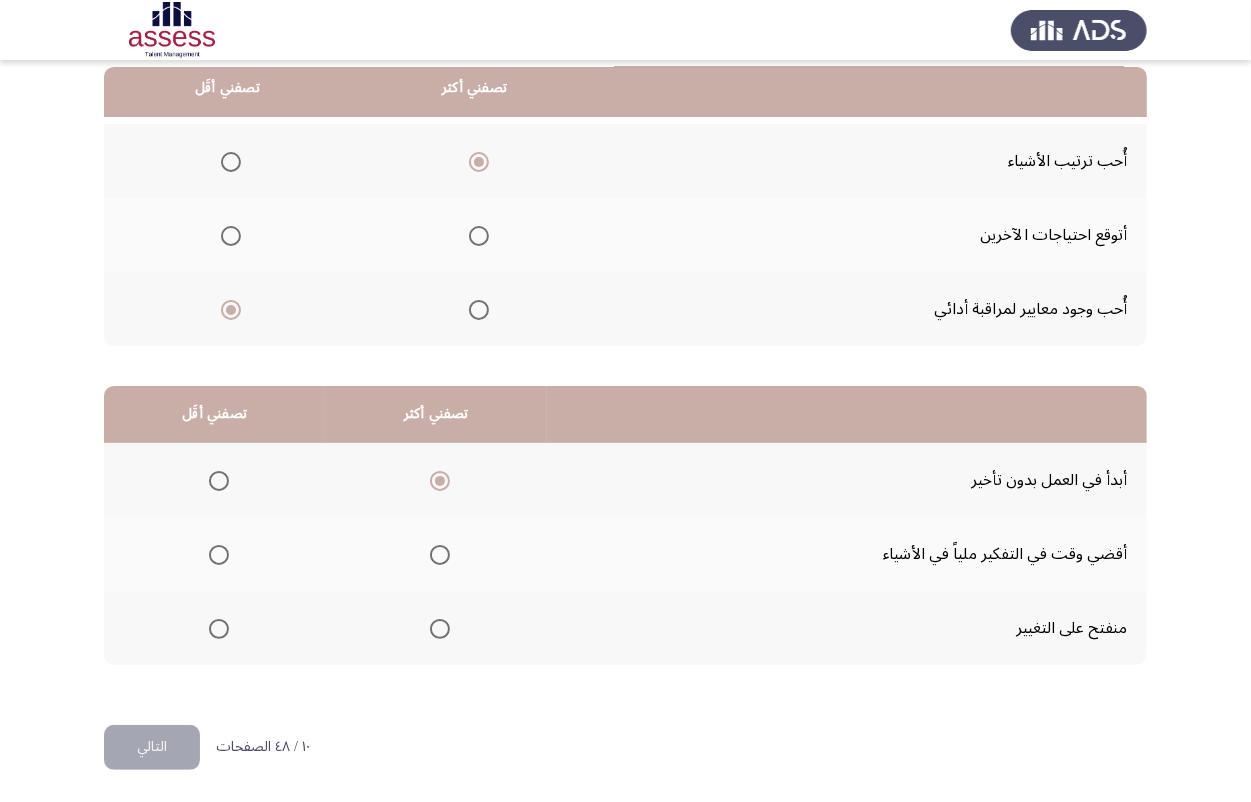 click at bounding box center [219, 555] 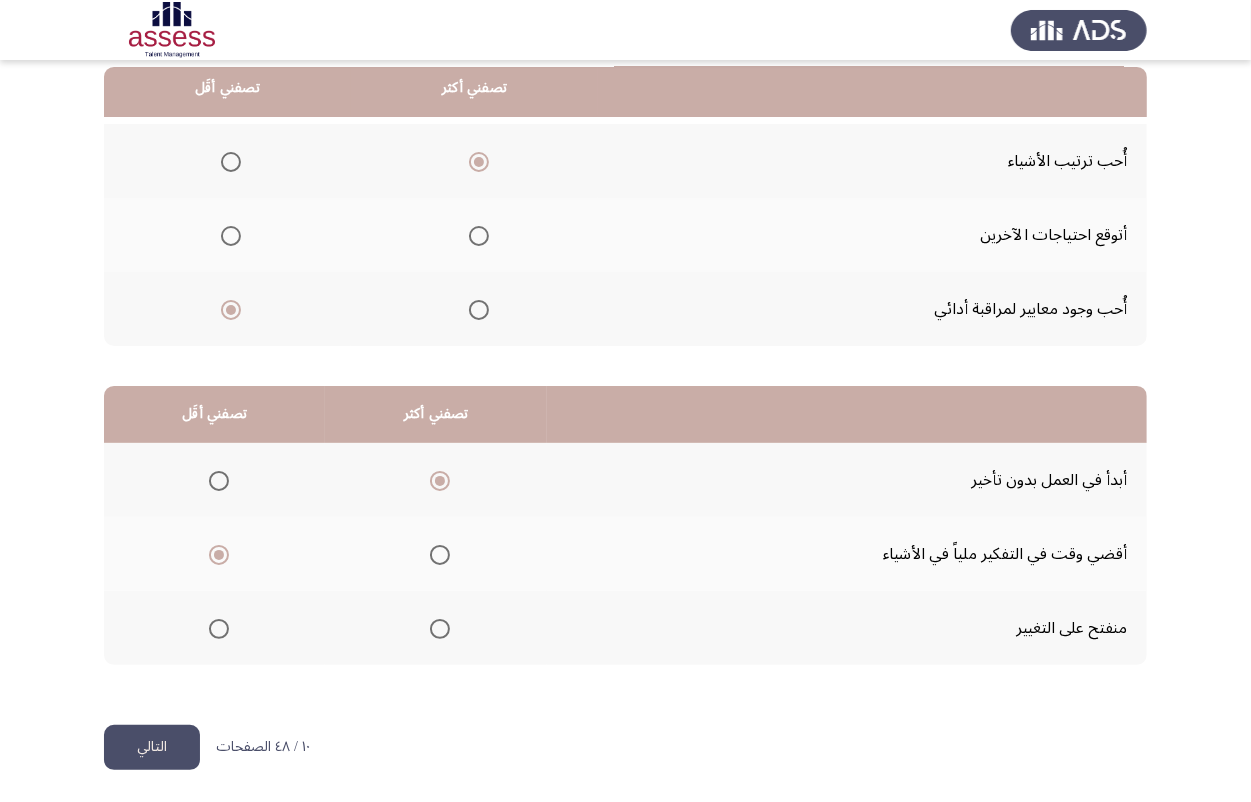 click on "التالي" 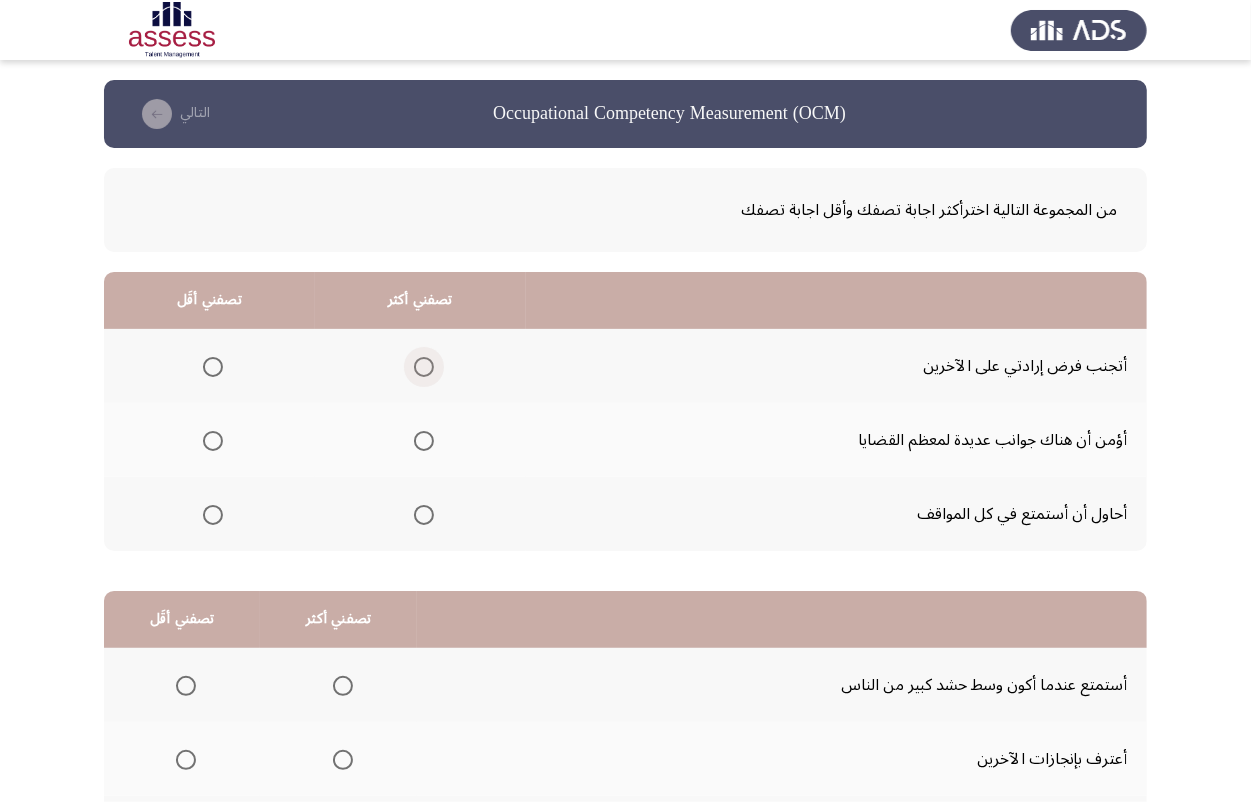 click at bounding box center [424, 367] 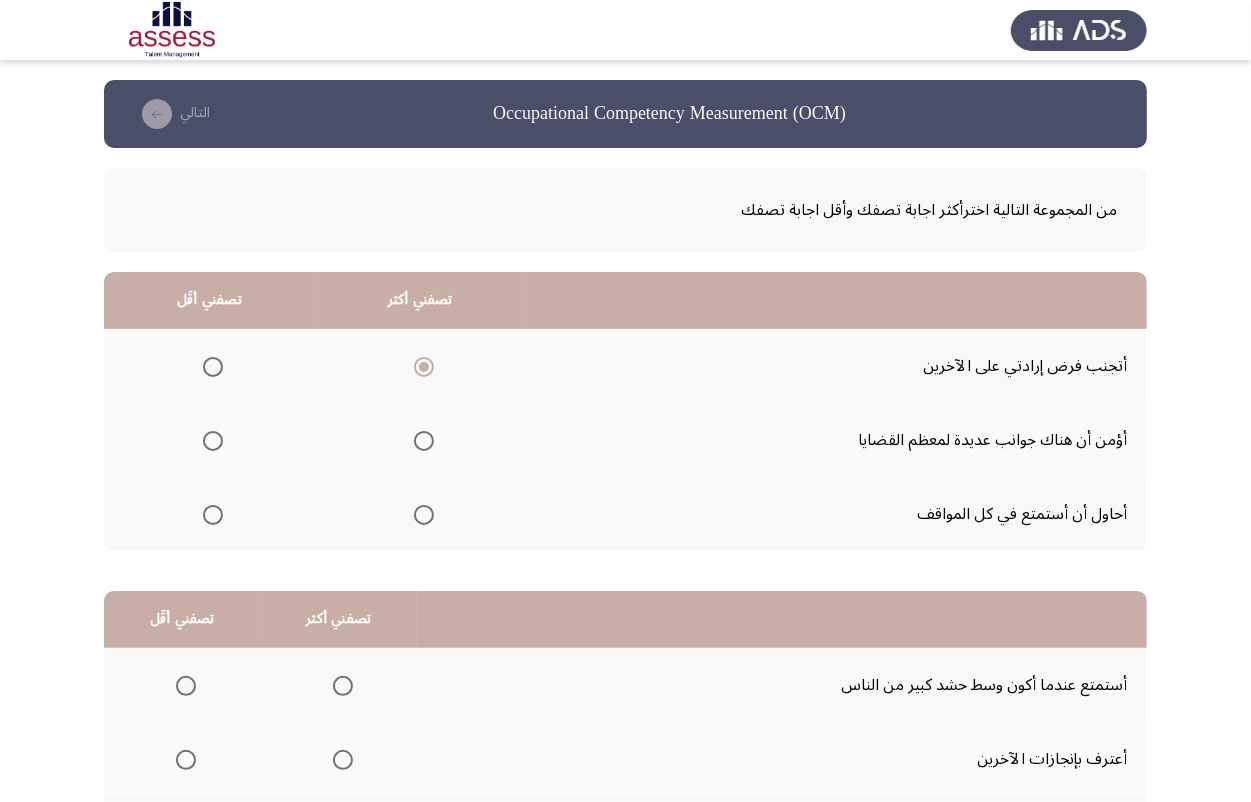 click at bounding box center [213, 441] 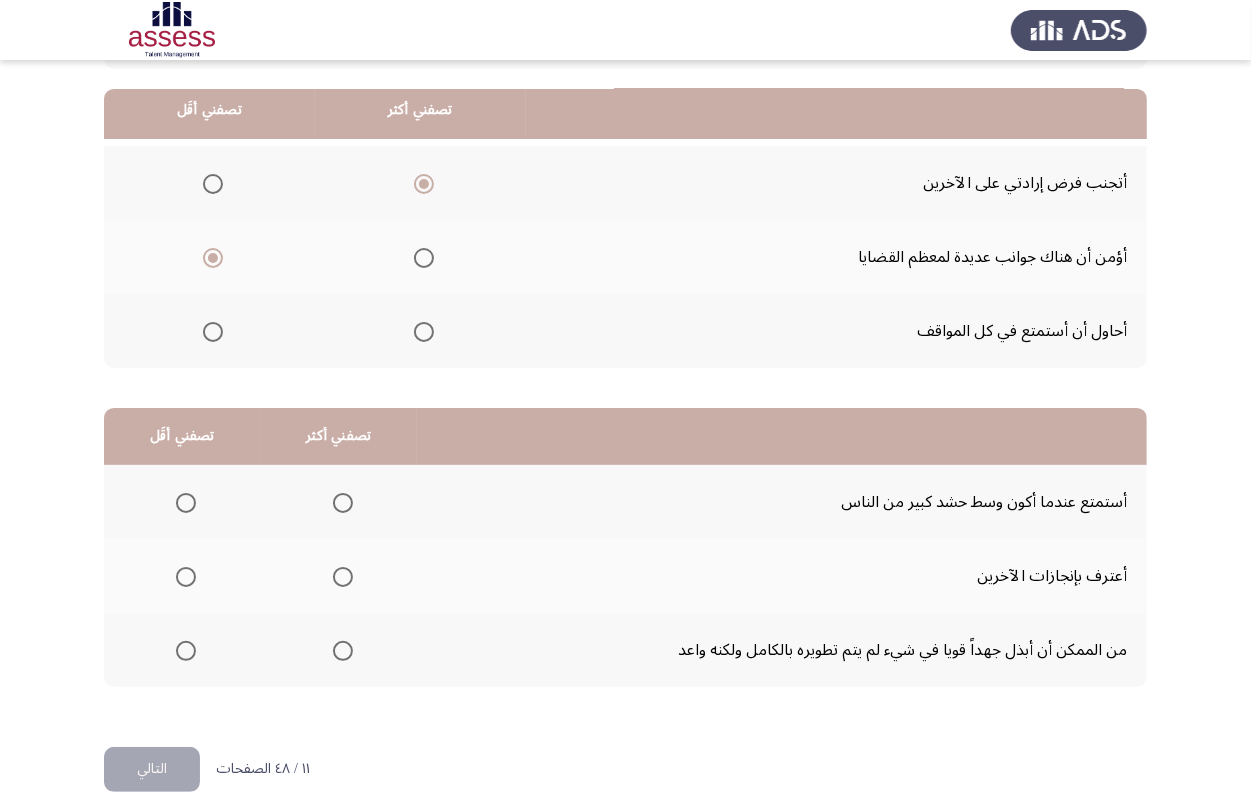 scroll, scrollTop: 205, scrollLeft: 0, axis: vertical 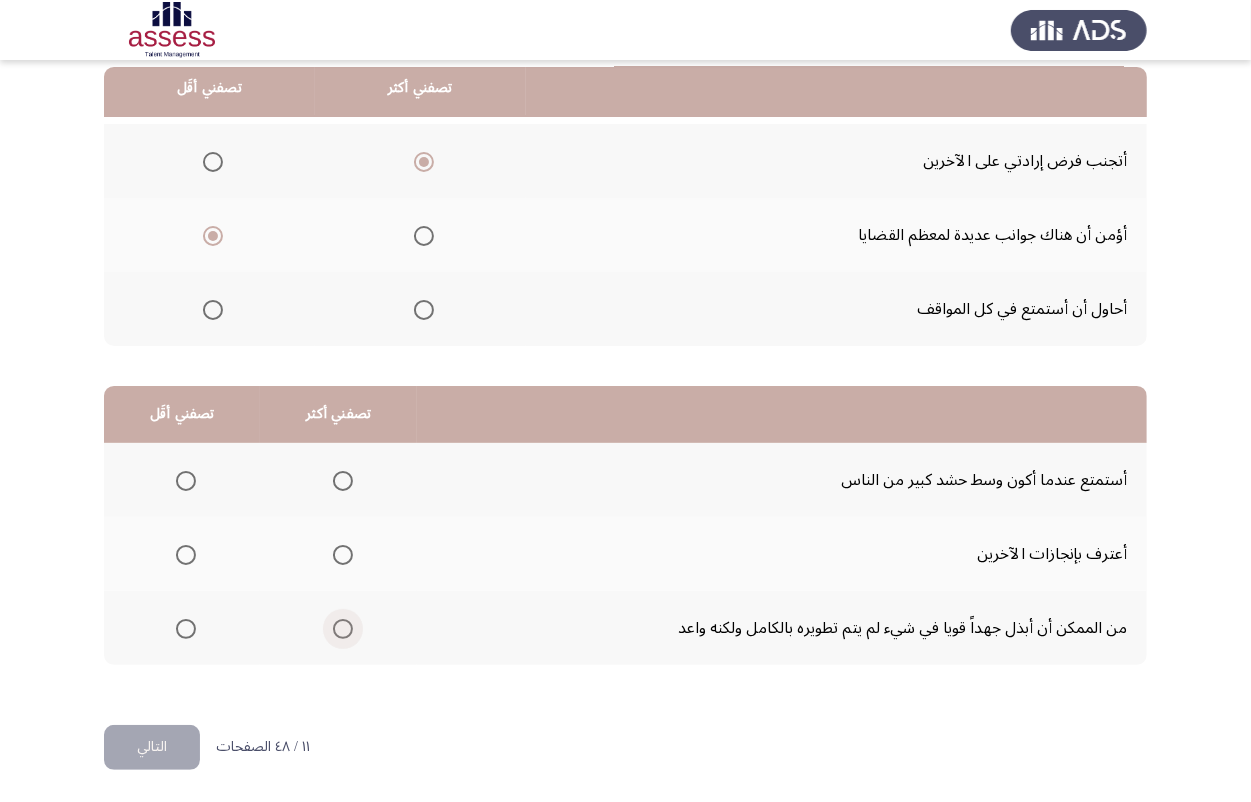 click at bounding box center [343, 629] 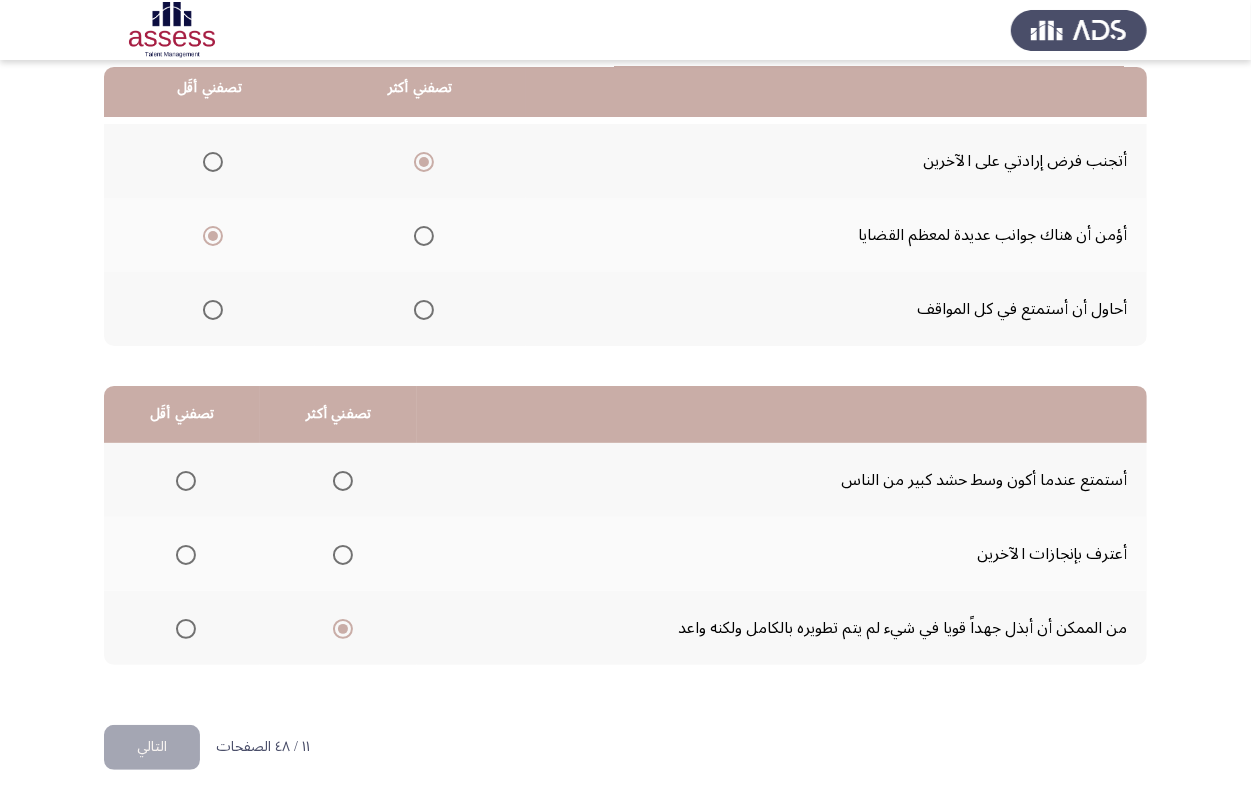click at bounding box center [186, 481] 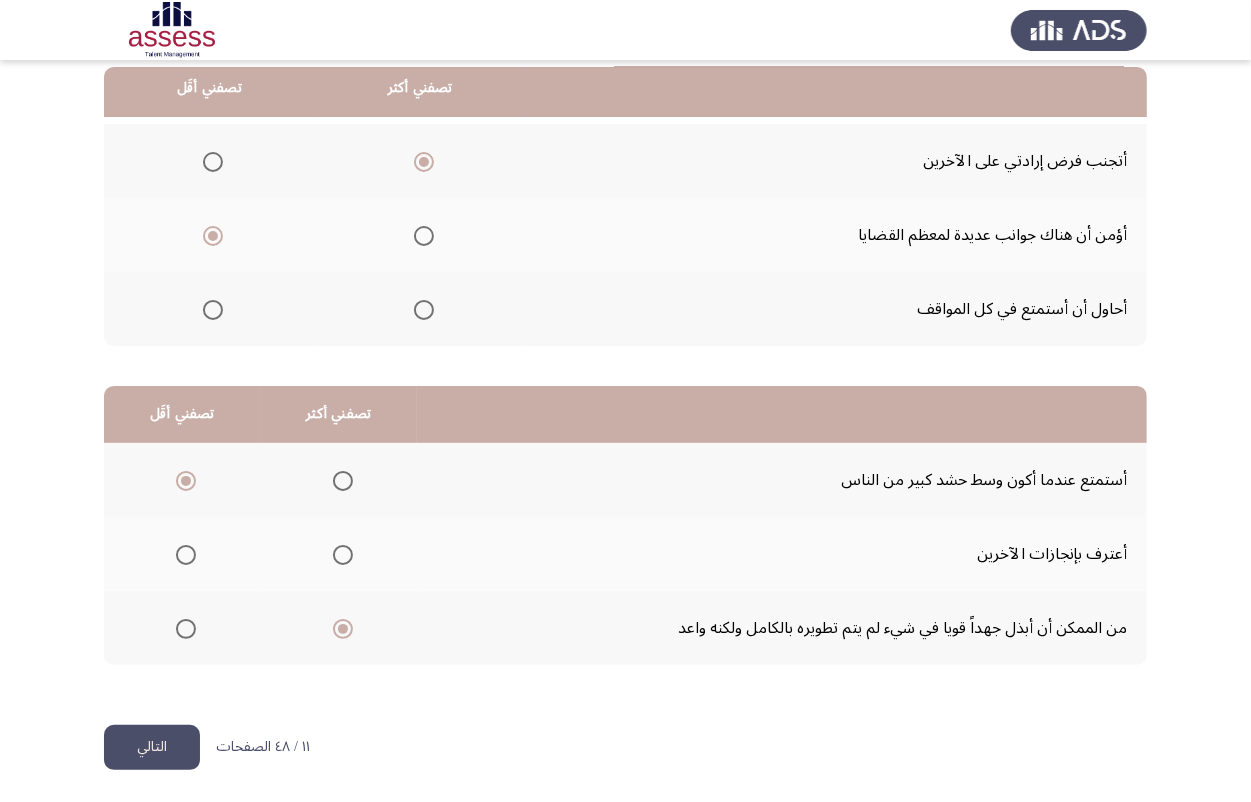 click on "التالي" 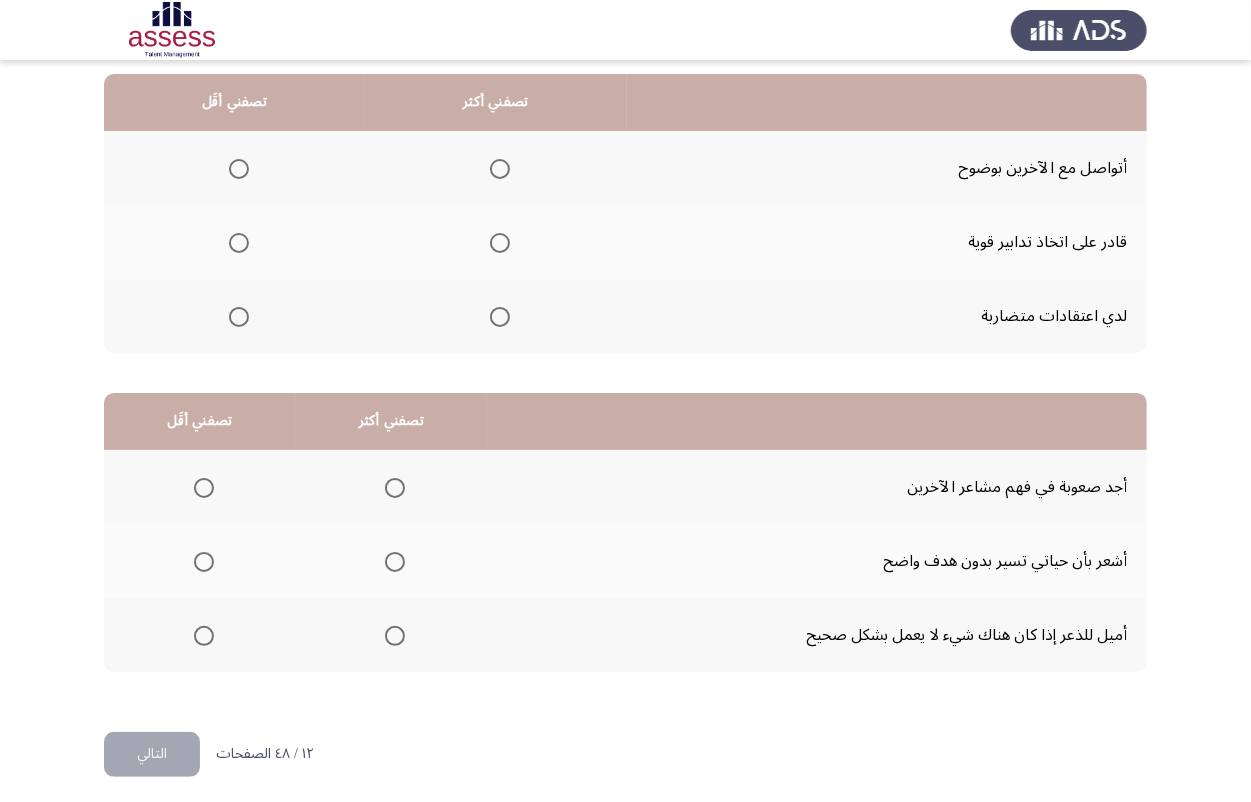 scroll, scrollTop: 205, scrollLeft: 0, axis: vertical 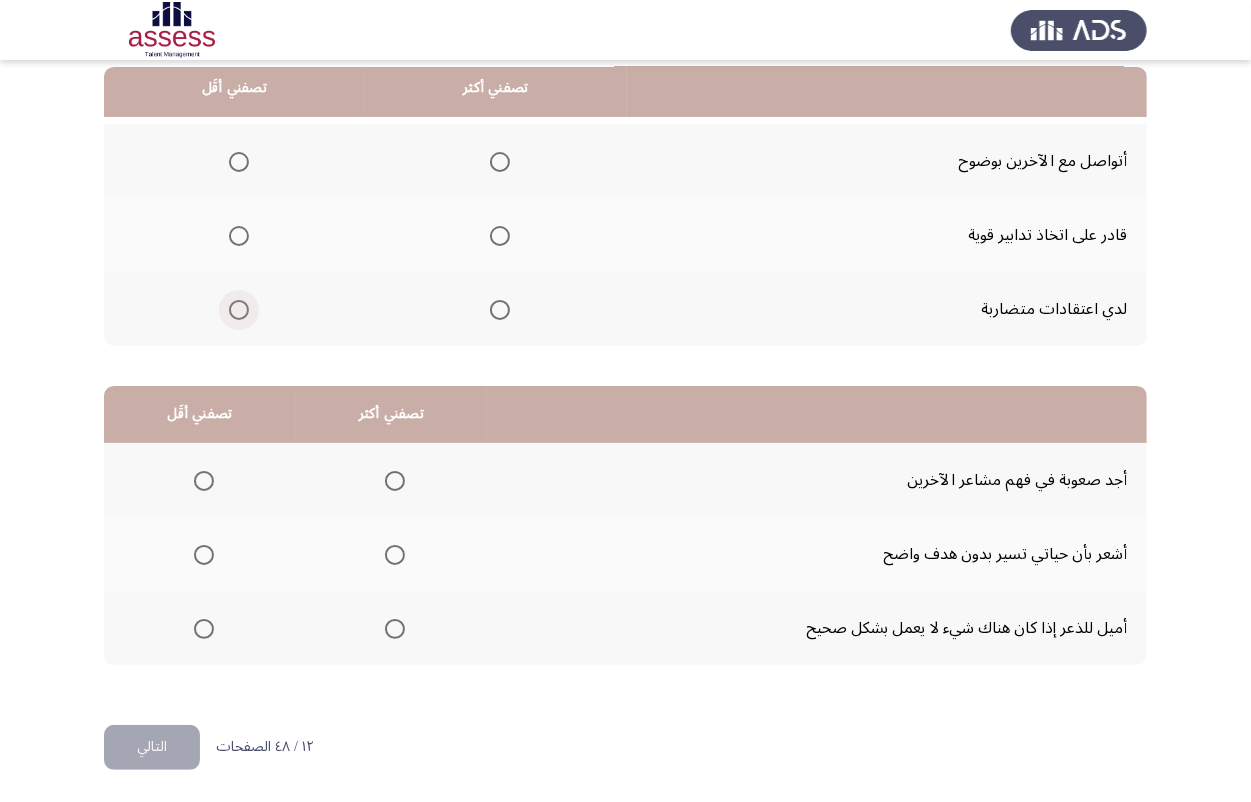 click at bounding box center (239, 310) 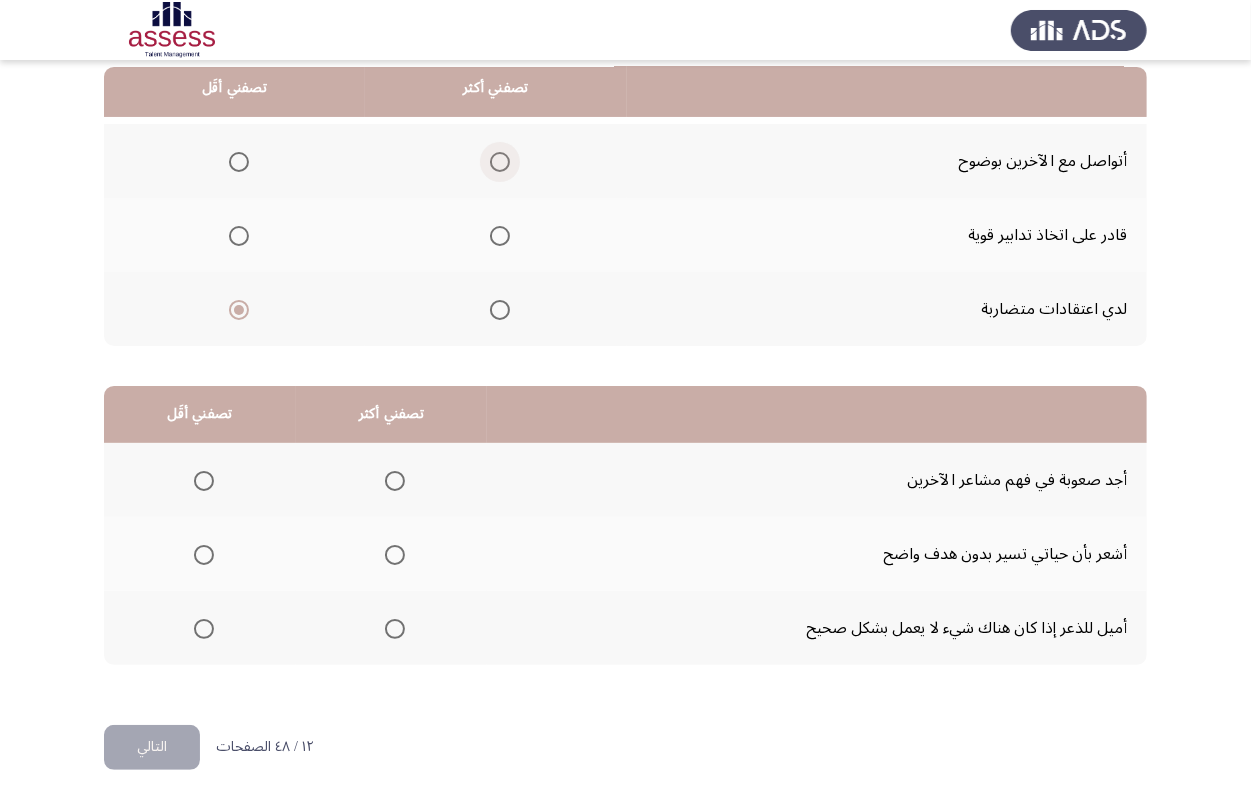 click at bounding box center [500, 162] 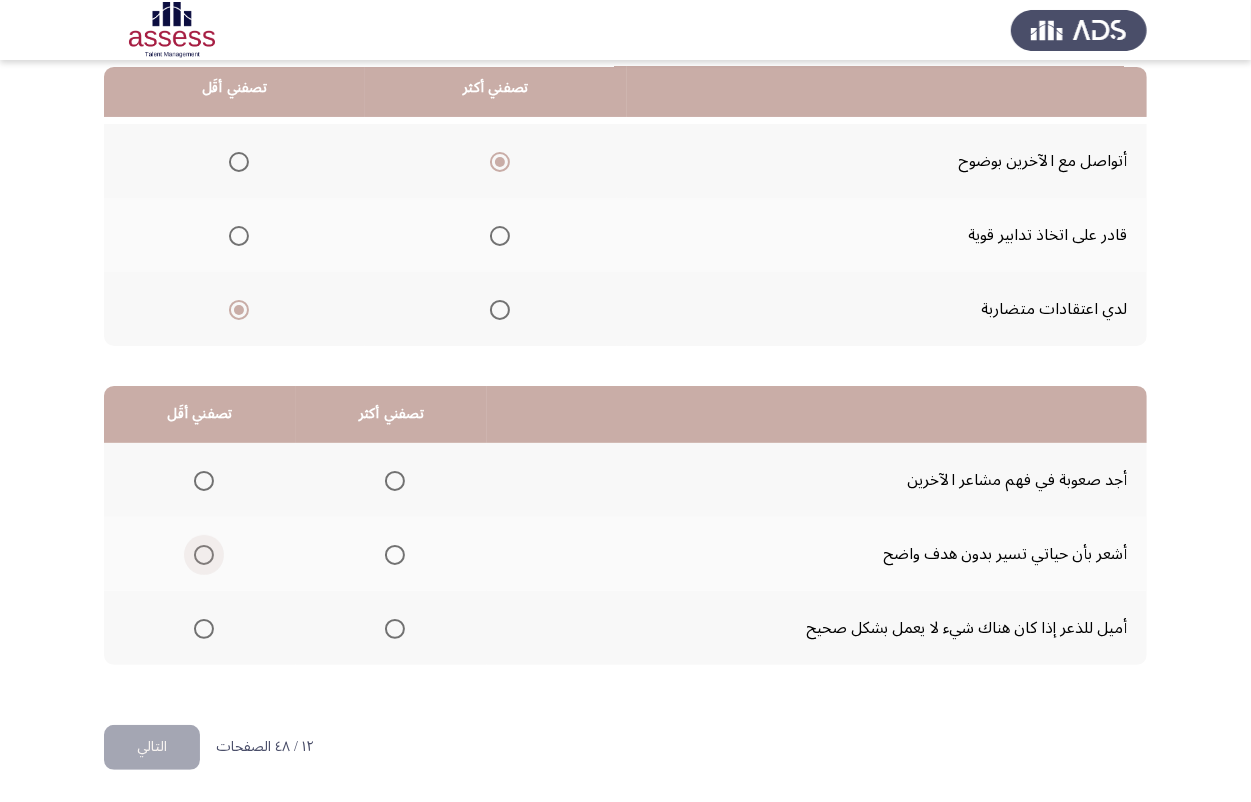 click at bounding box center (204, 555) 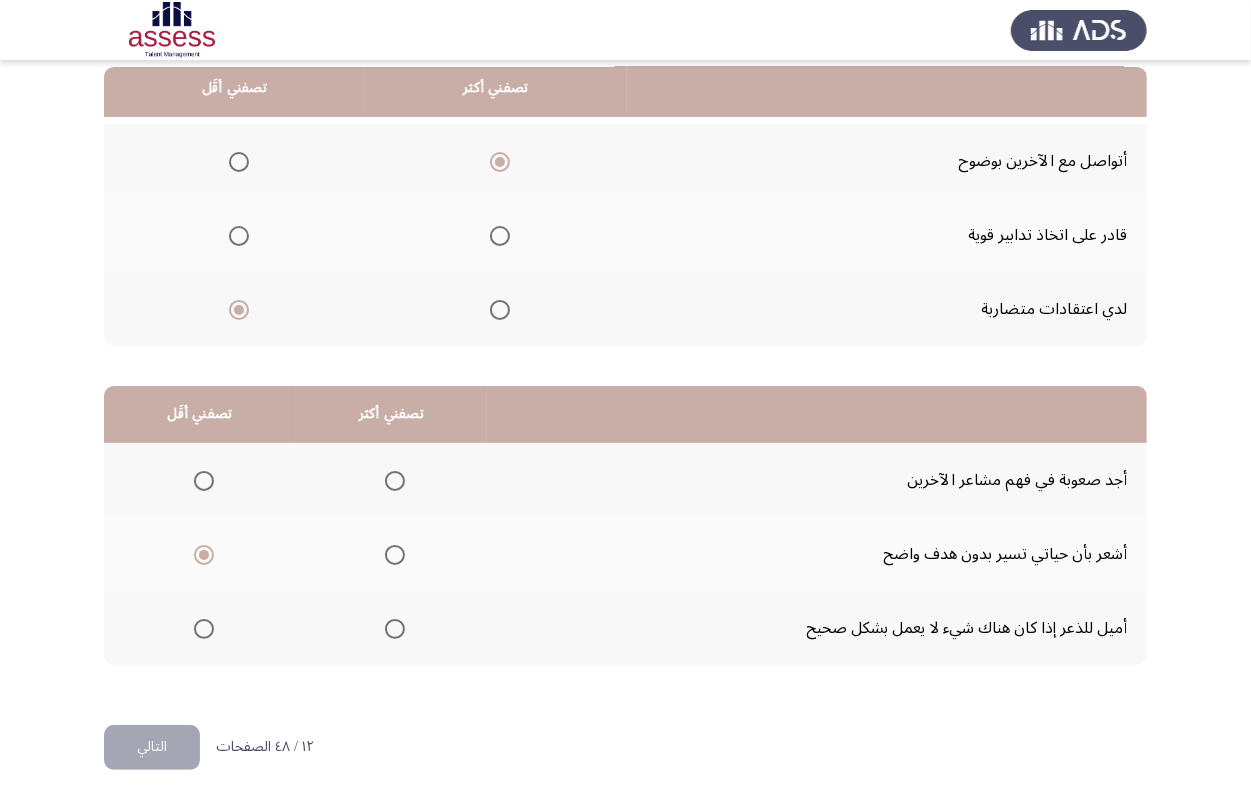 click at bounding box center [395, 629] 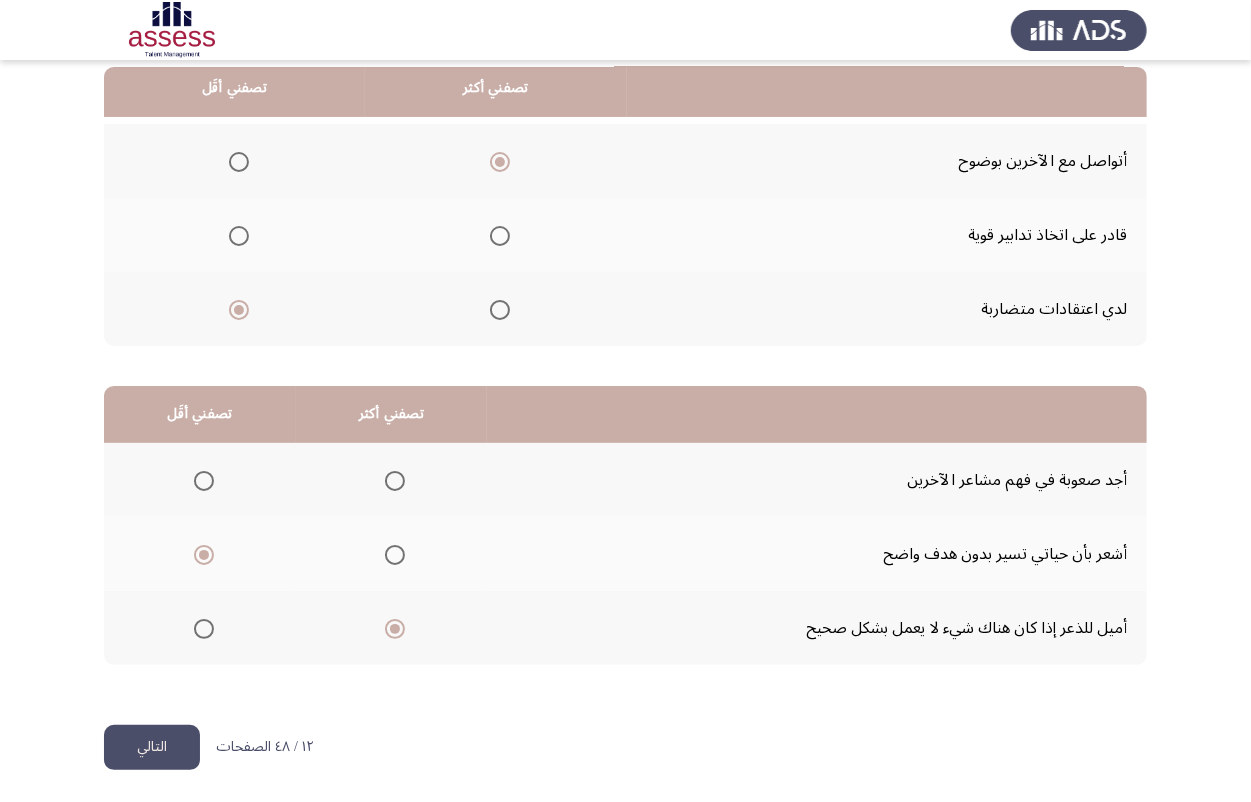 click on "التالي" 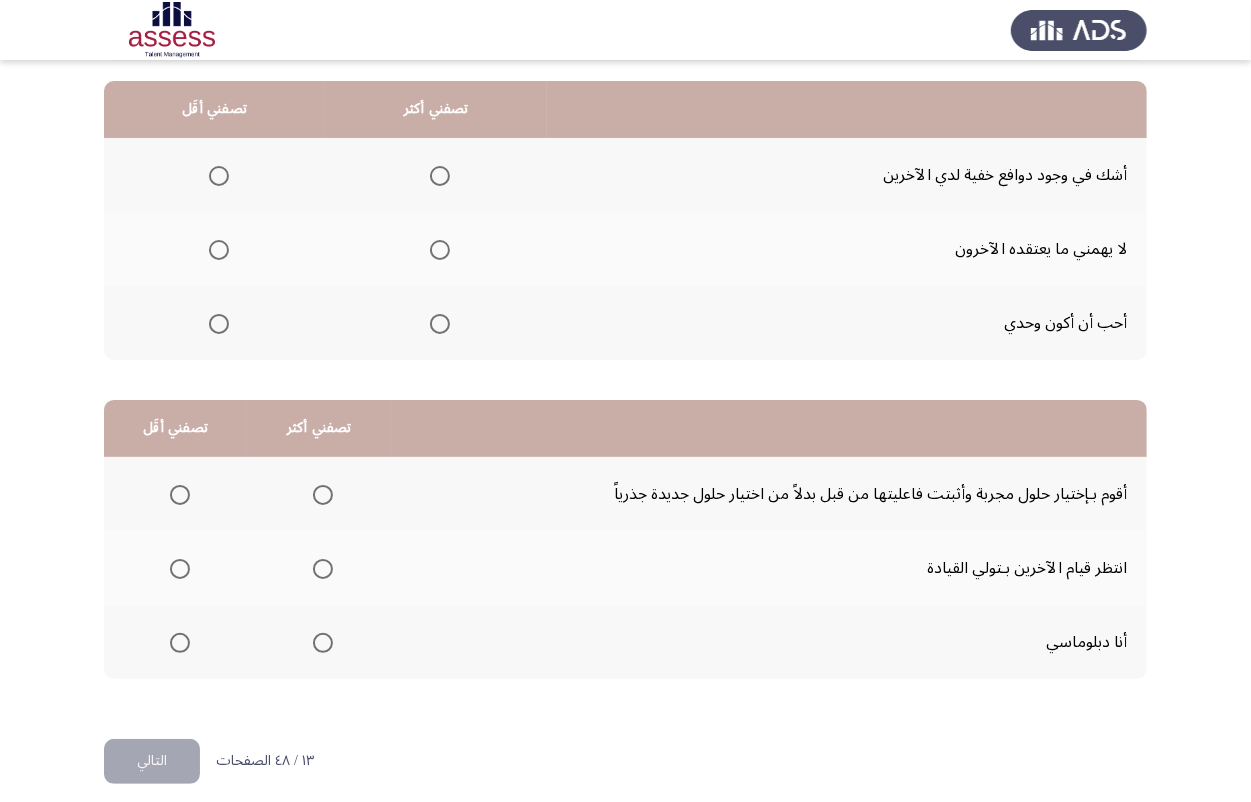 scroll, scrollTop: 205, scrollLeft: 0, axis: vertical 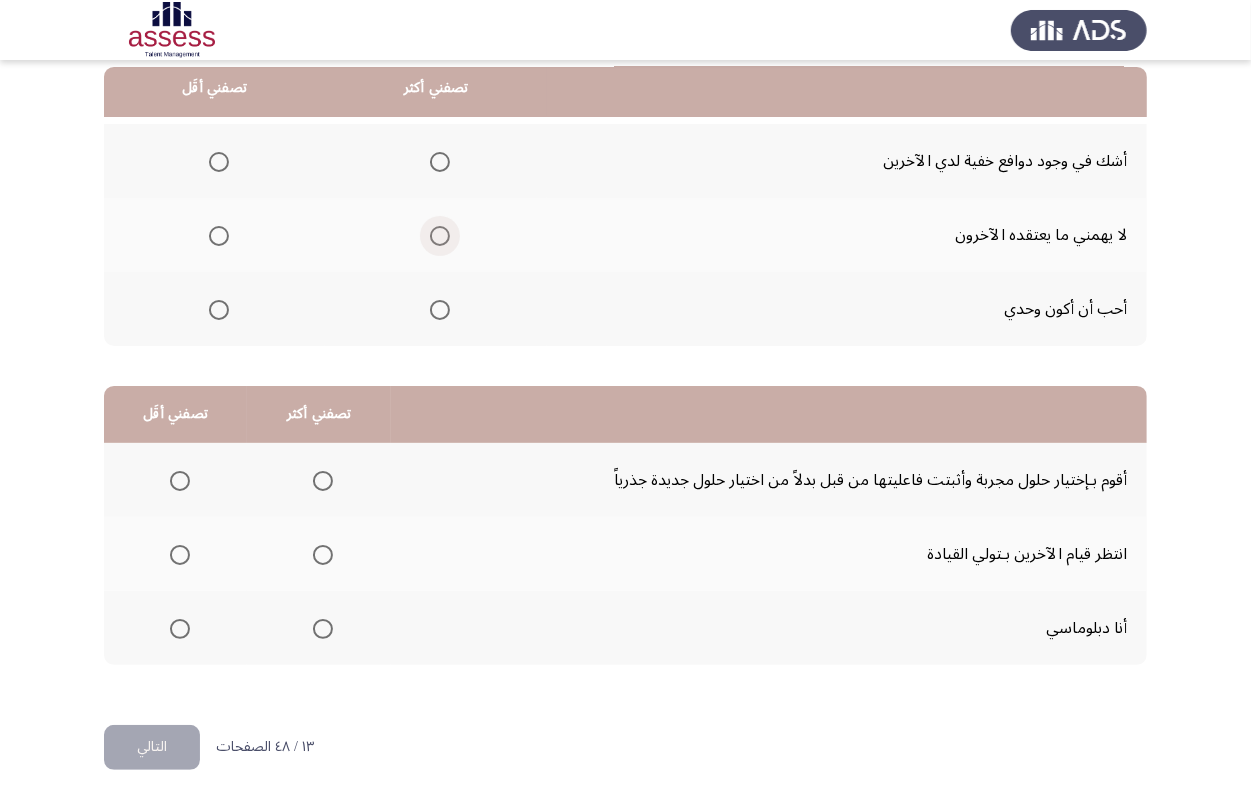 click at bounding box center [440, 236] 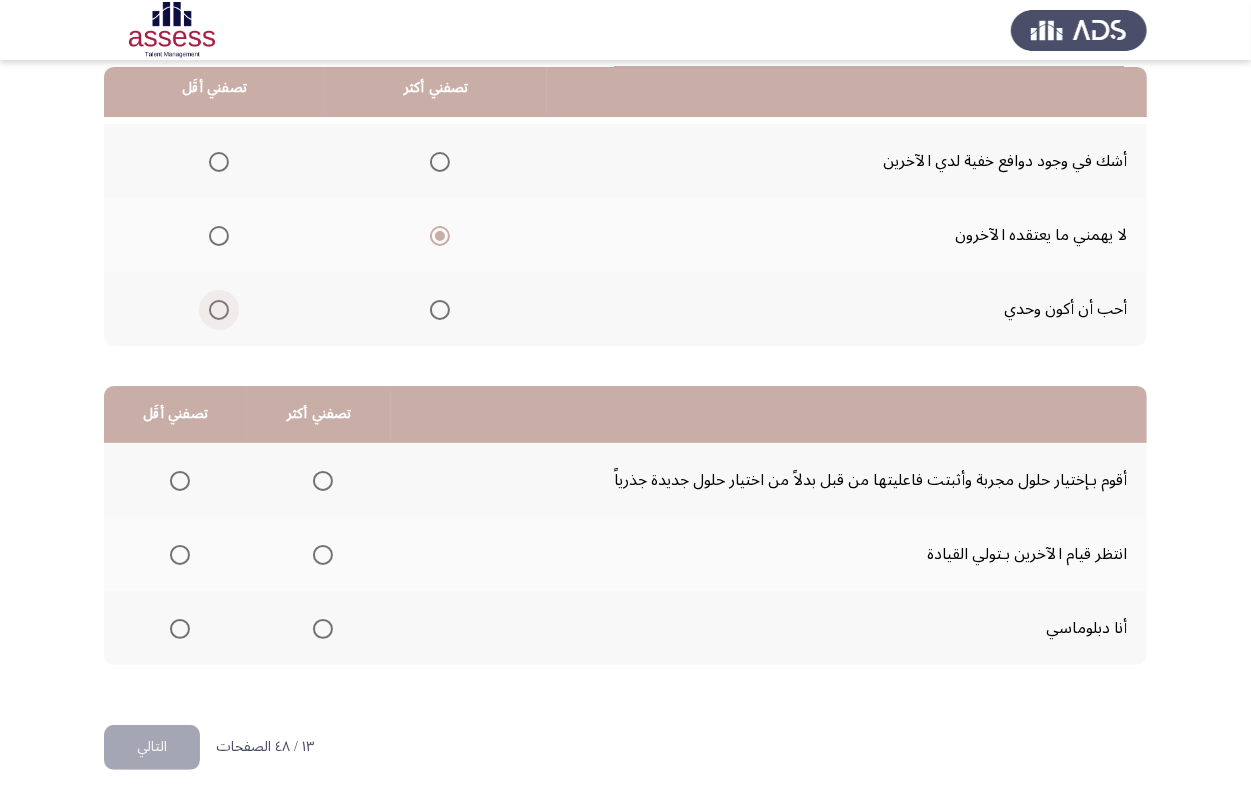 click at bounding box center [219, 310] 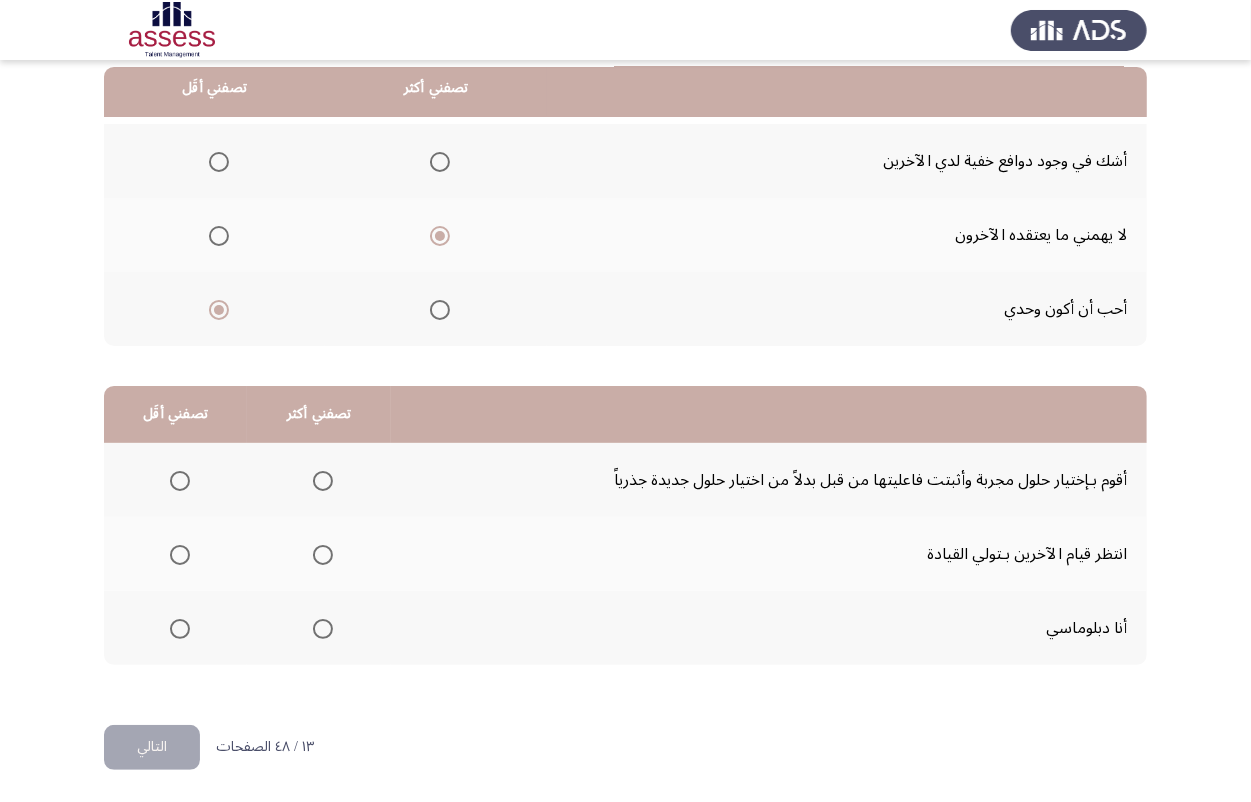 click at bounding box center (180, 555) 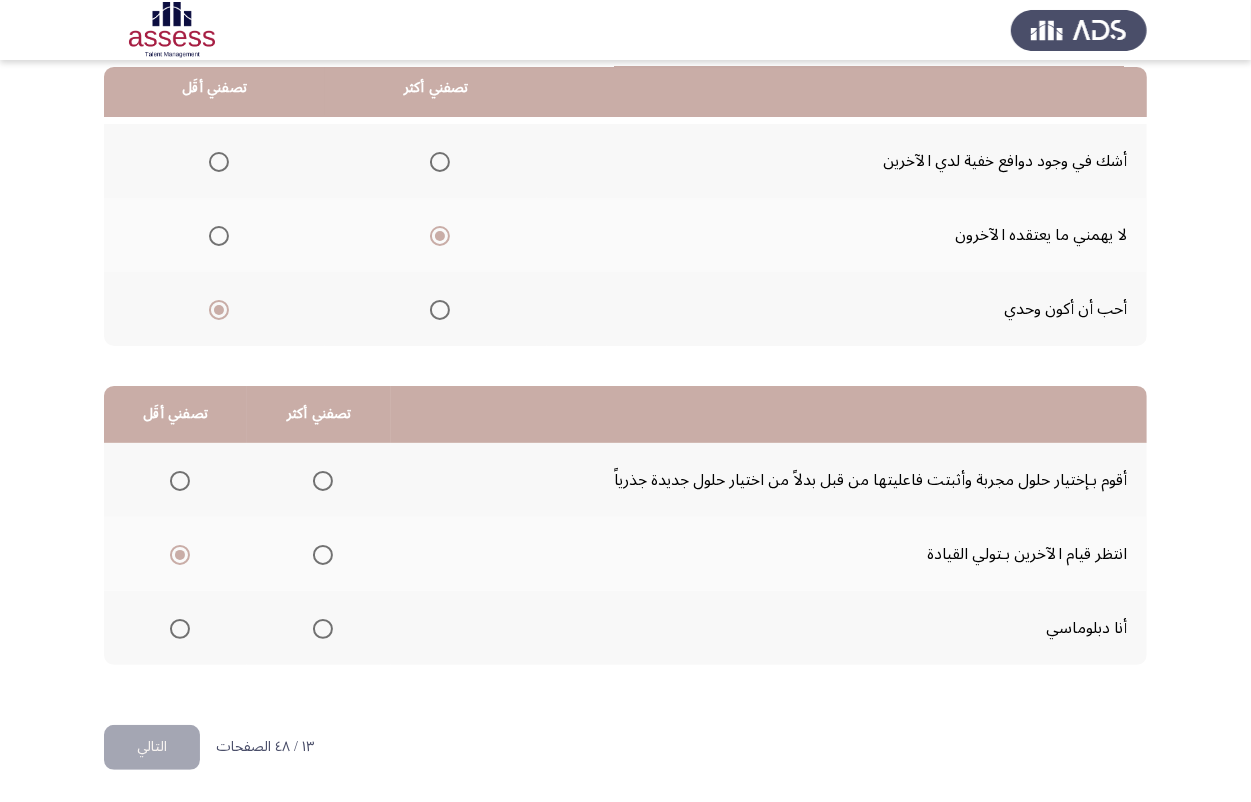 click at bounding box center (323, 629) 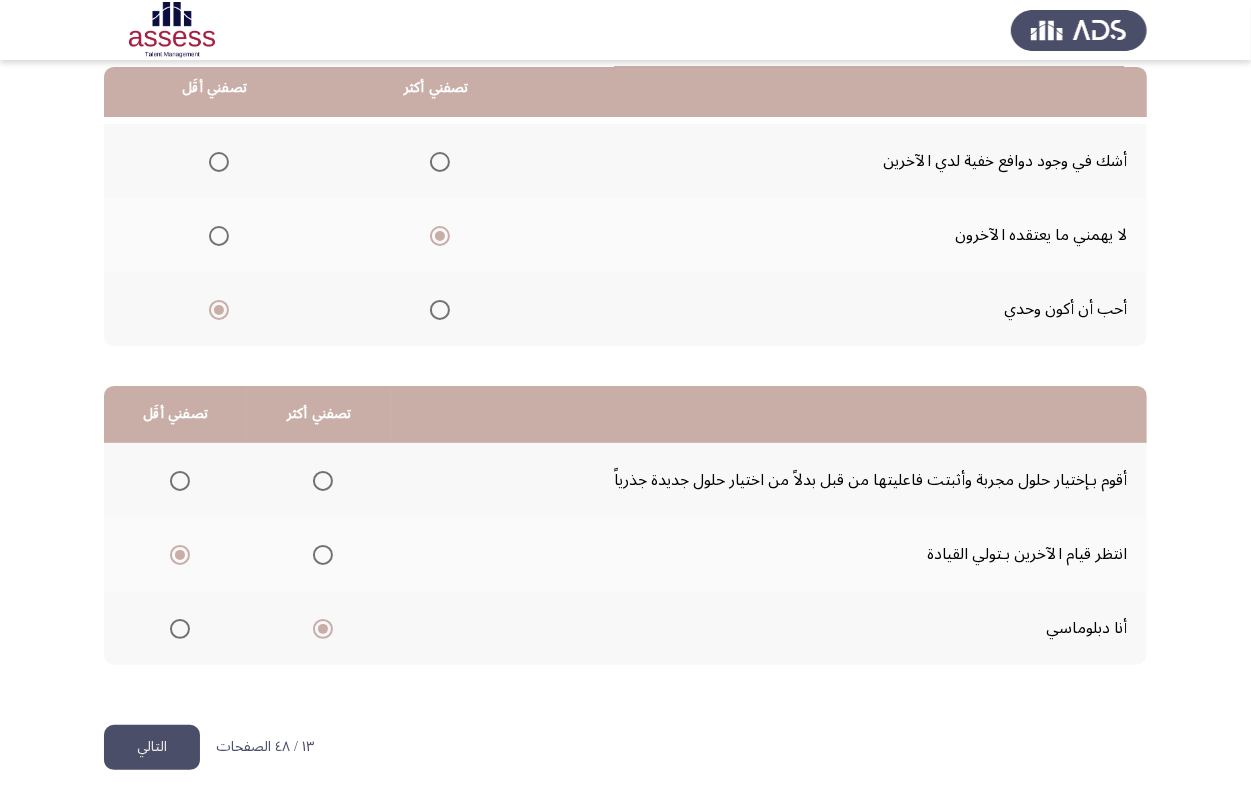 click on "التالي" 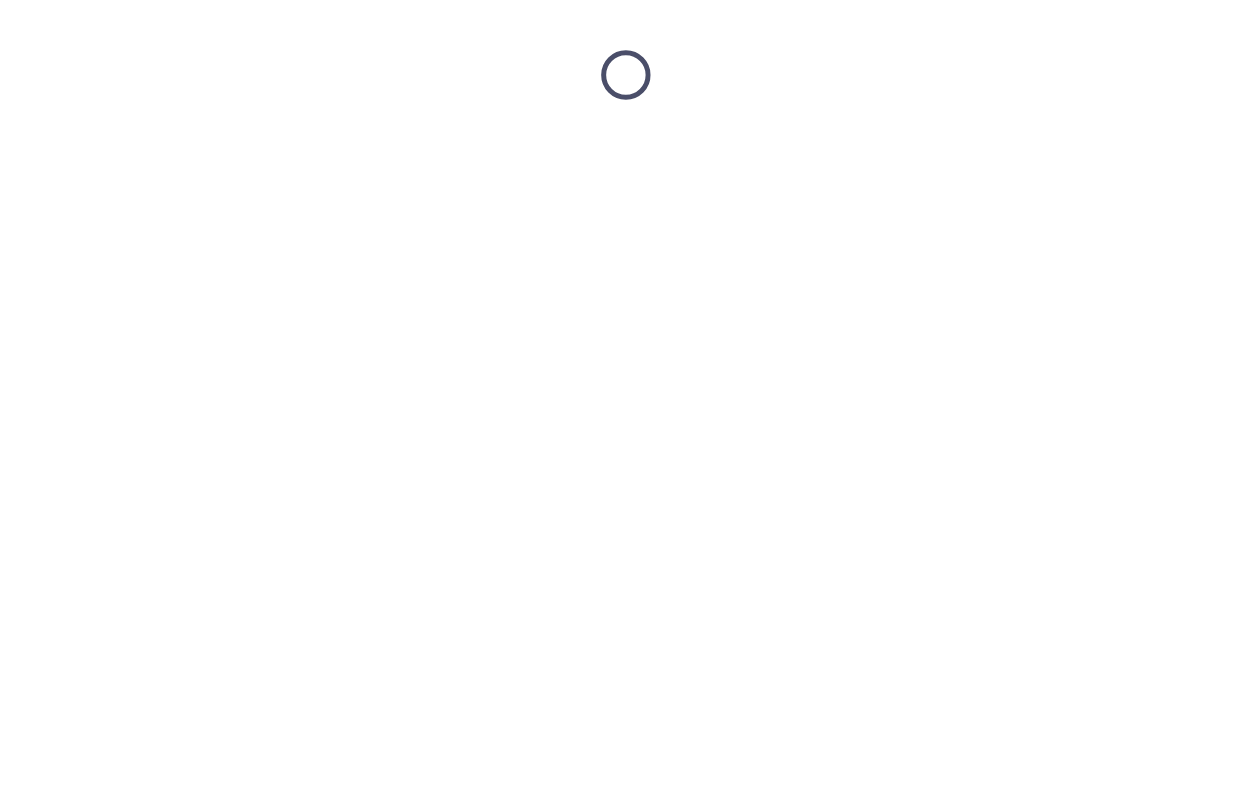 scroll, scrollTop: 0, scrollLeft: 0, axis: both 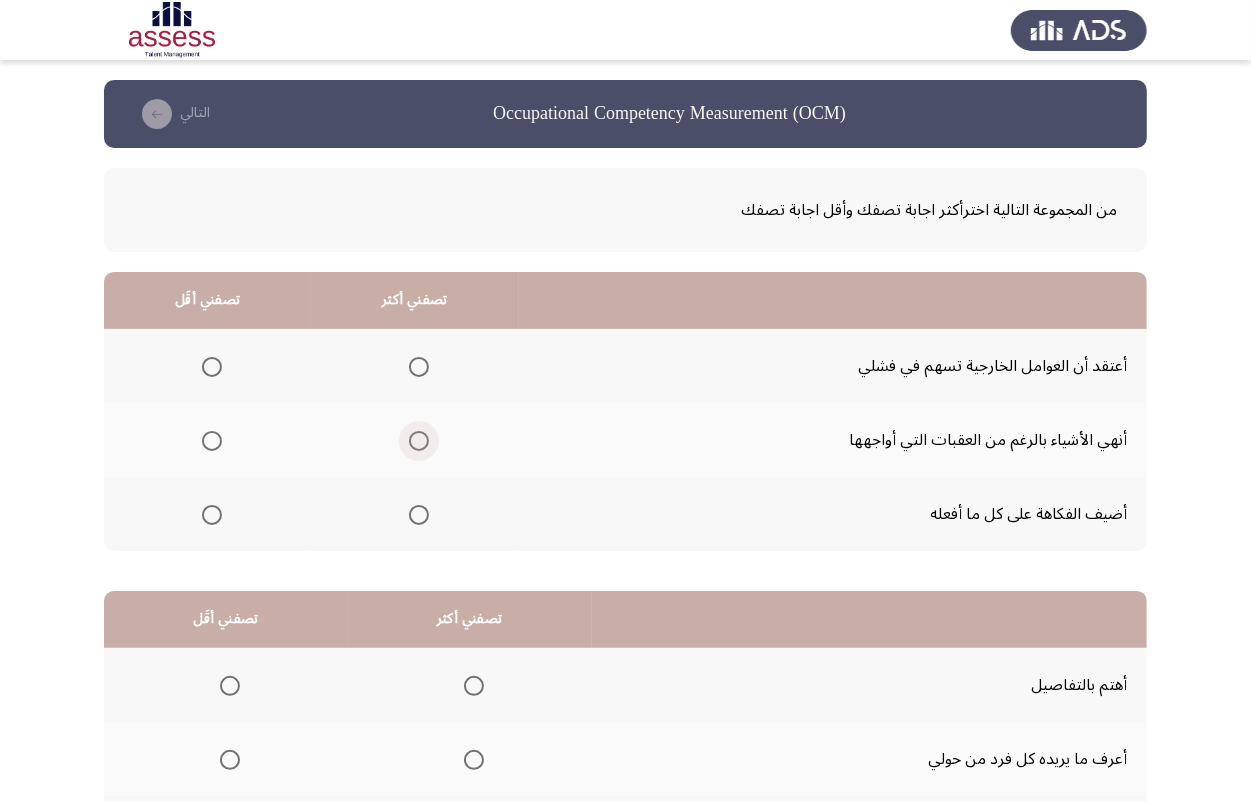 click at bounding box center [419, 441] 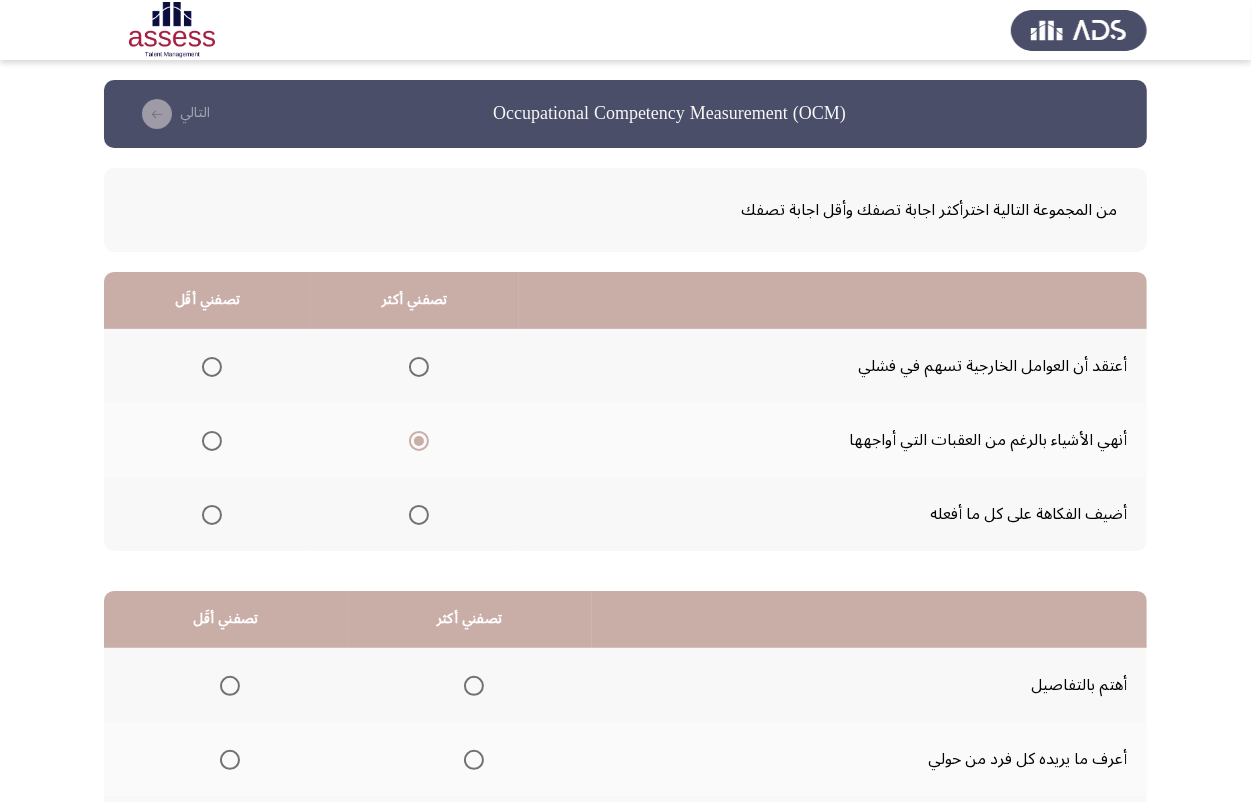 click at bounding box center [212, 367] 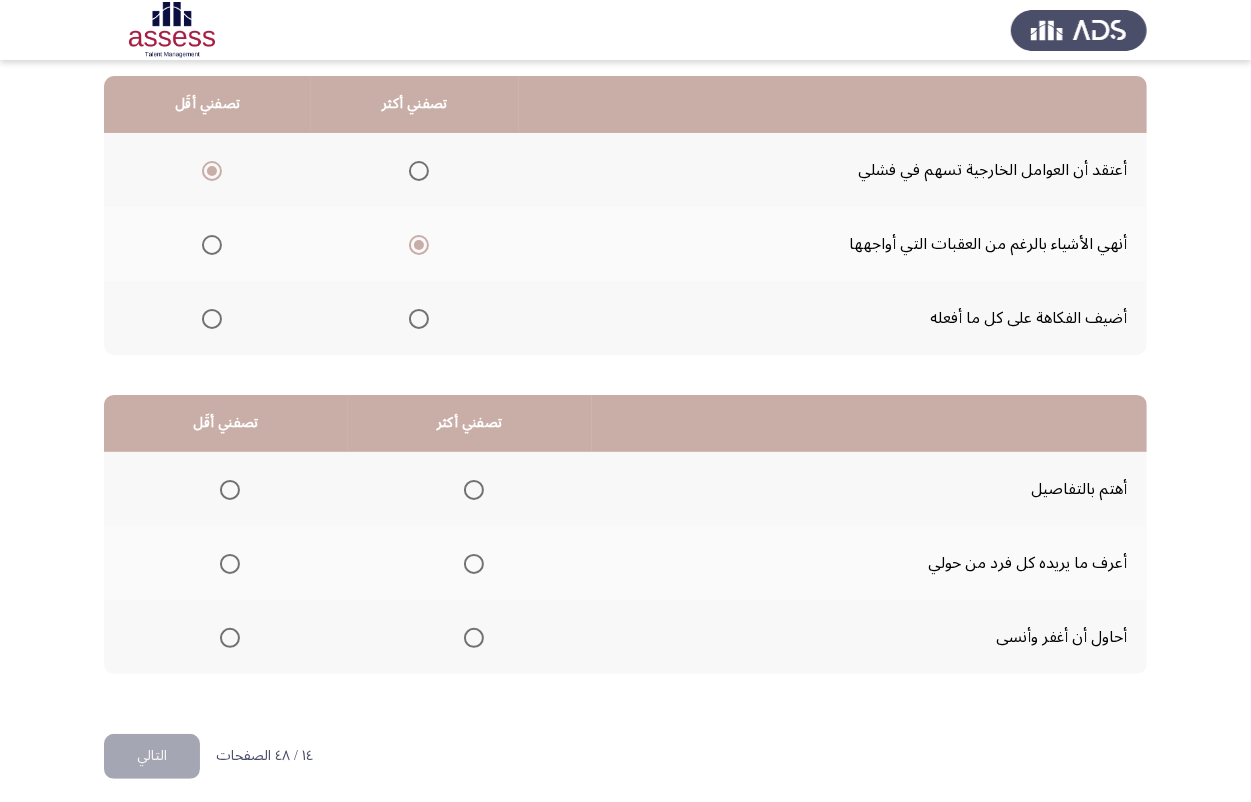 scroll, scrollTop: 205, scrollLeft: 0, axis: vertical 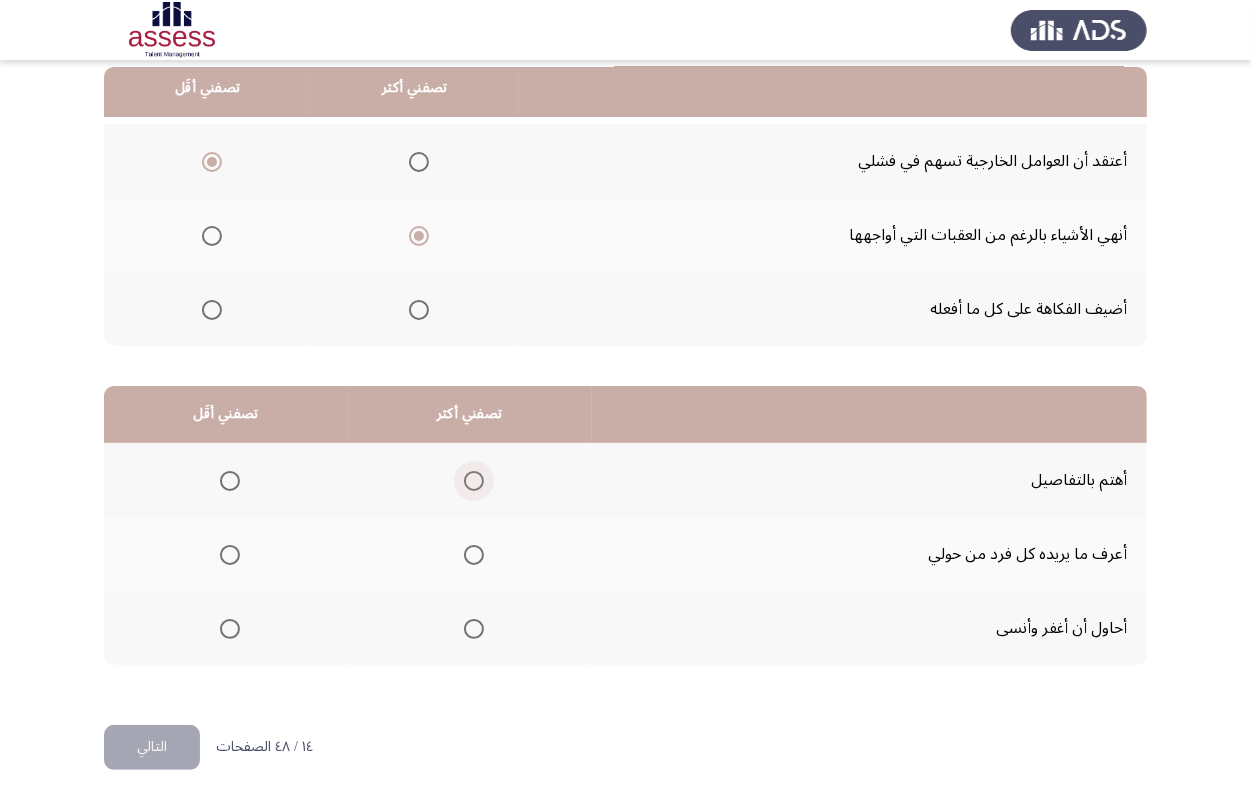 click at bounding box center (474, 481) 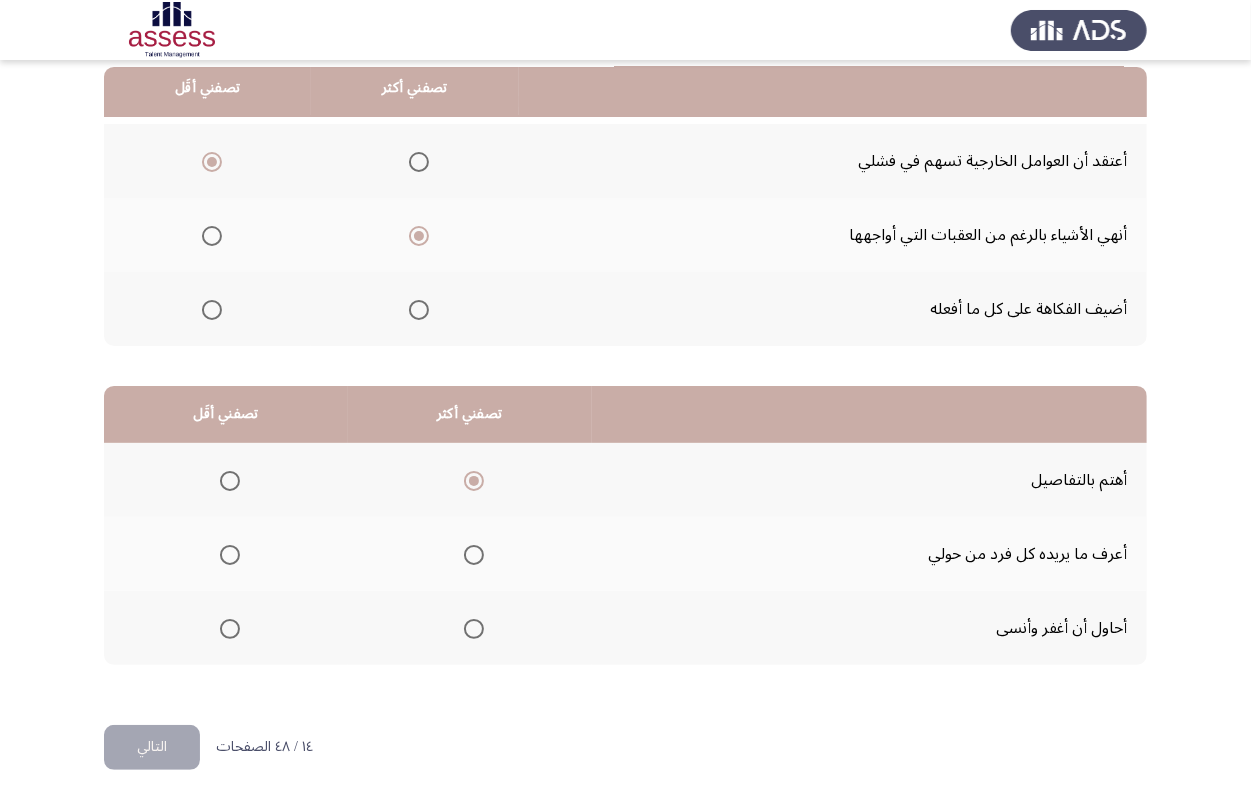 click at bounding box center (230, 555) 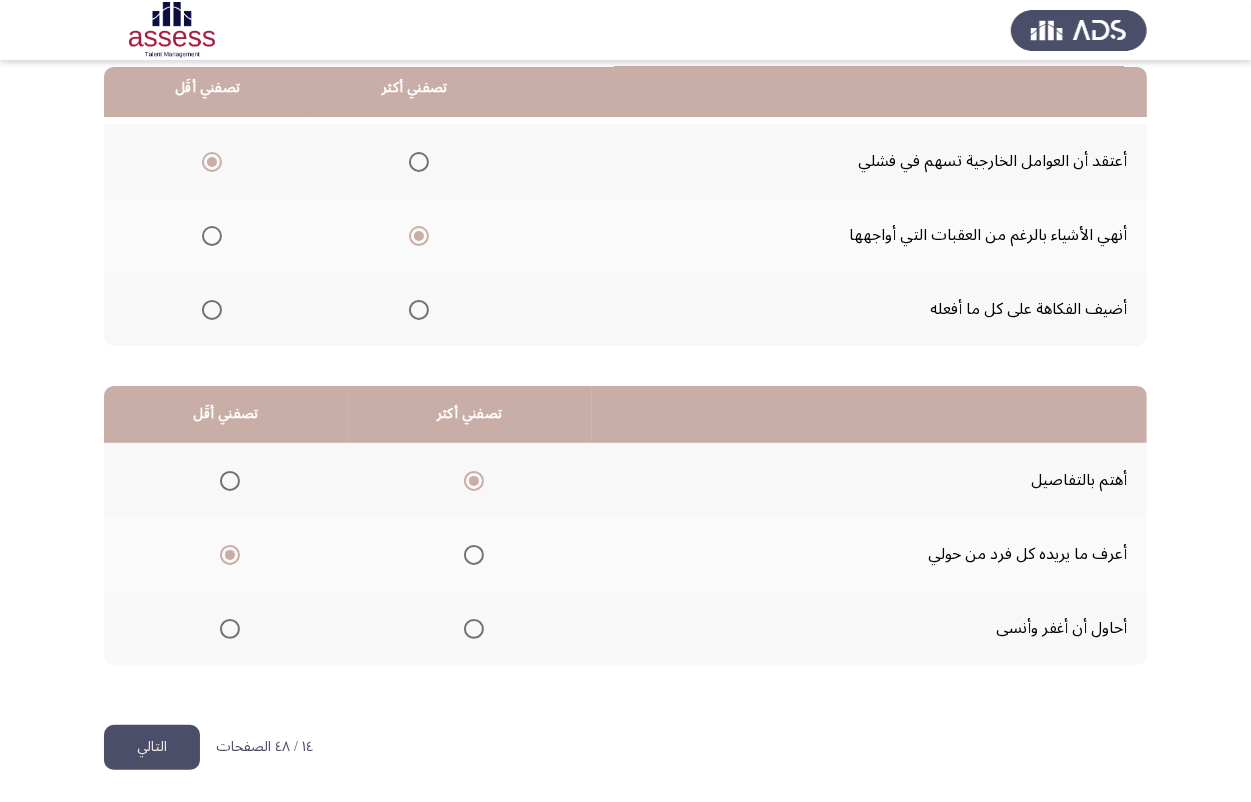 click on "التالي" 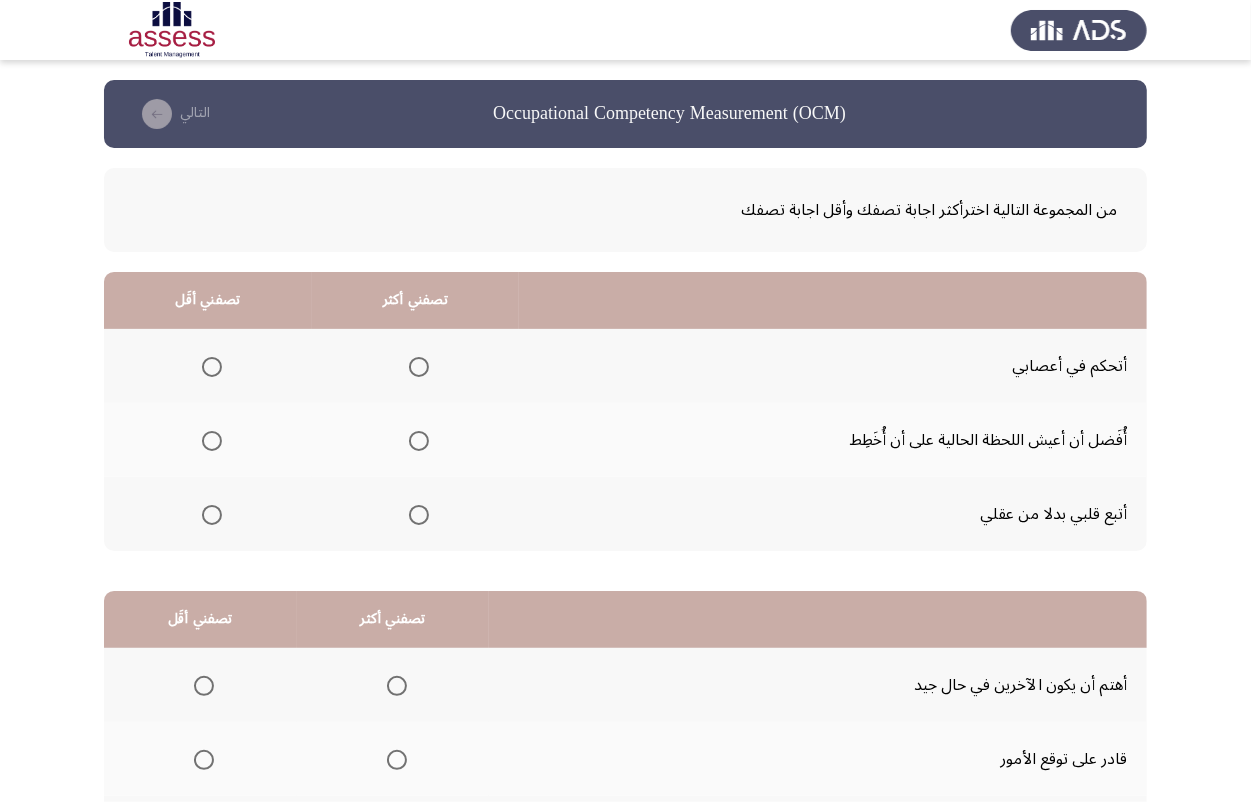 click at bounding box center [419, 367] 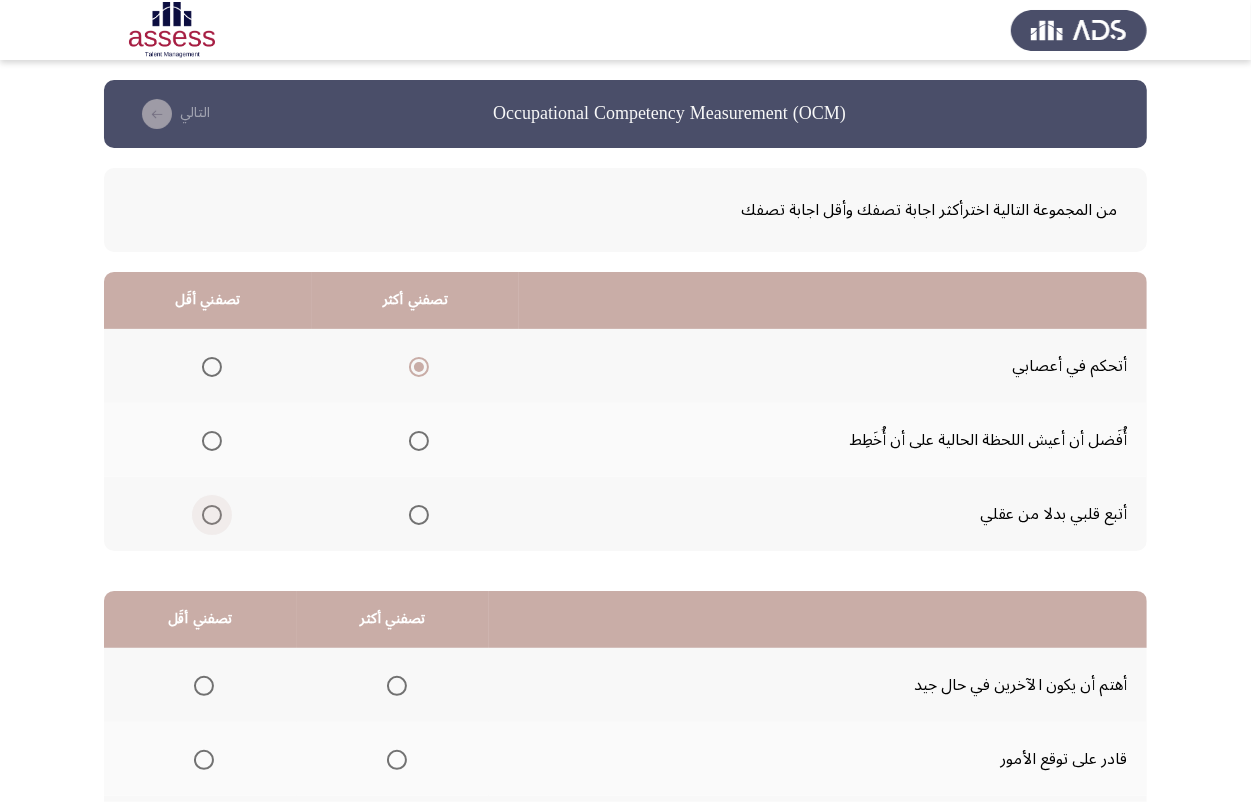 click at bounding box center [212, 515] 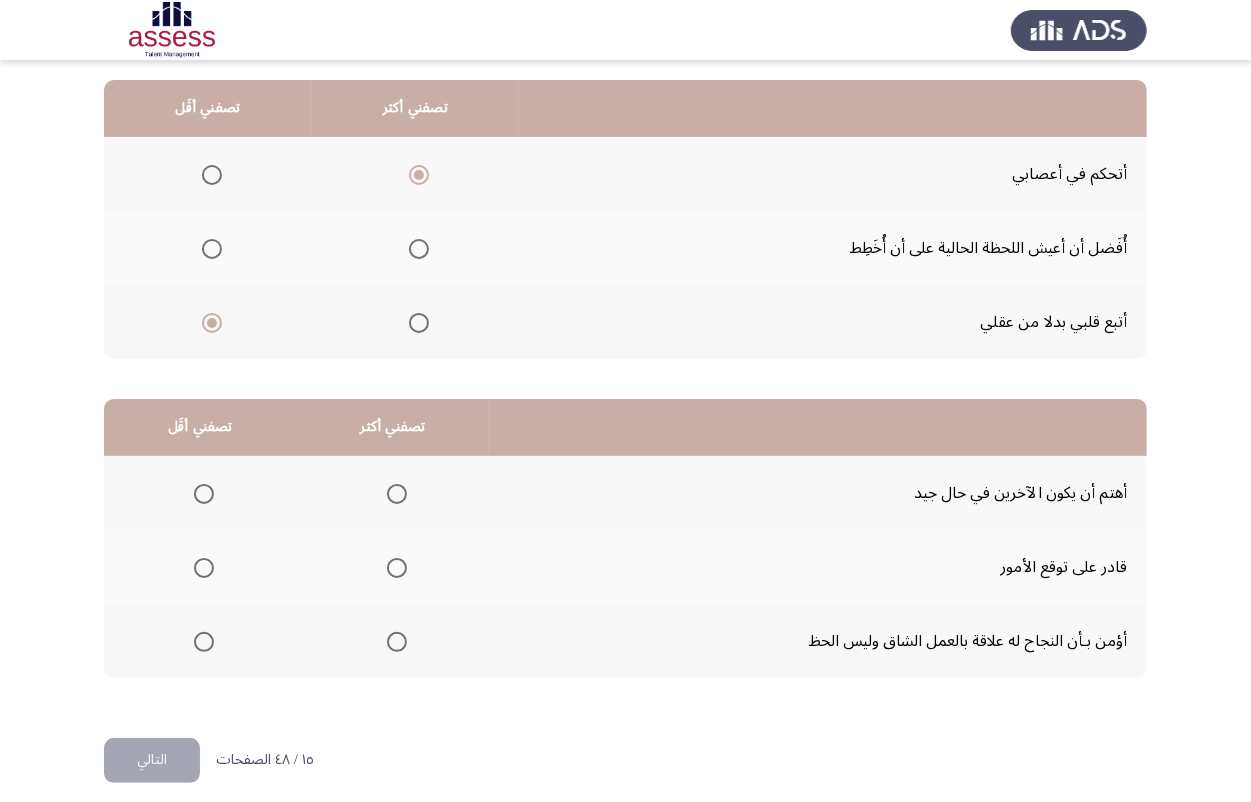 scroll, scrollTop: 205, scrollLeft: 0, axis: vertical 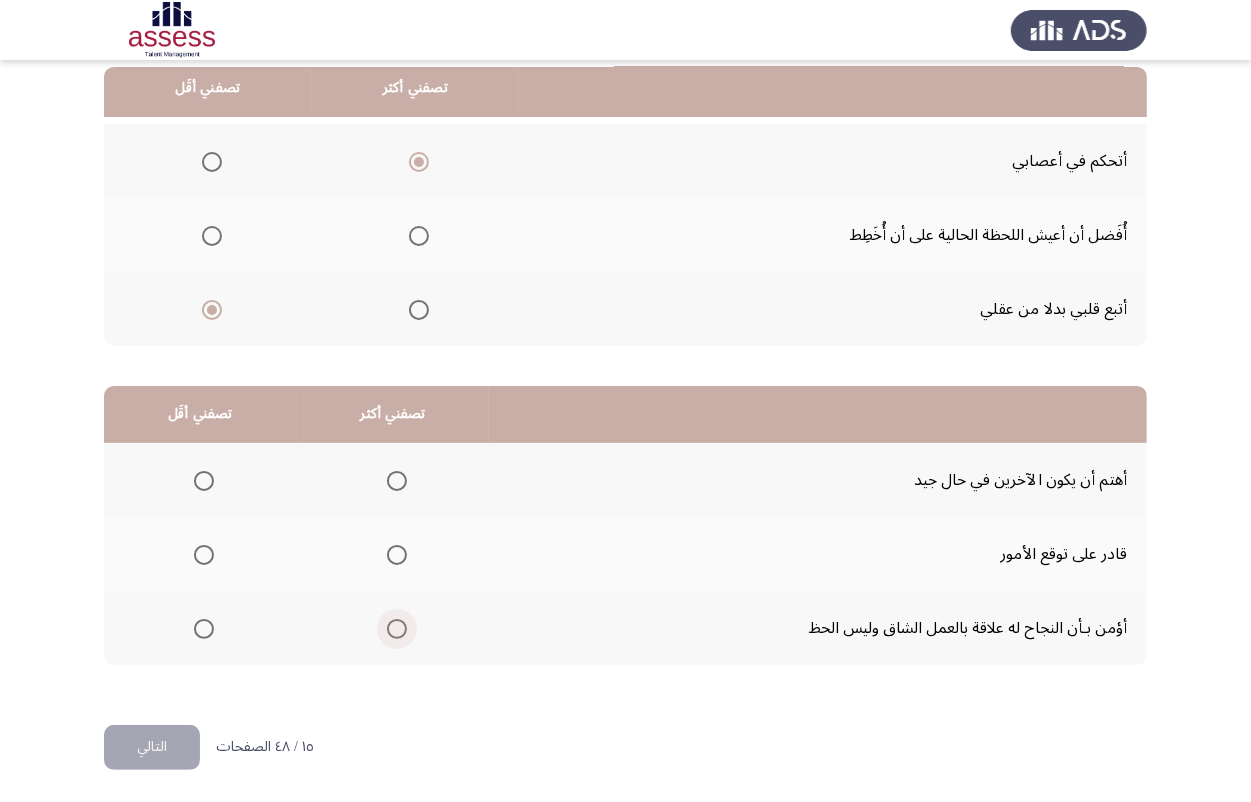 click at bounding box center (397, 629) 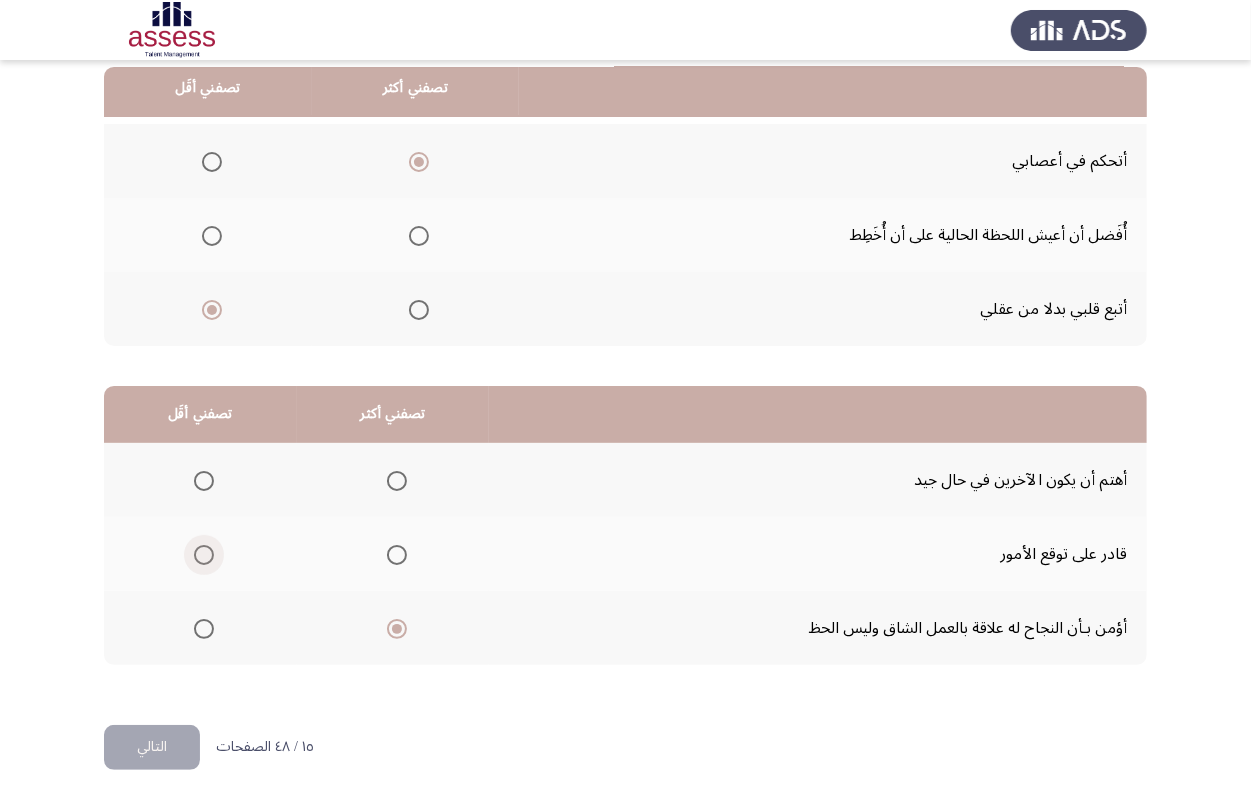 click at bounding box center (204, 555) 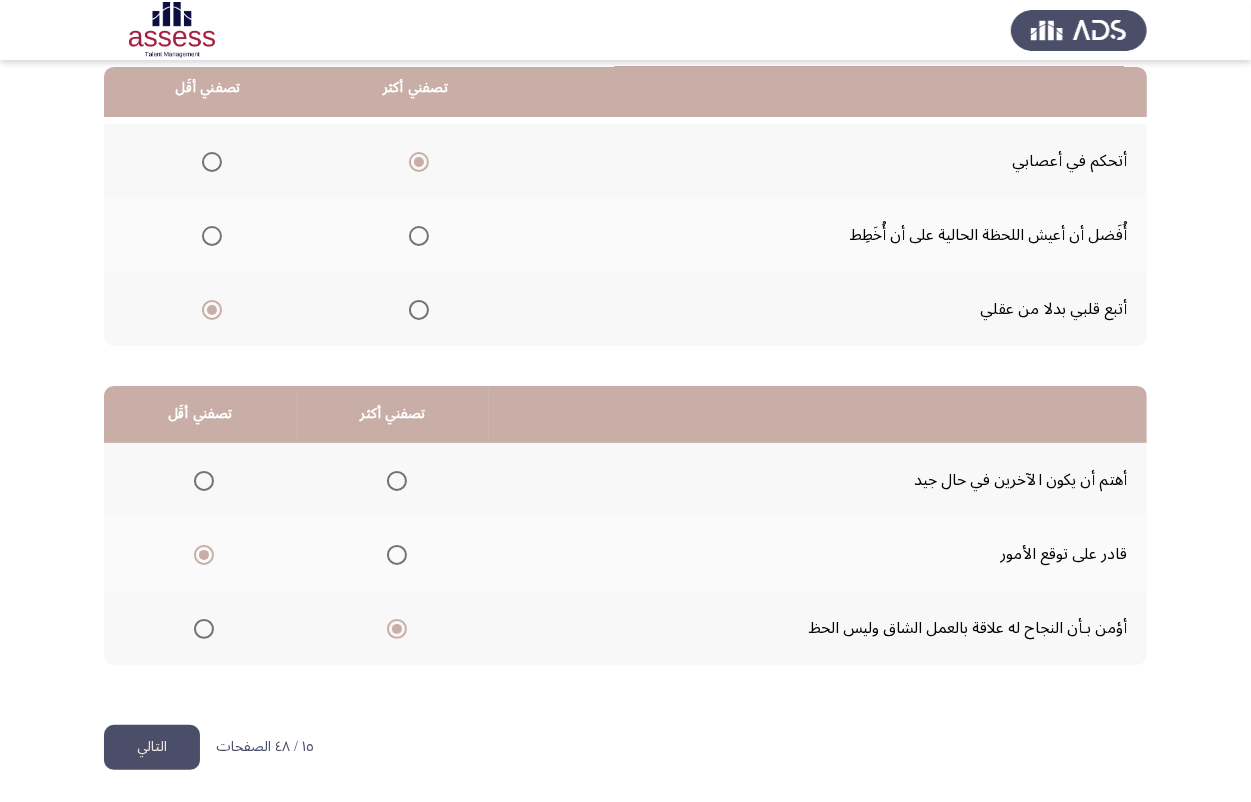 click on "التالي" 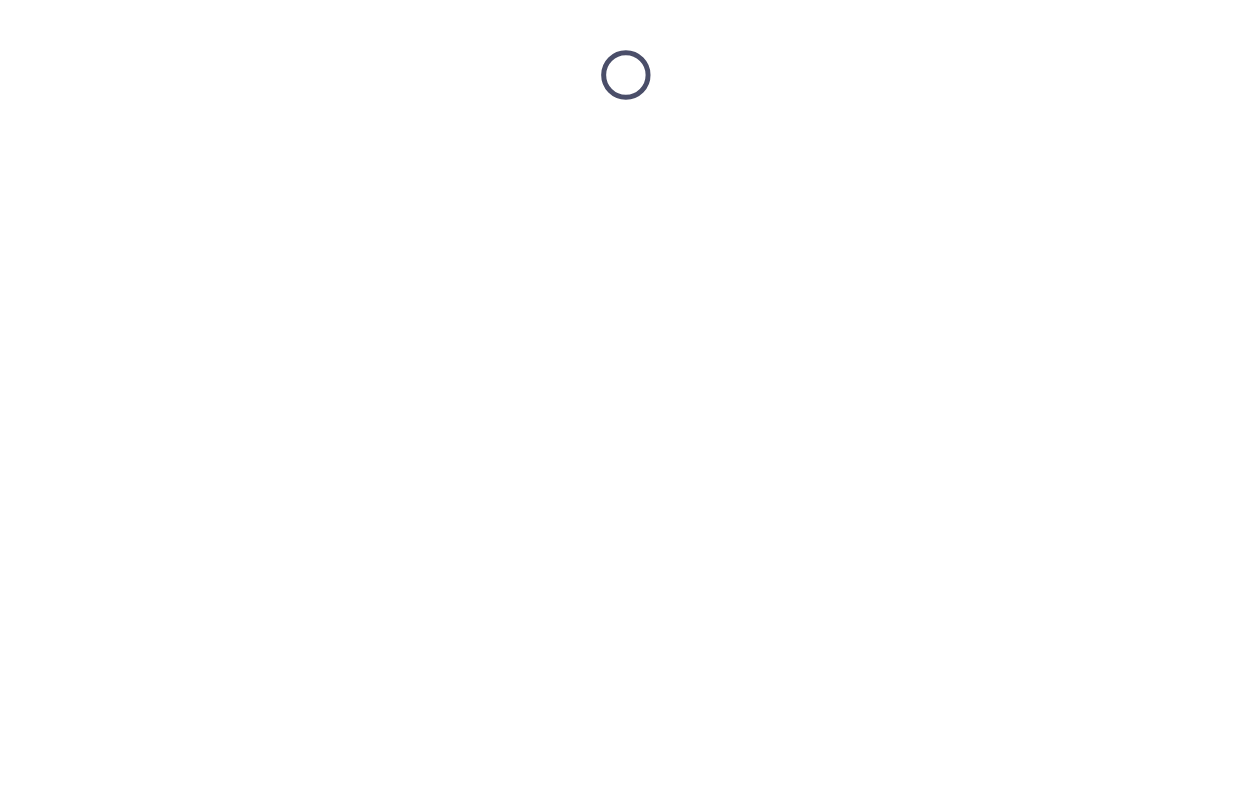 scroll, scrollTop: 0, scrollLeft: 0, axis: both 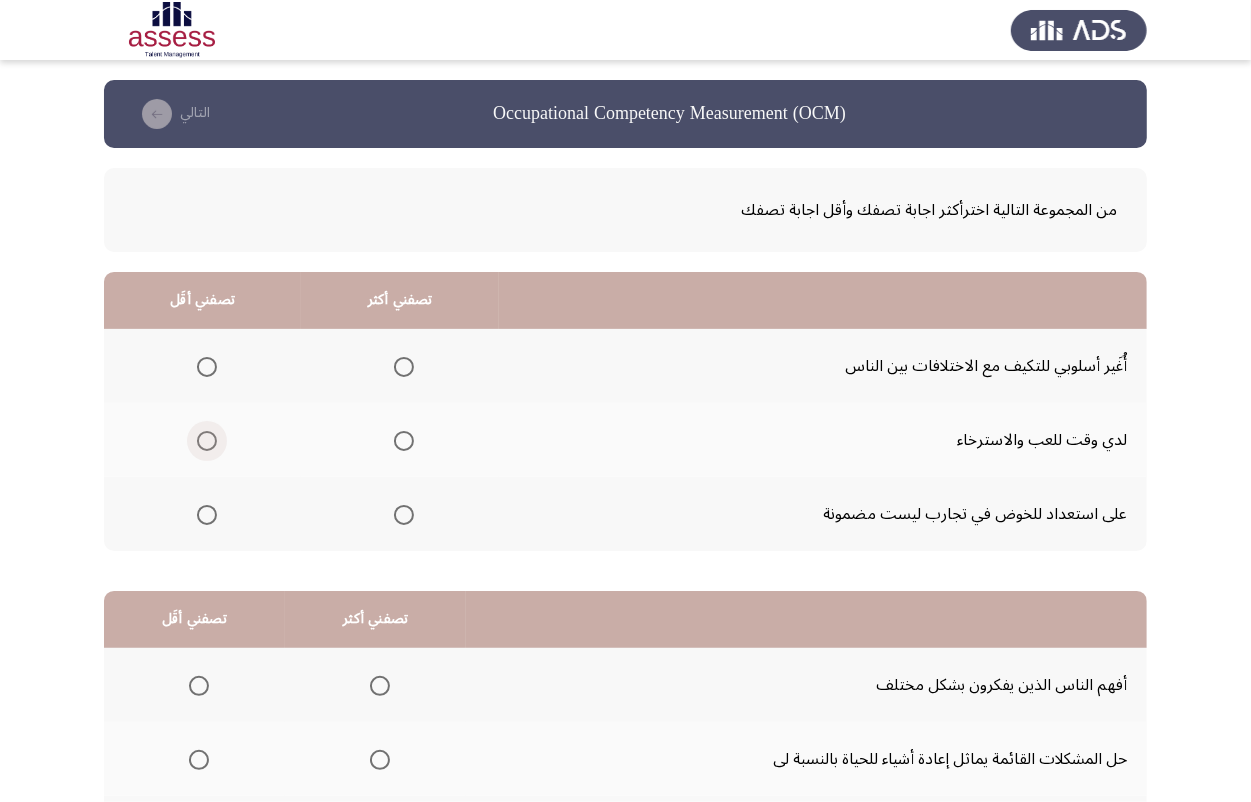 click at bounding box center [207, 441] 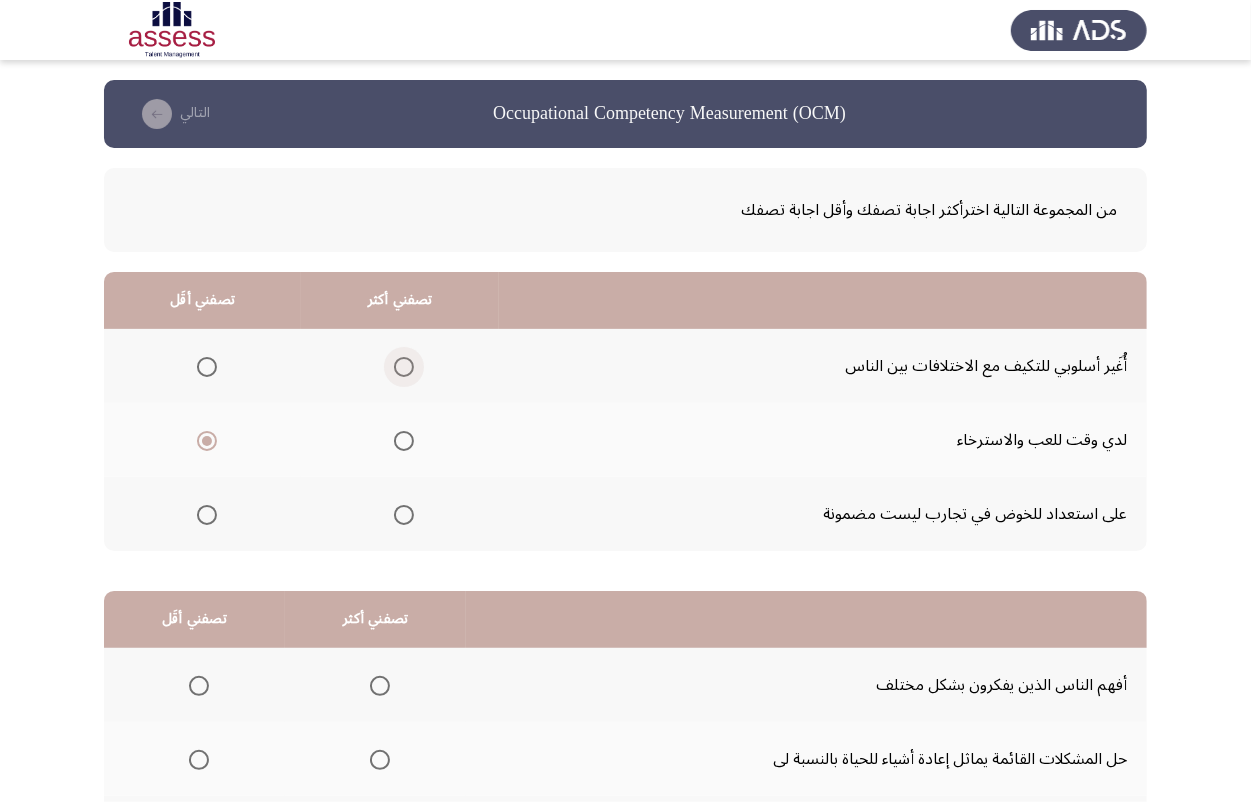 click at bounding box center [404, 367] 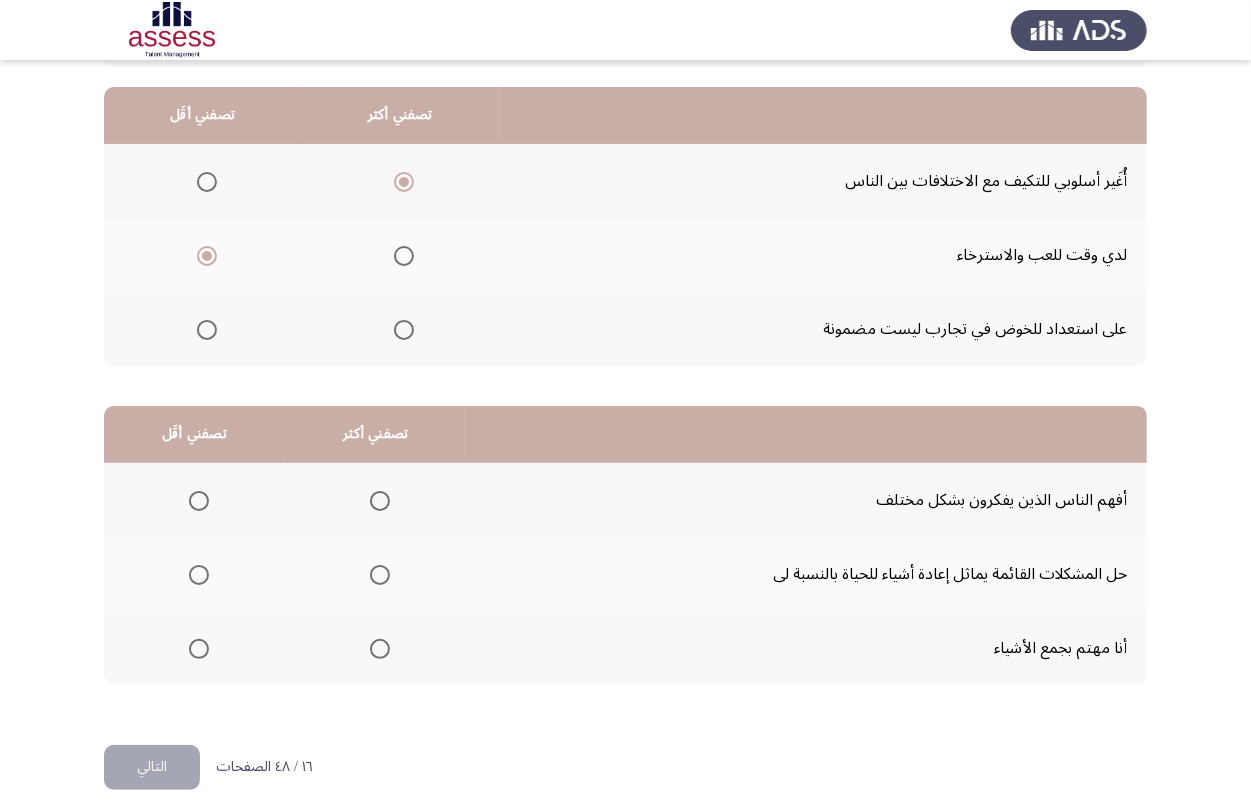scroll, scrollTop: 205, scrollLeft: 0, axis: vertical 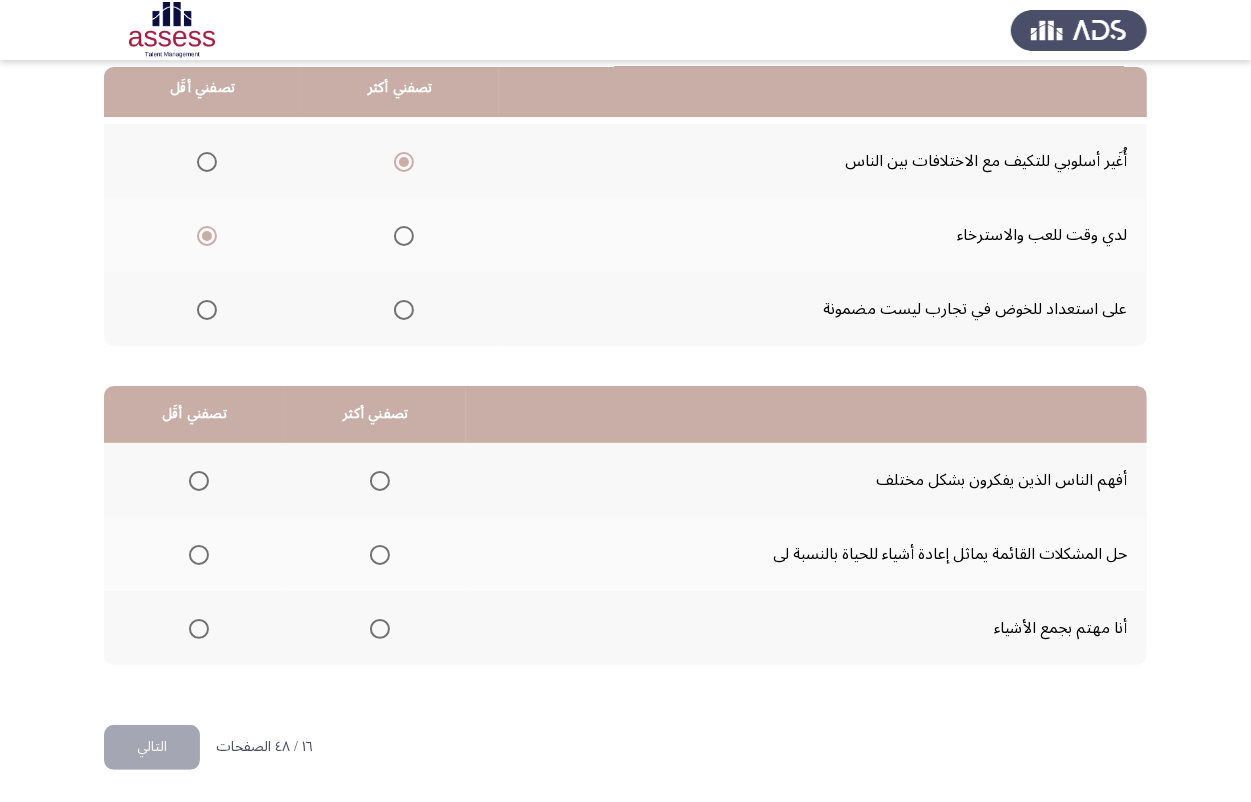 click at bounding box center [380, 555] 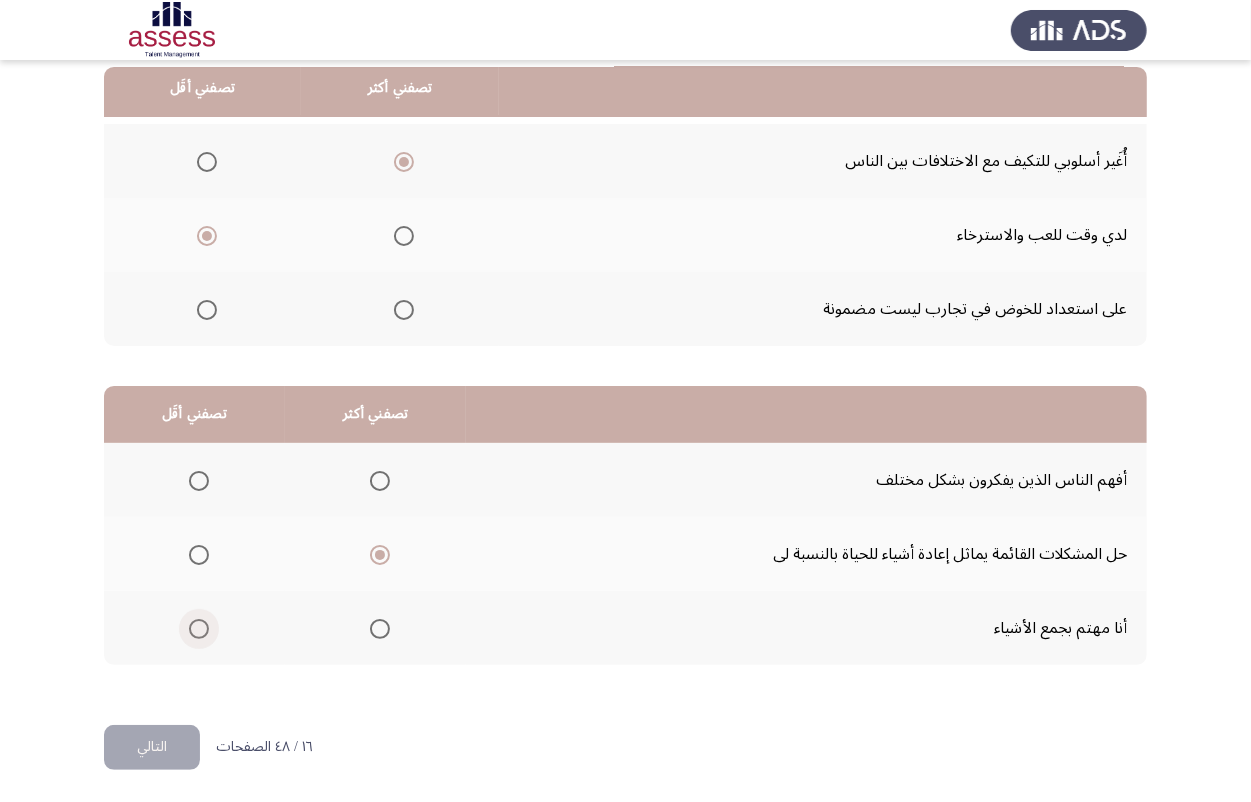 click at bounding box center (199, 629) 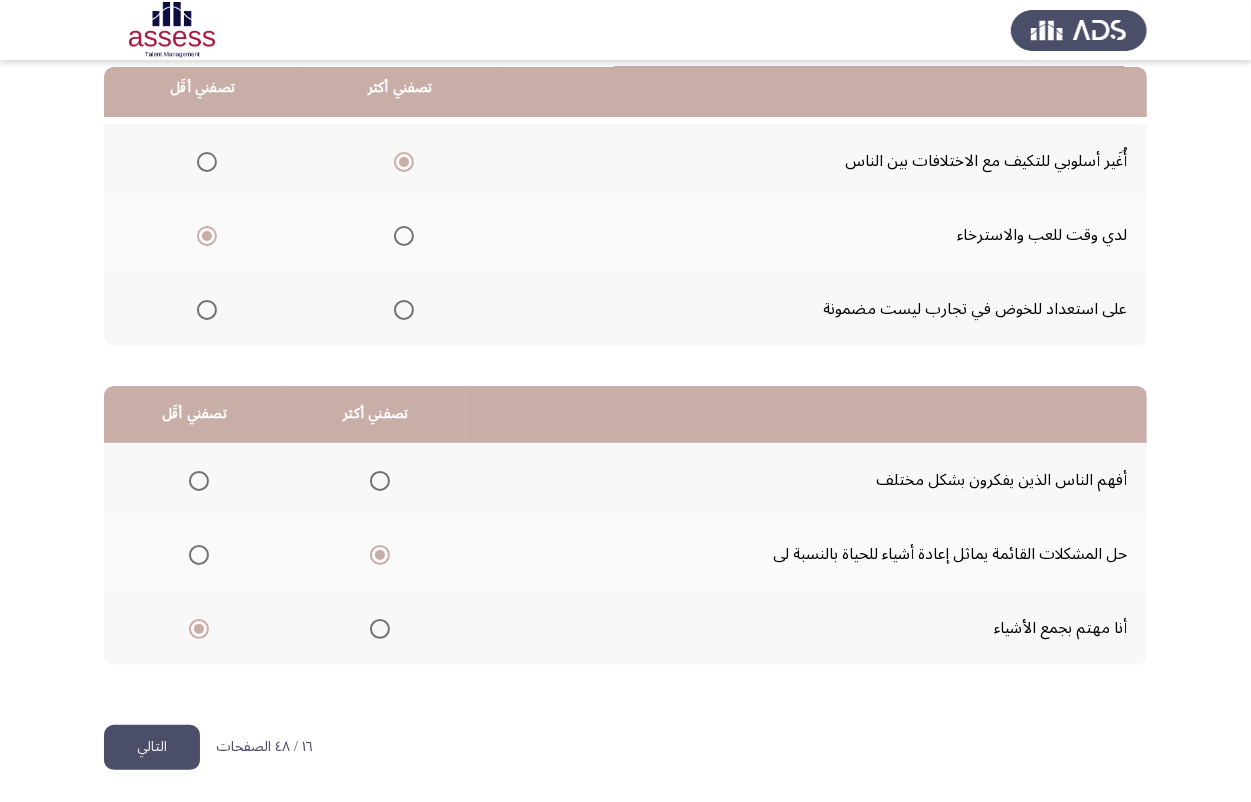 click on "التالي" 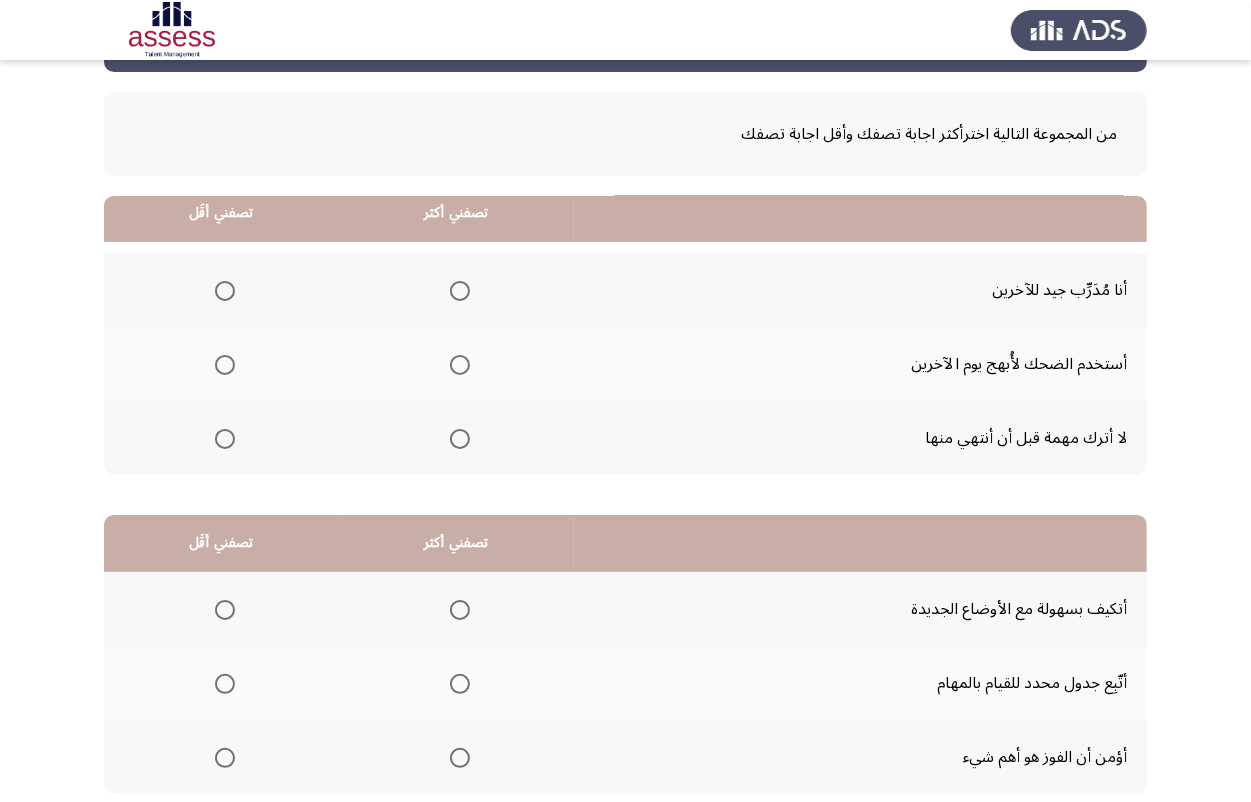 scroll, scrollTop: 205, scrollLeft: 0, axis: vertical 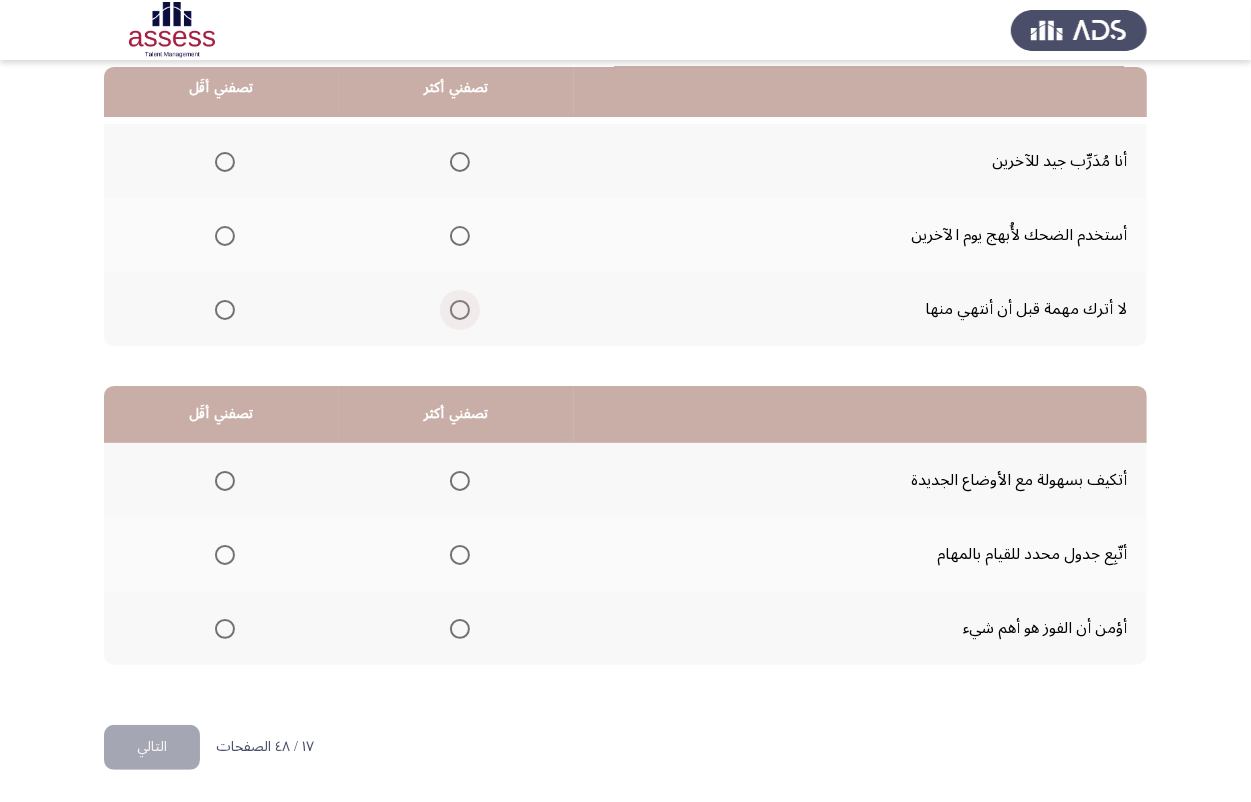 click at bounding box center [460, 310] 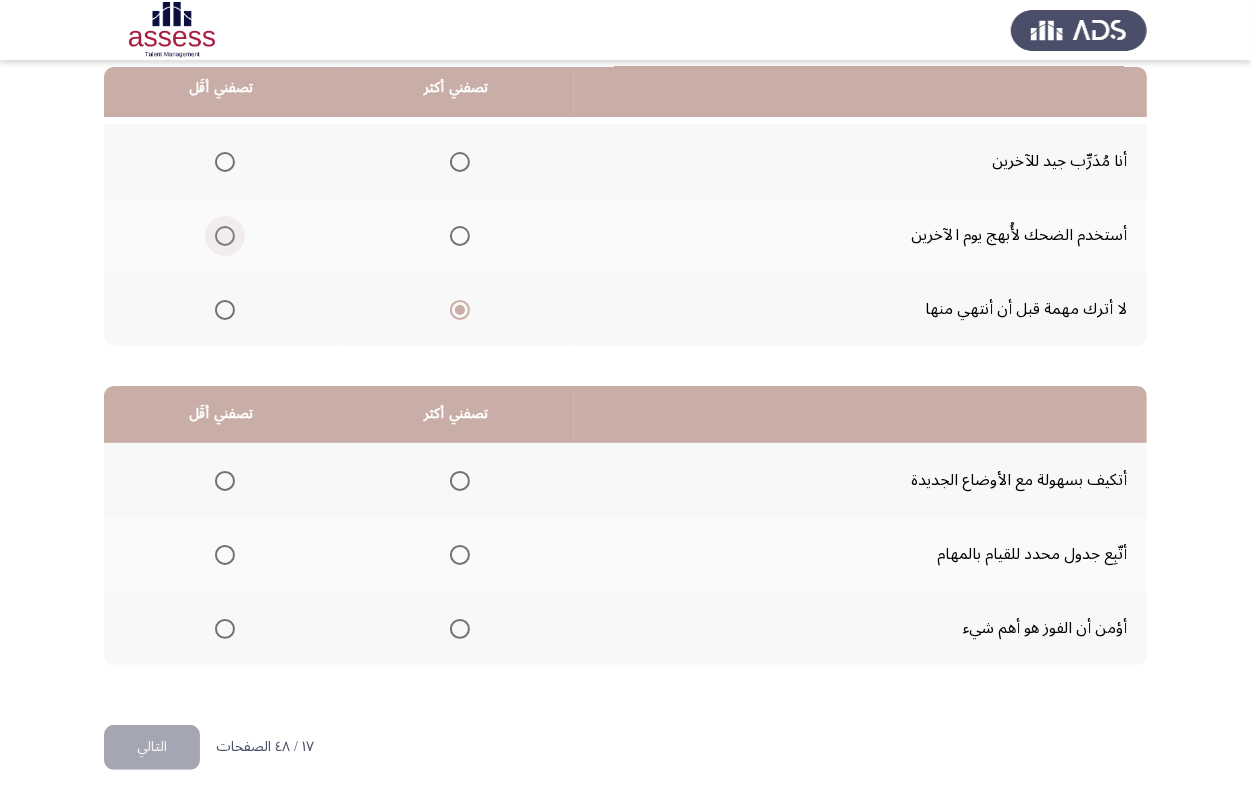 click at bounding box center (225, 236) 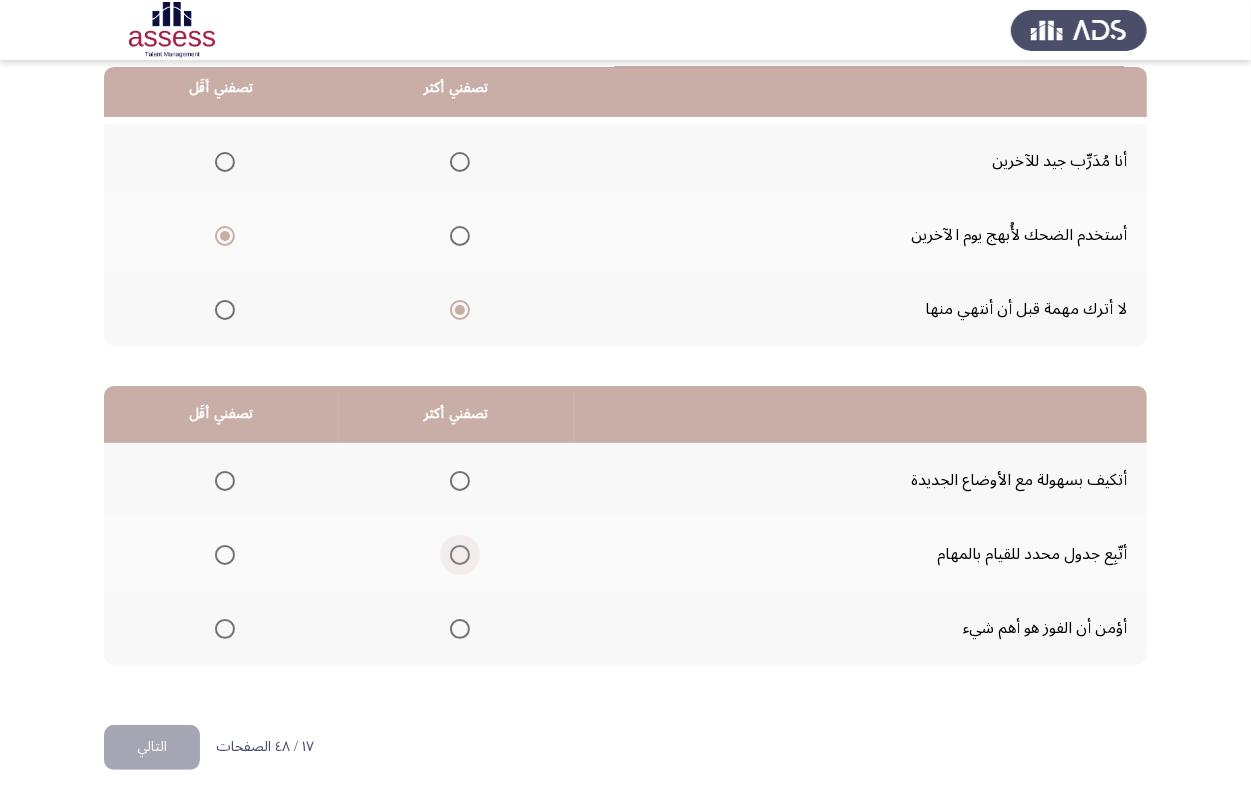 click at bounding box center [460, 555] 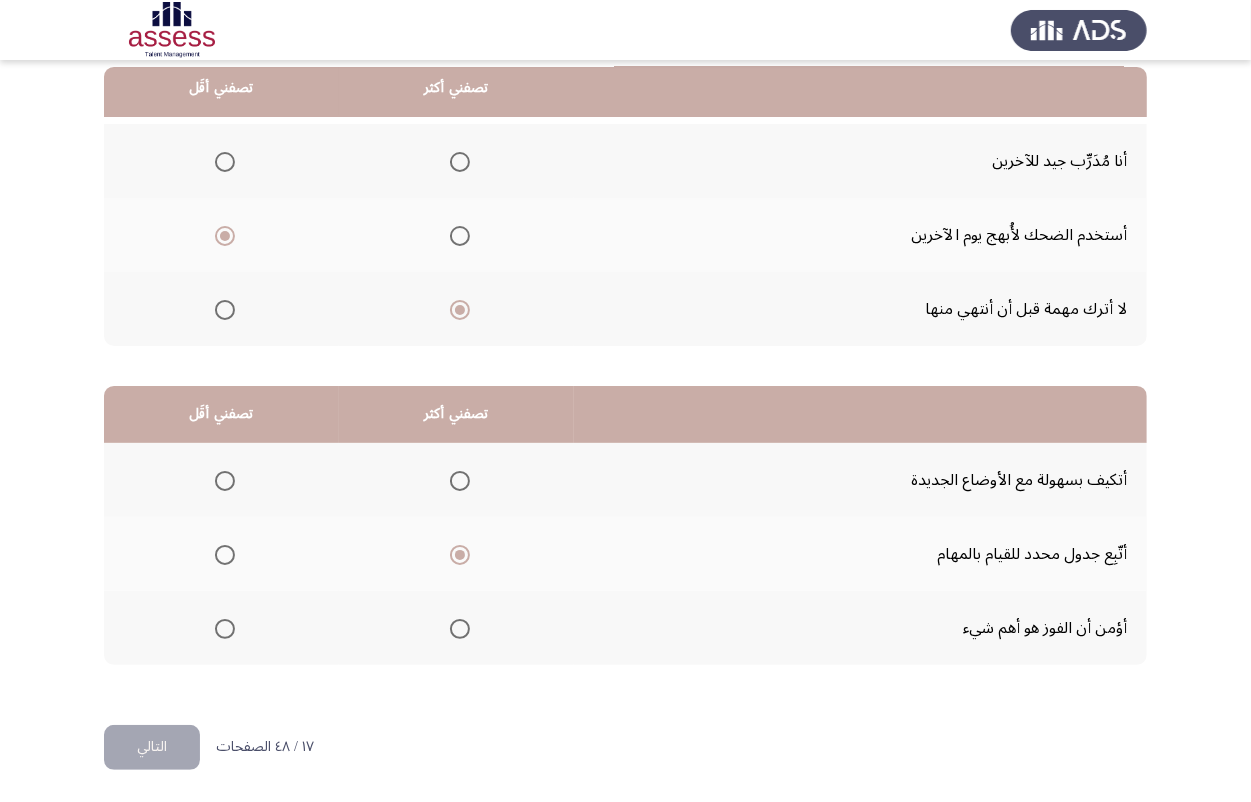 click at bounding box center [460, 481] 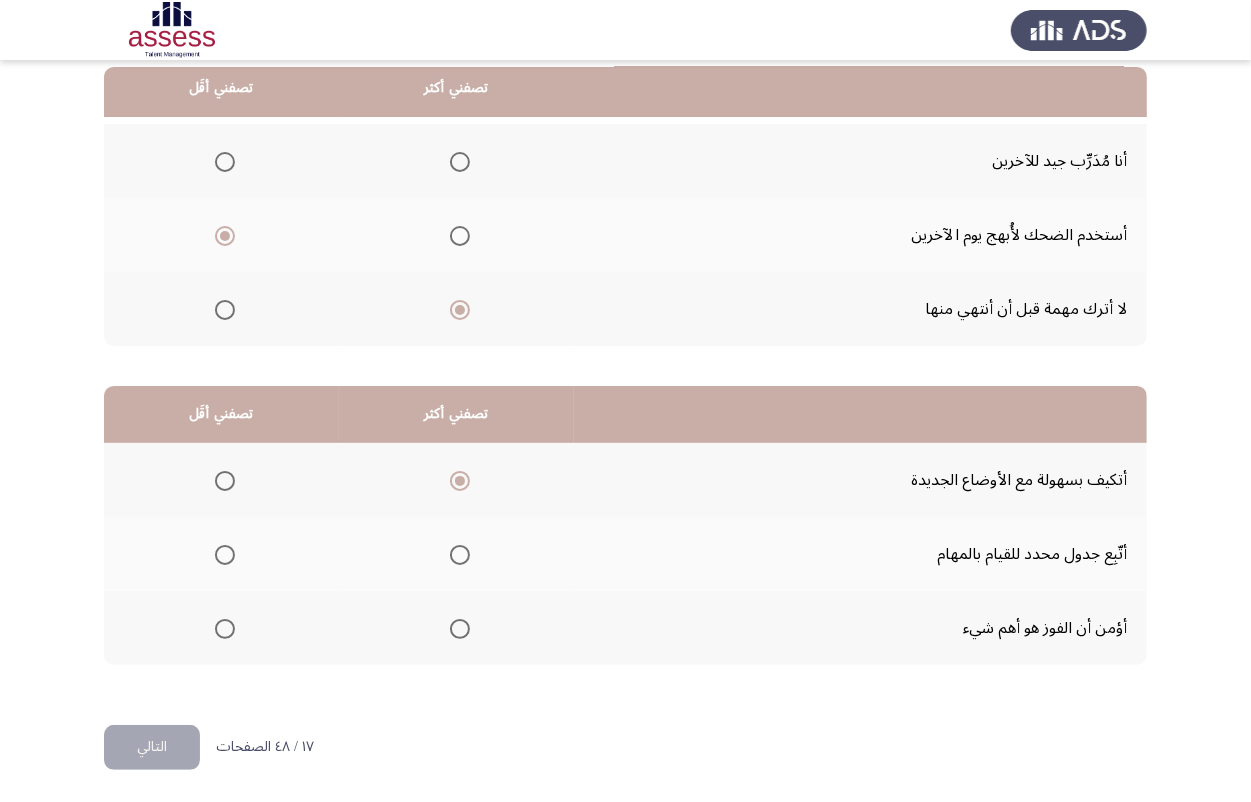 click at bounding box center (225, 629) 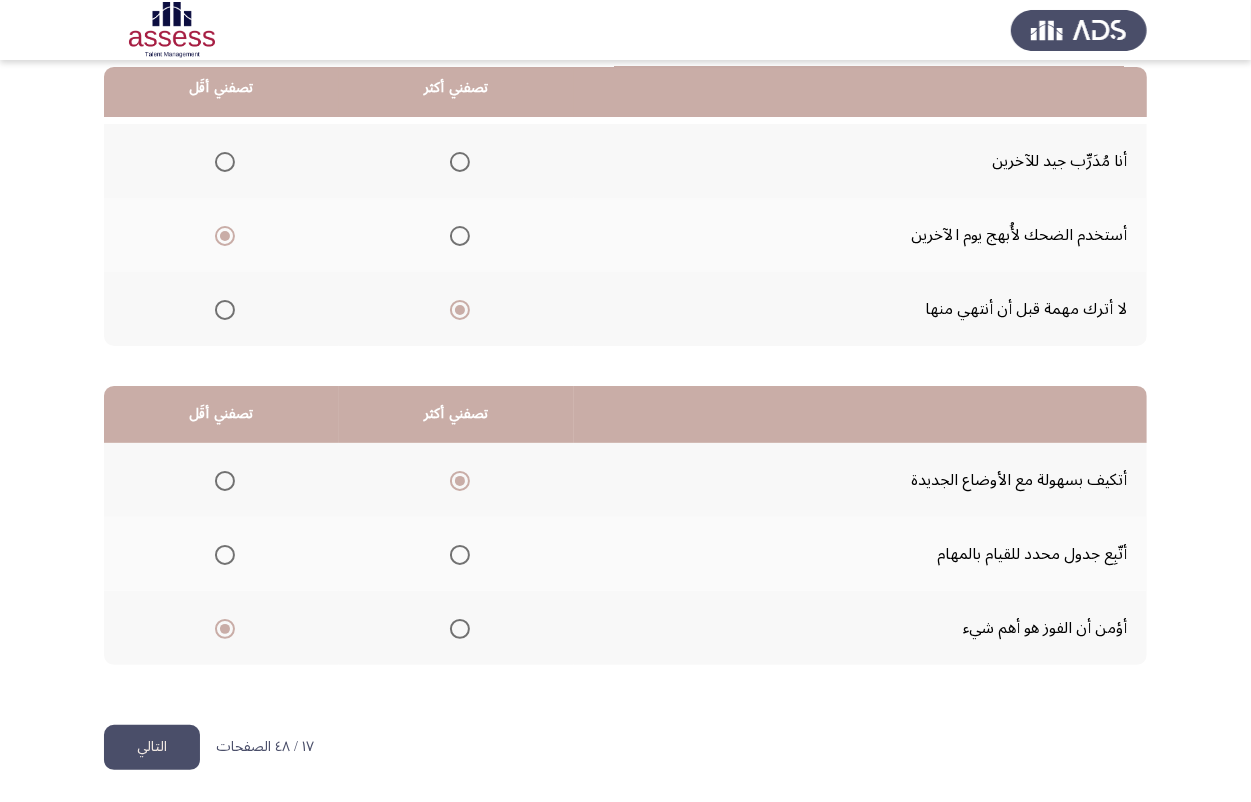 click on "التالي" 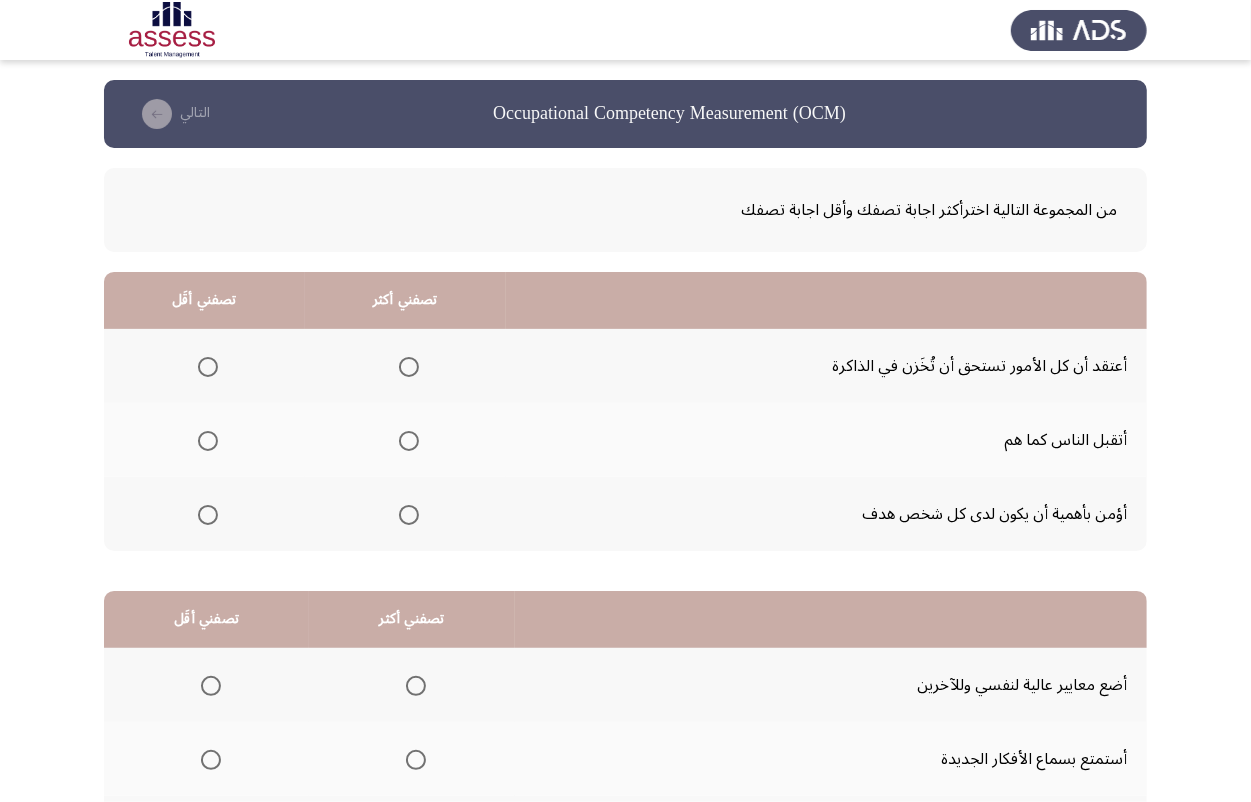 click at bounding box center [409, 515] 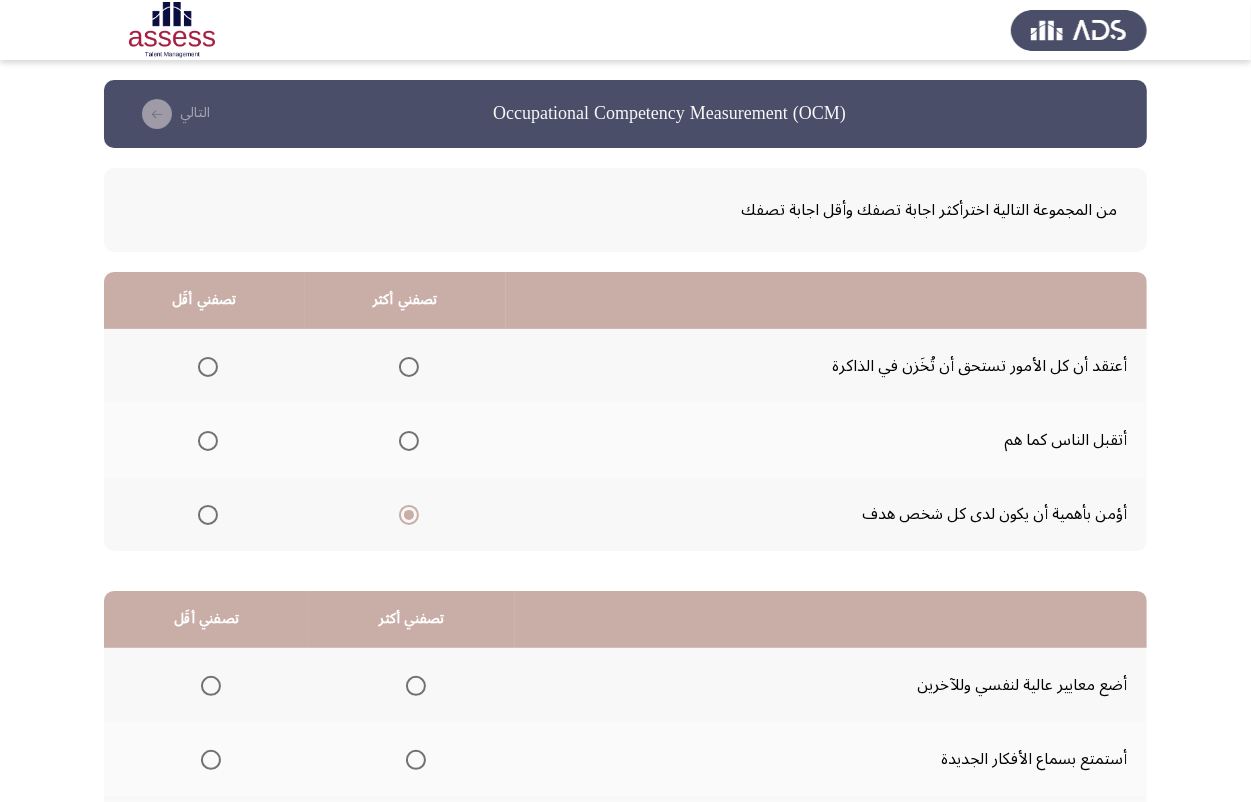 click at bounding box center (208, 367) 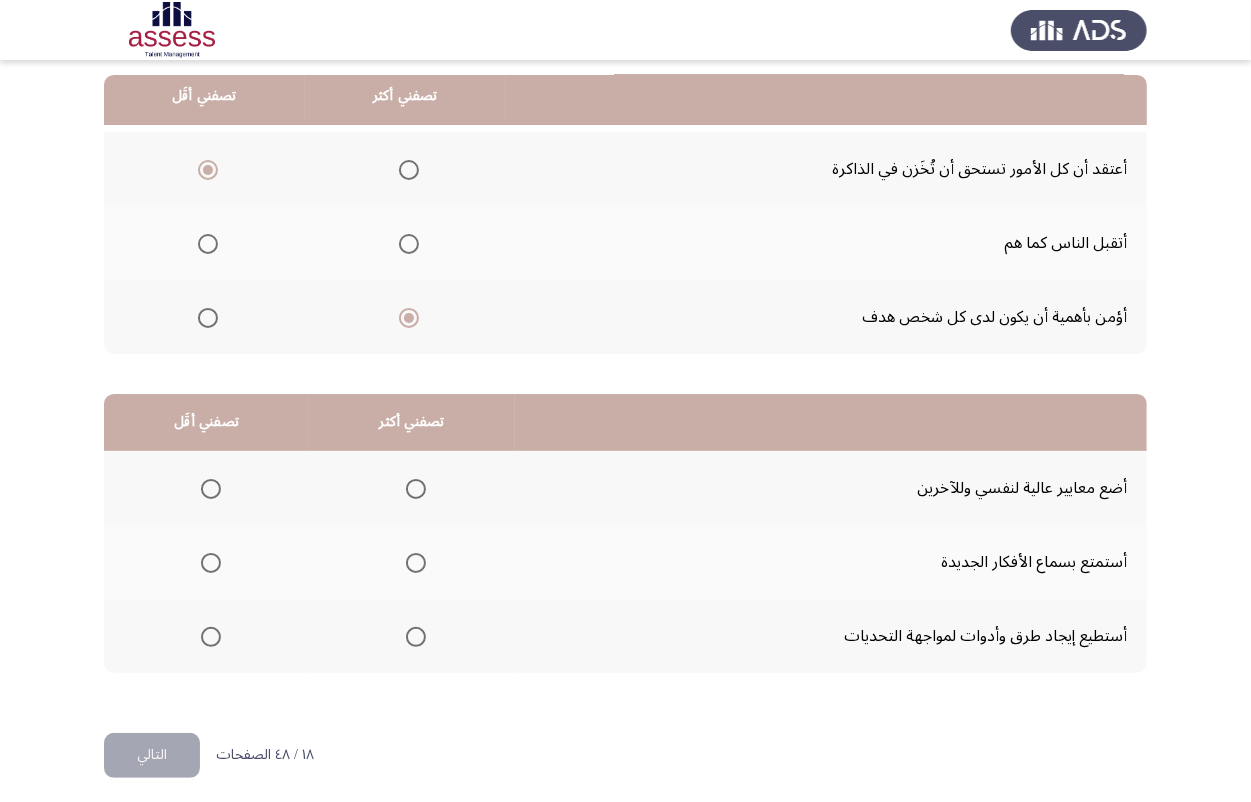scroll, scrollTop: 205, scrollLeft: 0, axis: vertical 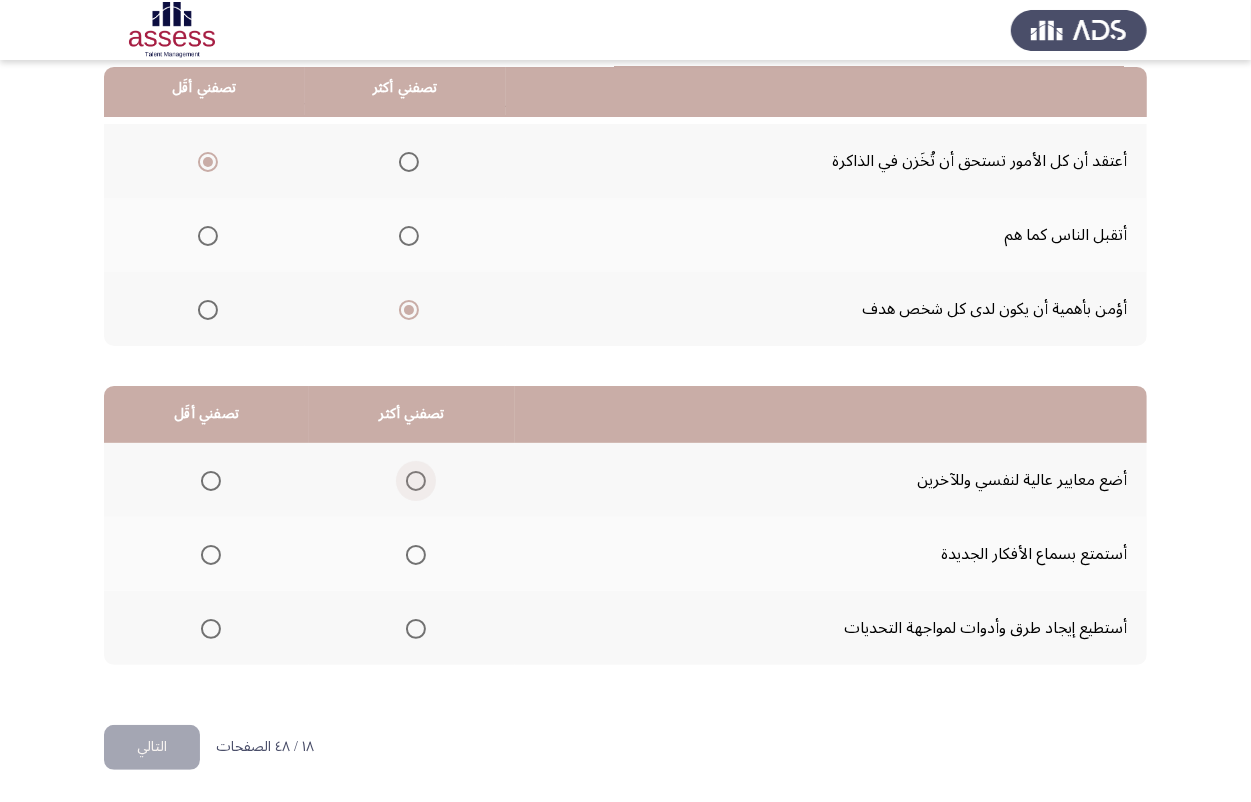 click at bounding box center (416, 481) 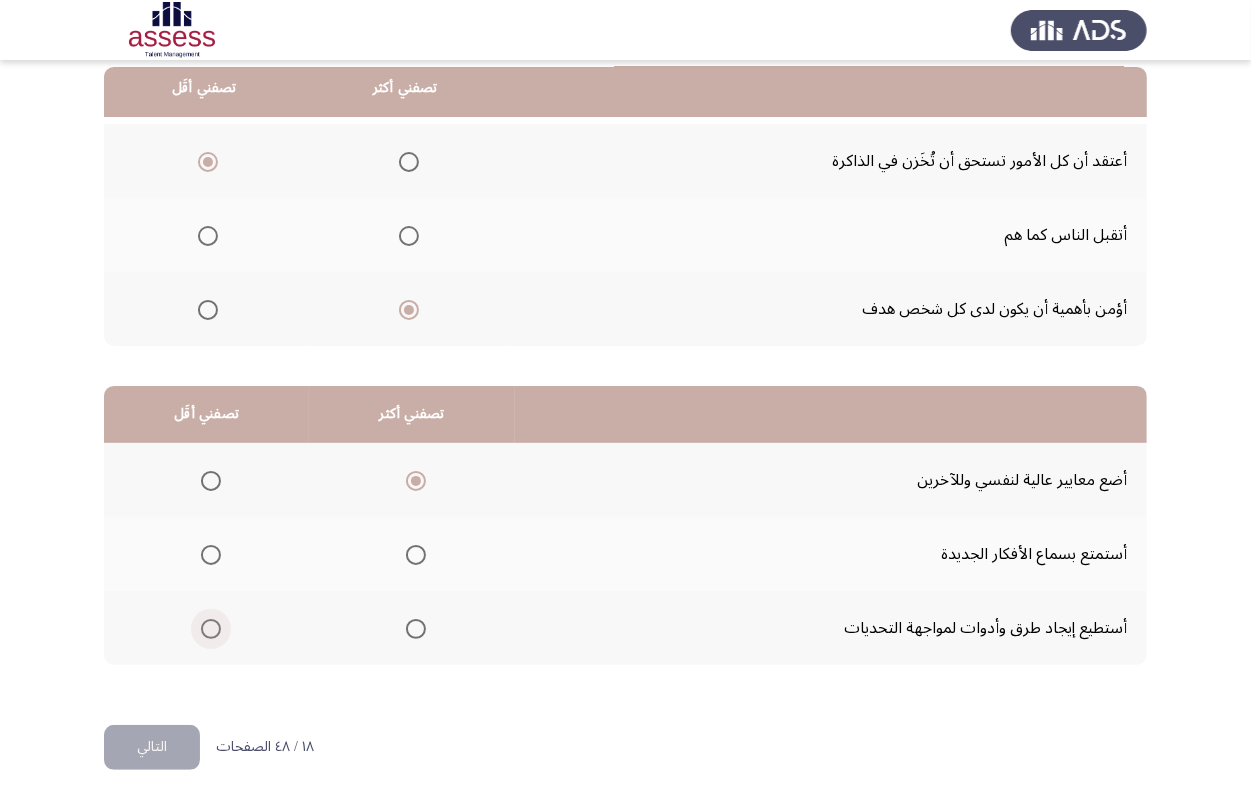 click at bounding box center (211, 629) 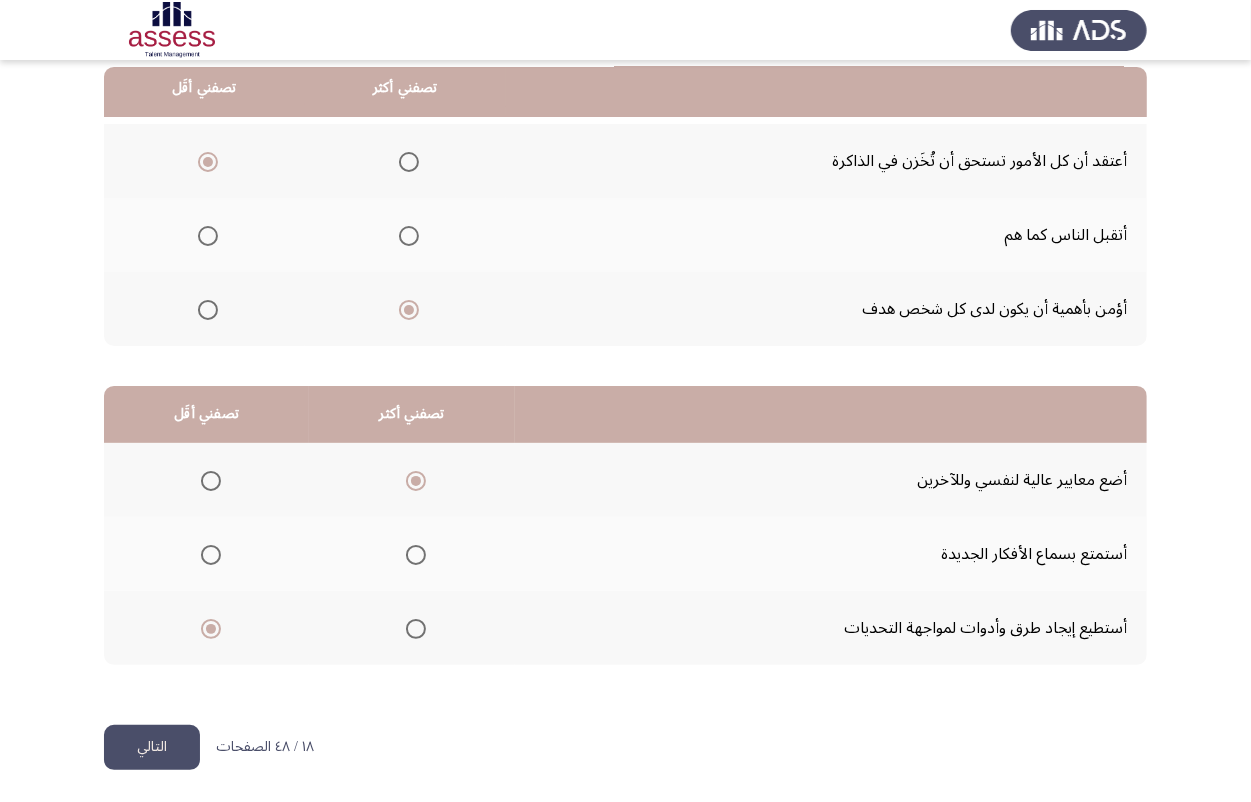 click on "التالي" 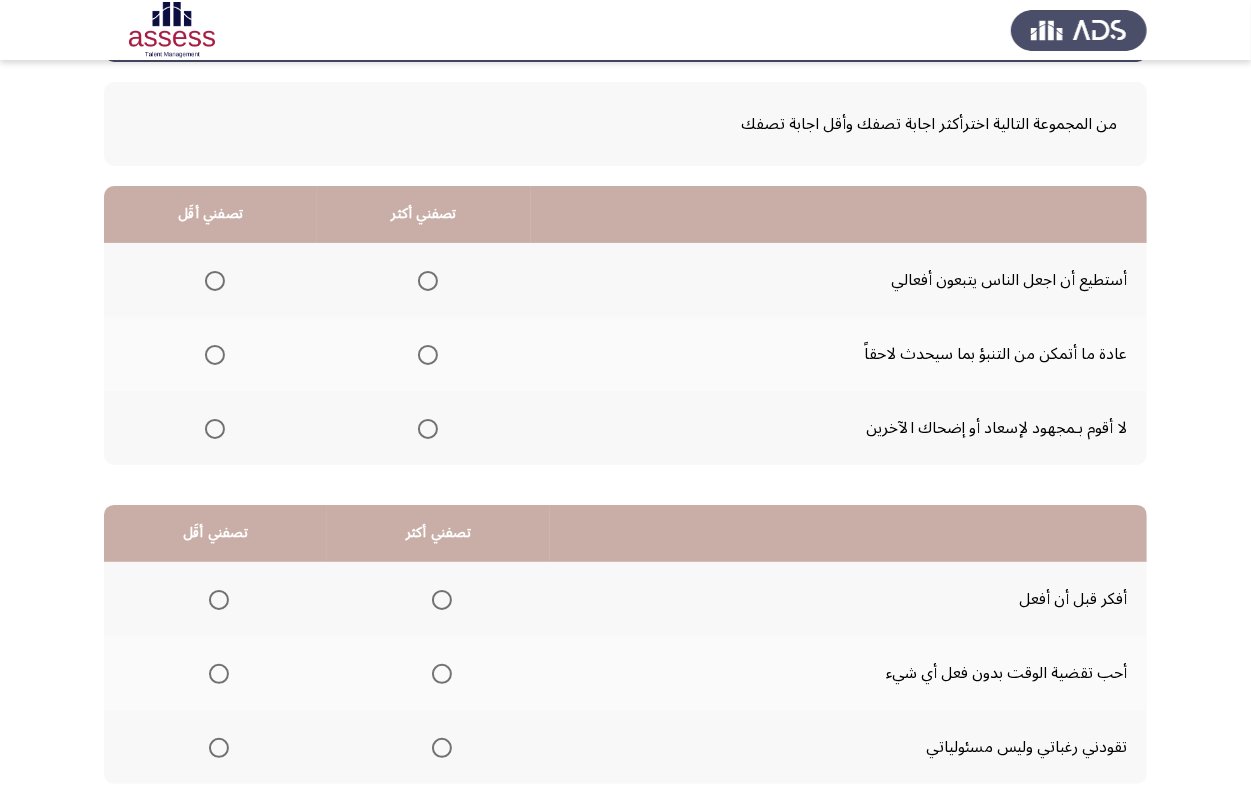 scroll, scrollTop: 205, scrollLeft: 0, axis: vertical 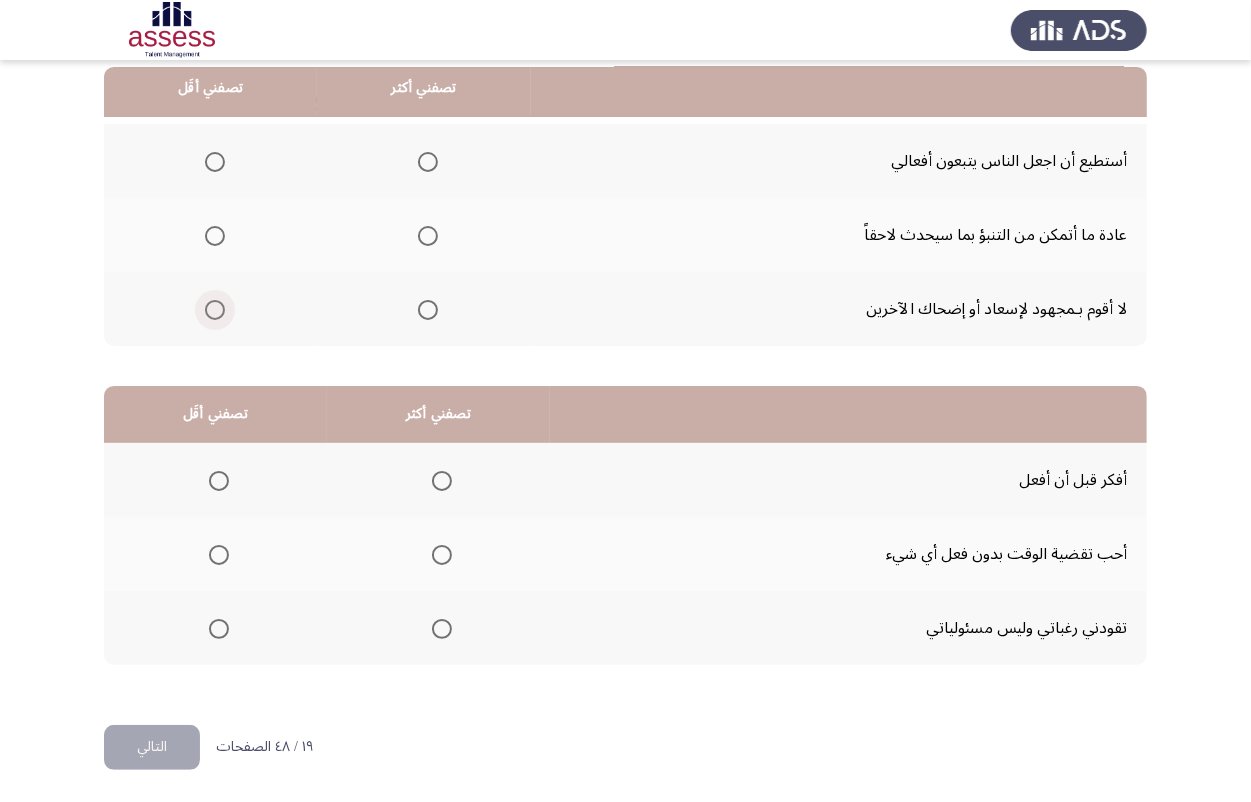 click at bounding box center (215, 310) 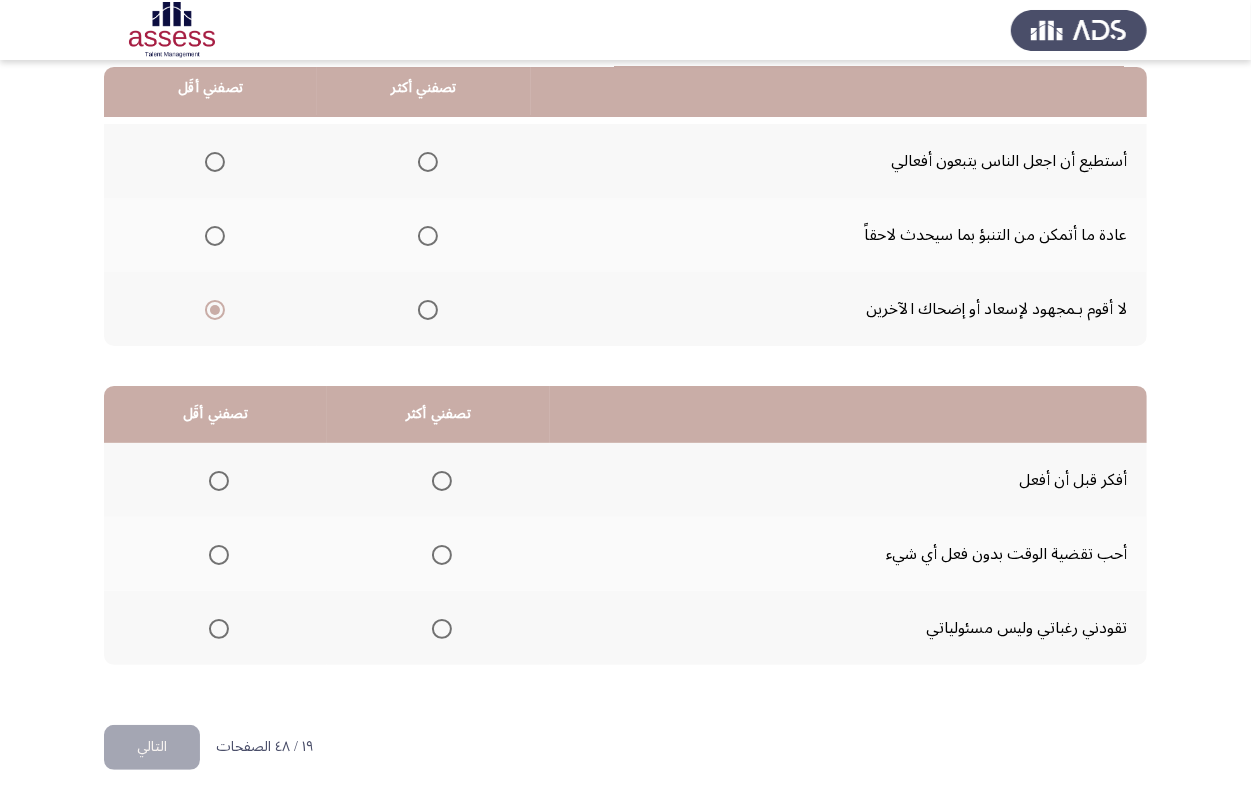 click at bounding box center (428, 236) 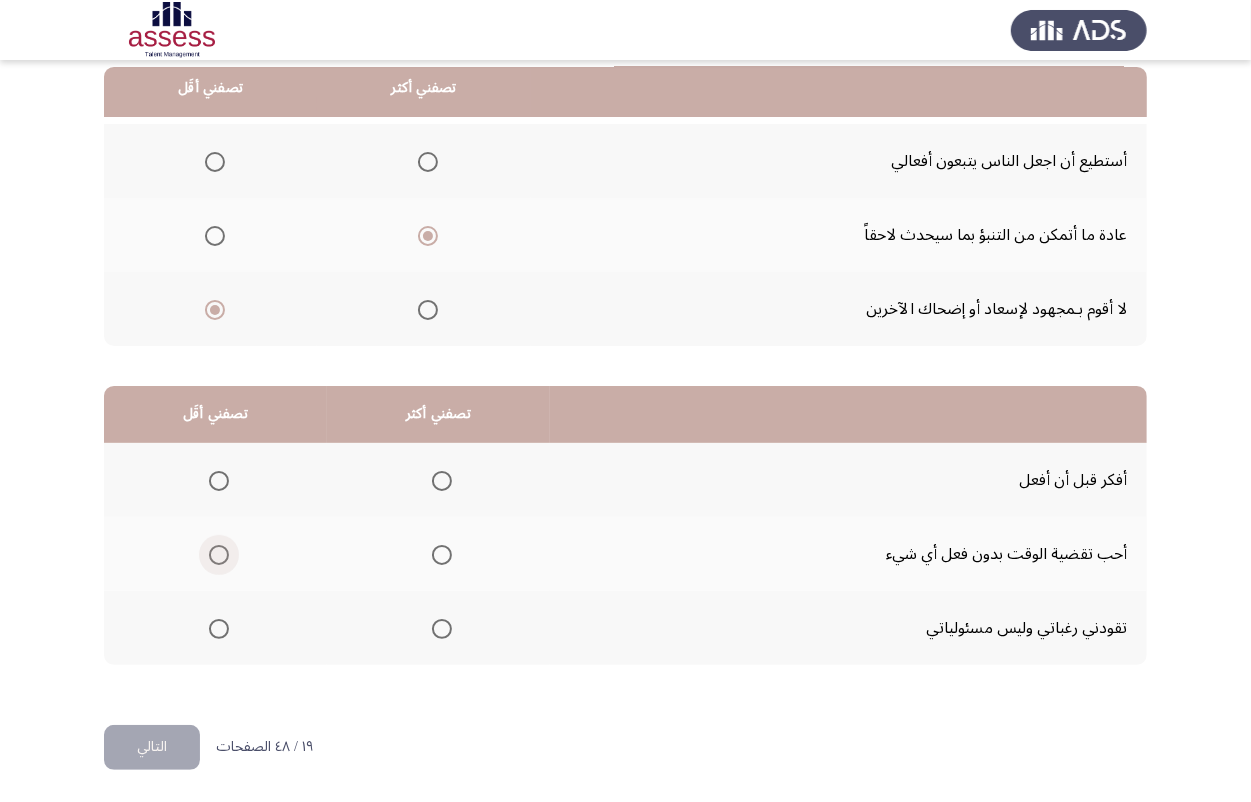 click at bounding box center (219, 555) 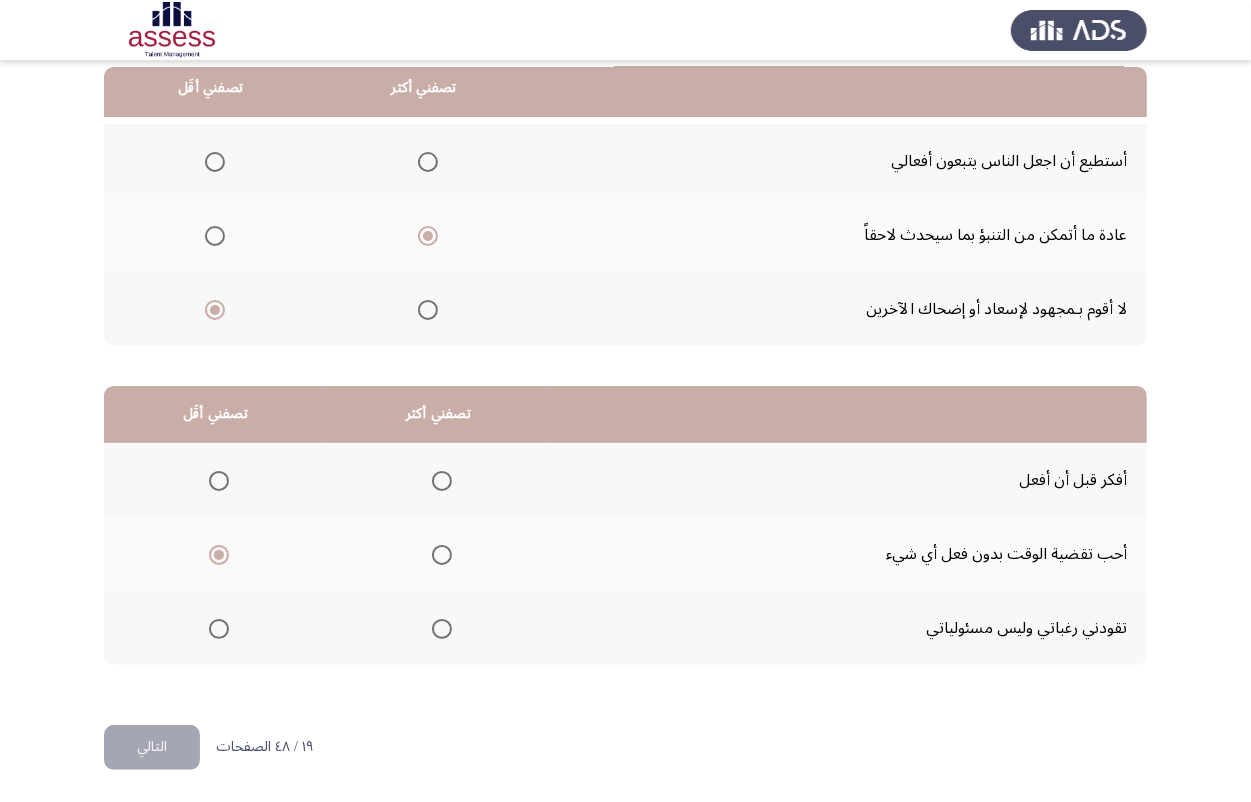 click at bounding box center (442, 481) 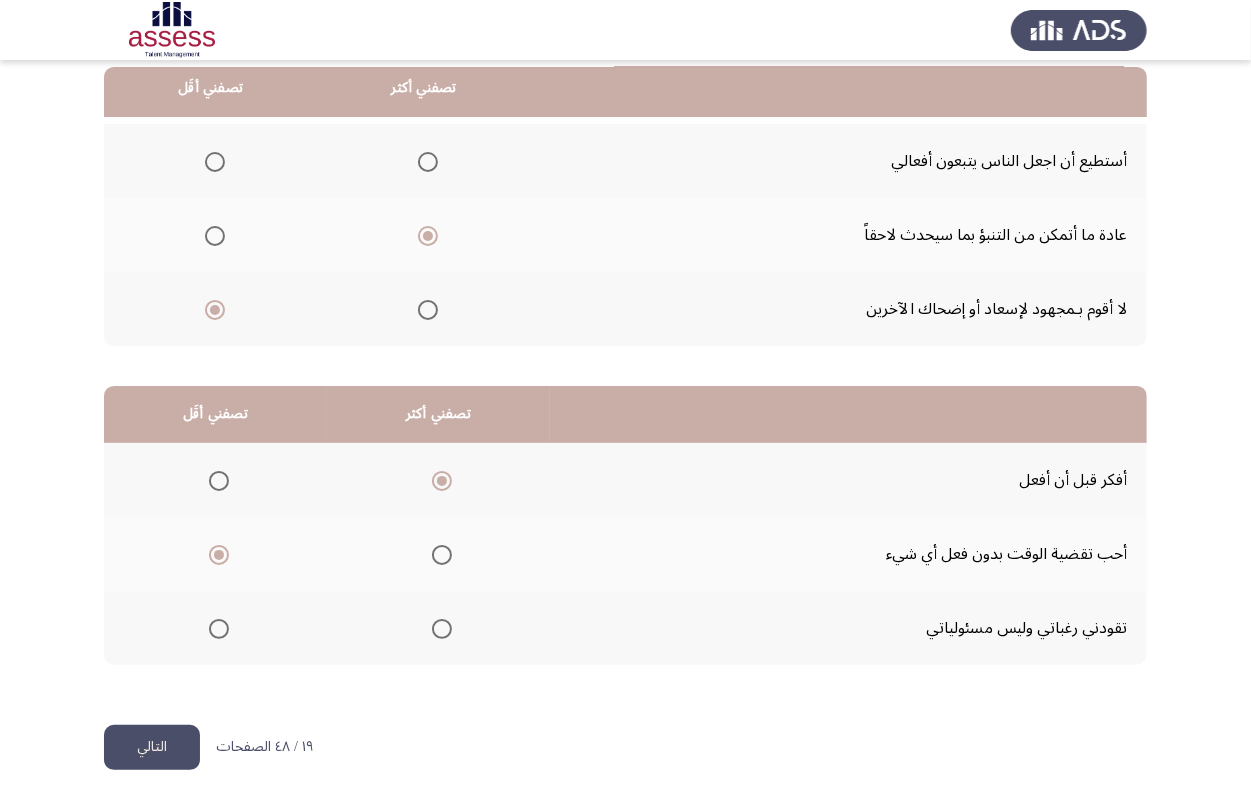 click on "التالي" 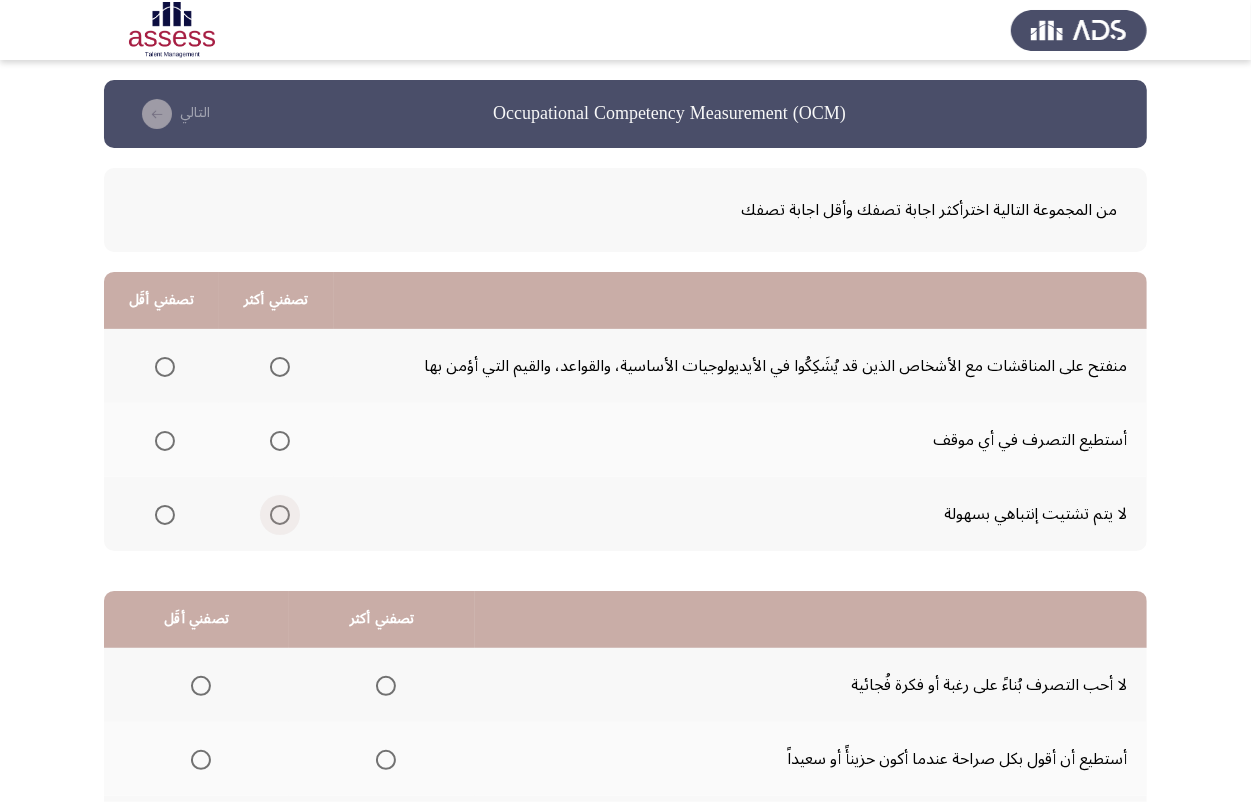 click at bounding box center (280, 515) 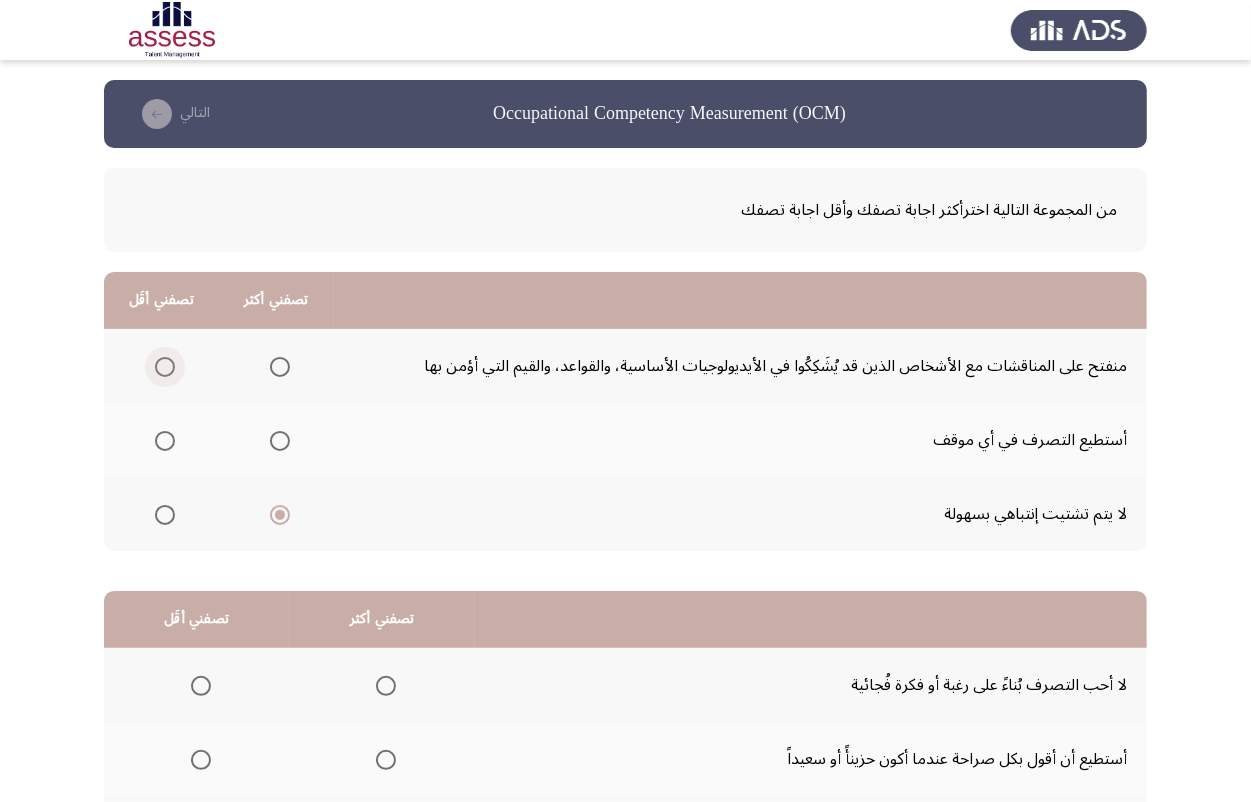click at bounding box center (165, 367) 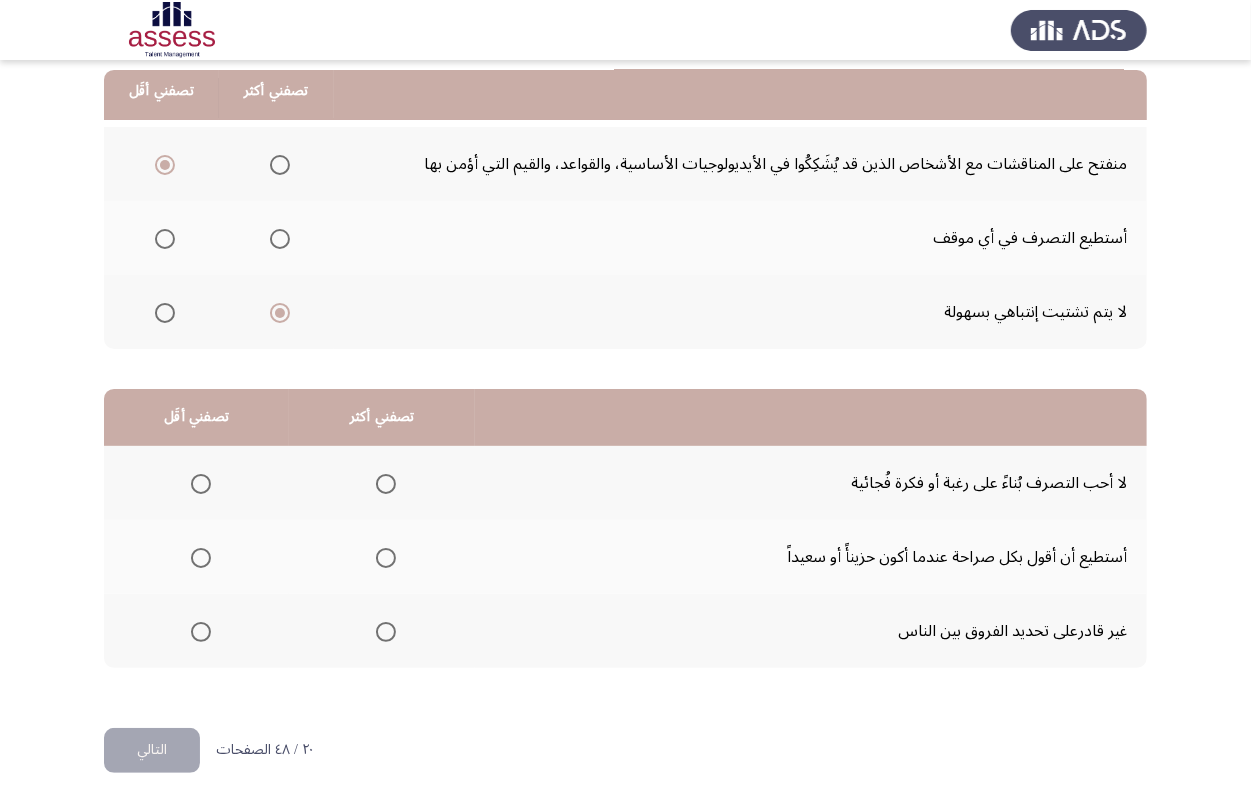 scroll, scrollTop: 205, scrollLeft: 0, axis: vertical 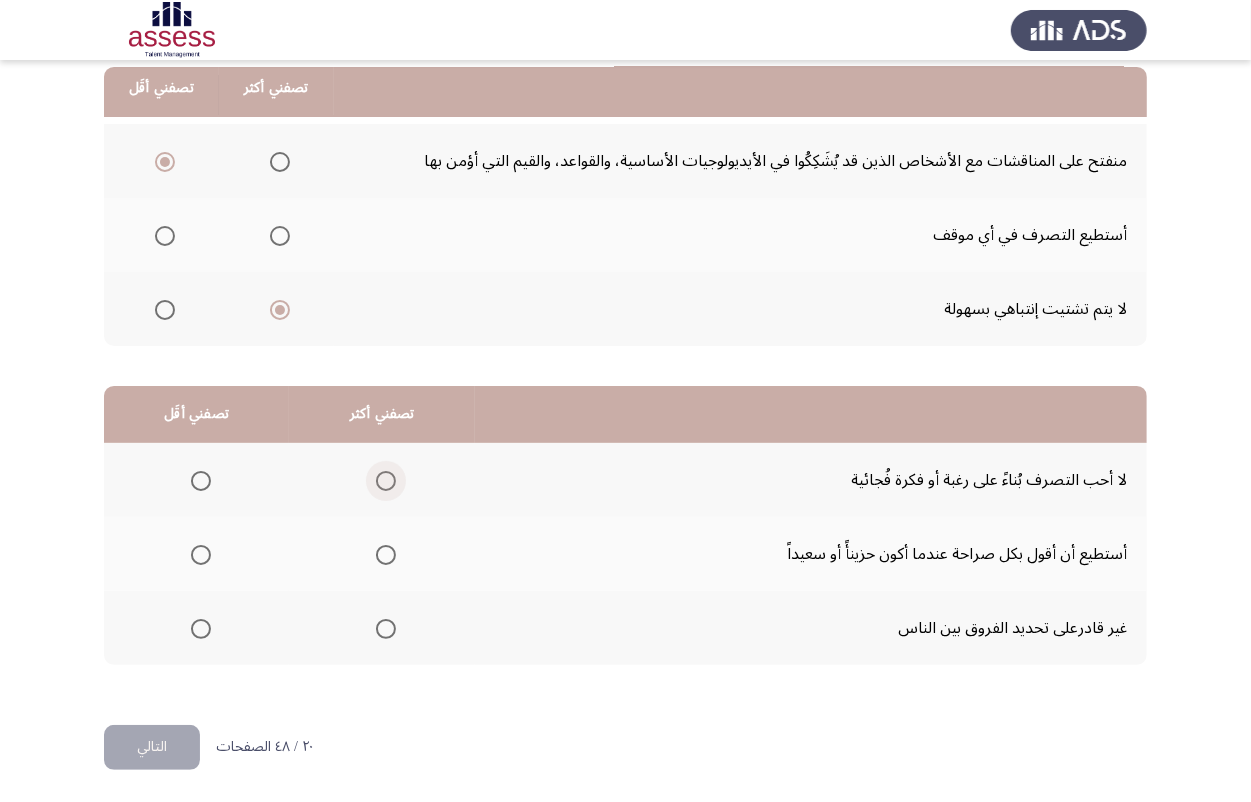 click at bounding box center (386, 481) 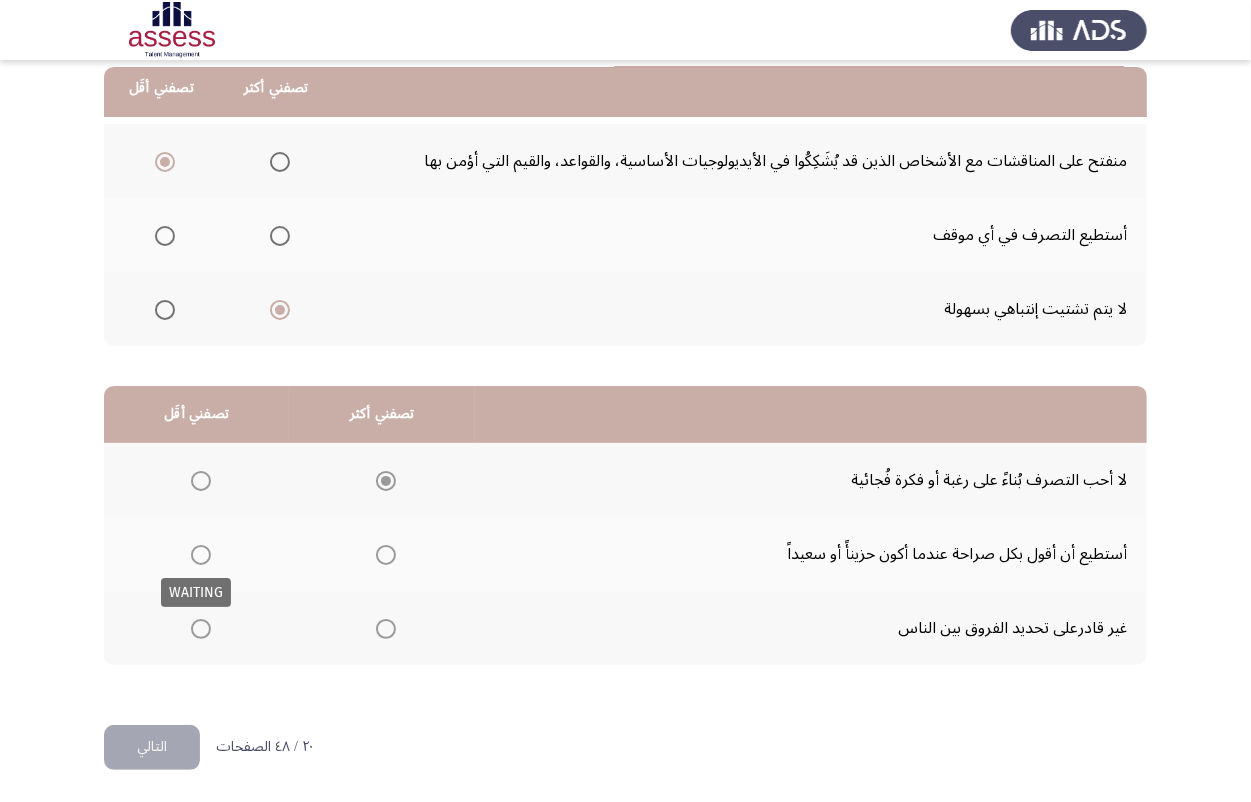 click at bounding box center (201, 555) 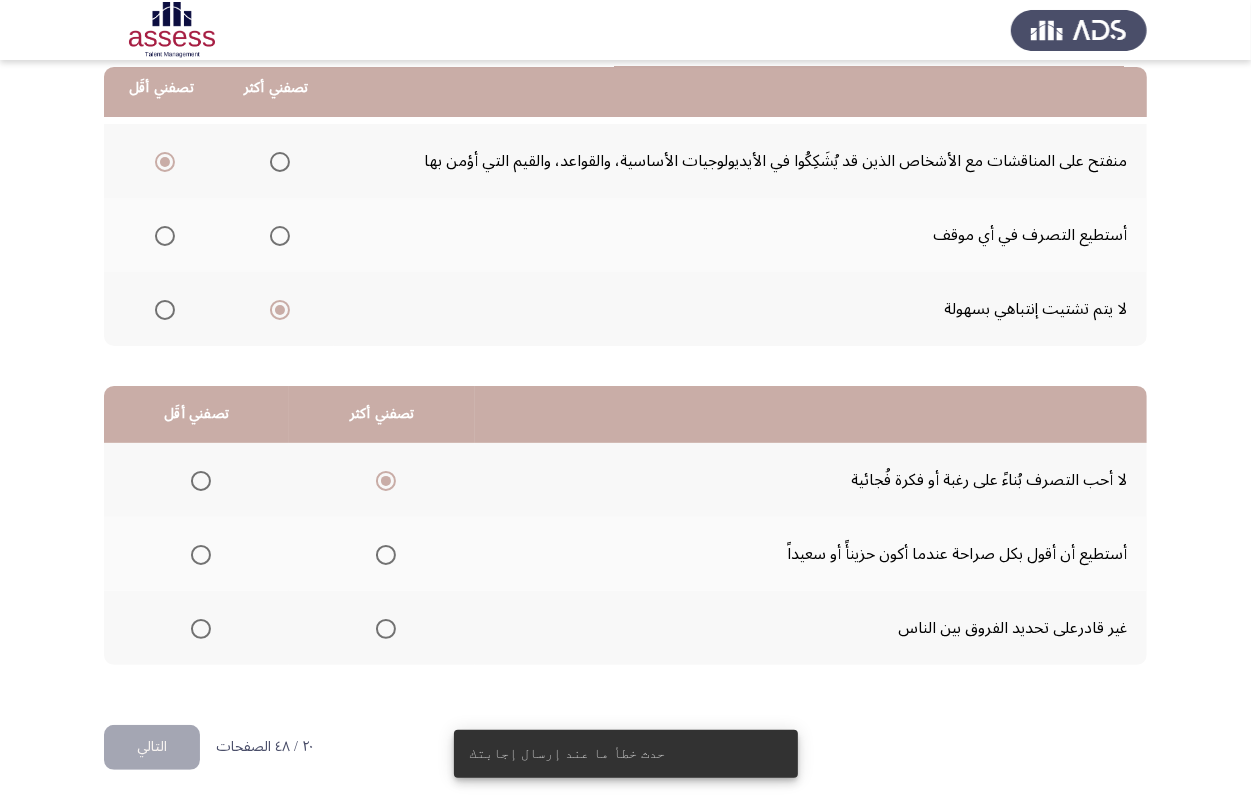 click at bounding box center [201, 555] 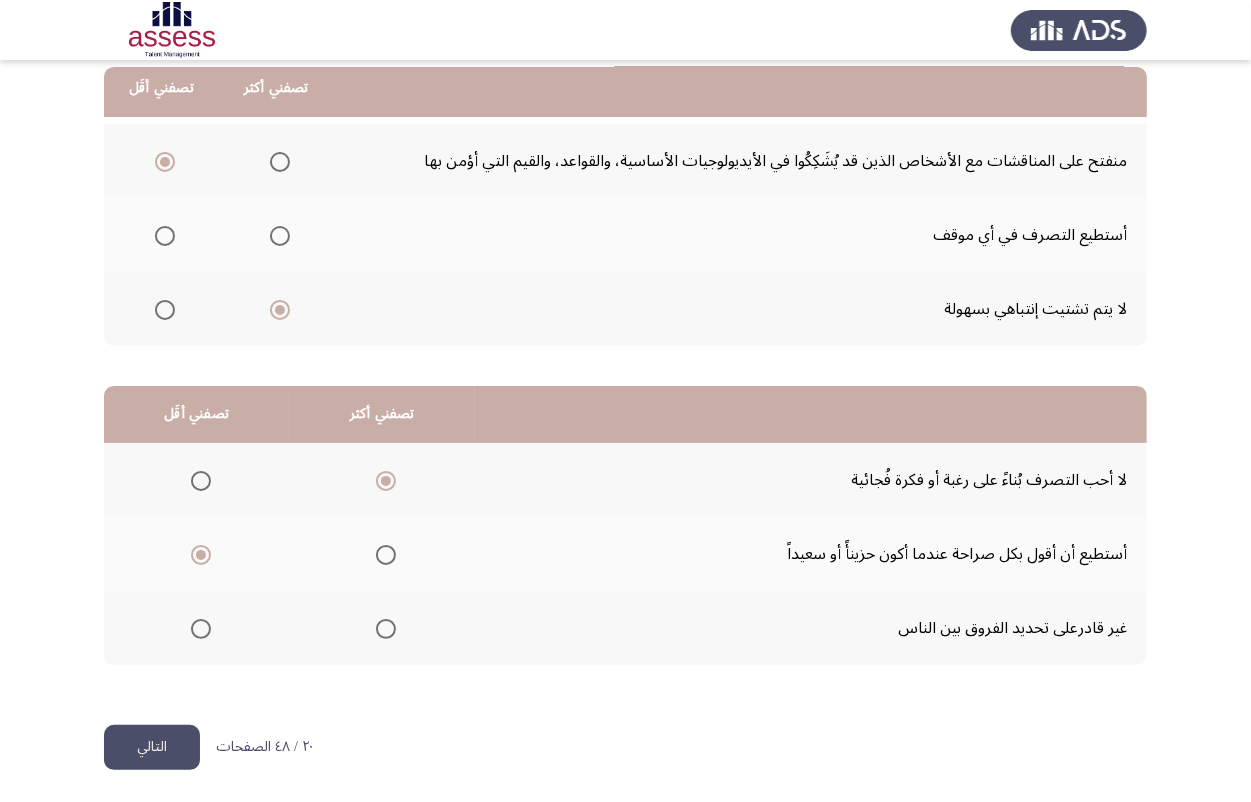 click on "التالي" 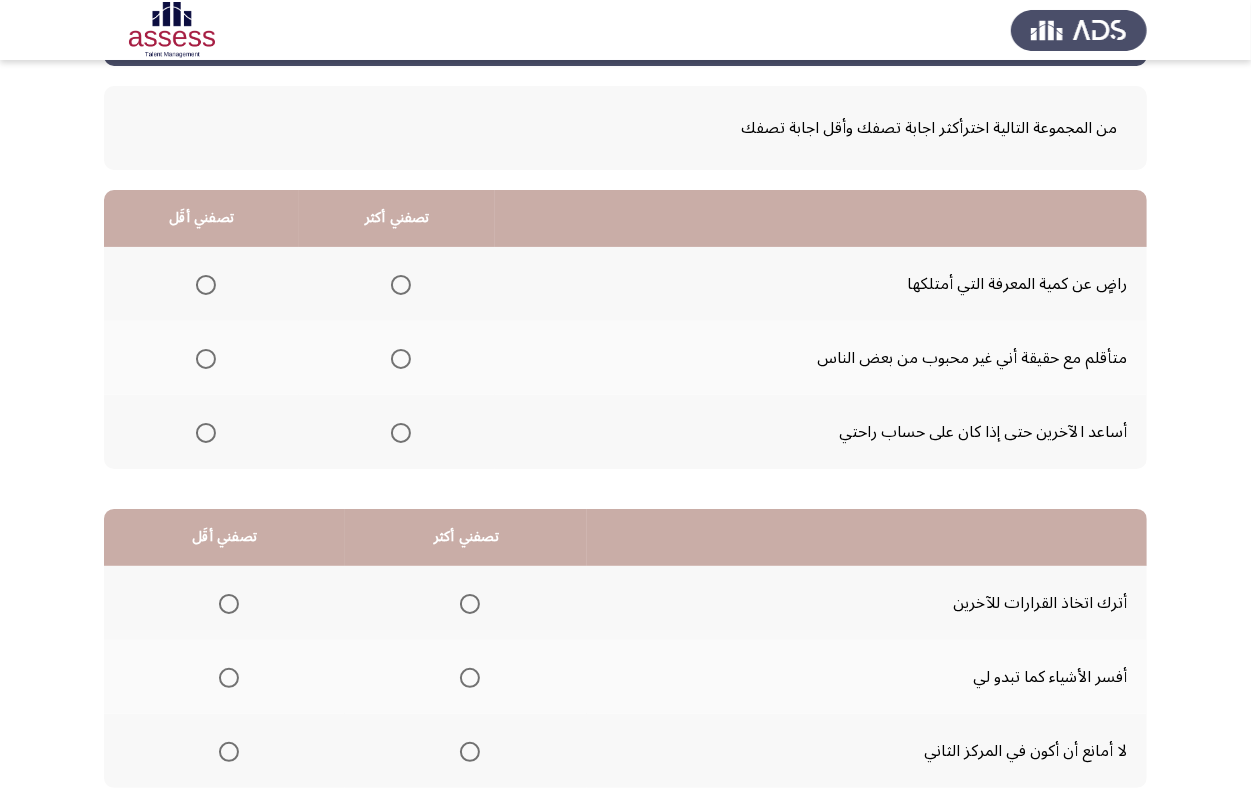 scroll, scrollTop: 205, scrollLeft: 0, axis: vertical 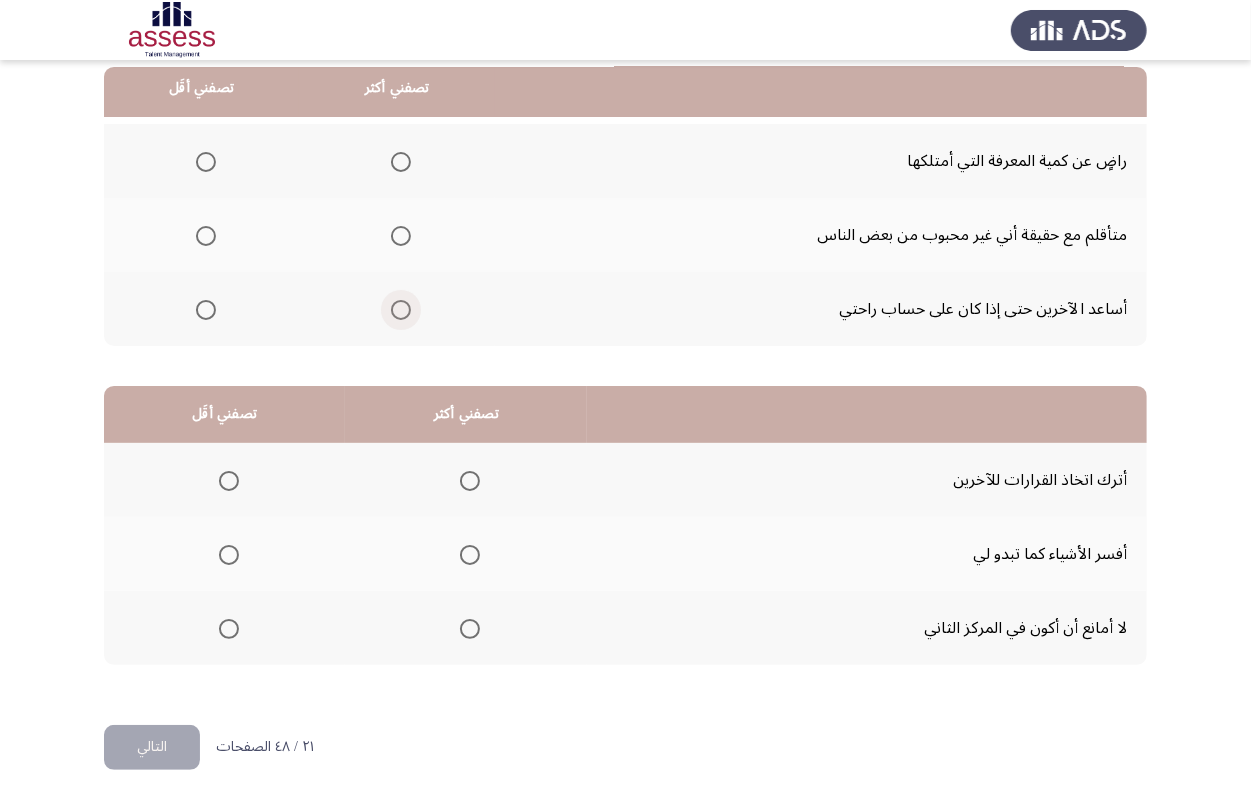 click at bounding box center (401, 310) 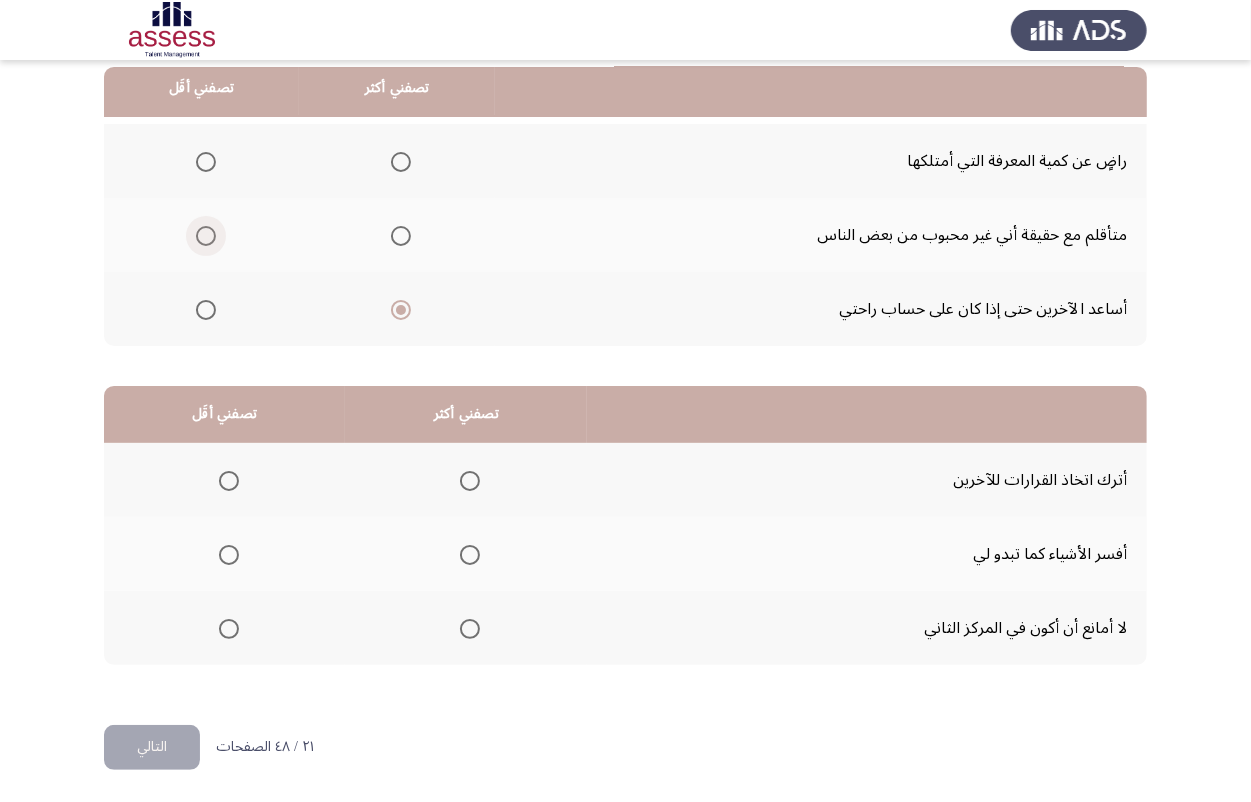 click at bounding box center [206, 236] 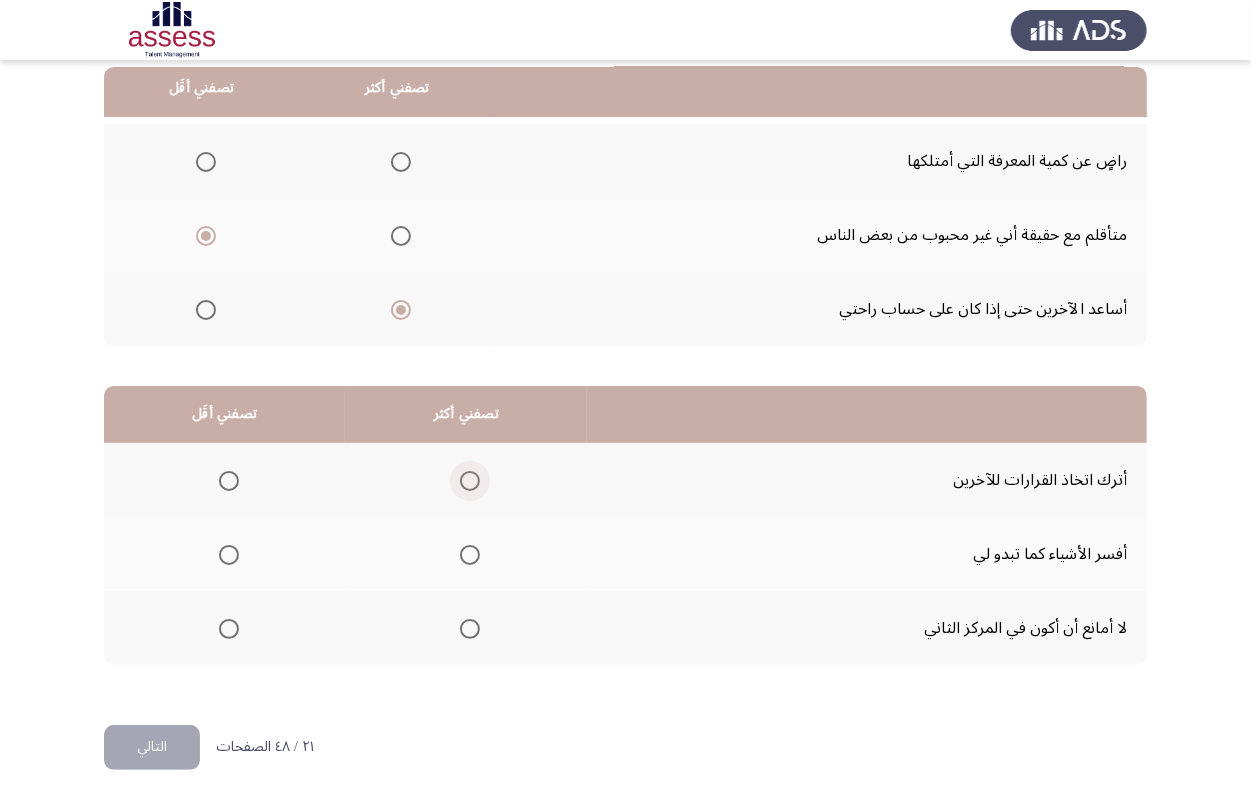 click at bounding box center [470, 481] 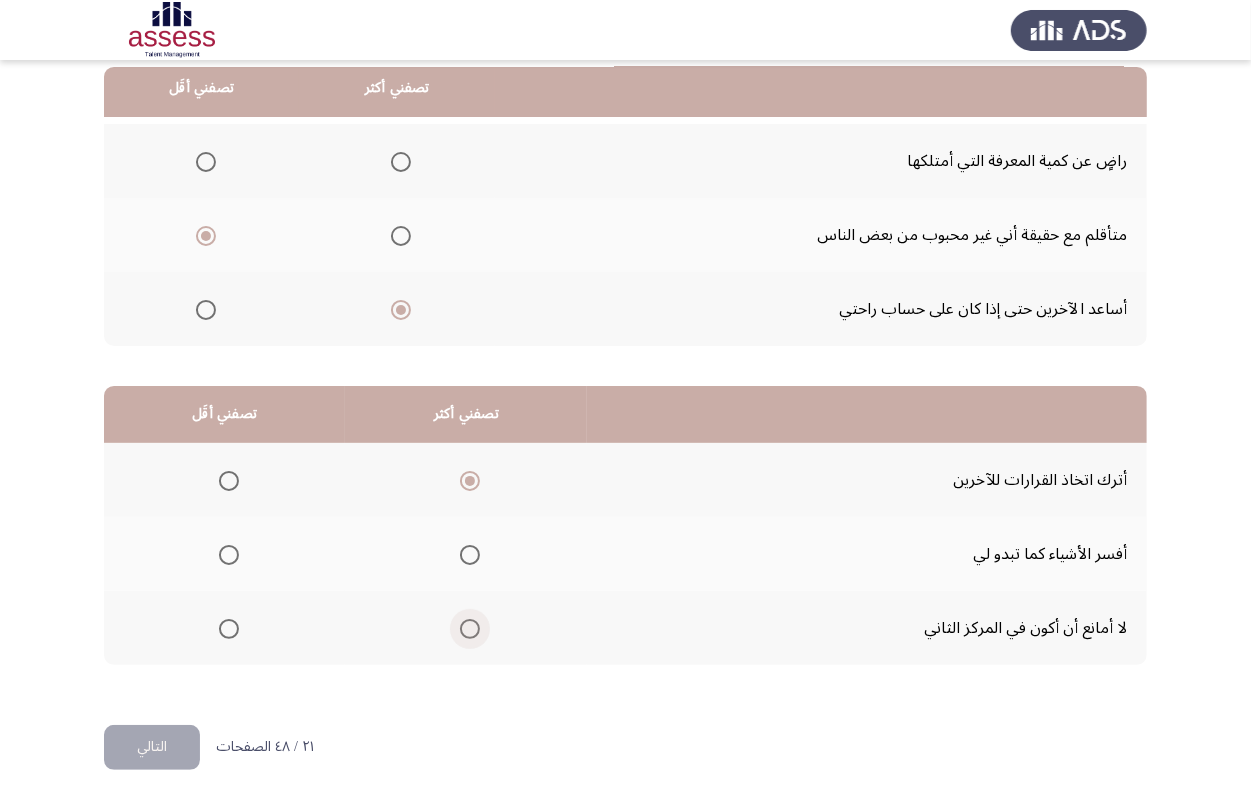 click at bounding box center [470, 629] 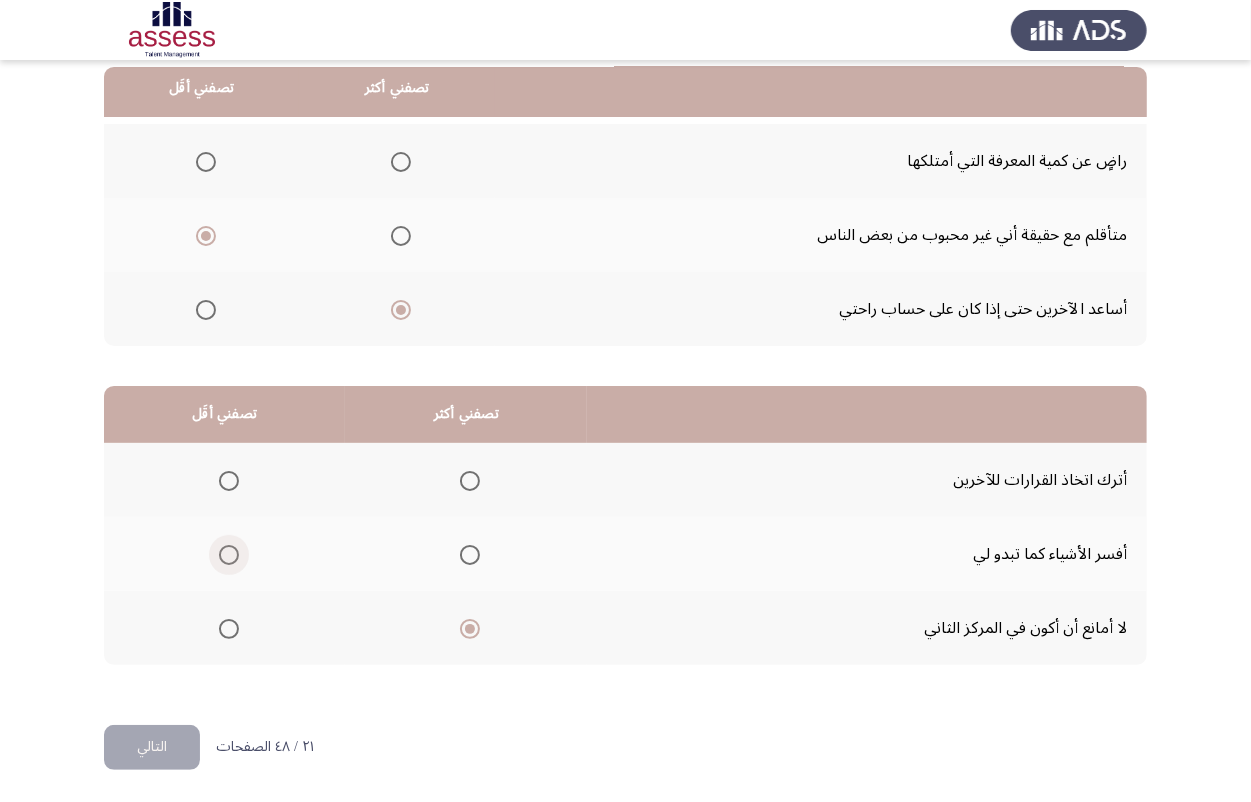 click at bounding box center (229, 555) 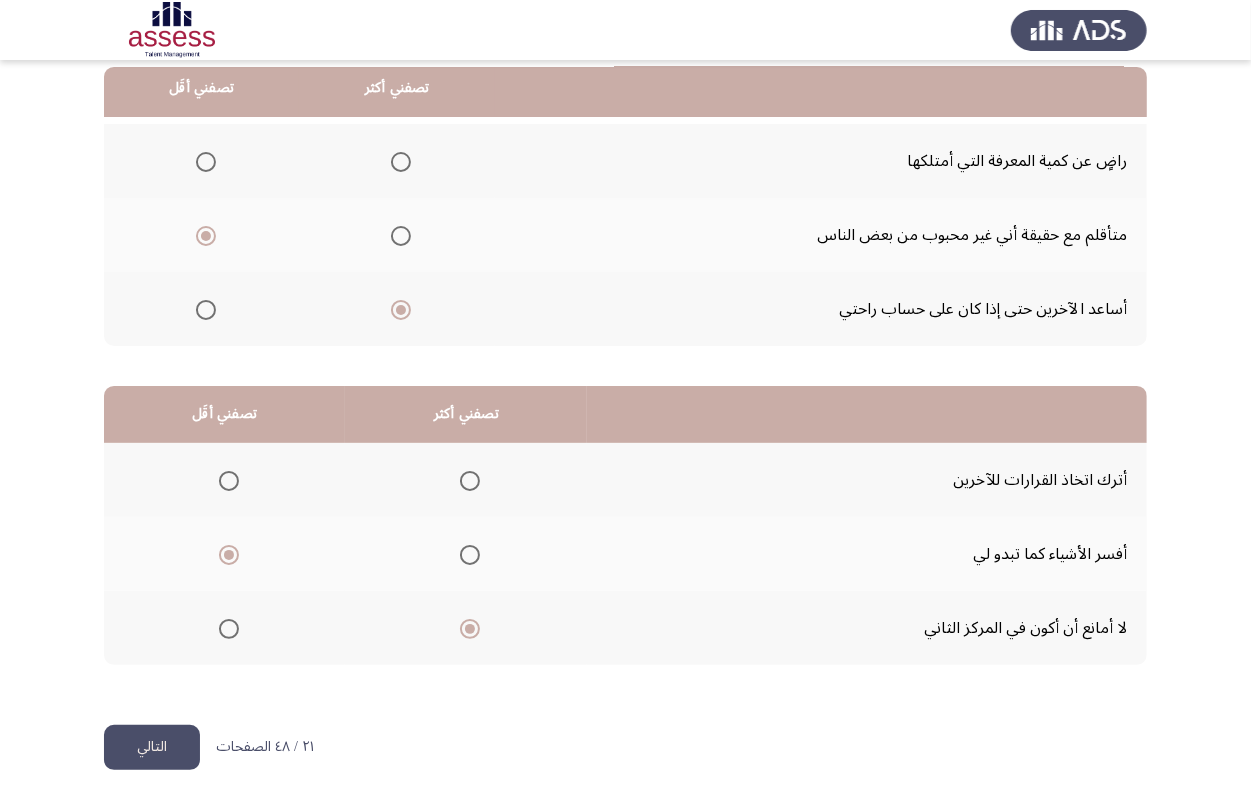 click on "التالي" 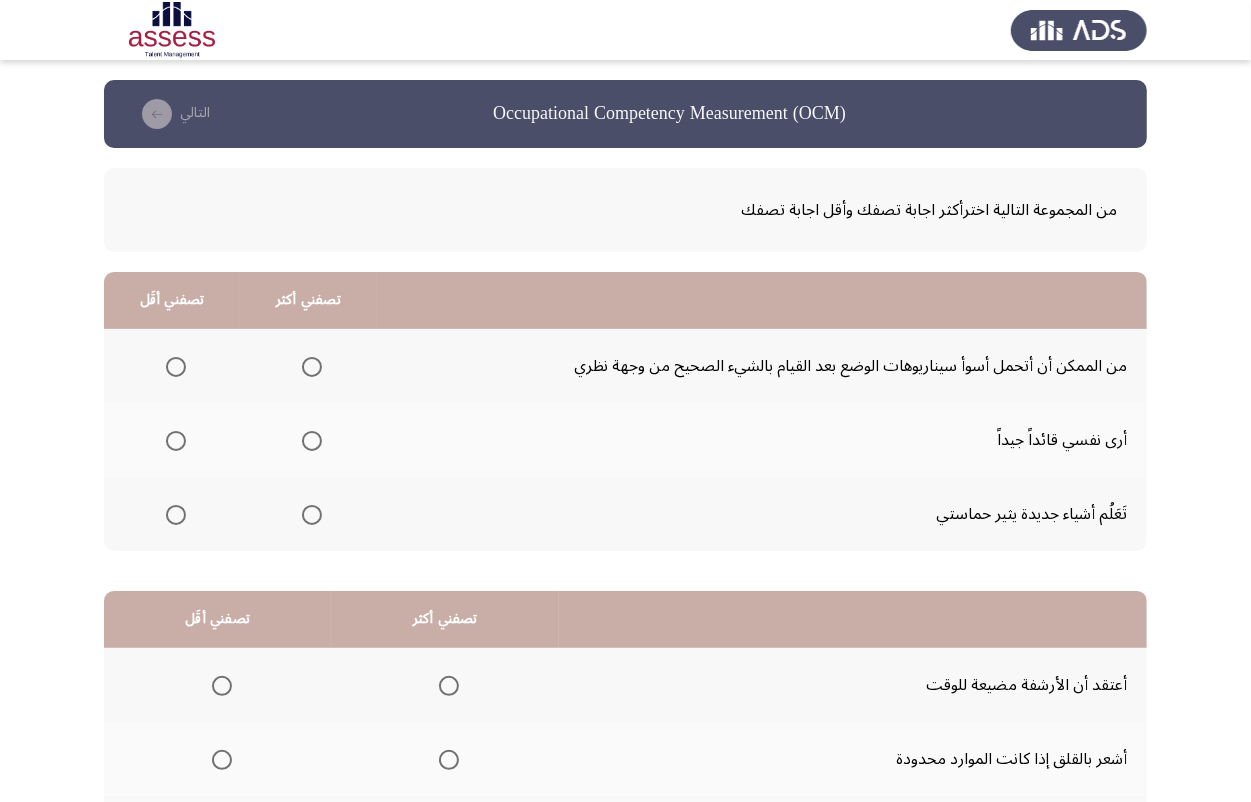 click at bounding box center [312, 515] 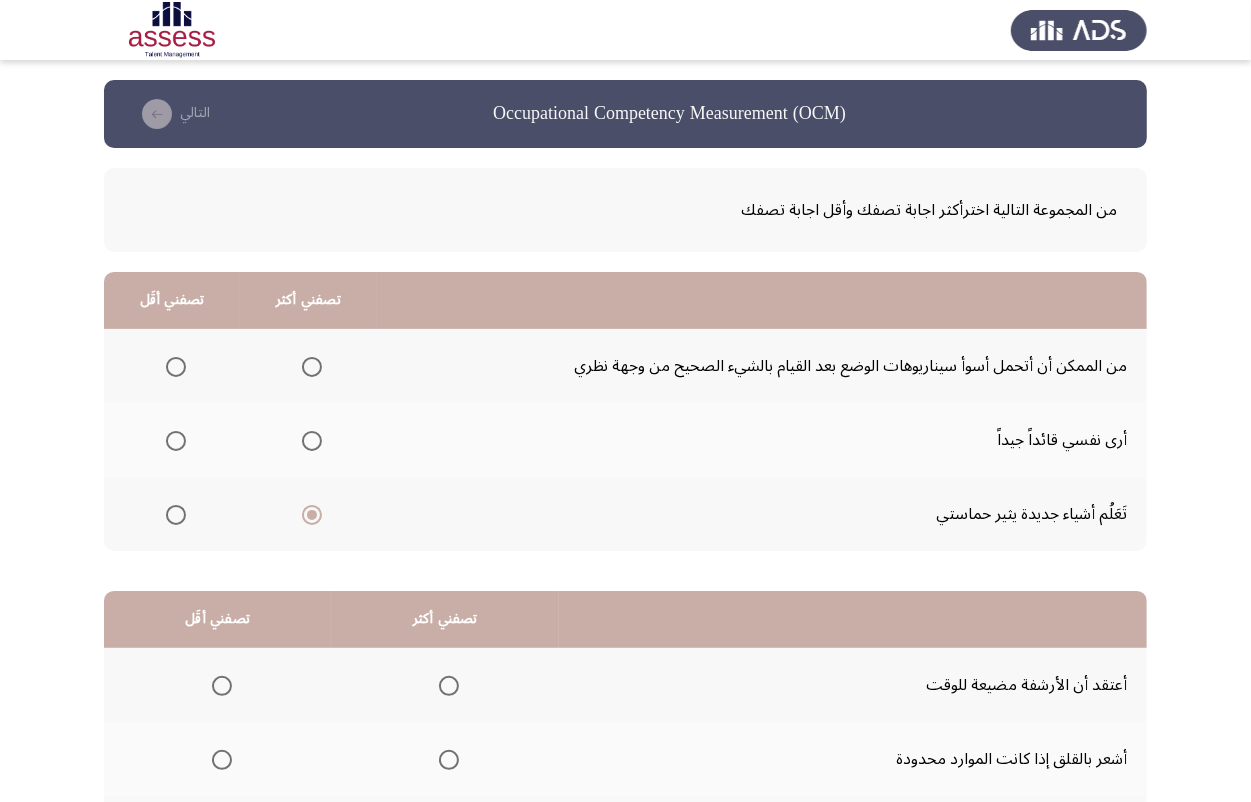click at bounding box center [176, 367] 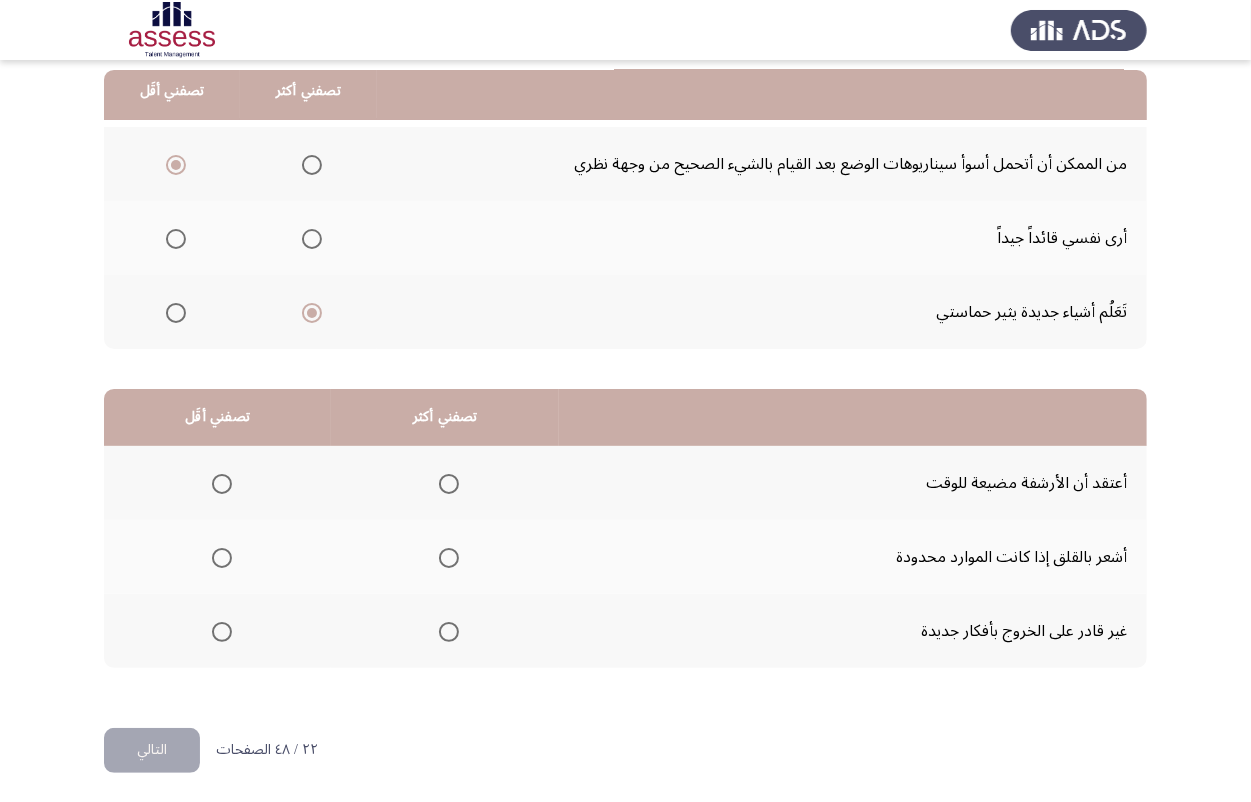 scroll, scrollTop: 205, scrollLeft: 0, axis: vertical 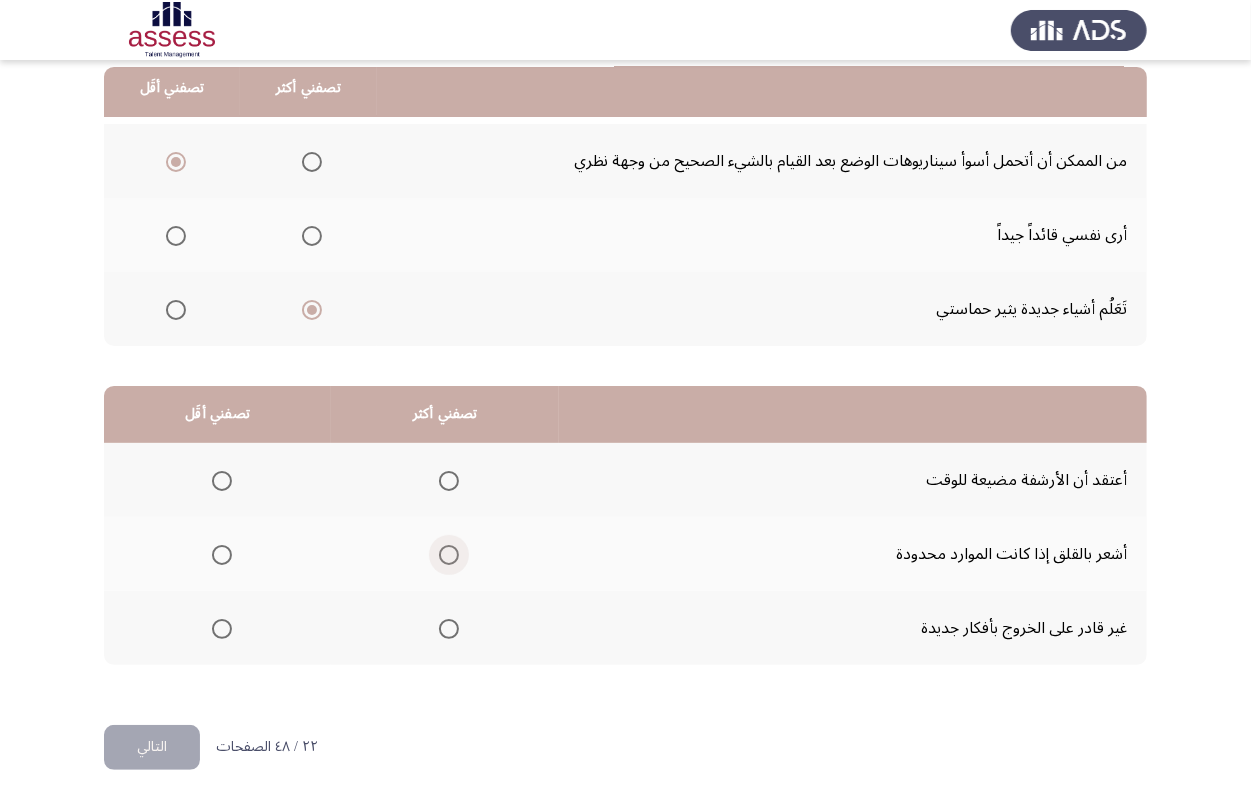 click at bounding box center [449, 555] 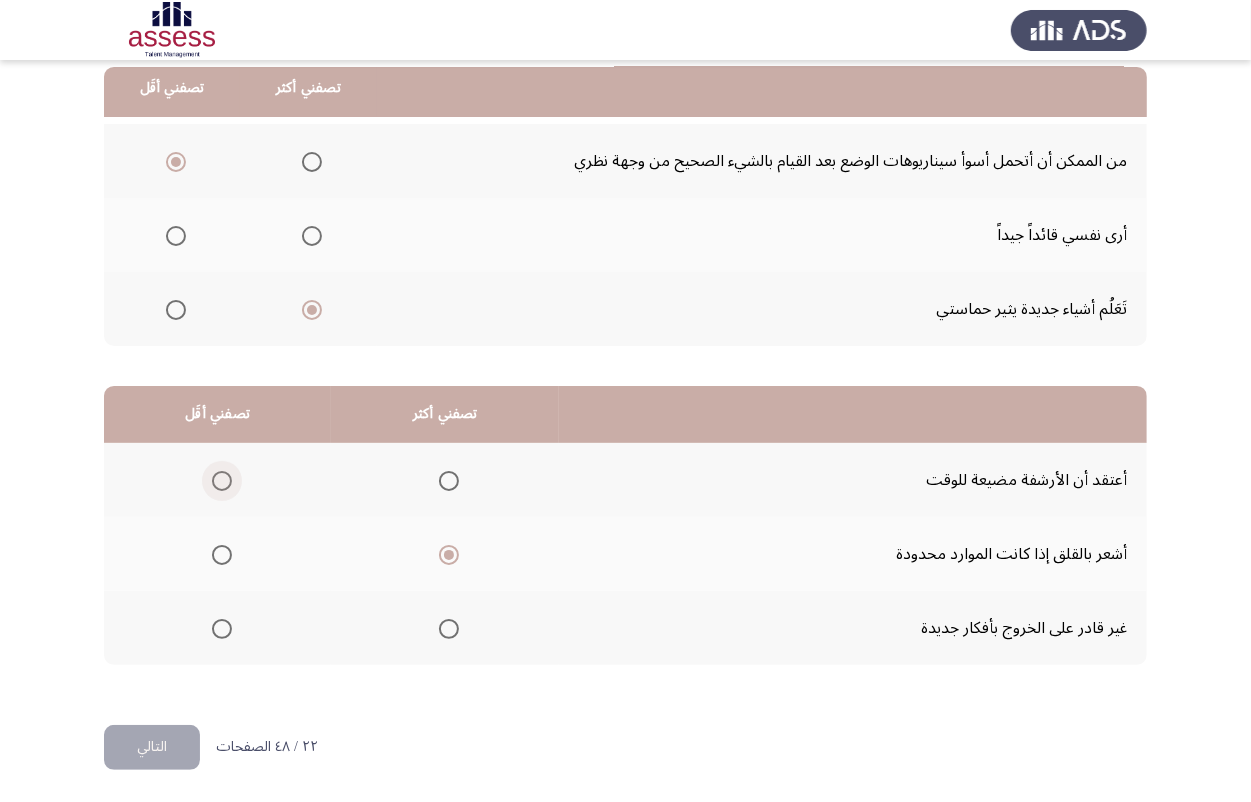 click at bounding box center [222, 481] 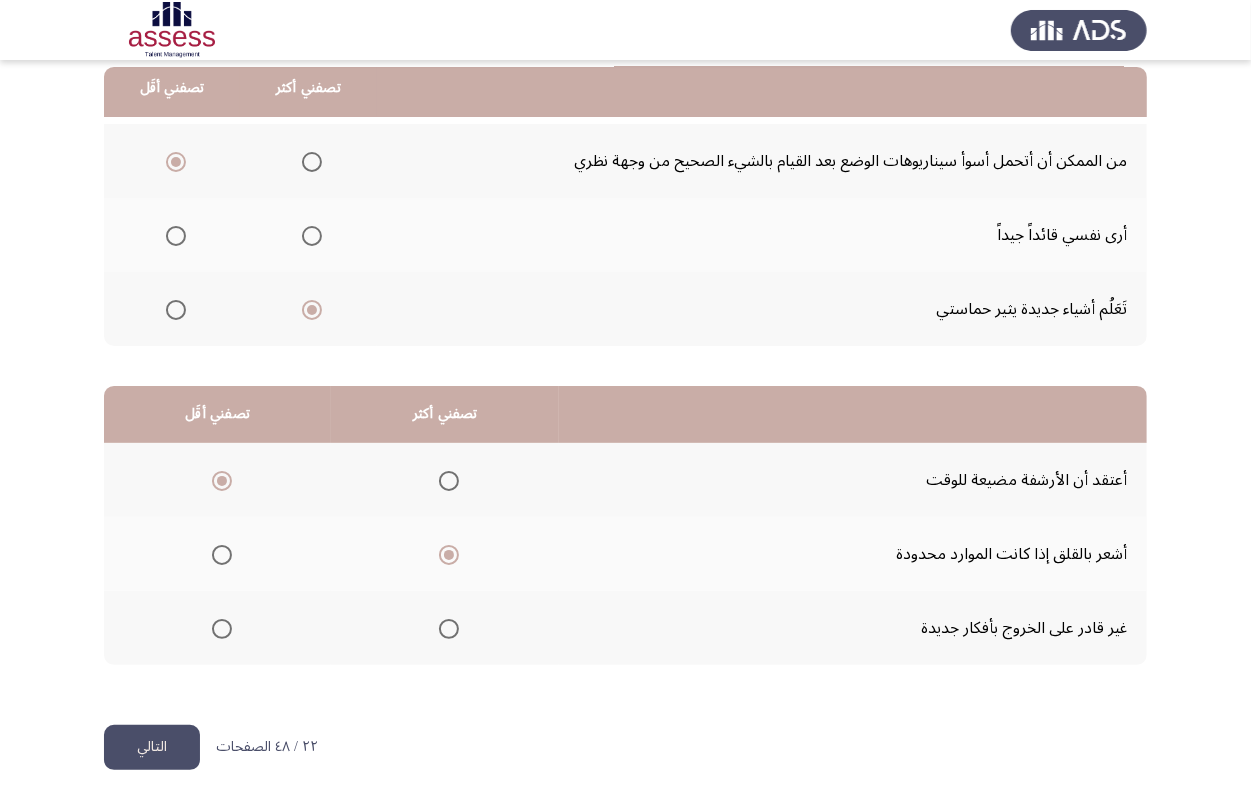 click on "التالي" 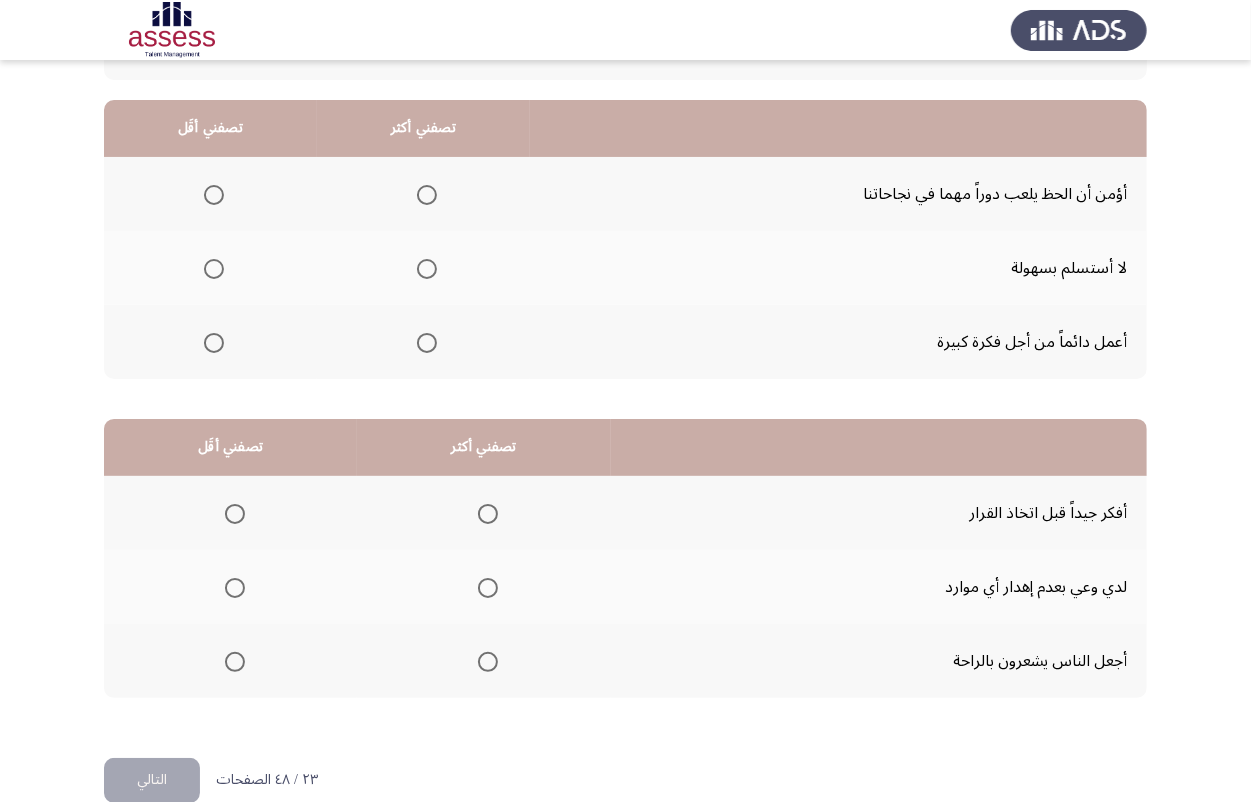 scroll, scrollTop: 205, scrollLeft: 0, axis: vertical 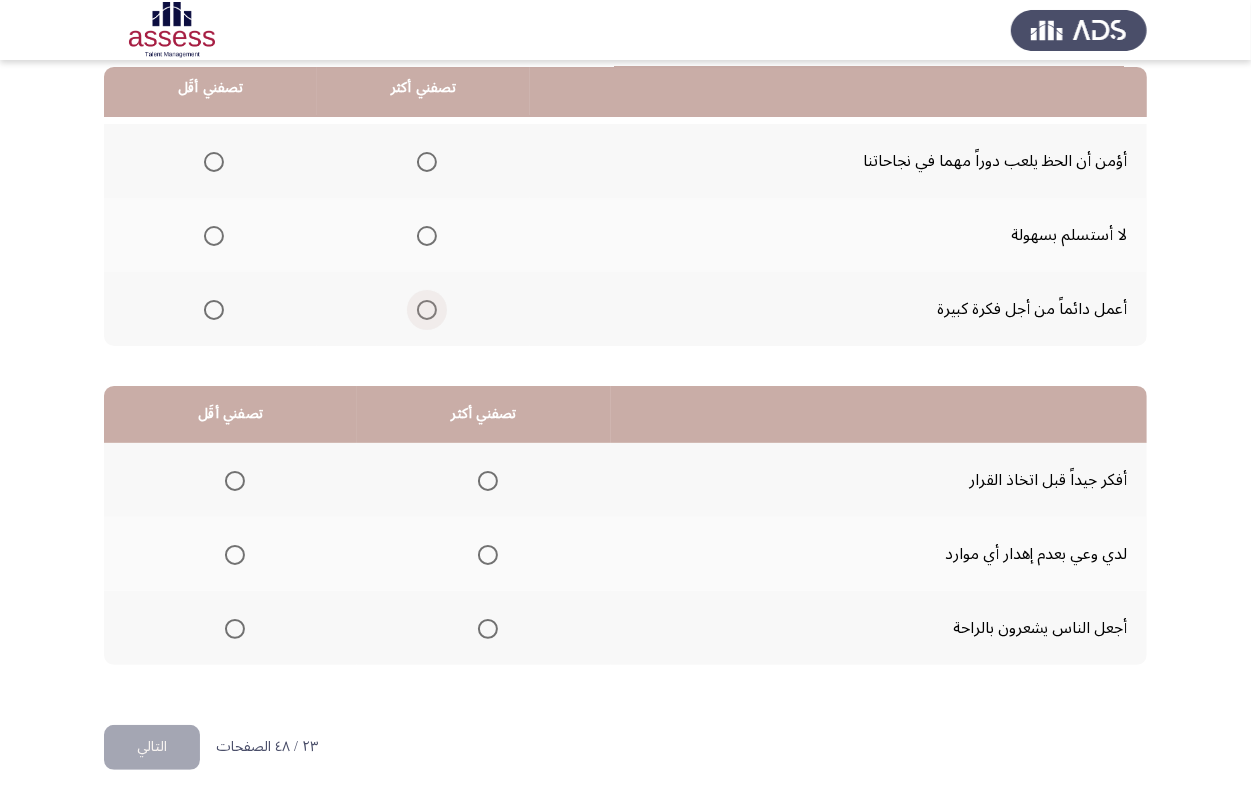 click at bounding box center [427, 310] 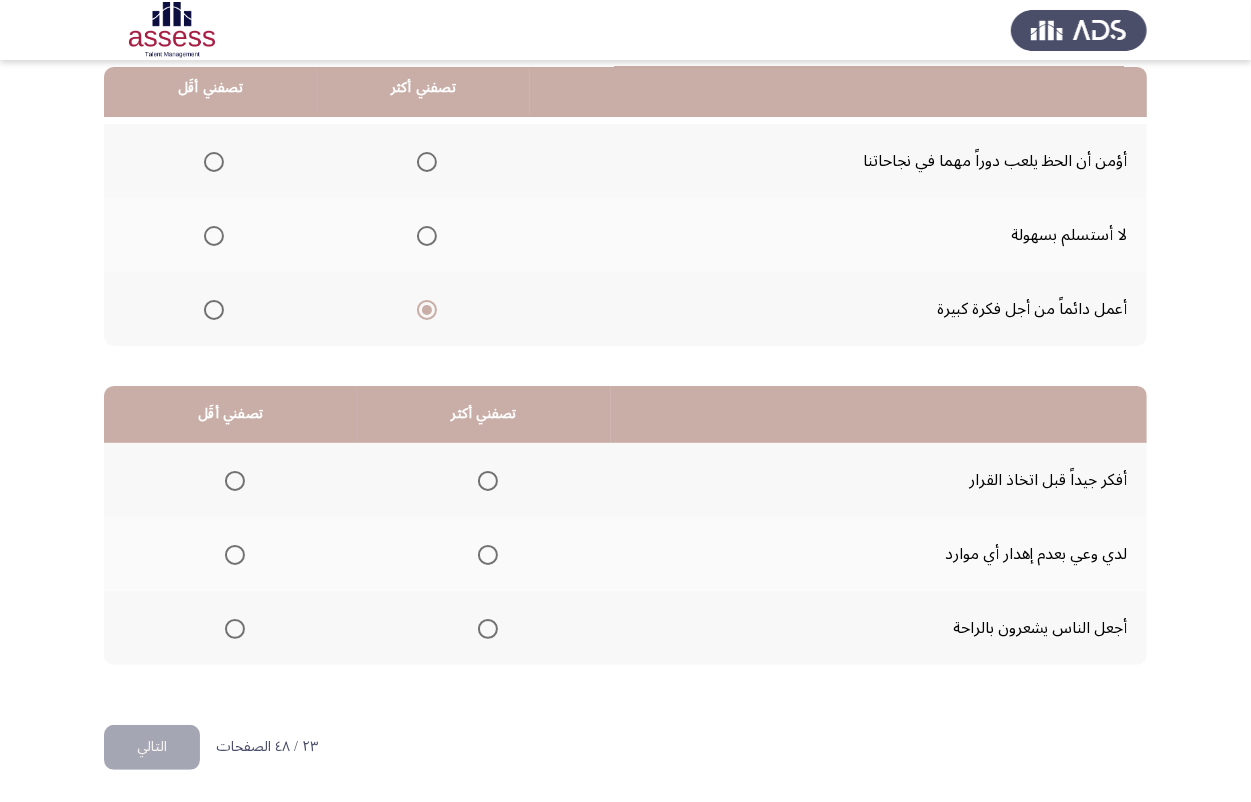 click at bounding box center (214, 236) 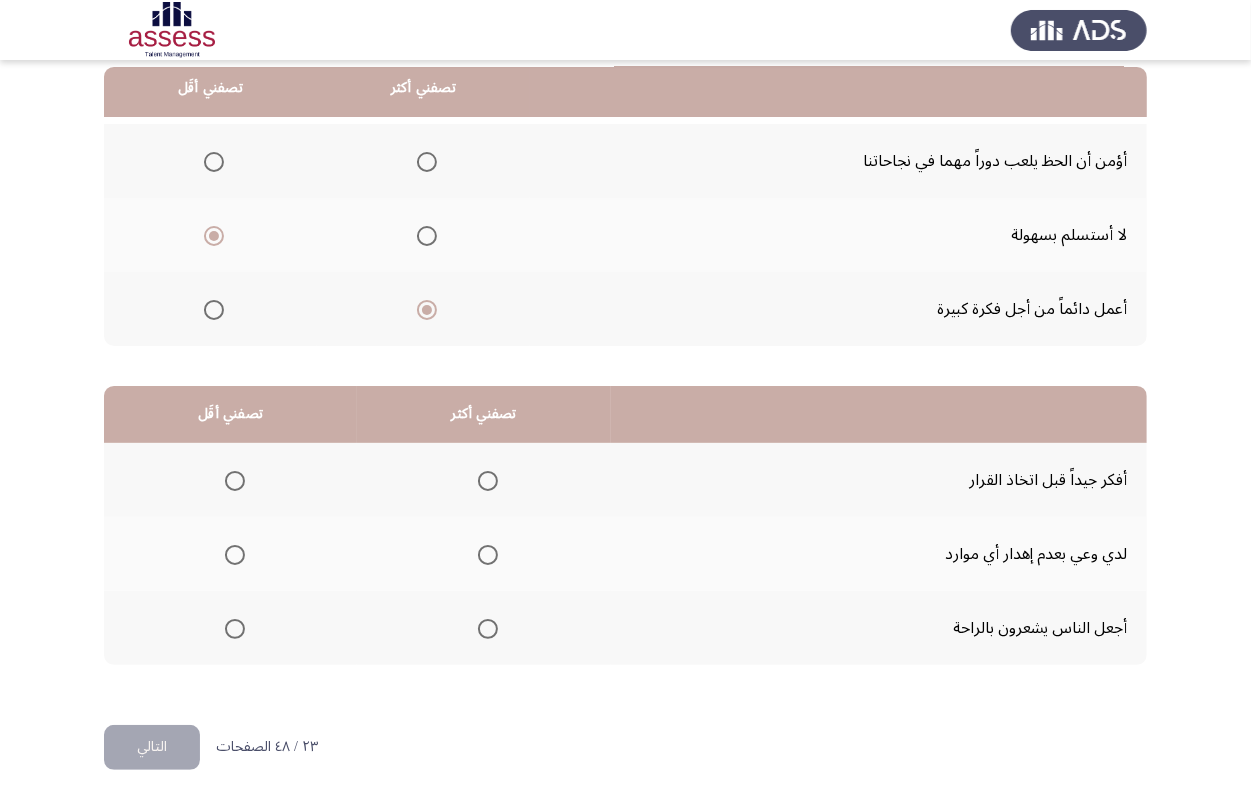 click at bounding box center (488, 555) 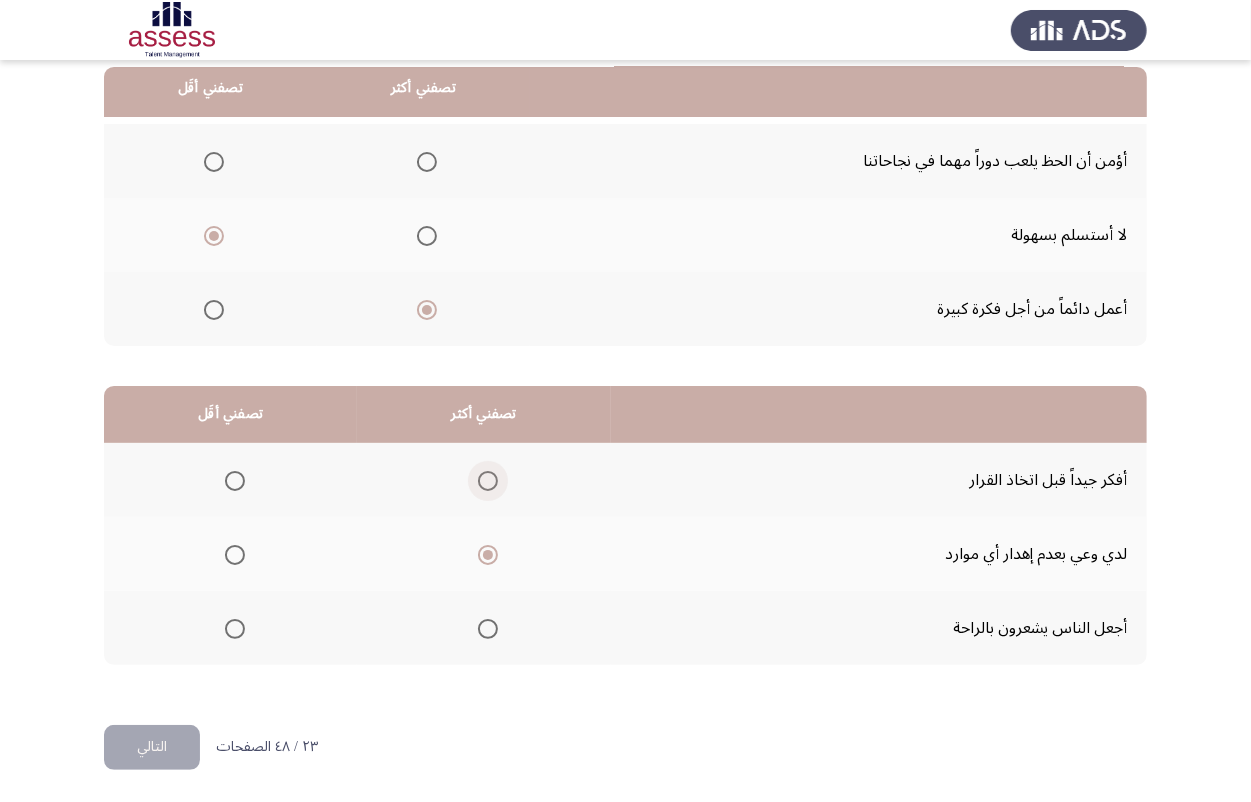 click at bounding box center (488, 481) 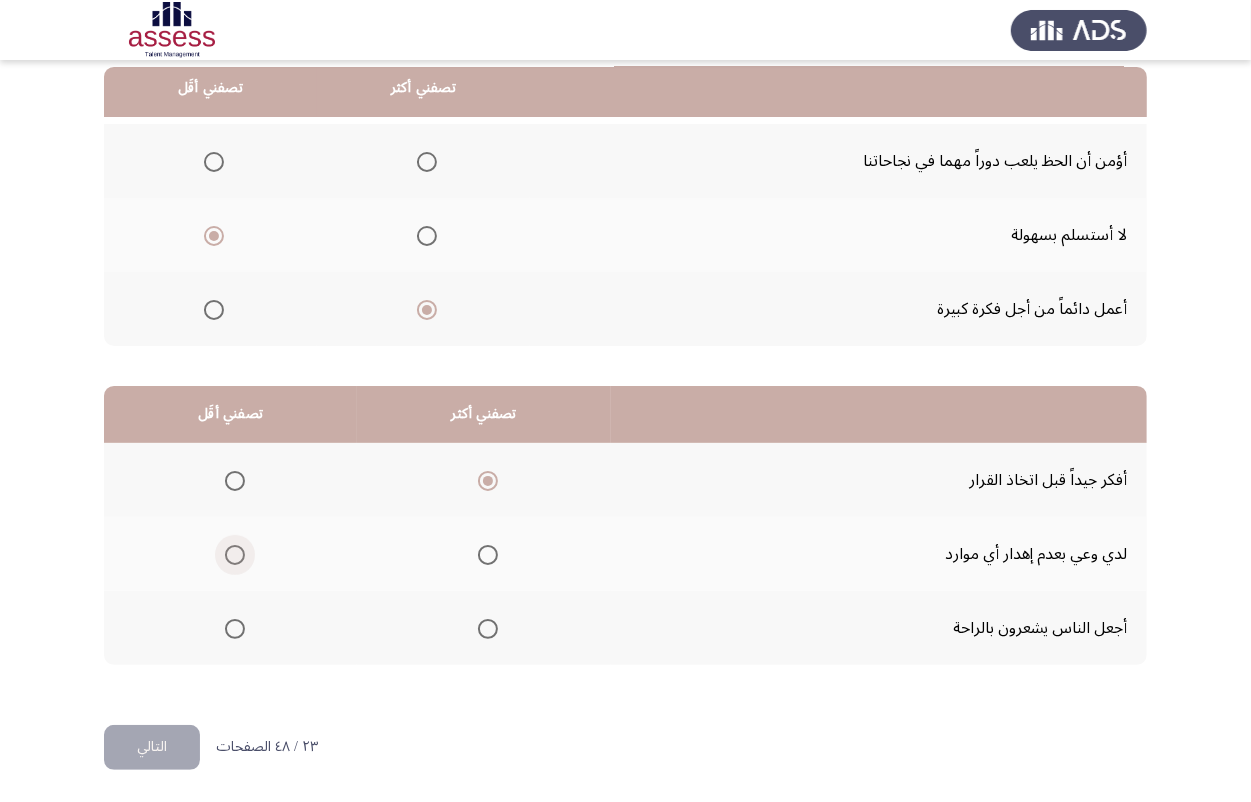 click at bounding box center [235, 555] 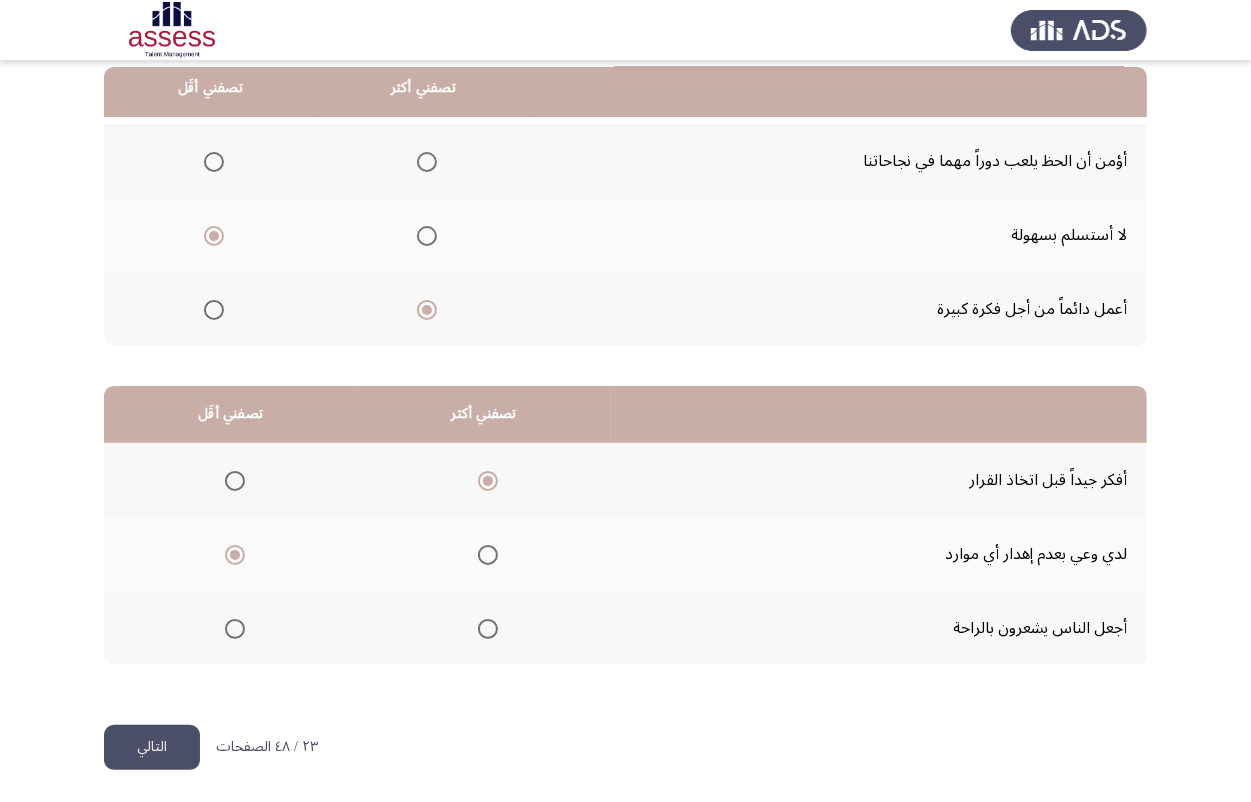 click on "التالي" 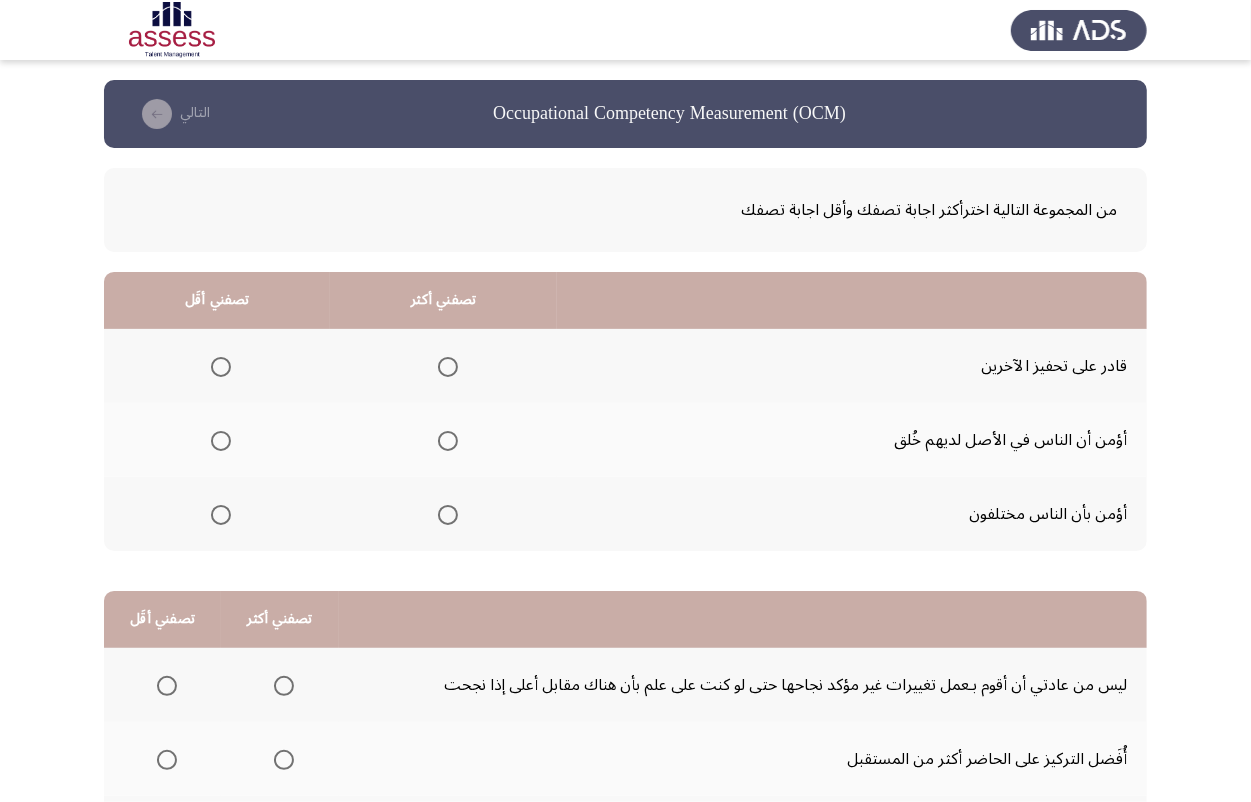 click at bounding box center [221, 515] 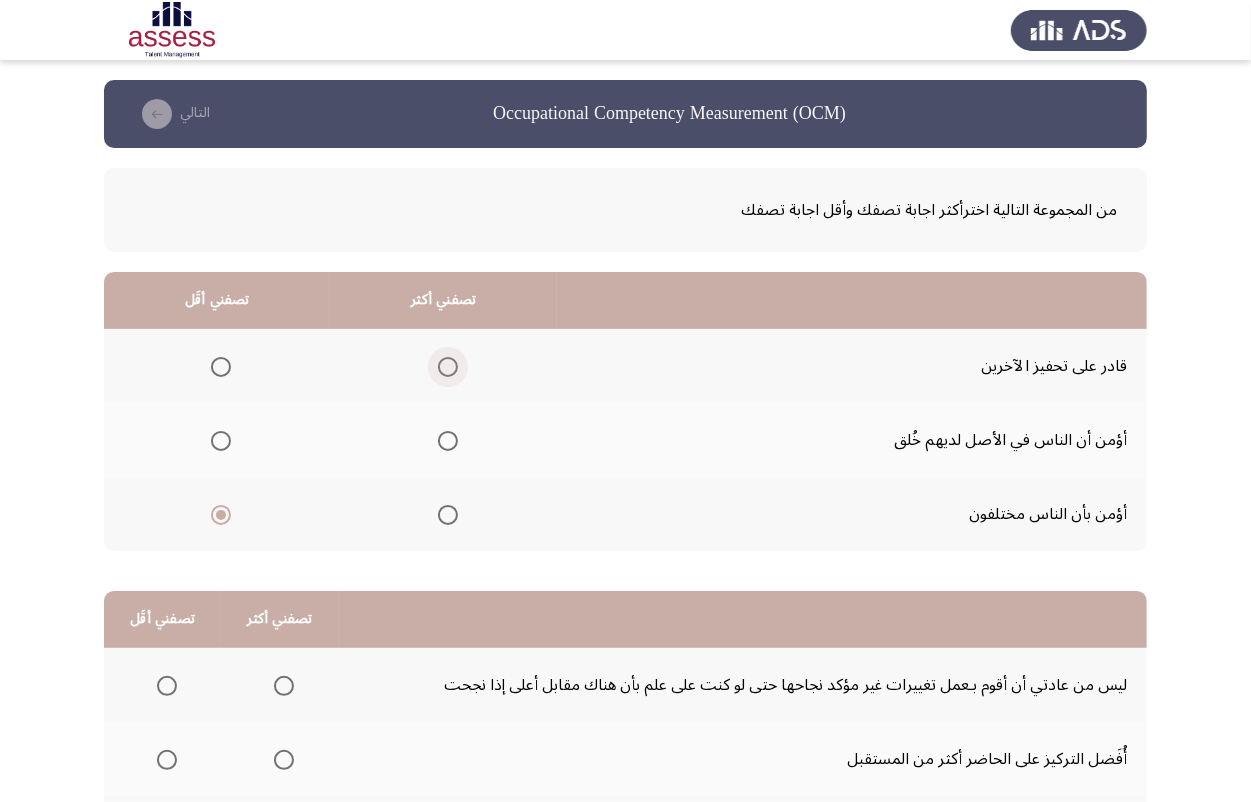 click at bounding box center (448, 367) 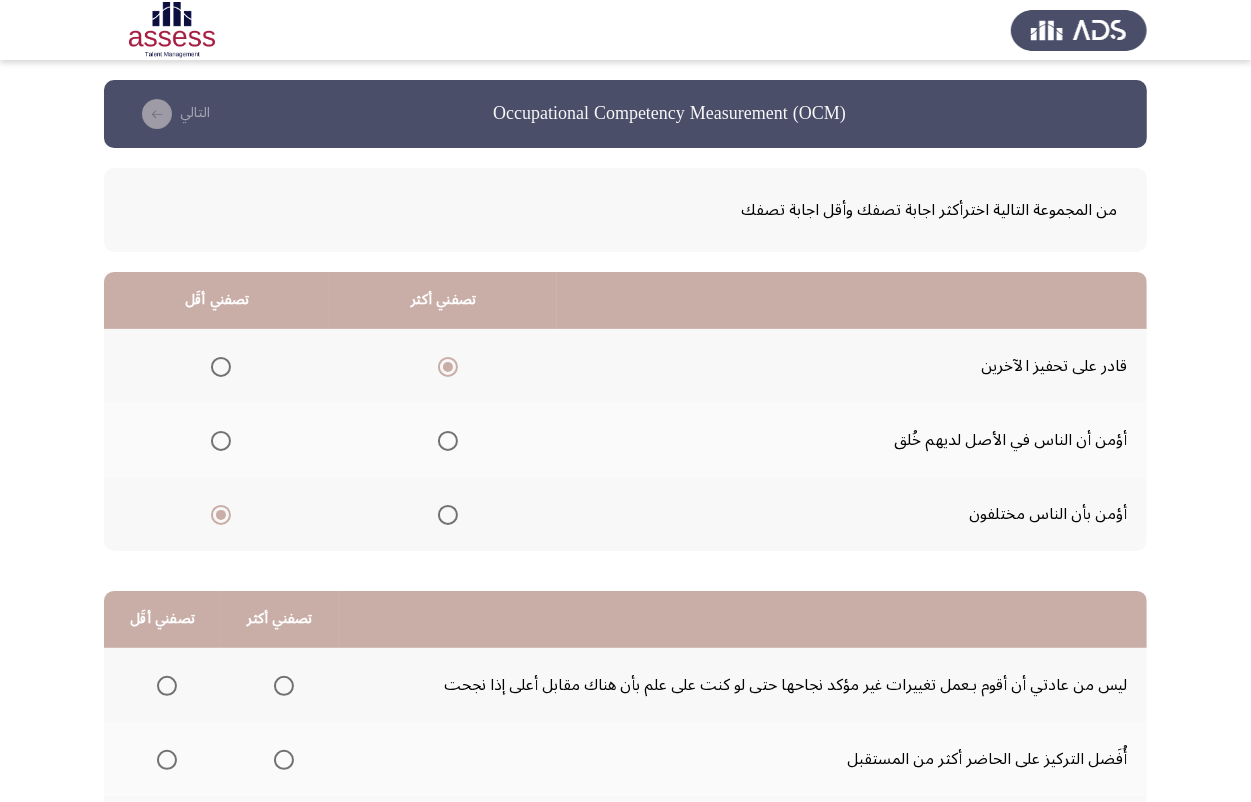 scroll, scrollTop: 205, scrollLeft: 0, axis: vertical 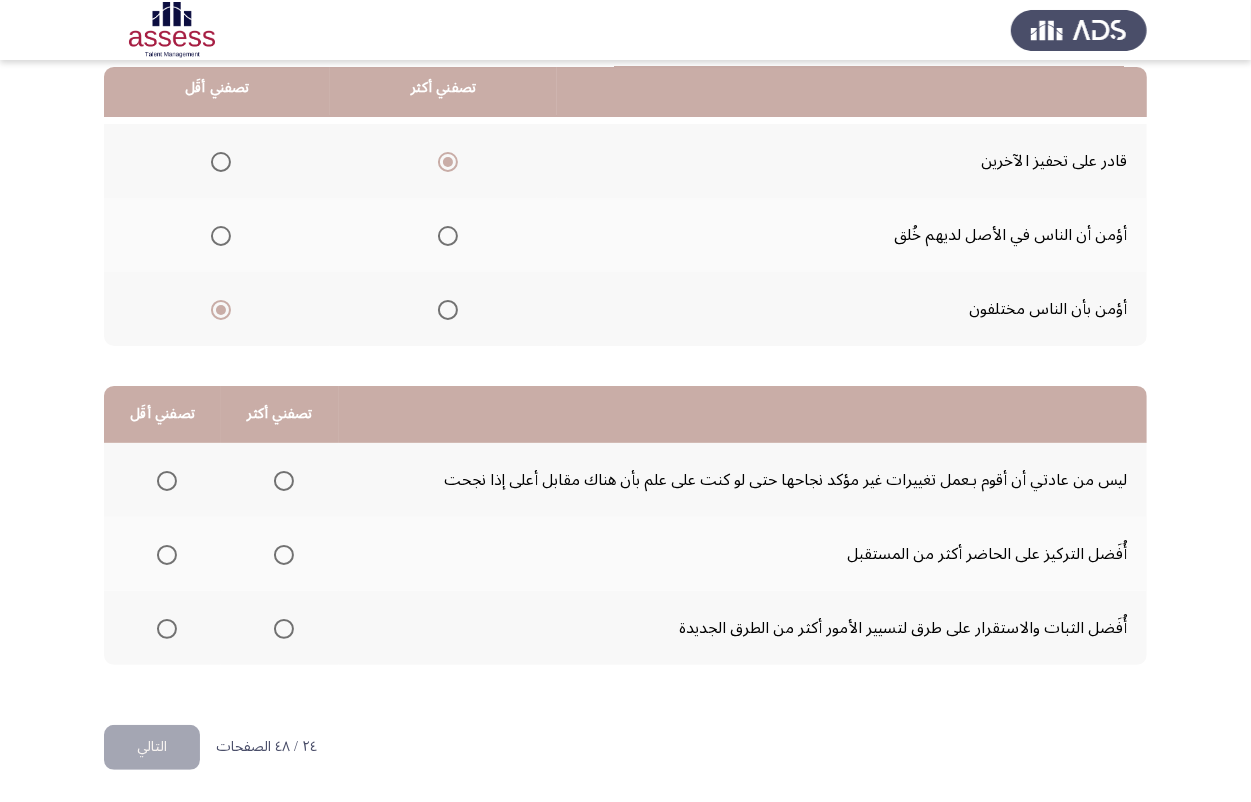 click at bounding box center [167, 629] 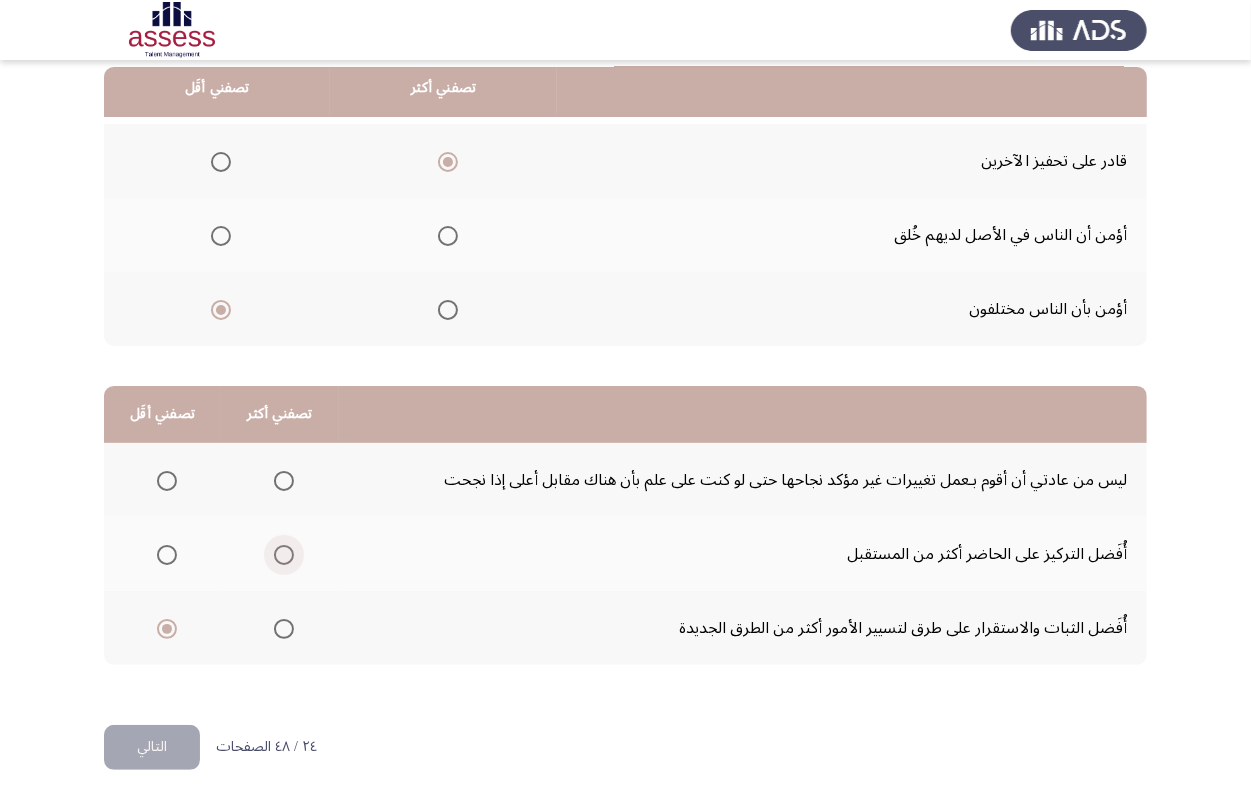 click at bounding box center [284, 555] 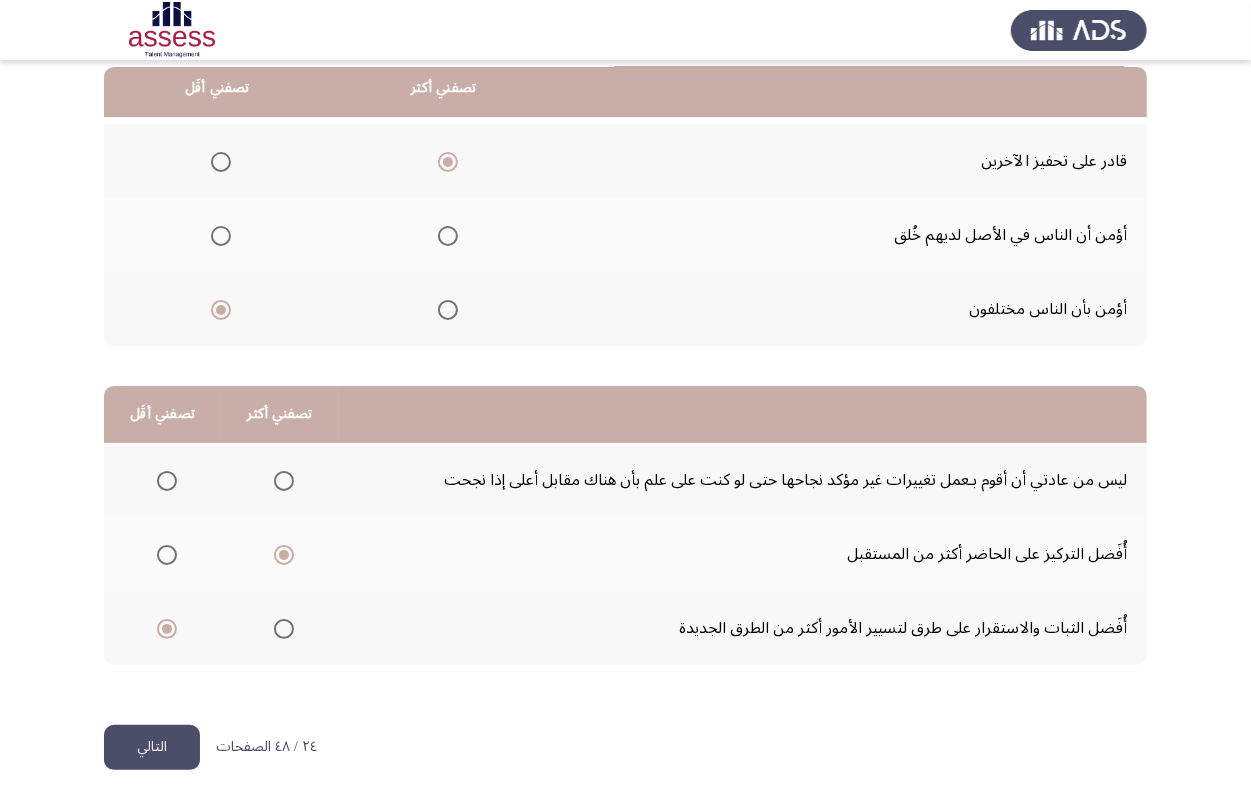 drag, startPoint x: 147, startPoint y: 736, endPoint x: 188, endPoint y: 728, distance: 41.773197 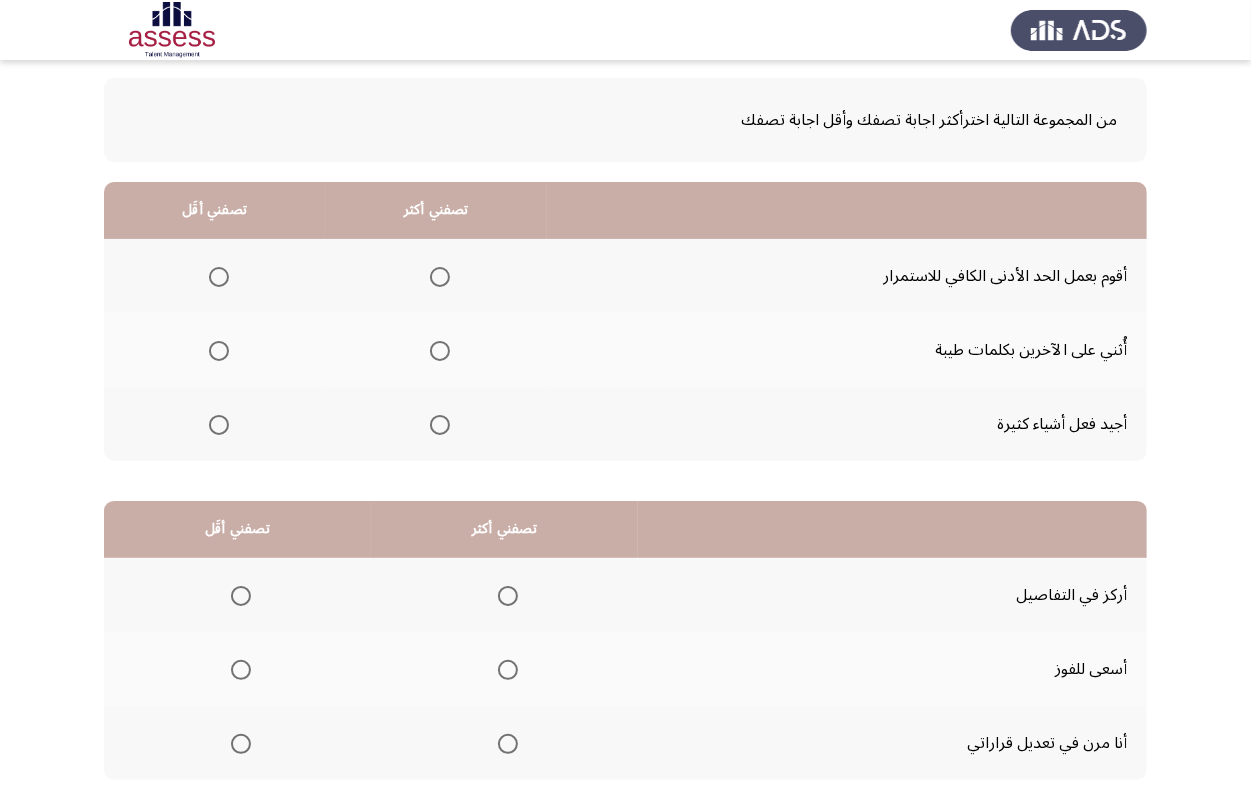 scroll, scrollTop: 205, scrollLeft: 0, axis: vertical 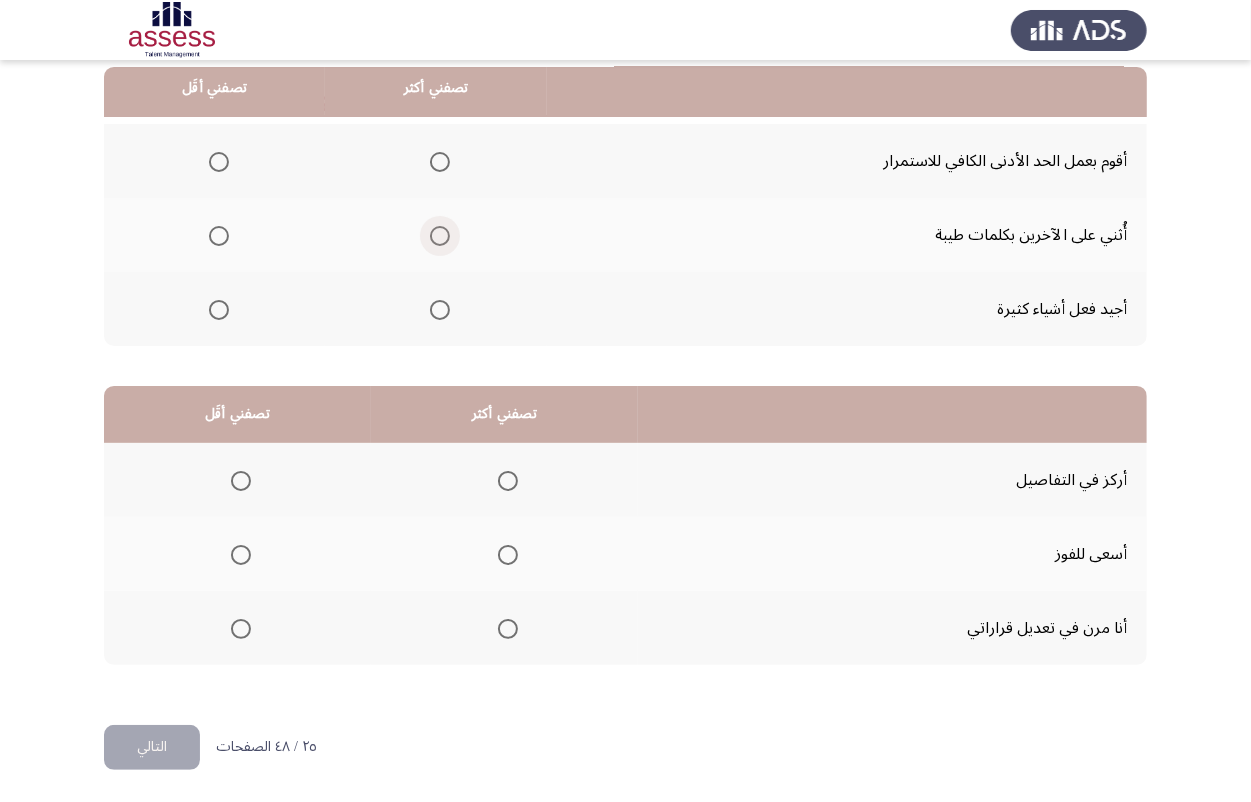 click at bounding box center (440, 236) 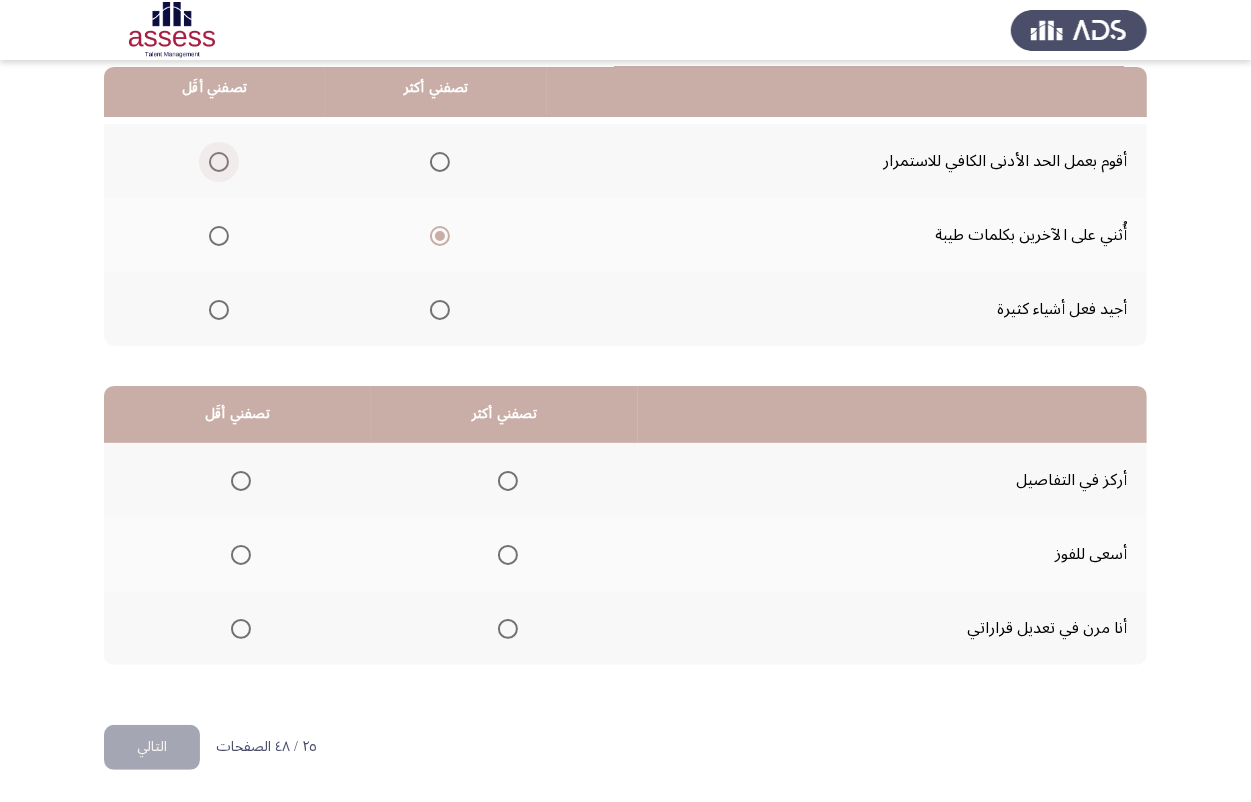 click at bounding box center [219, 162] 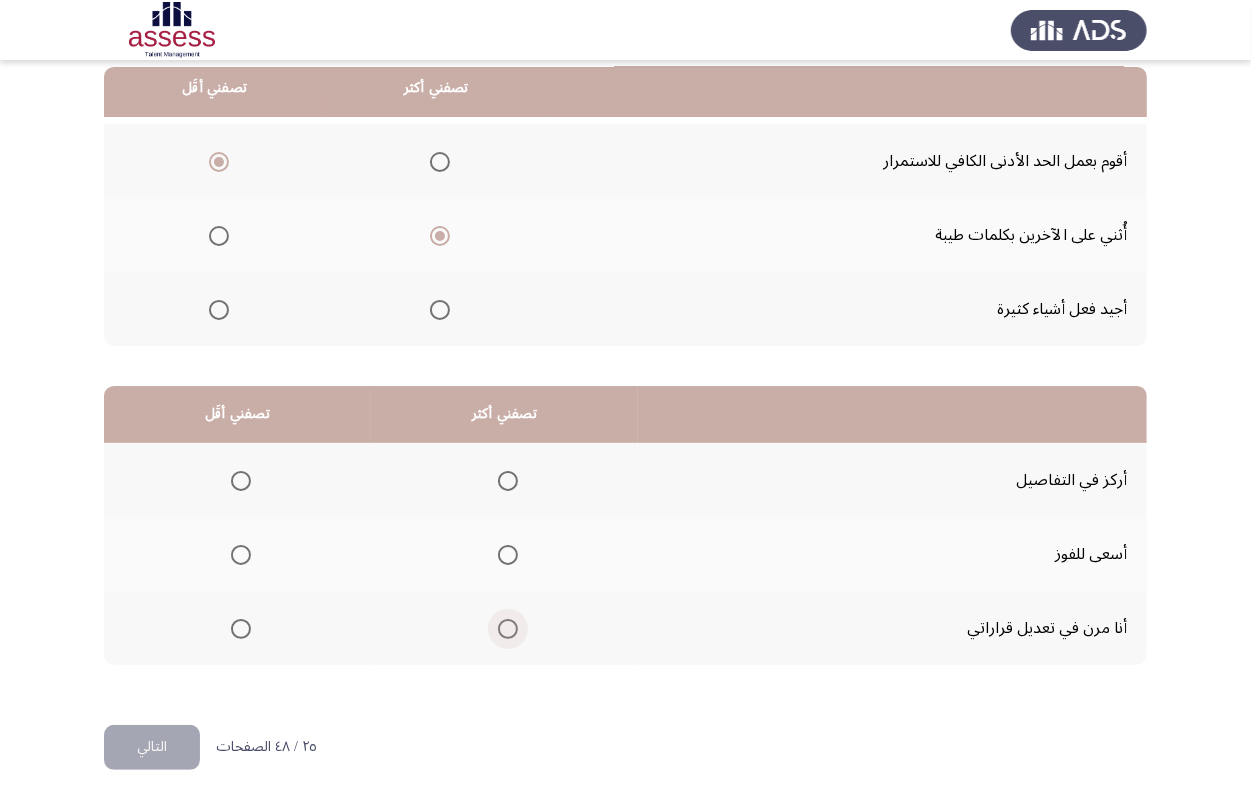 click at bounding box center (508, 629) 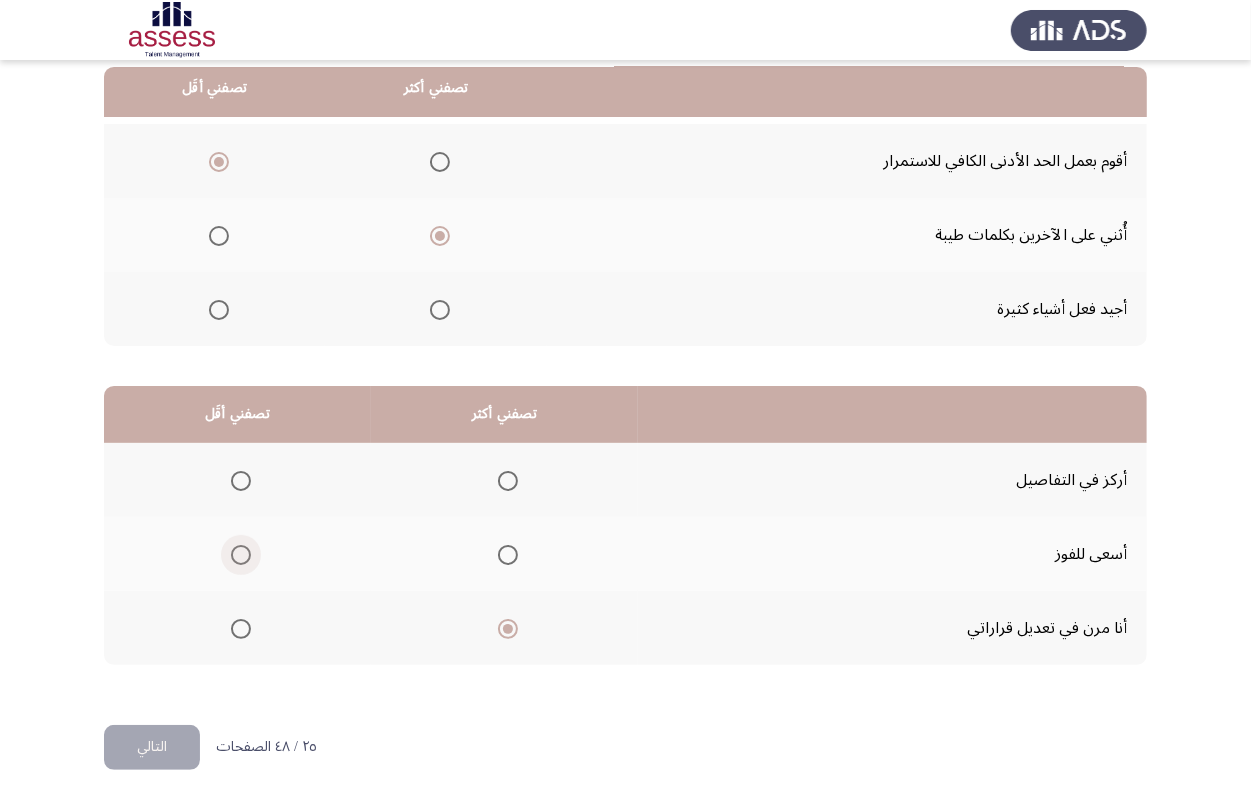 click at bounding box center [241, 555] 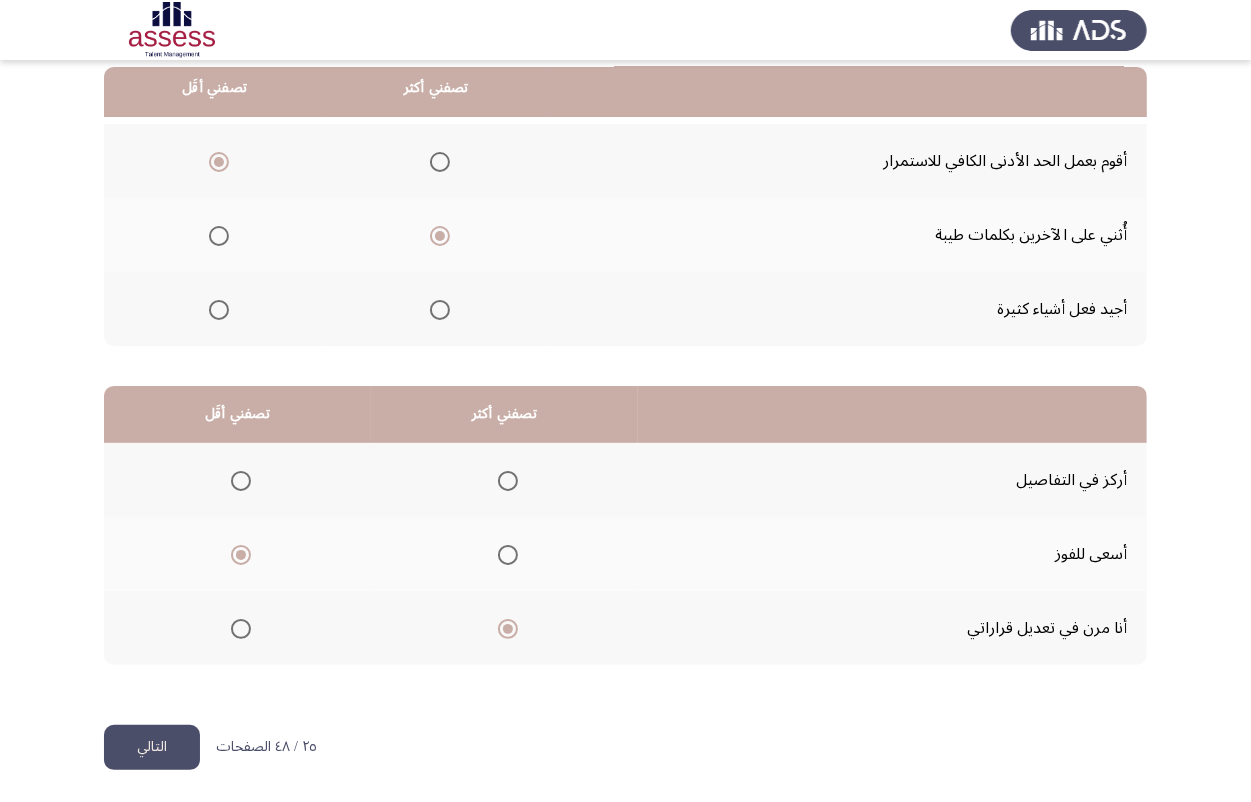 click on "التالي" 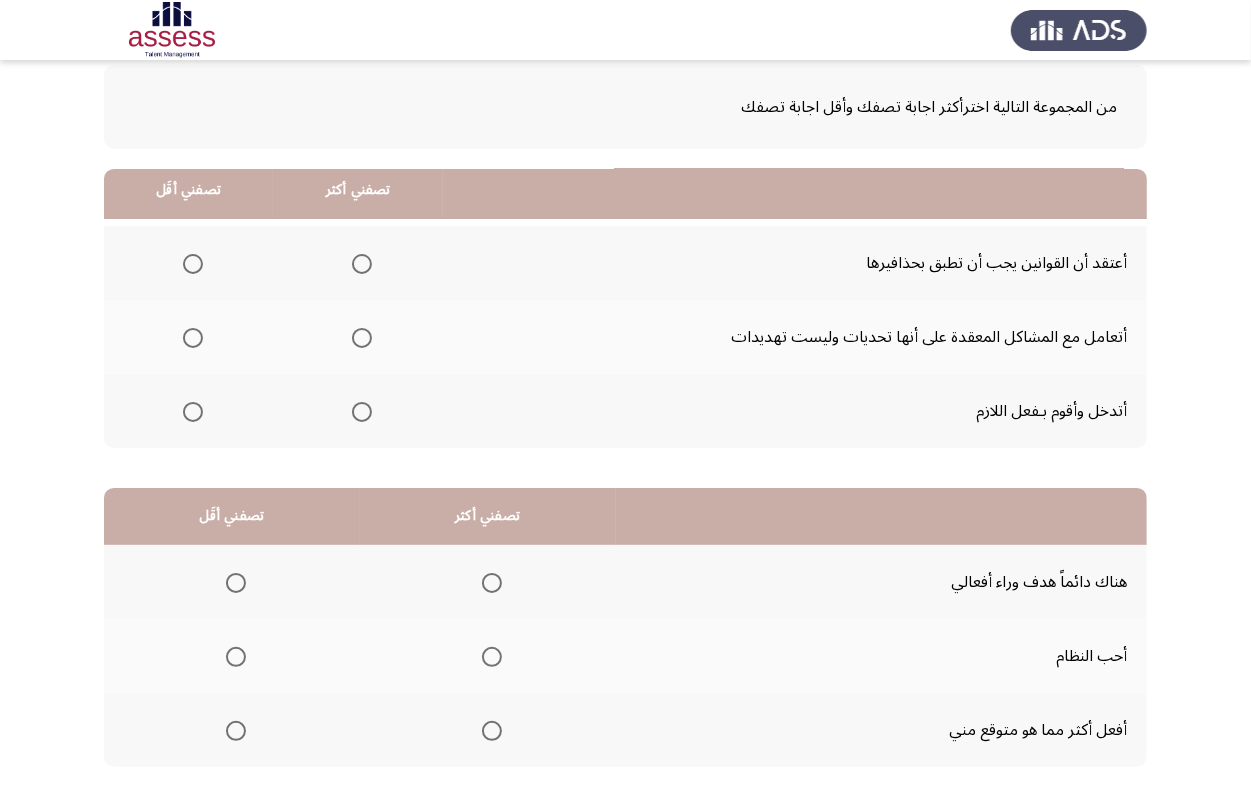 scroll, scrollTop: 205, scrollLeft: 0, axis: vertical 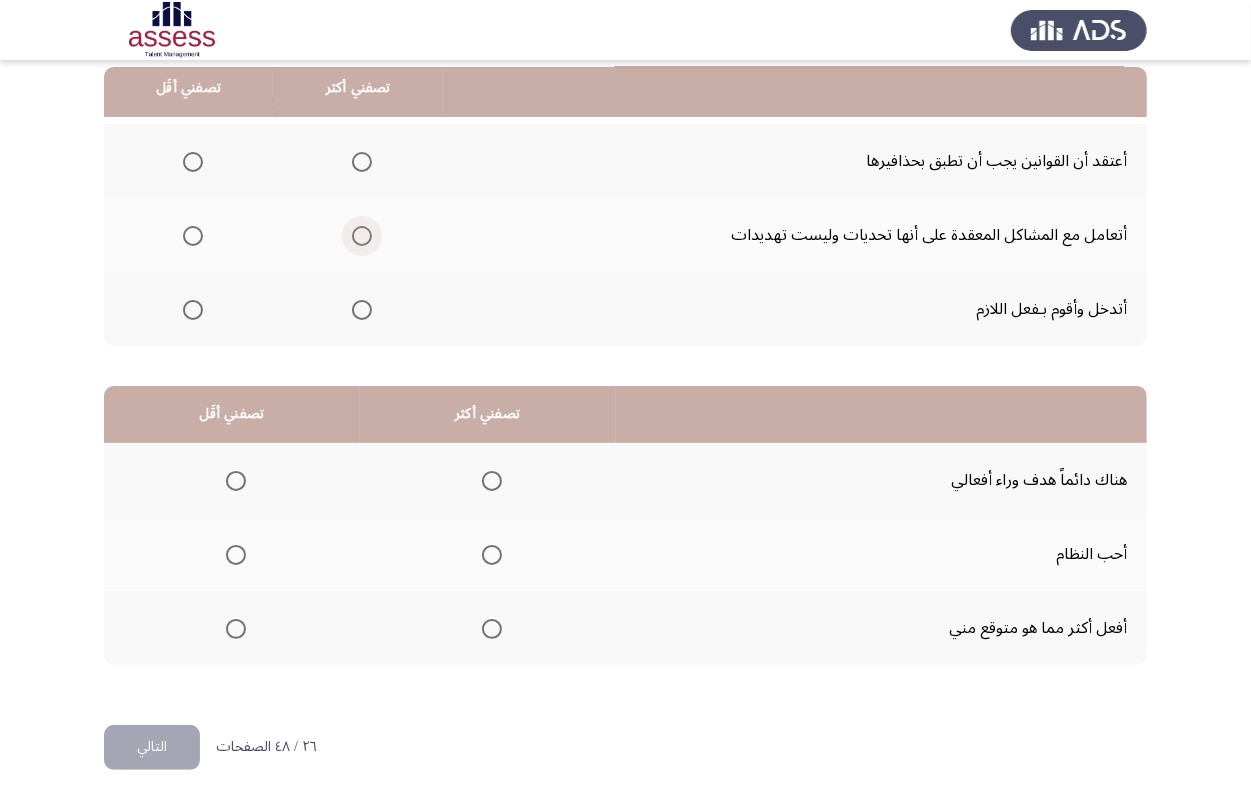 click at bounding box center (362, 236) 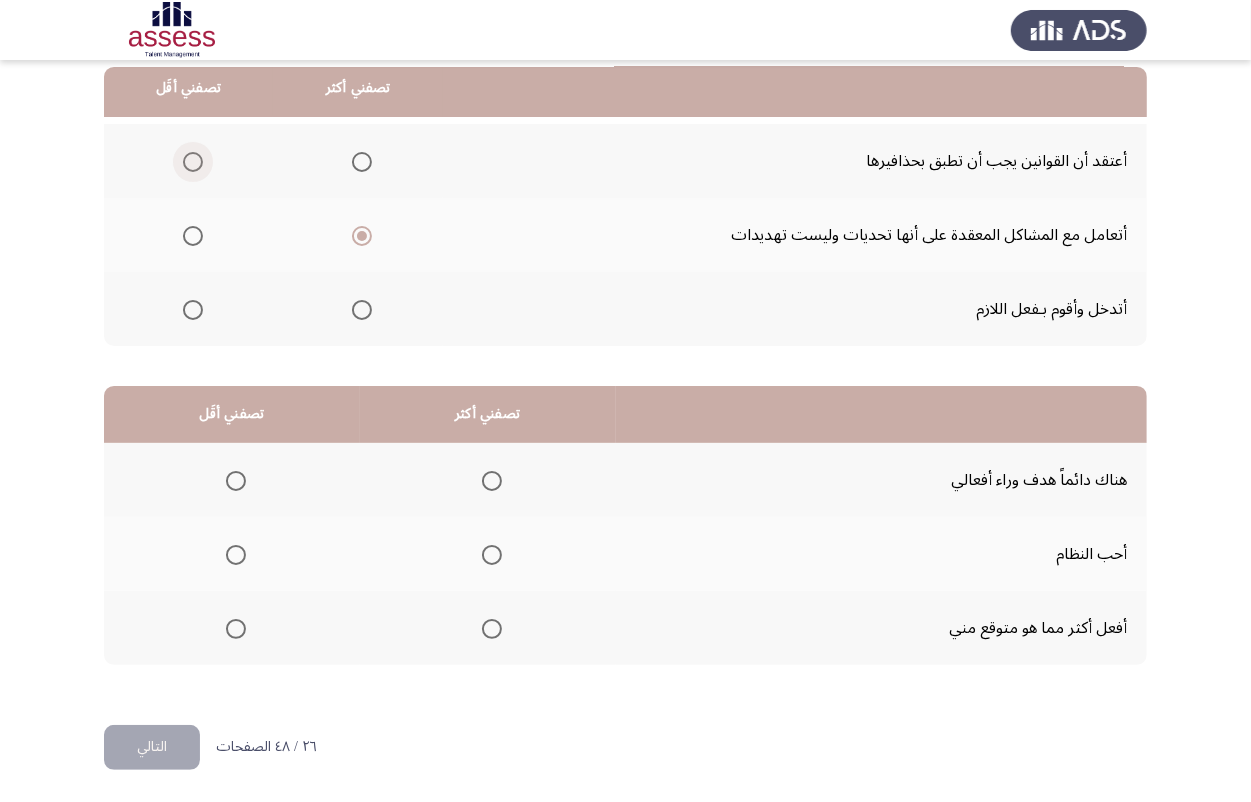 click at bounding box center (193, 162) 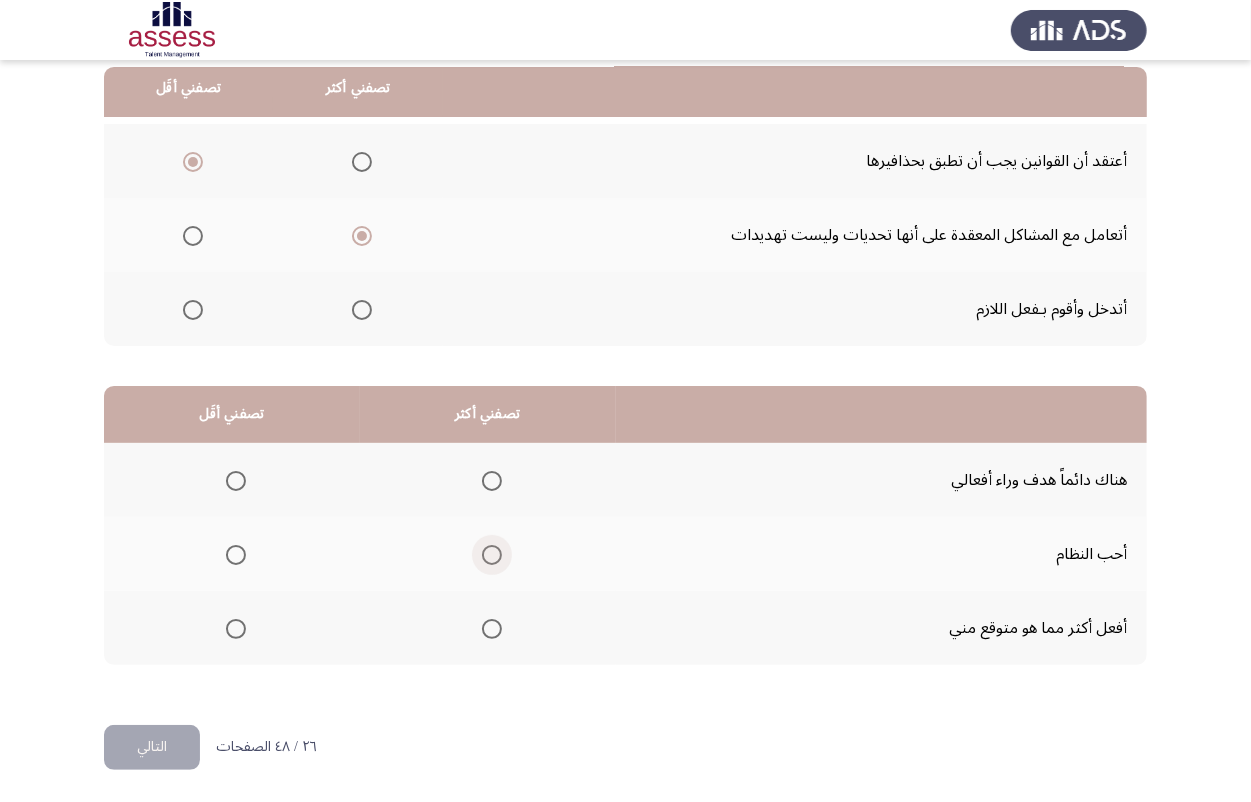 click at bounding box center (492, 555) 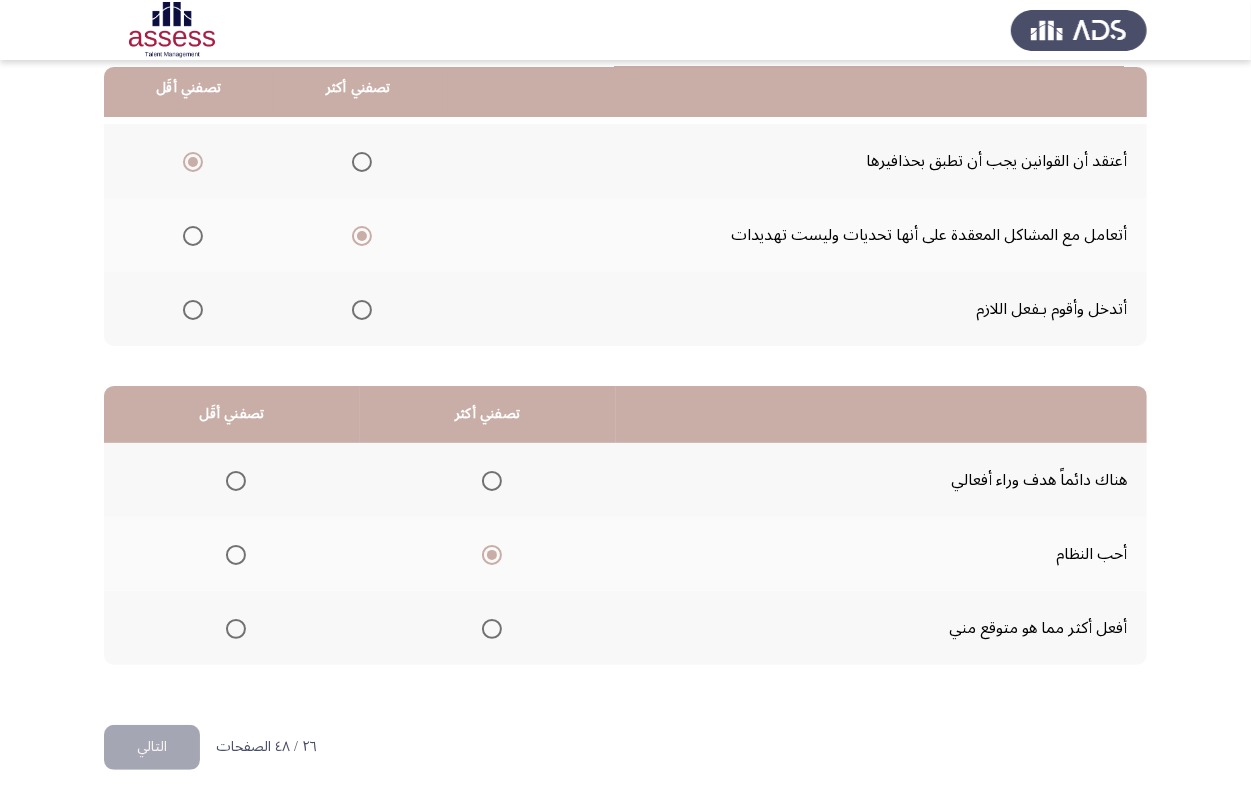 click at bounding box center [236, 481] 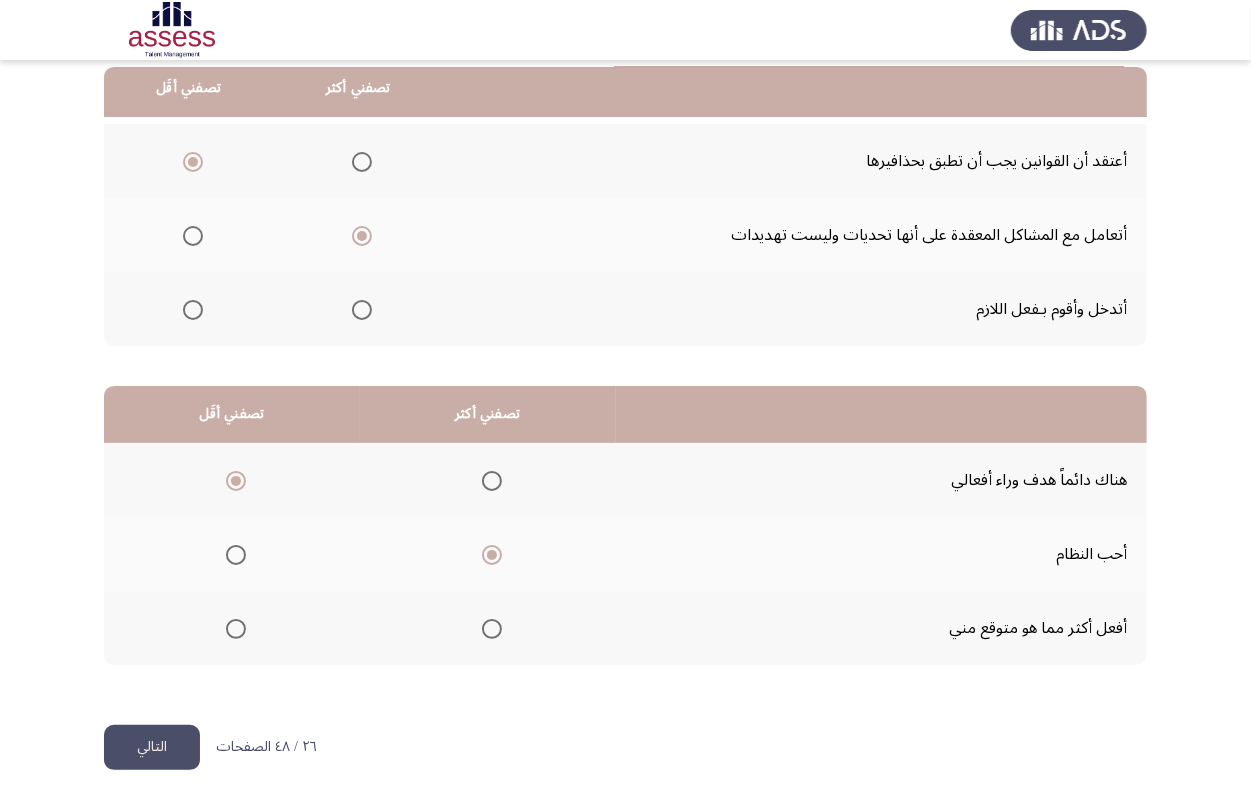 click on "التالي" 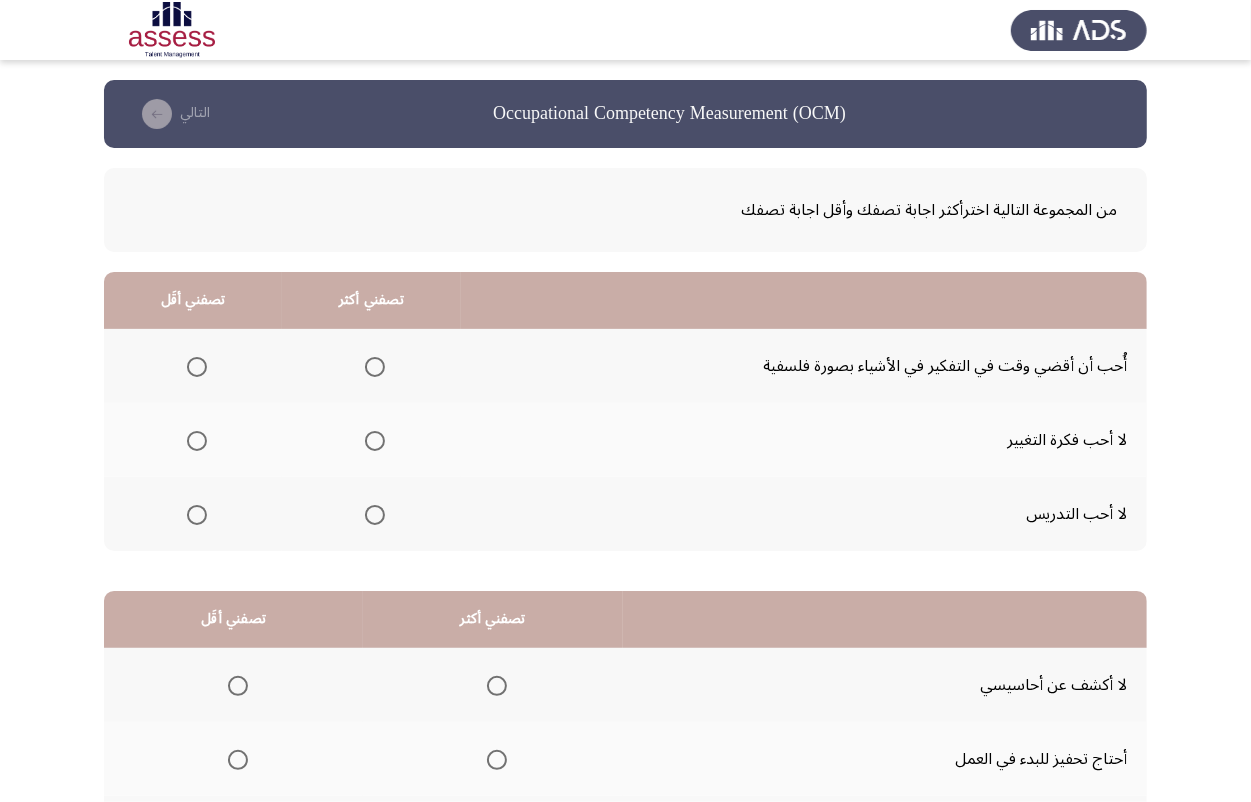click at bounding box center (197, 367) 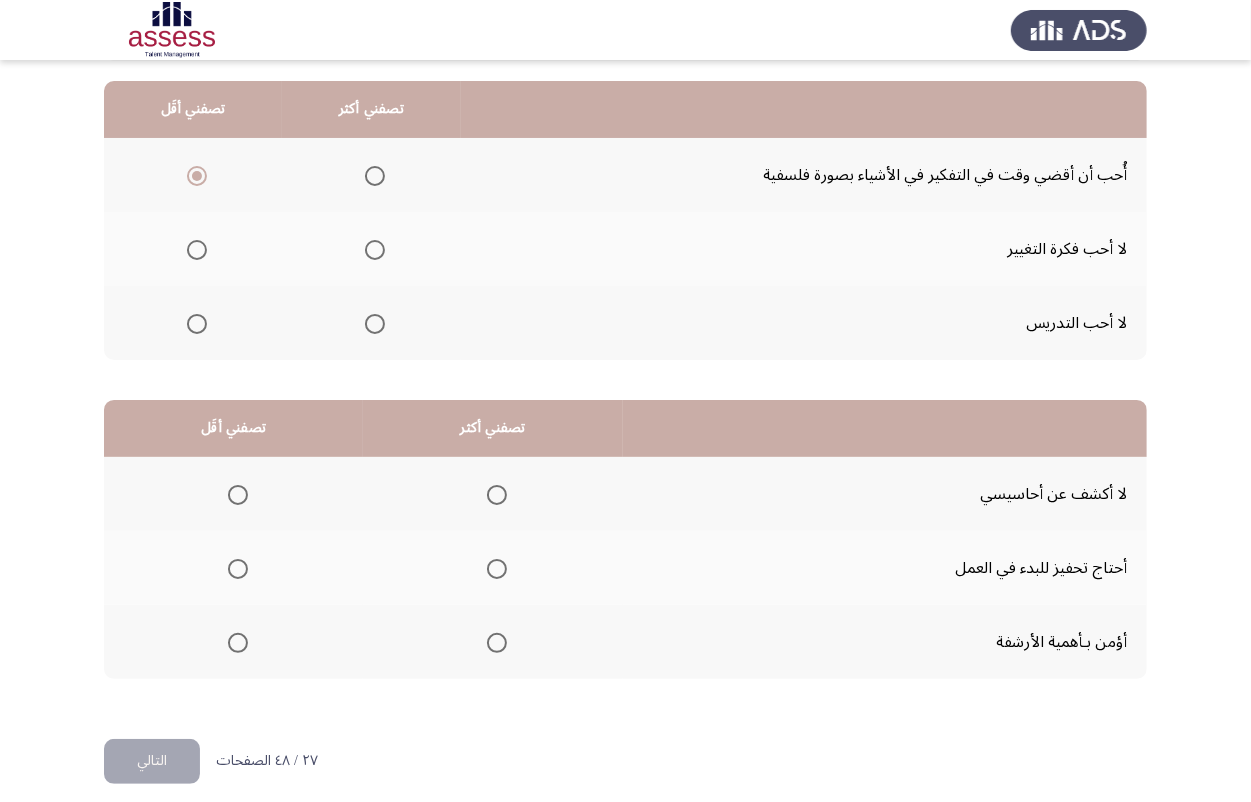 scroll, scrollTop: 205, scrollLeft: 0, axis: vertical 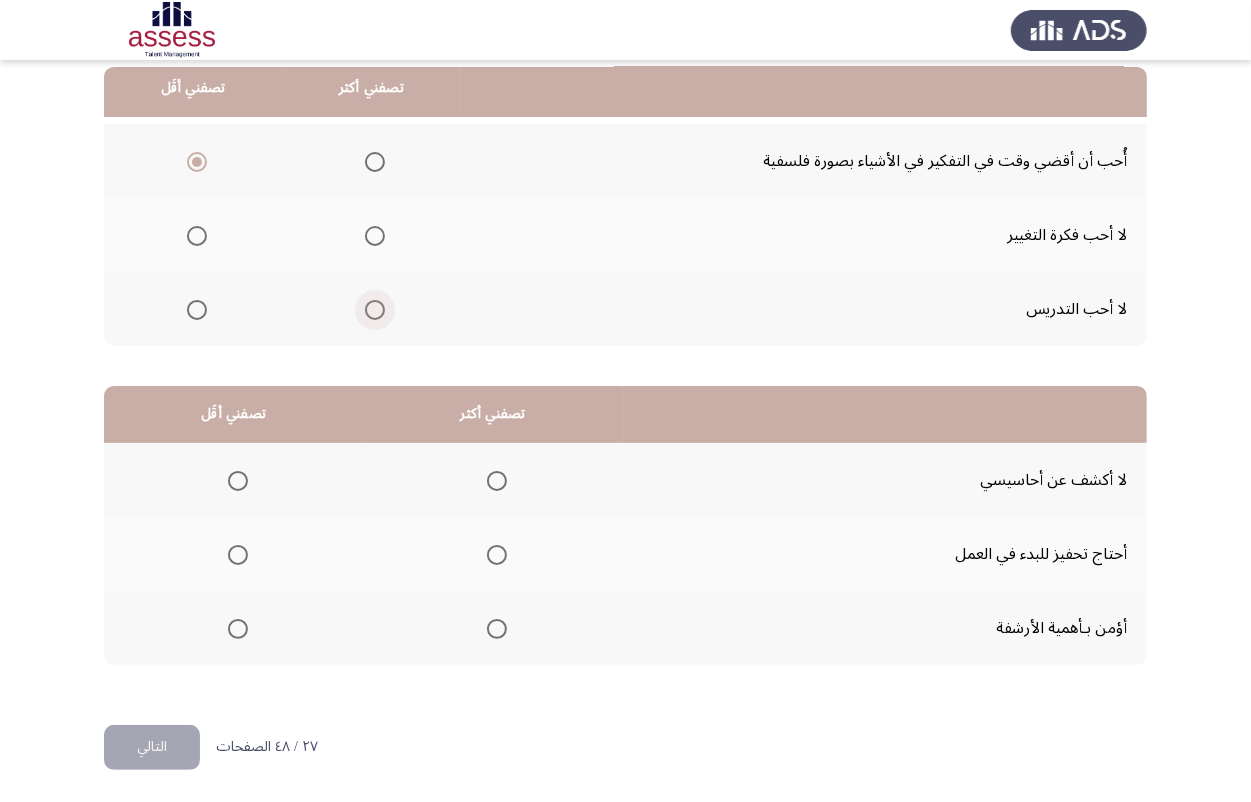 click at bounding box center (375, 310) 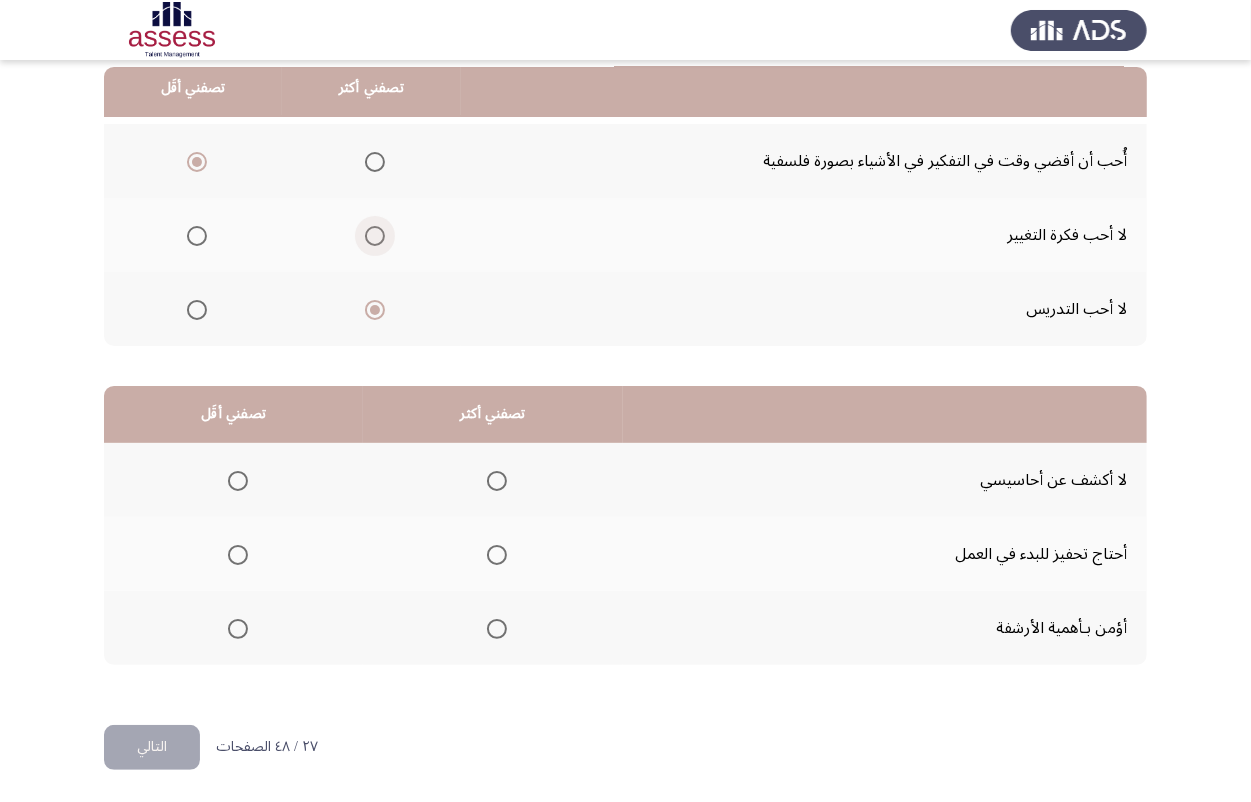 click at bounding box center (375, 236) 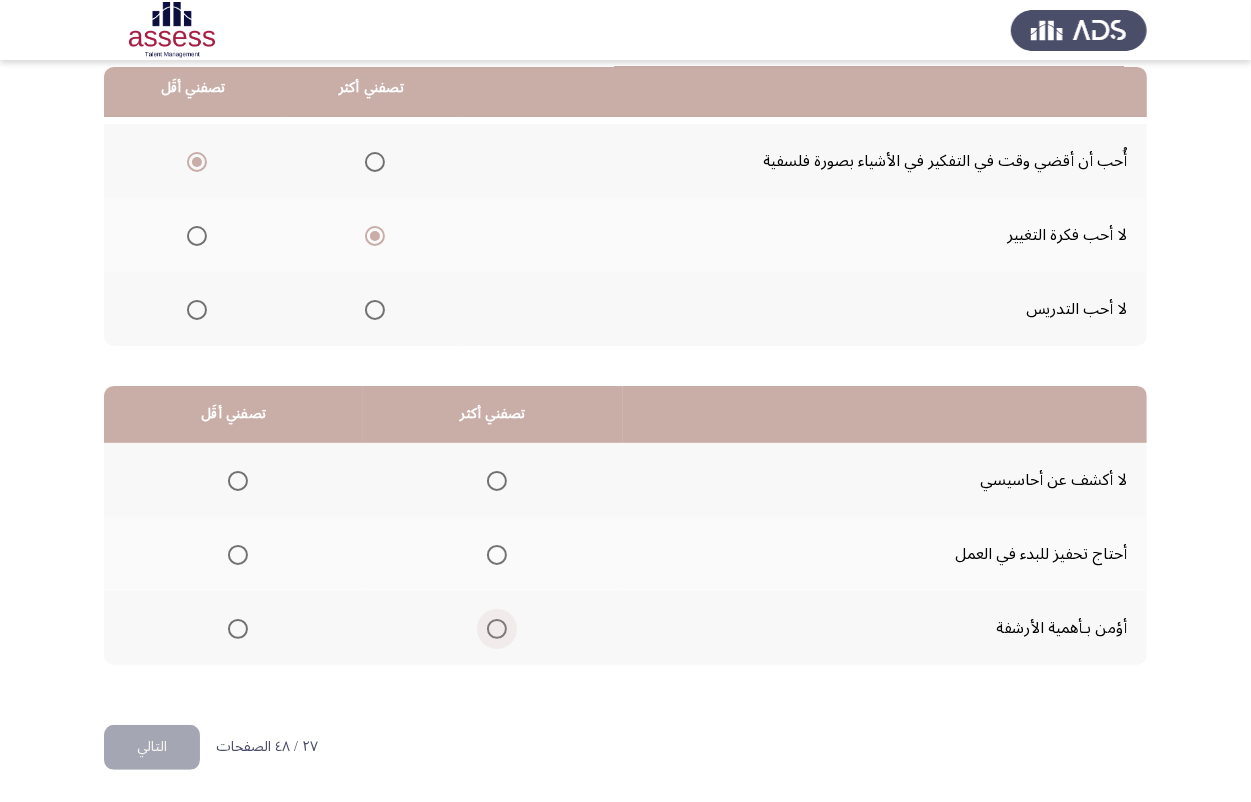 click at bounding box center (497, 629) 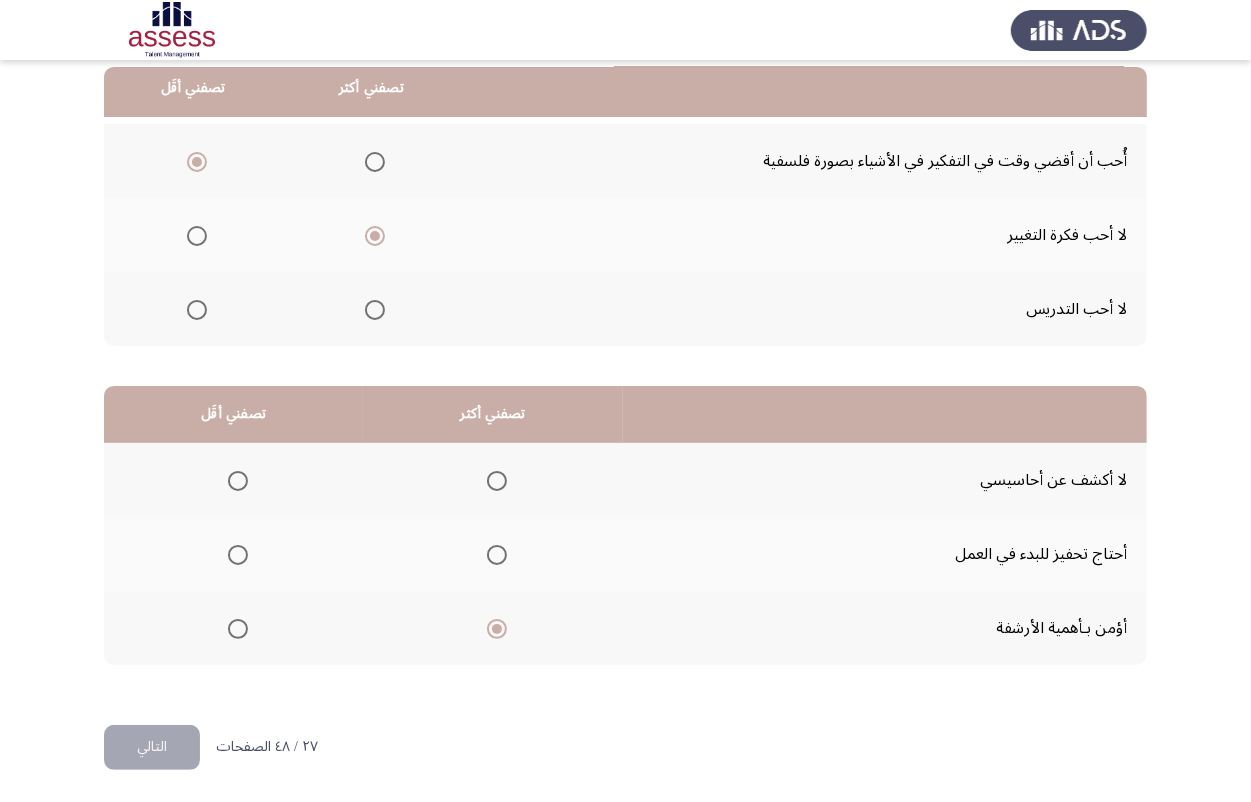 click at bounding box center [238, 555] 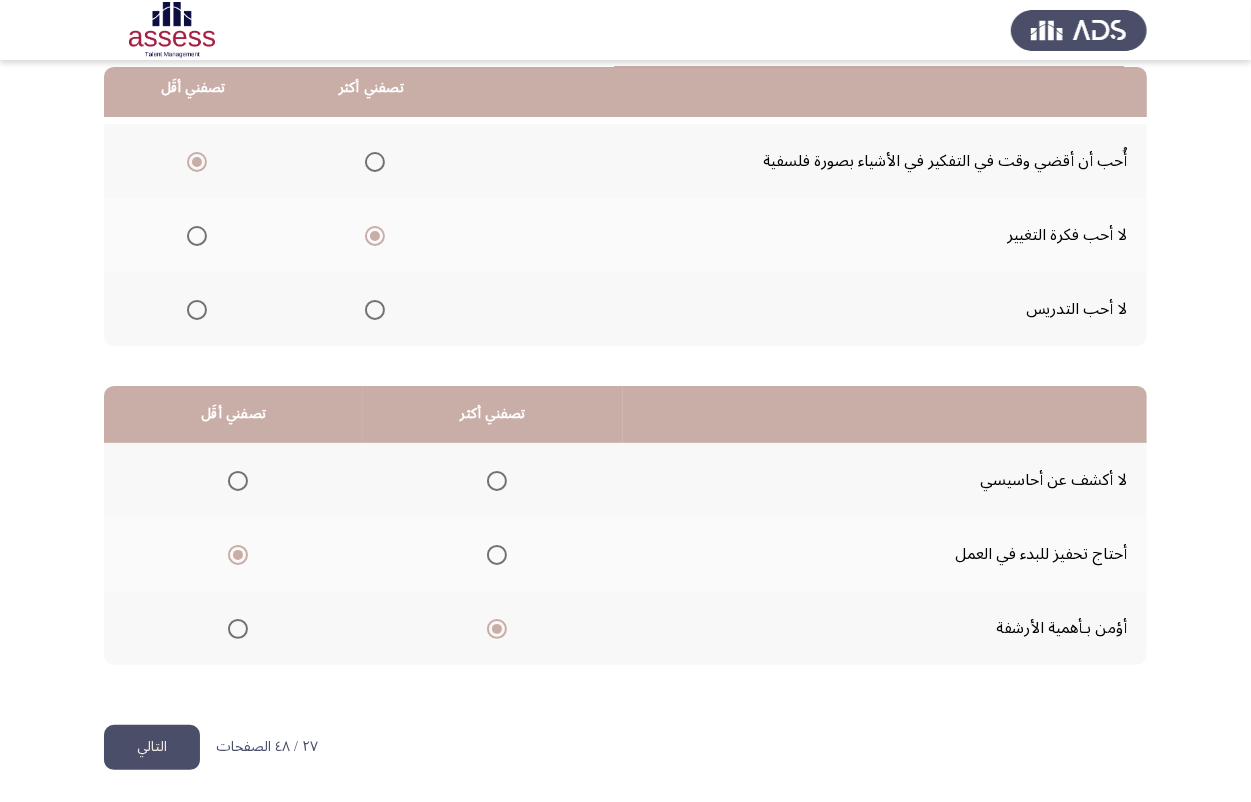 click on "التالي" 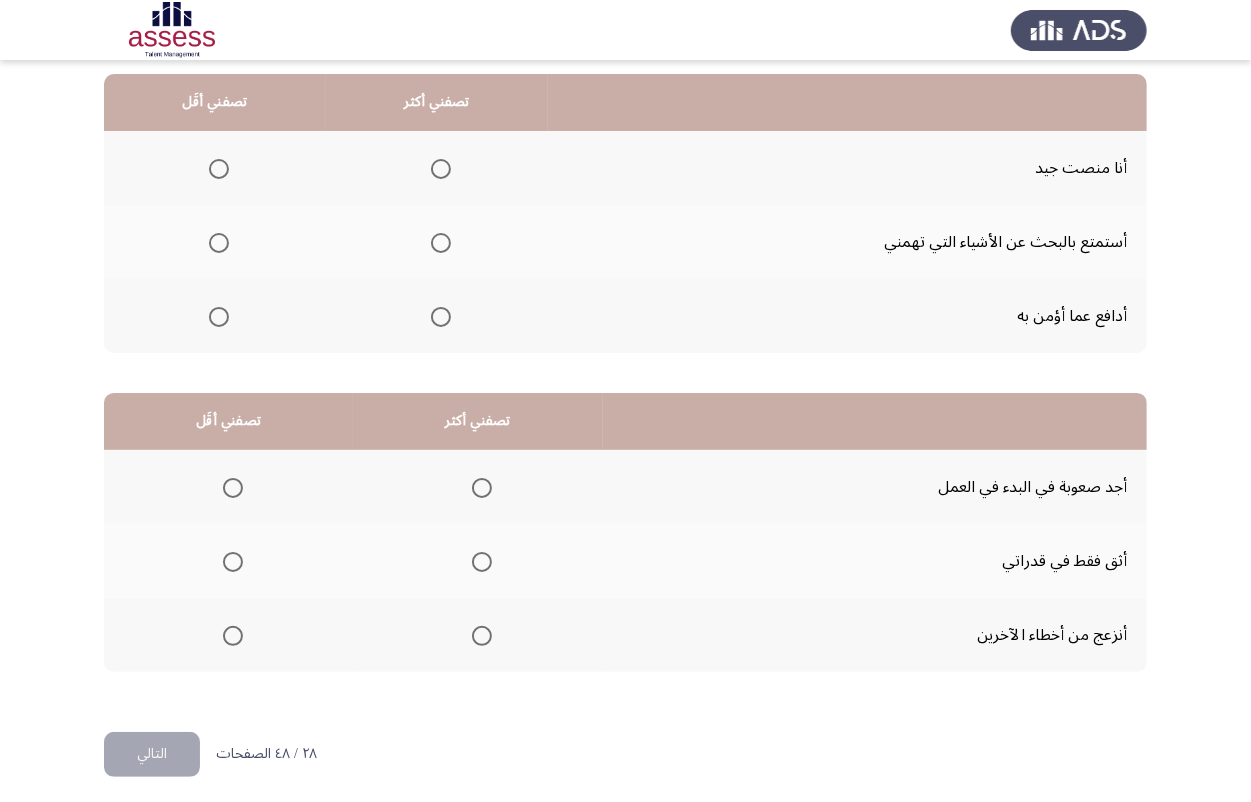 scroll, scrollTop: 205, scrollLeft: 0, axis: vertical 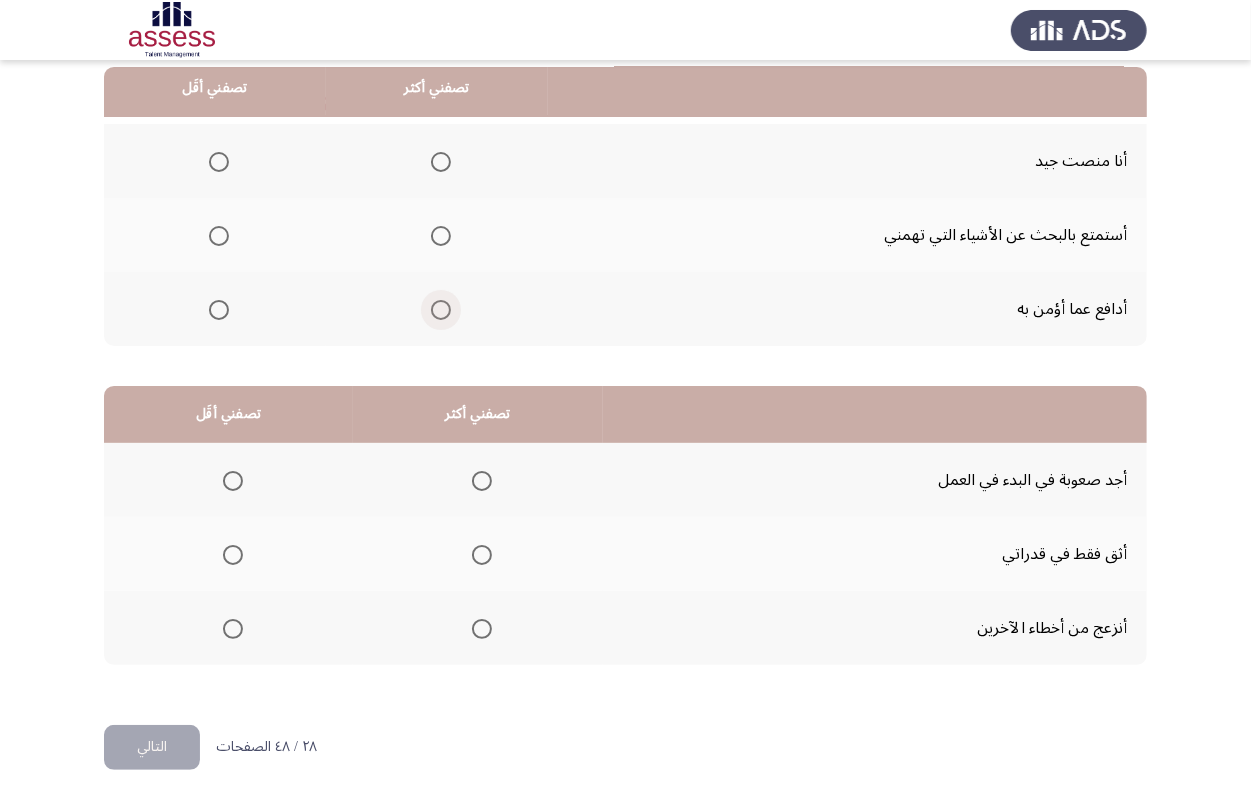 click at bounding box center [441, 310] 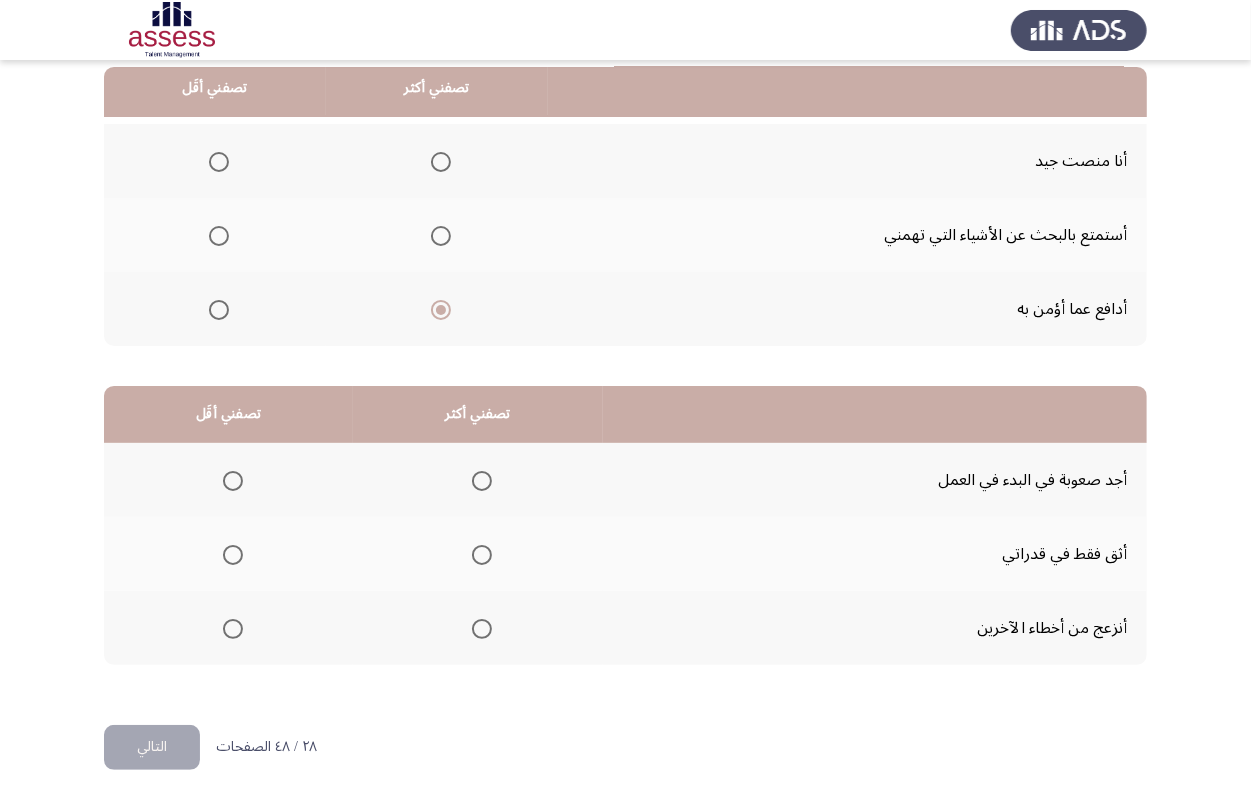 click at bounding box center (219, 236) 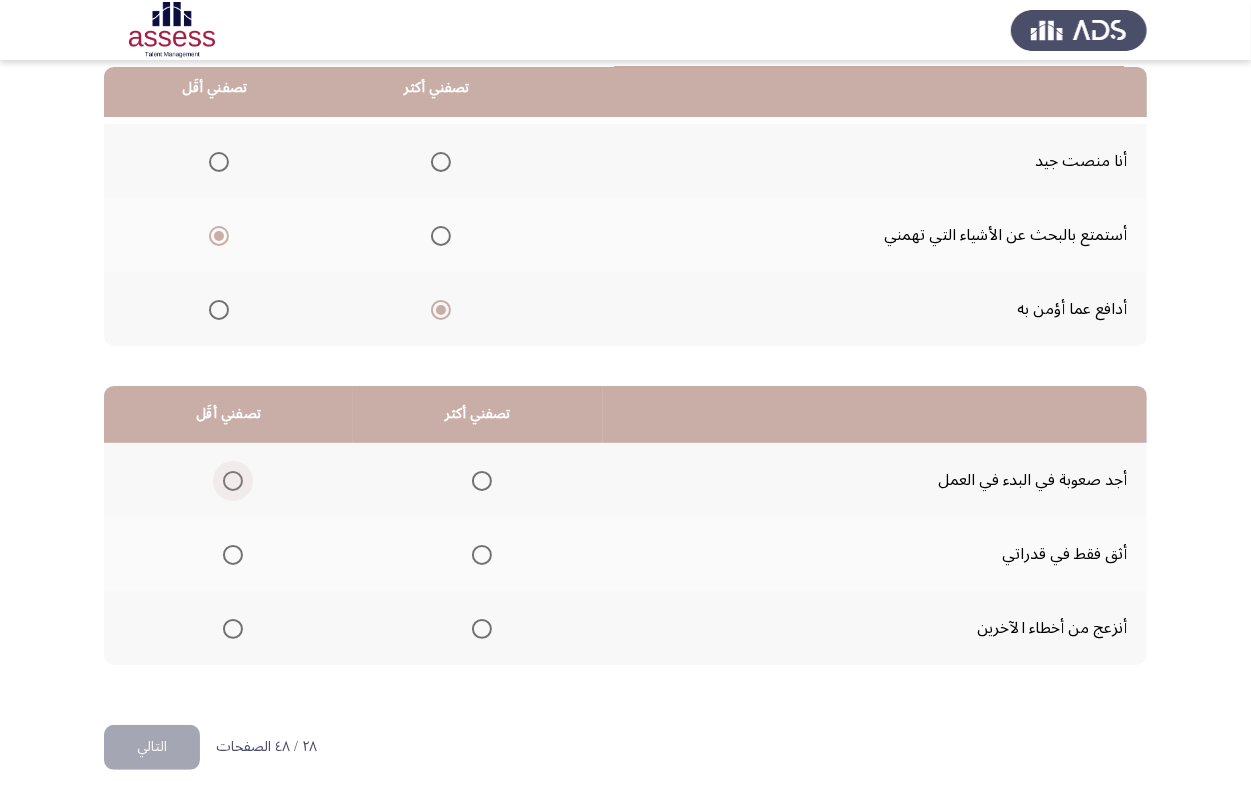 click at bounding box center [233, 481] 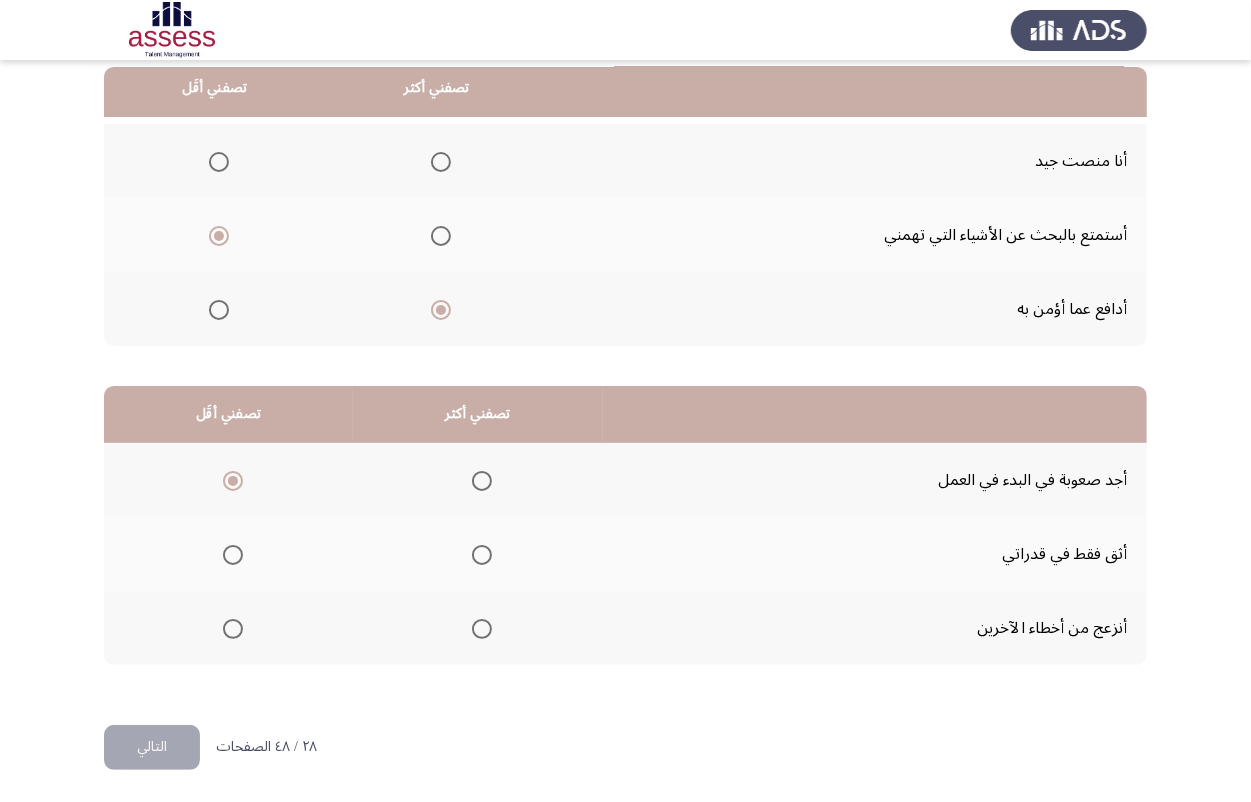 click at bounding box center (482, 555) 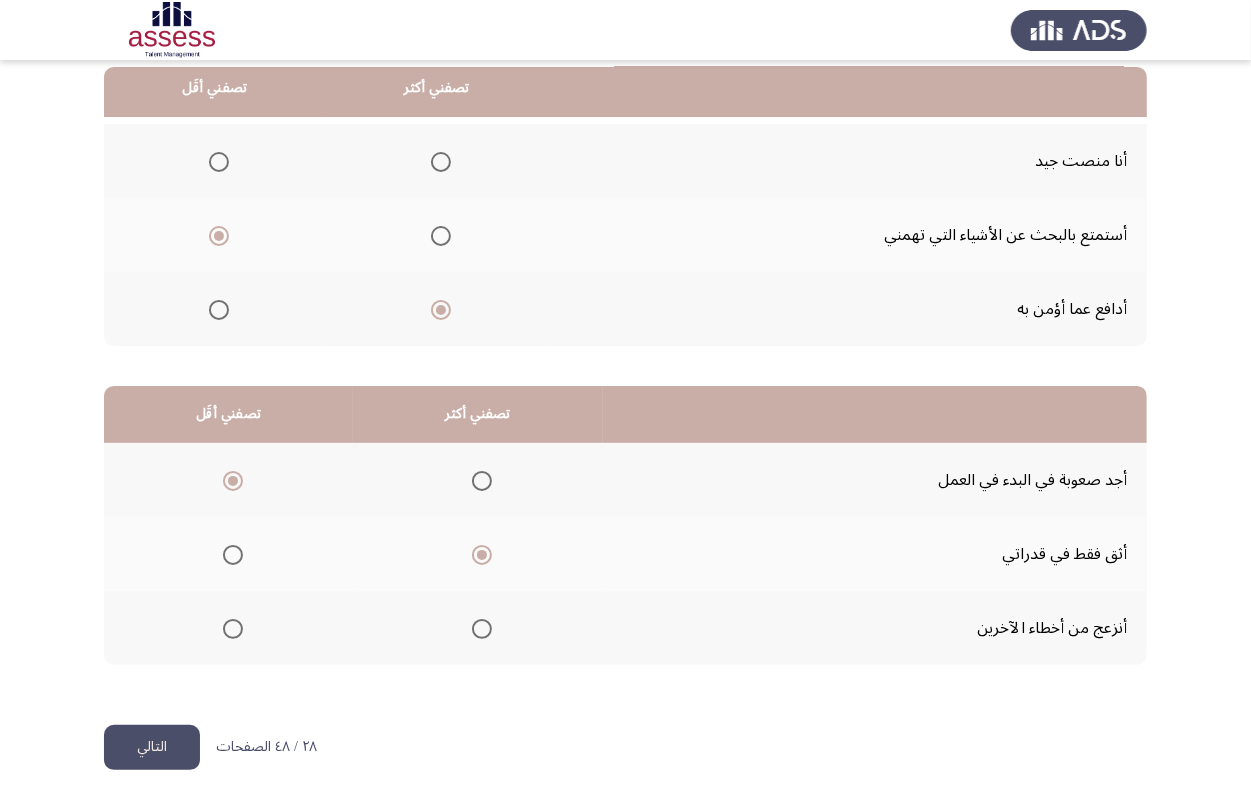 drag, startPoint x: 147, startPoint y: 741, endPoint x: 160, endPoint y: 735, distance: 14.3178215 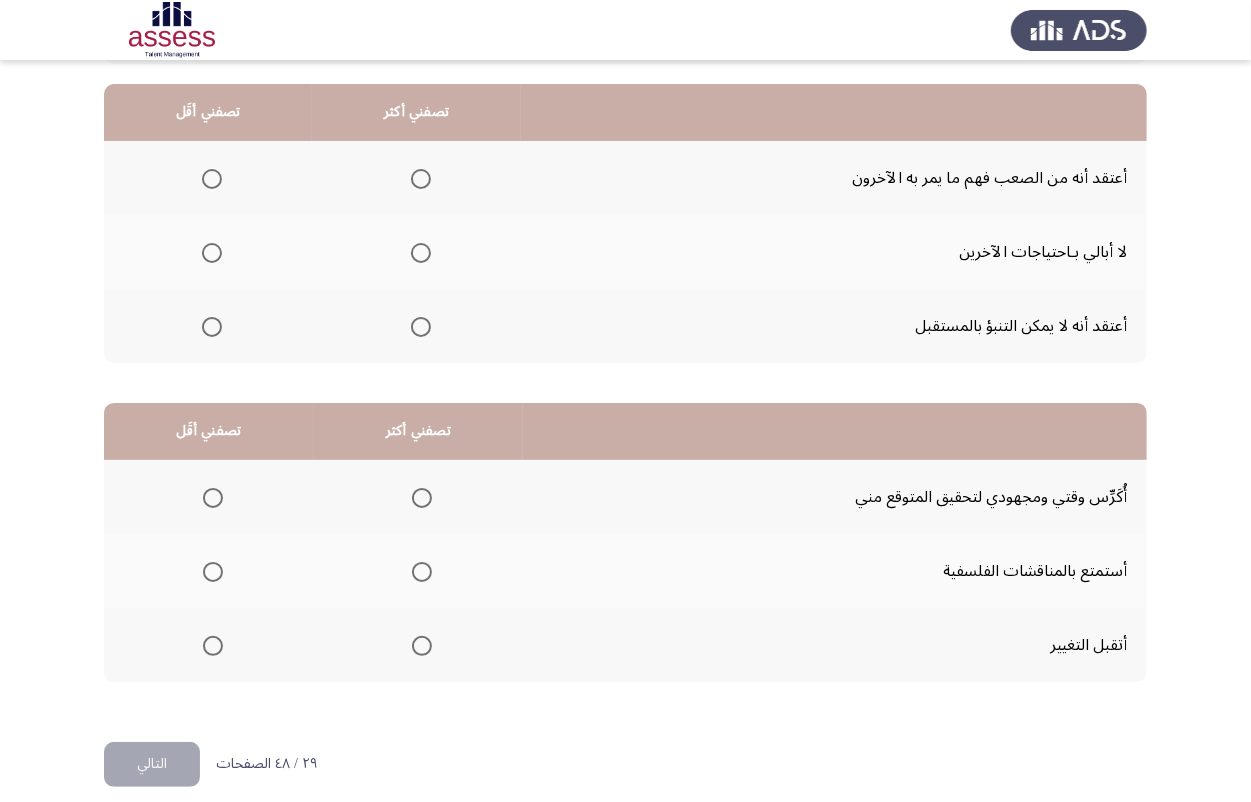 scroll, scrollTop: 205, scrollLeft: 0, axis: vertical 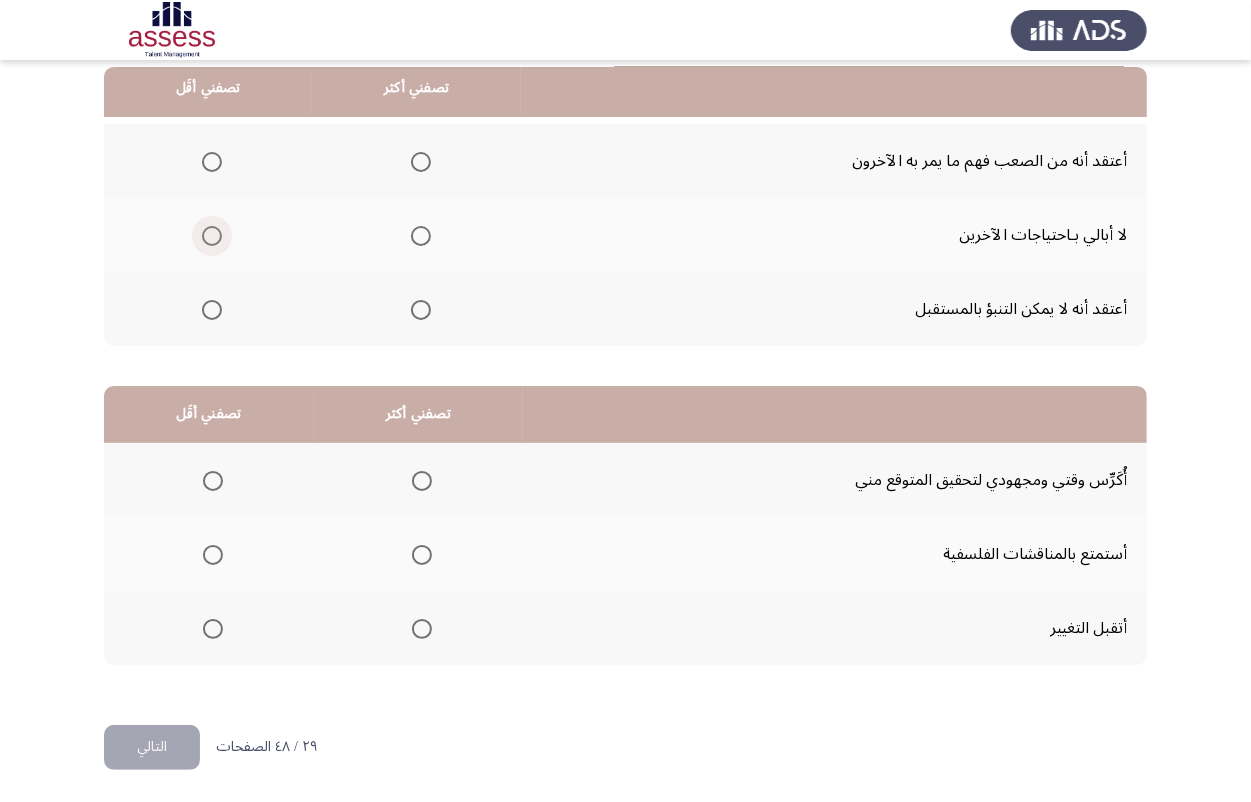 click at bounding box center (212, 236) 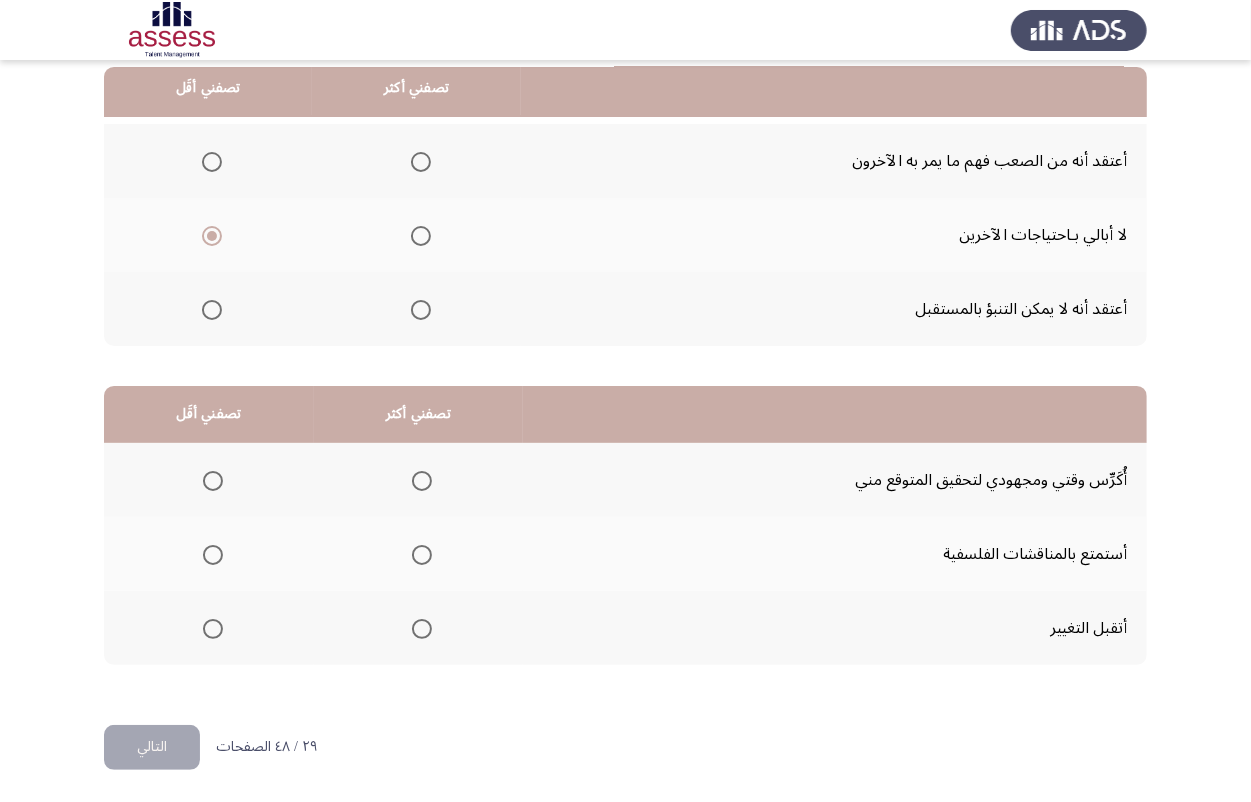 click at bounding box center (421, 162) 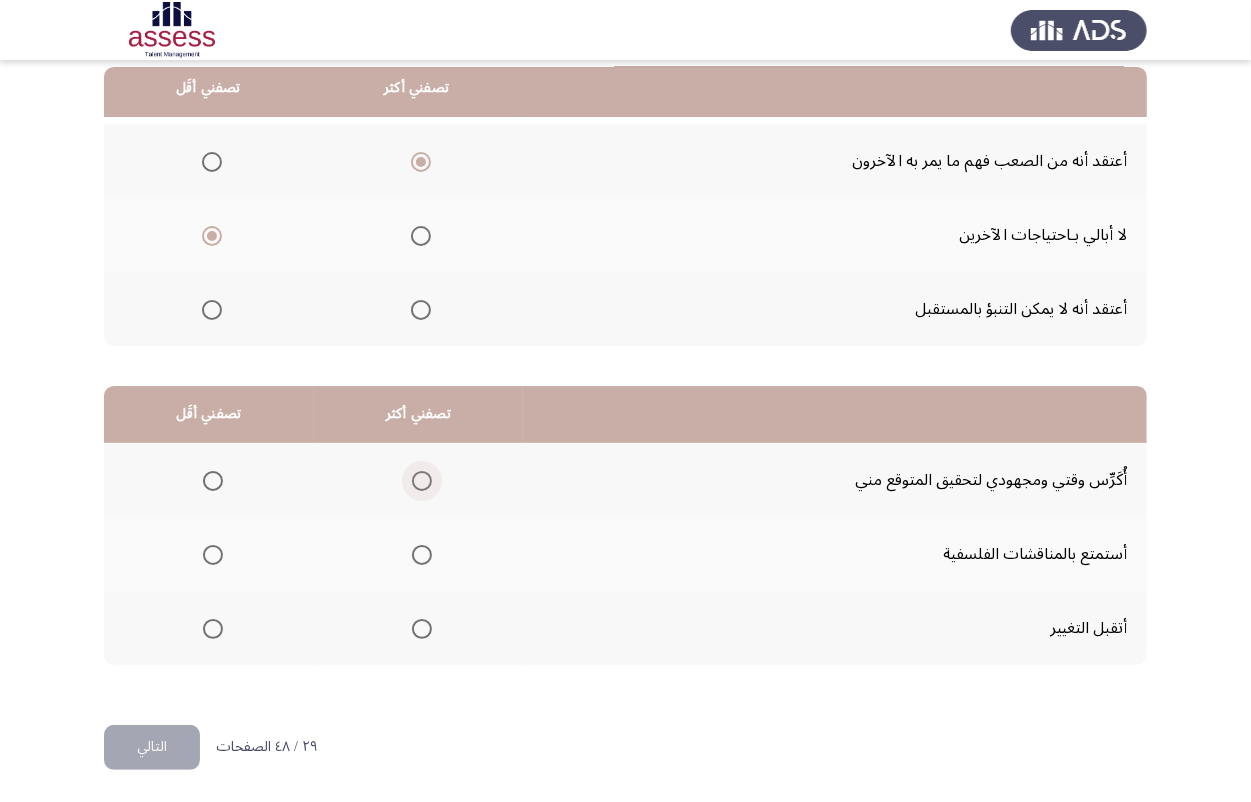 click at bounding box center [422, 481] 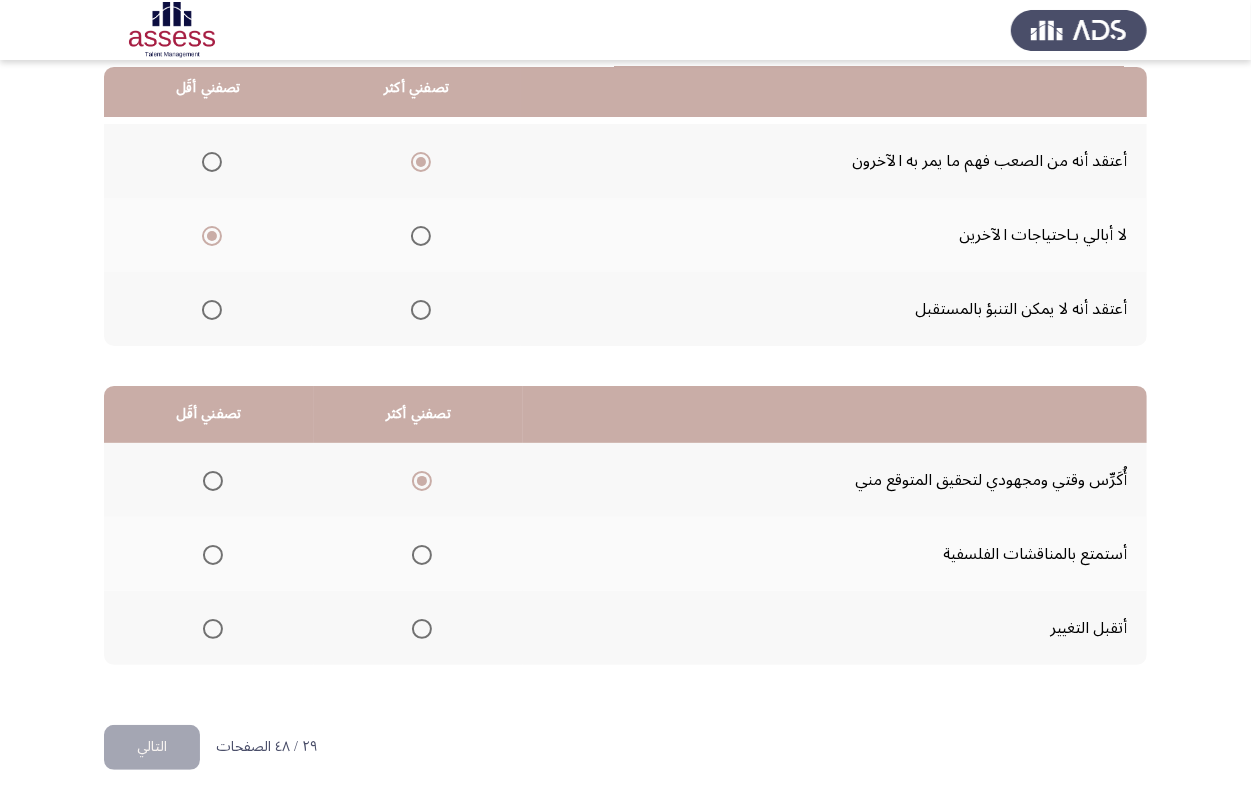 click at bounding box center [213, 555] 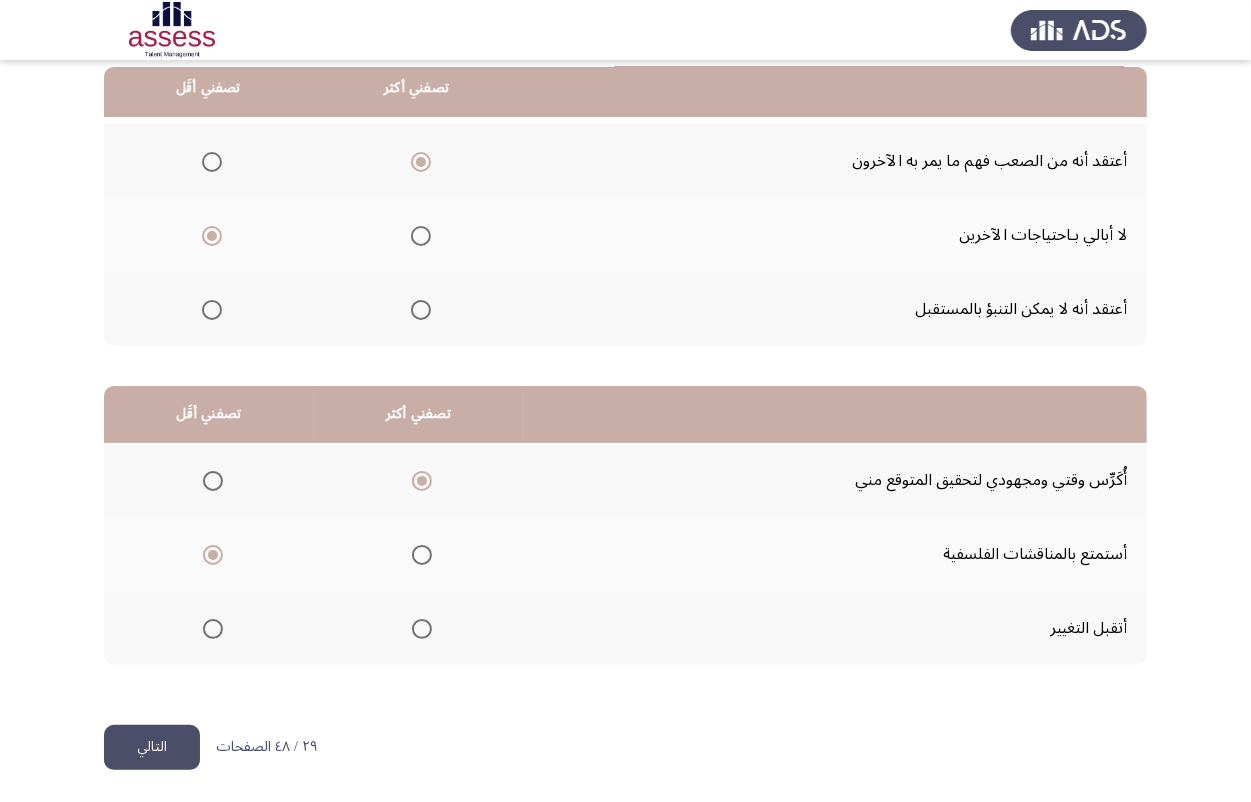 click on "التالي" 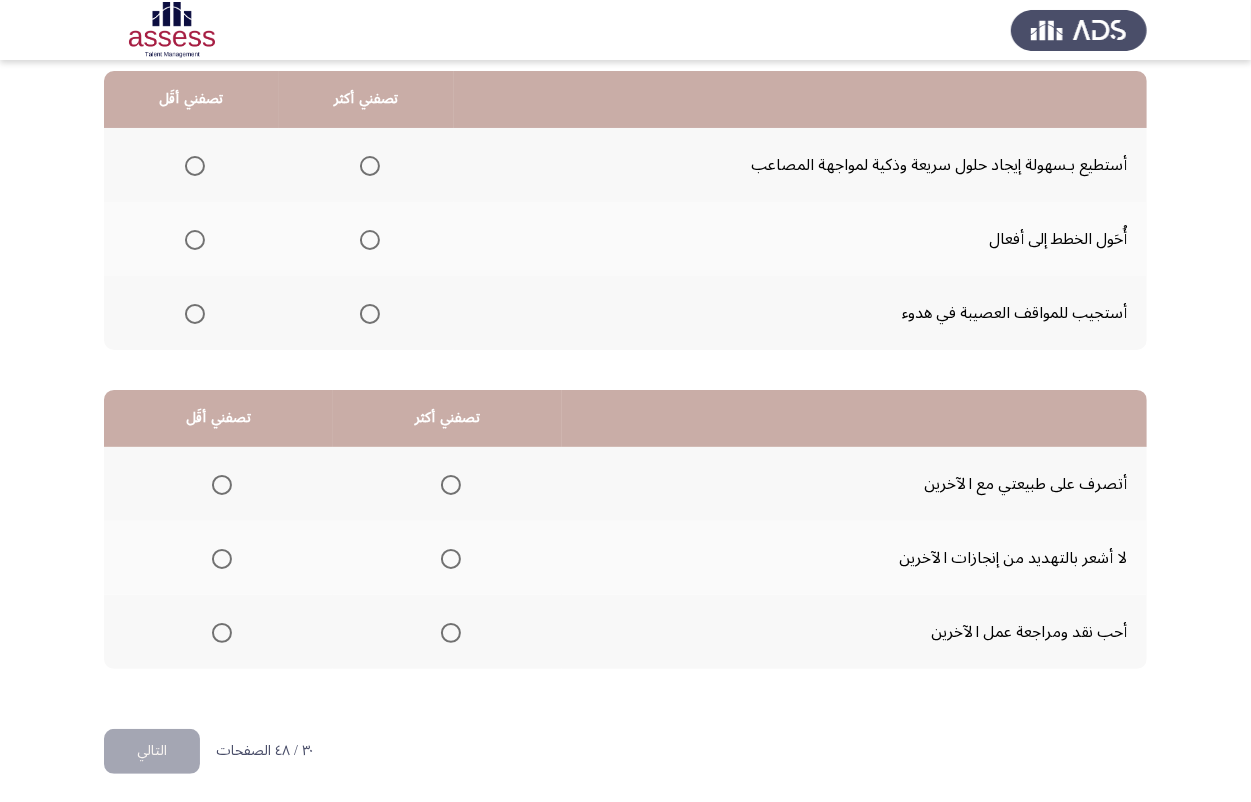 scroll, scrollTop: 205, scrollLeft: 0, axis: vertical 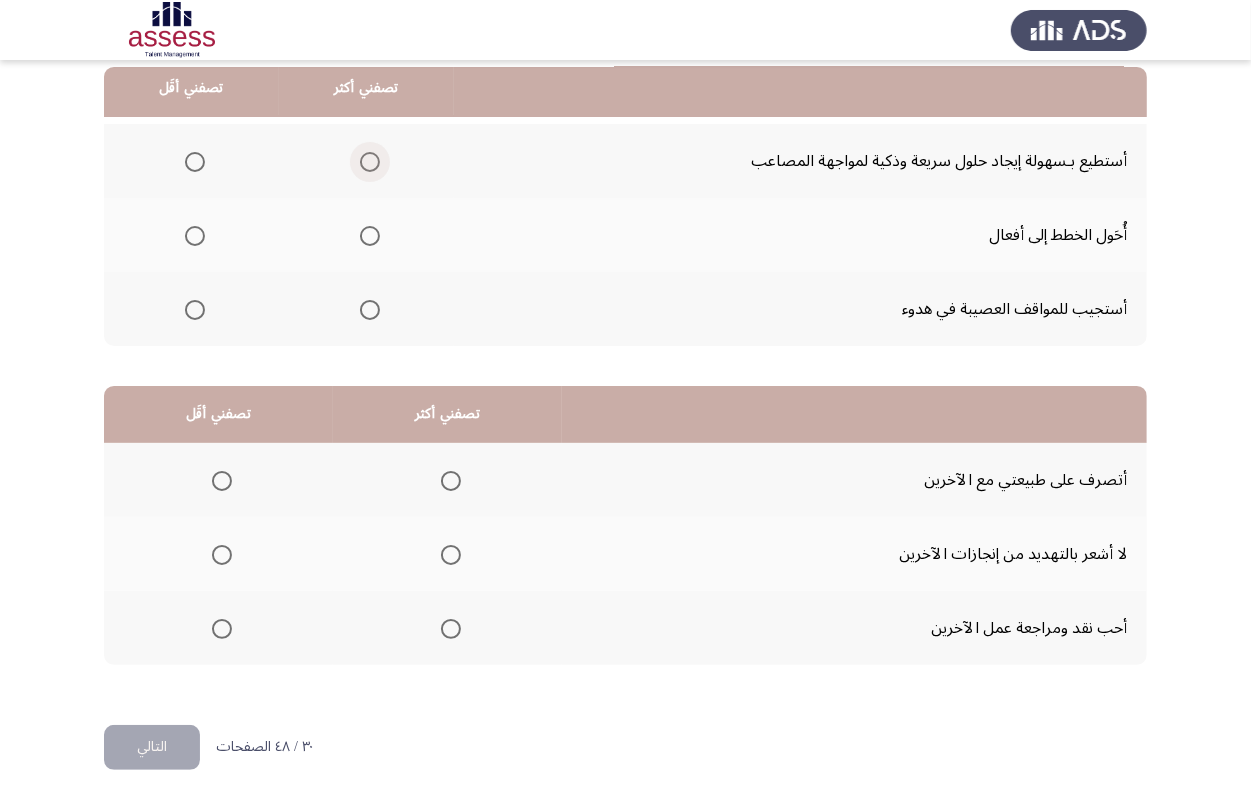 click at bounding box center [370, 162] 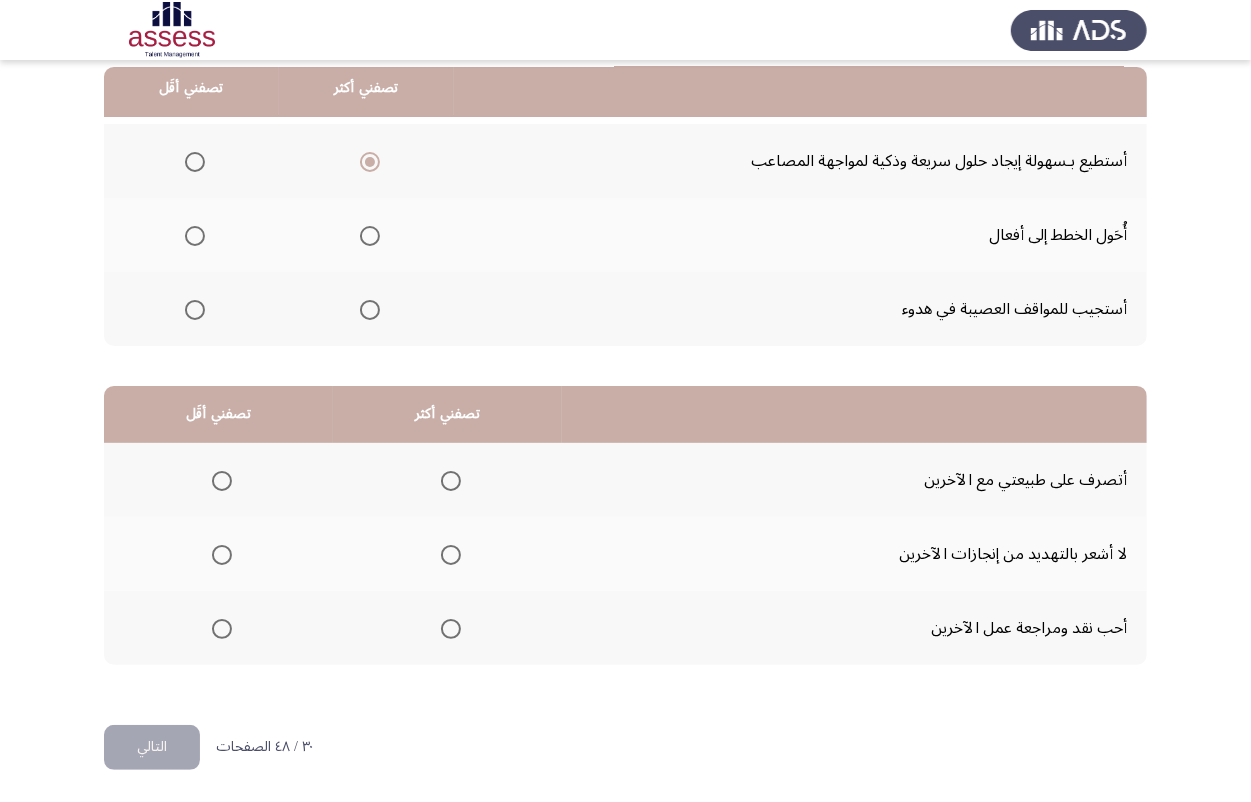 click at bounding box center (195, 236) 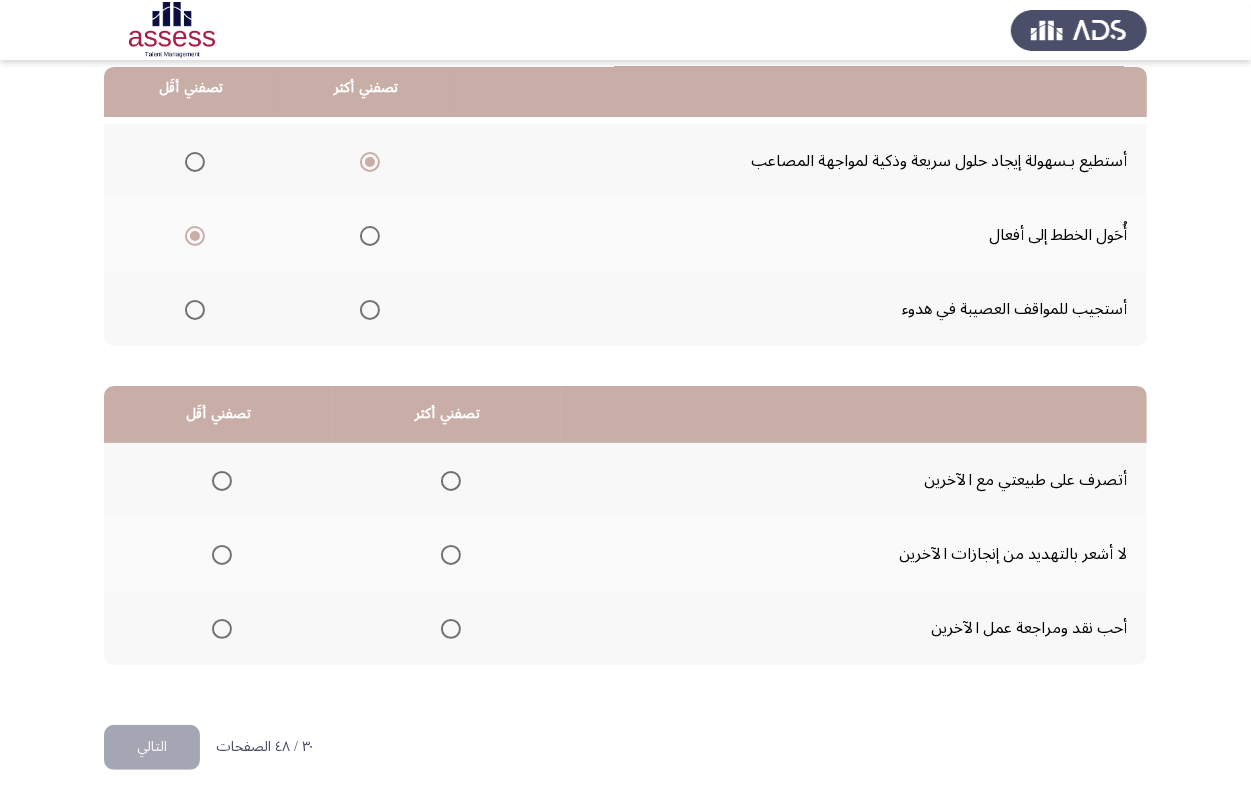 click at bounding box center (222, 629) 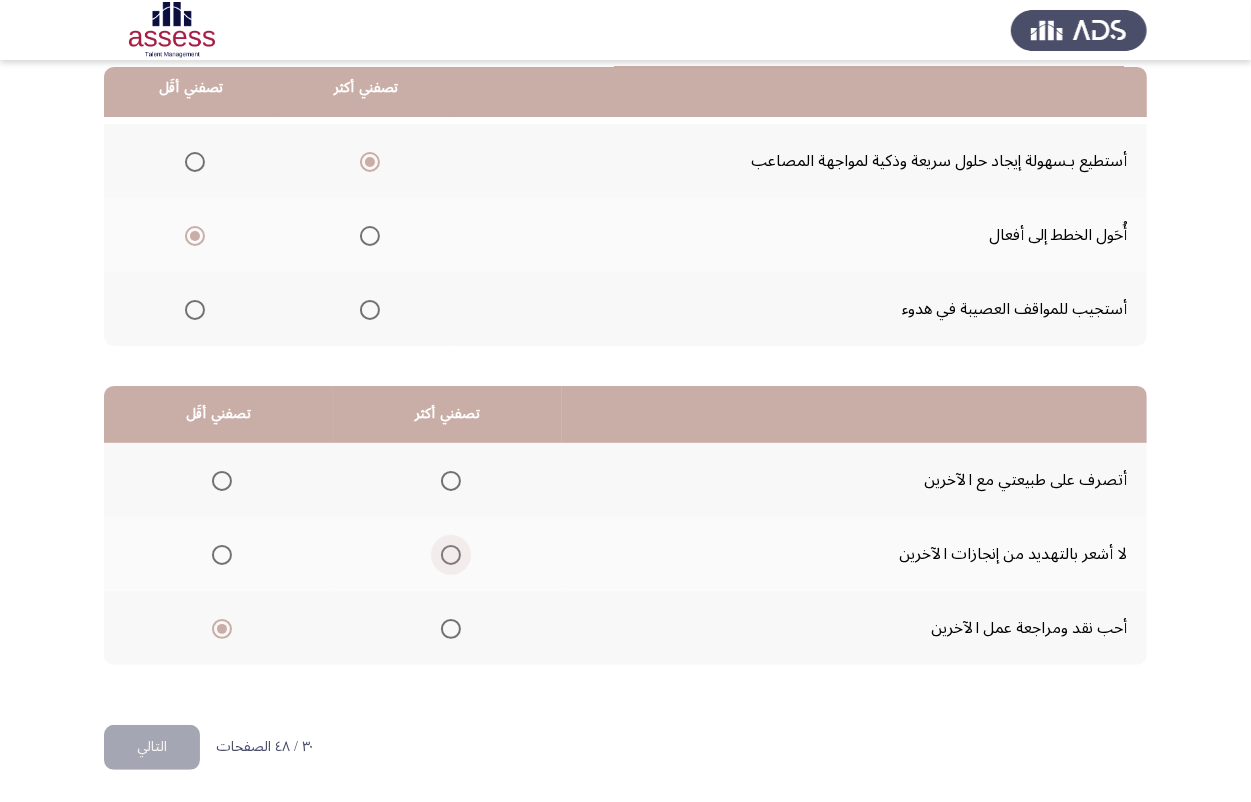 click at bounding box center (451, 555) 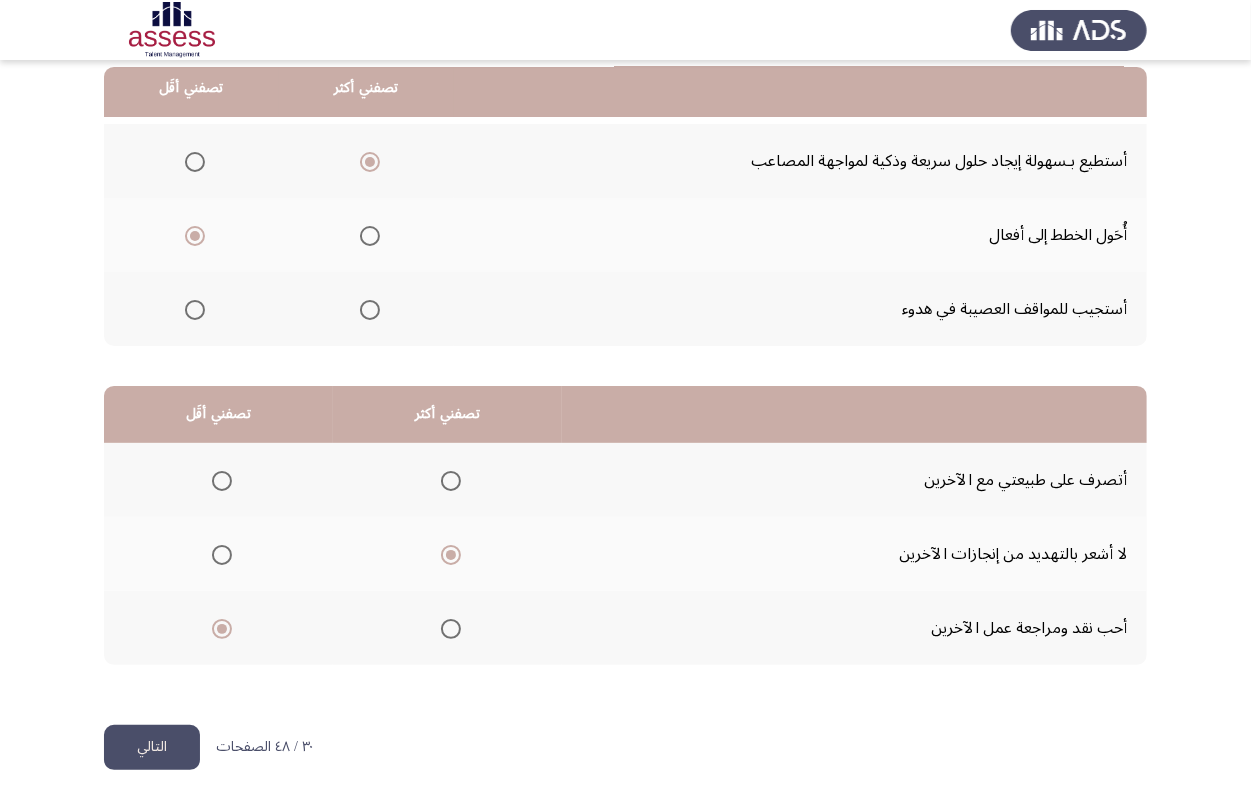 click on "التالي" 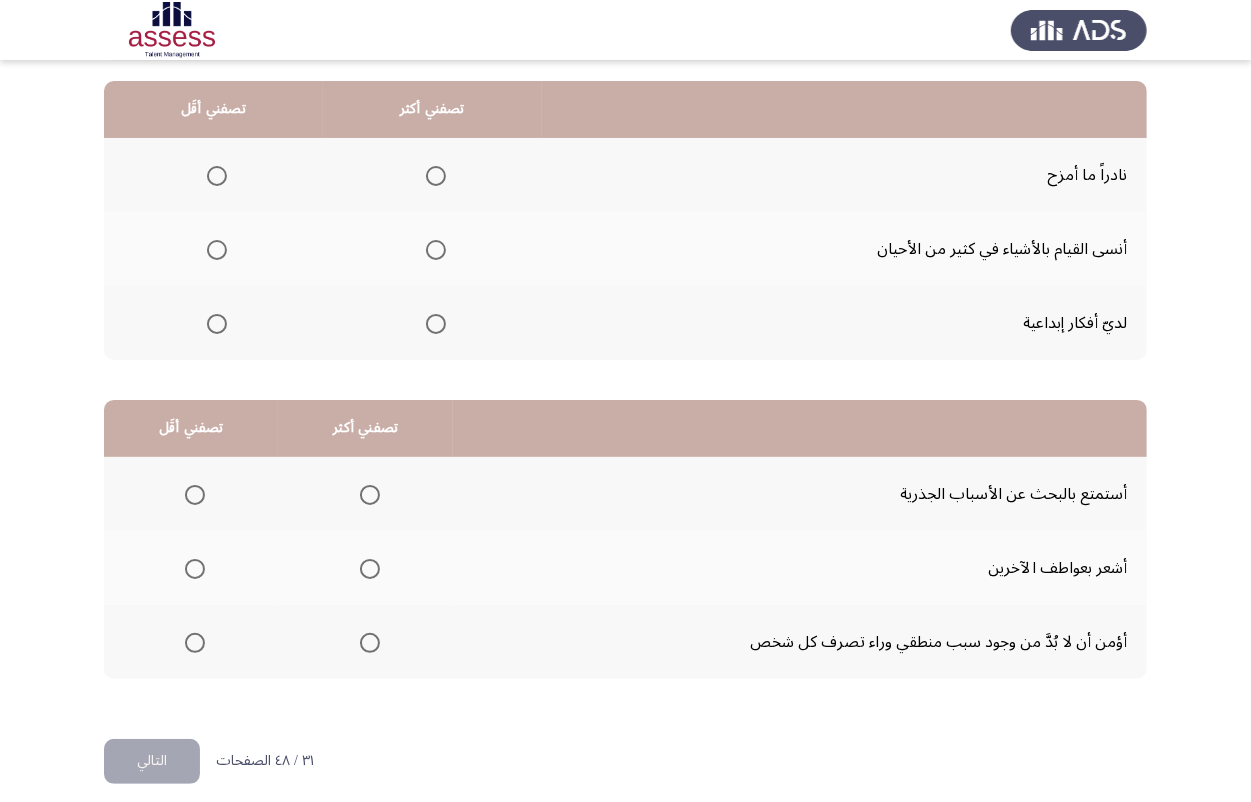 scroll, scrollTop: 205, scrollLeft: 0, axis: vertical 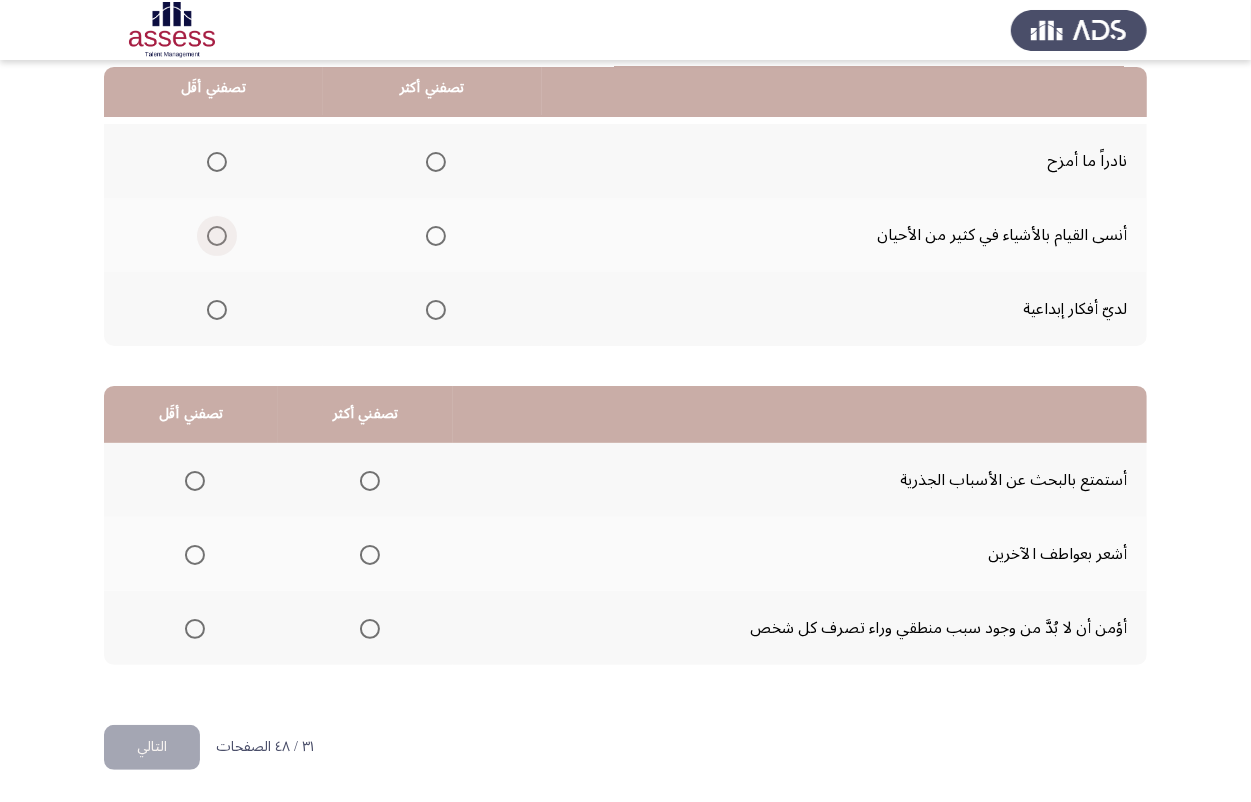 click at bounding box center [217, 236] 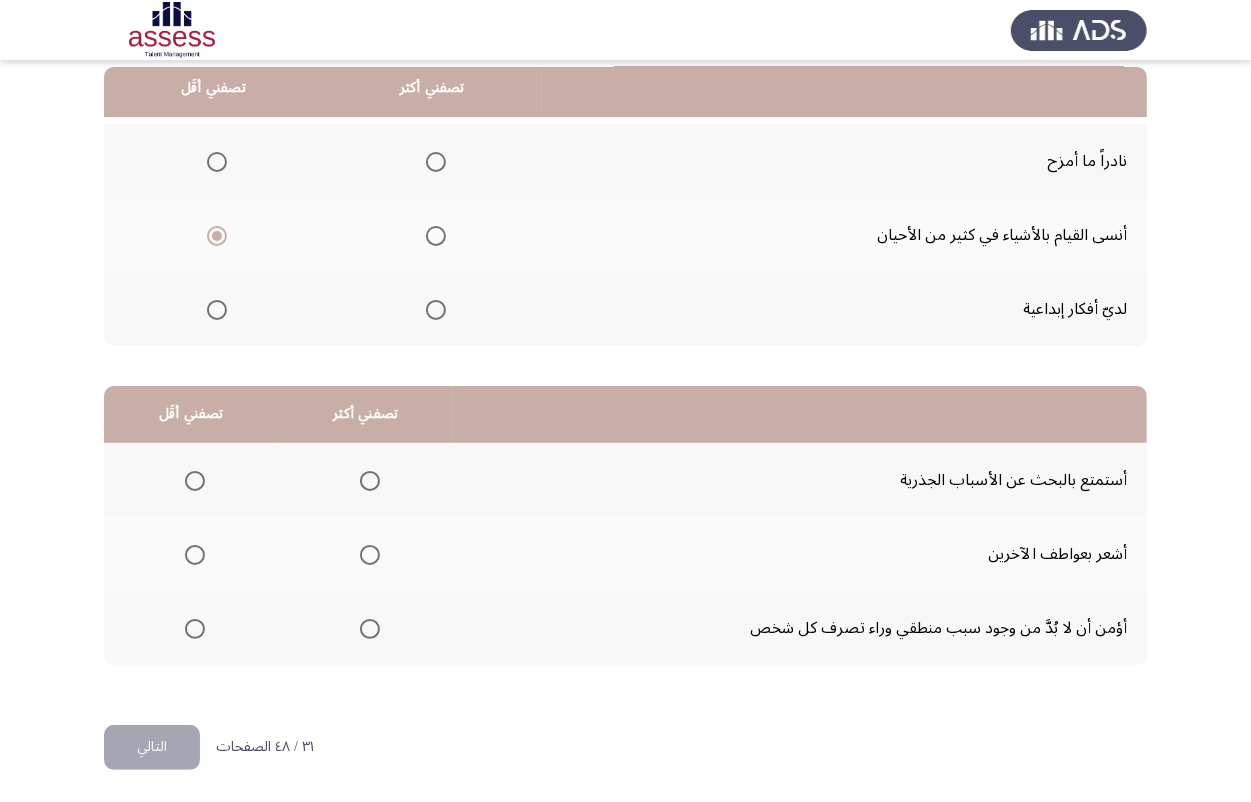 click at bounding box center (436, 310) 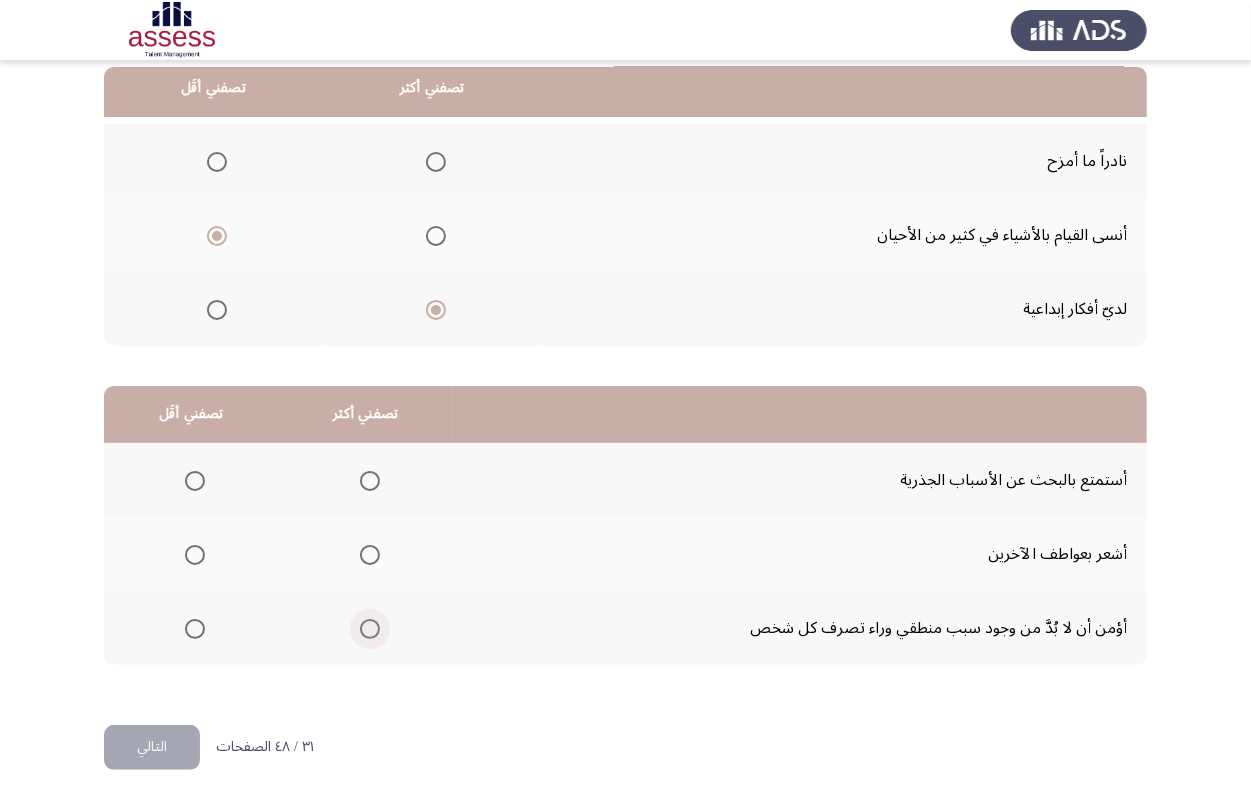 click at bounding box center (370, 629) 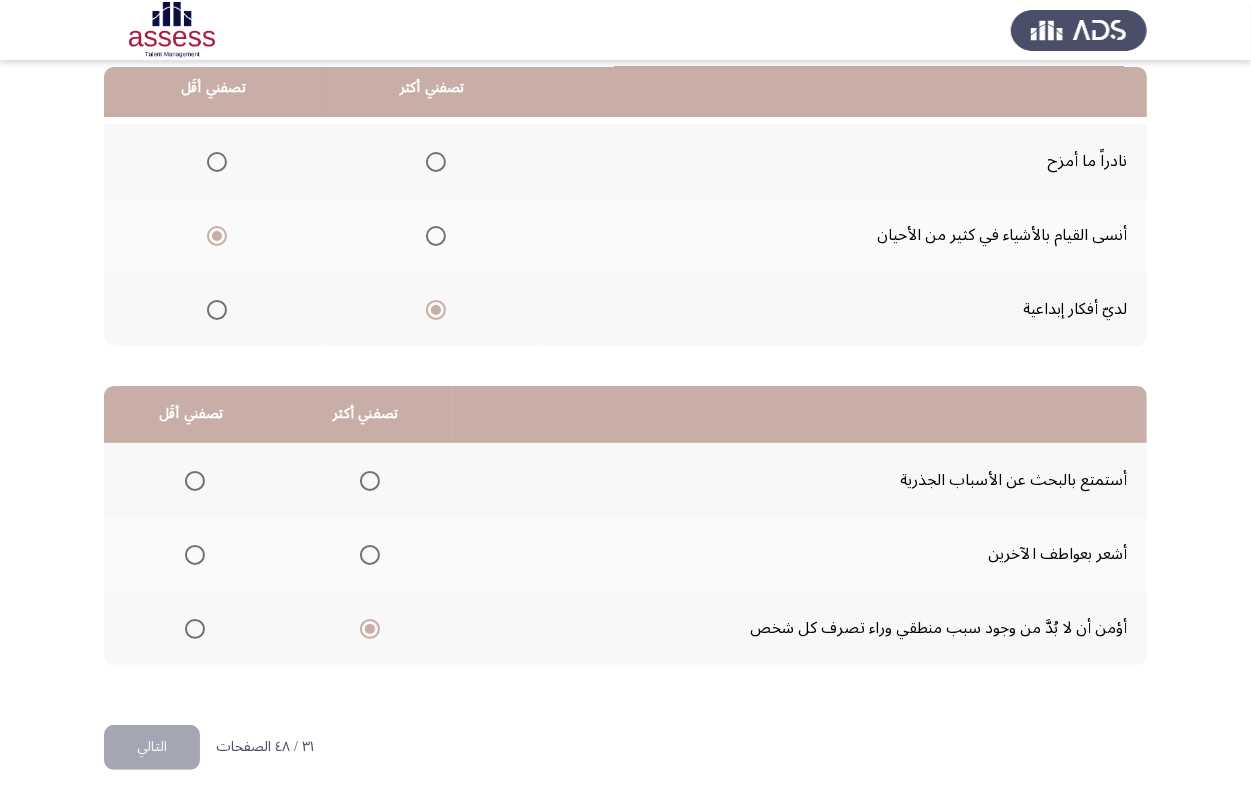 click at bounding box center [195, 481] 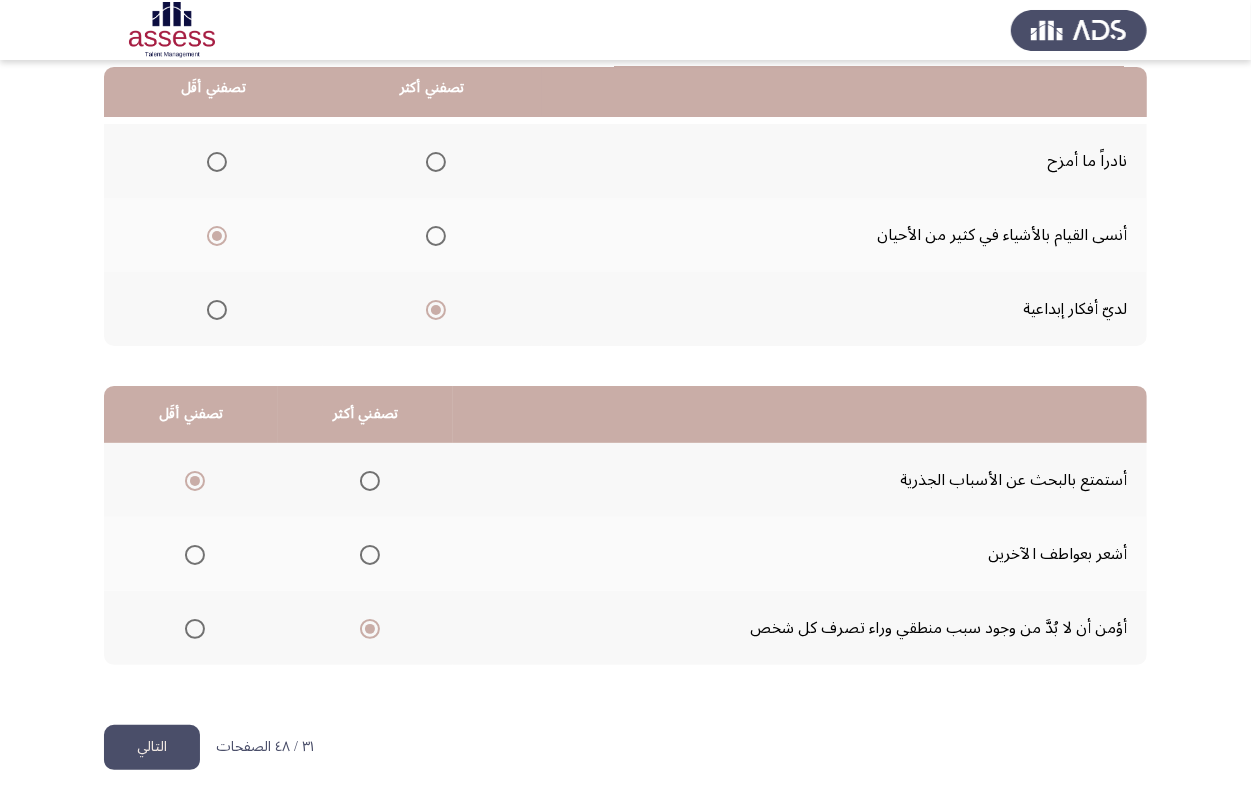 click on "التالي" 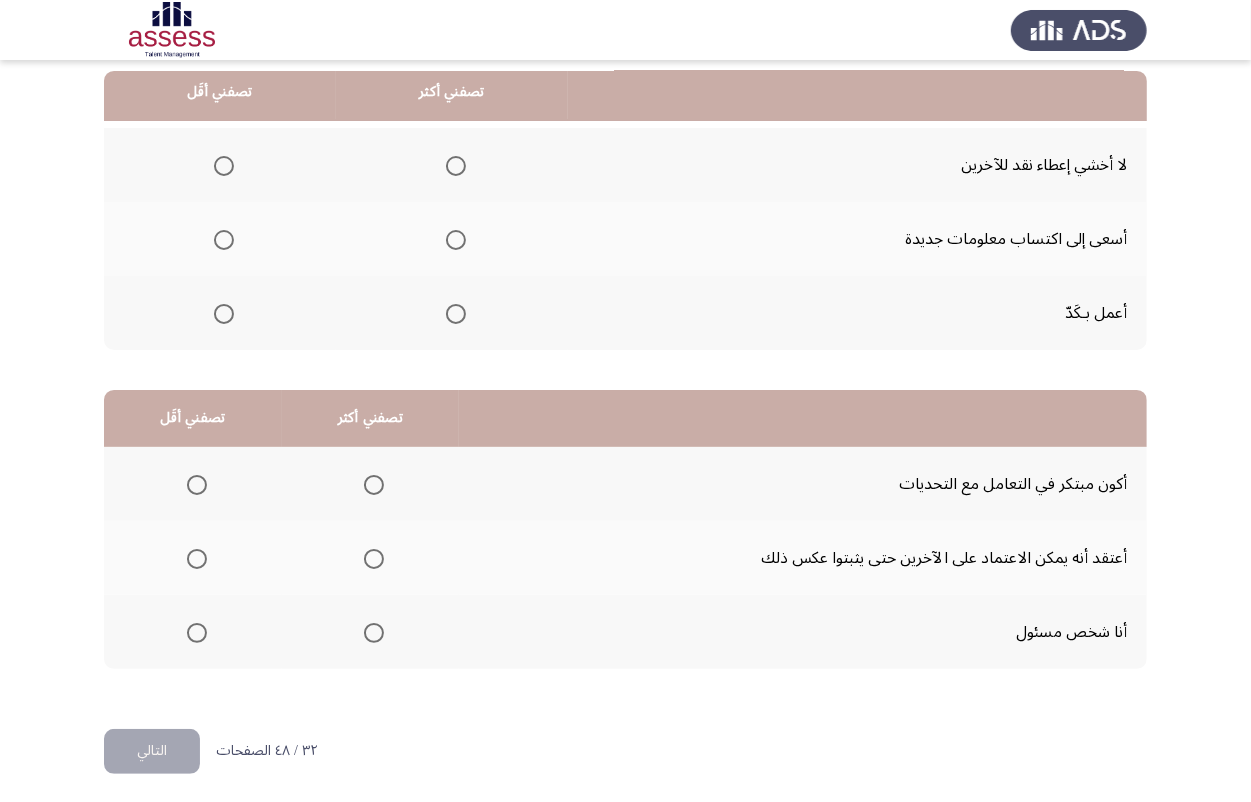 scroll, scrollTop: 205, scrollLeft: 0, axis: vertical 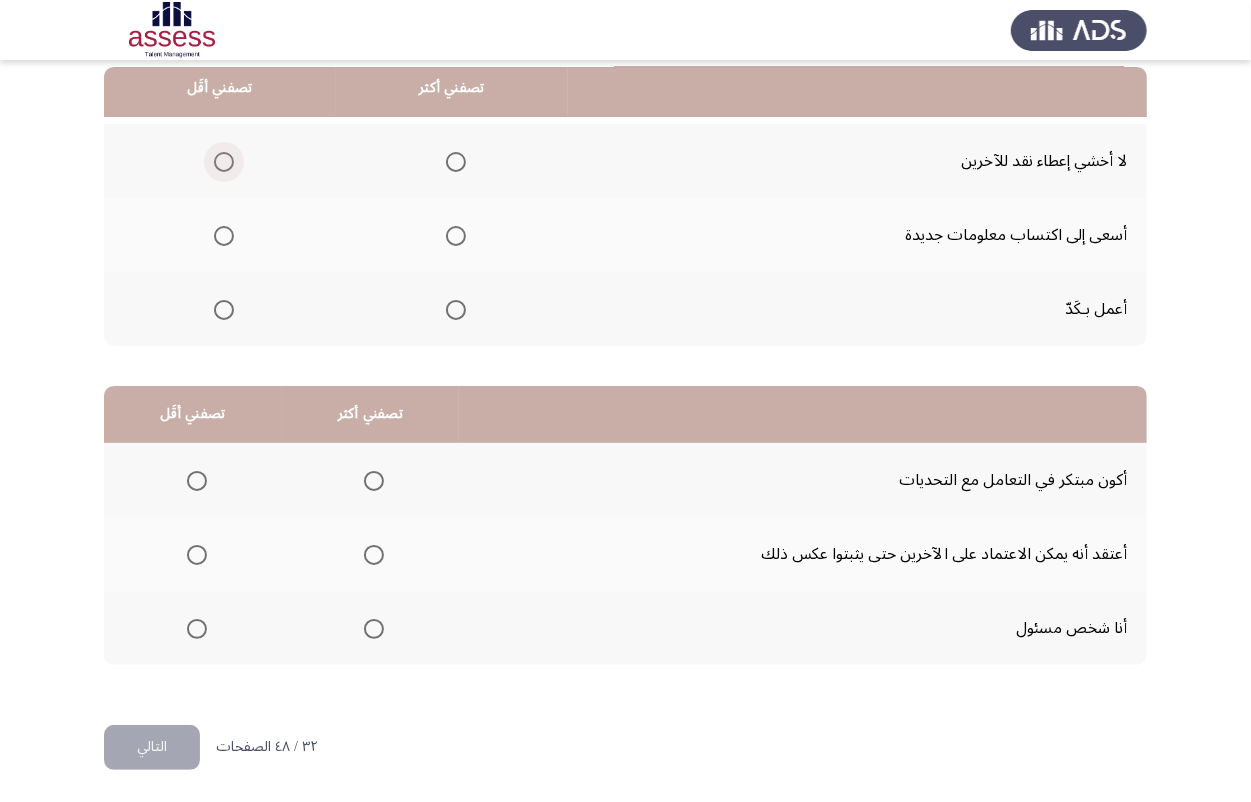 click at bounding box center [224, 162] 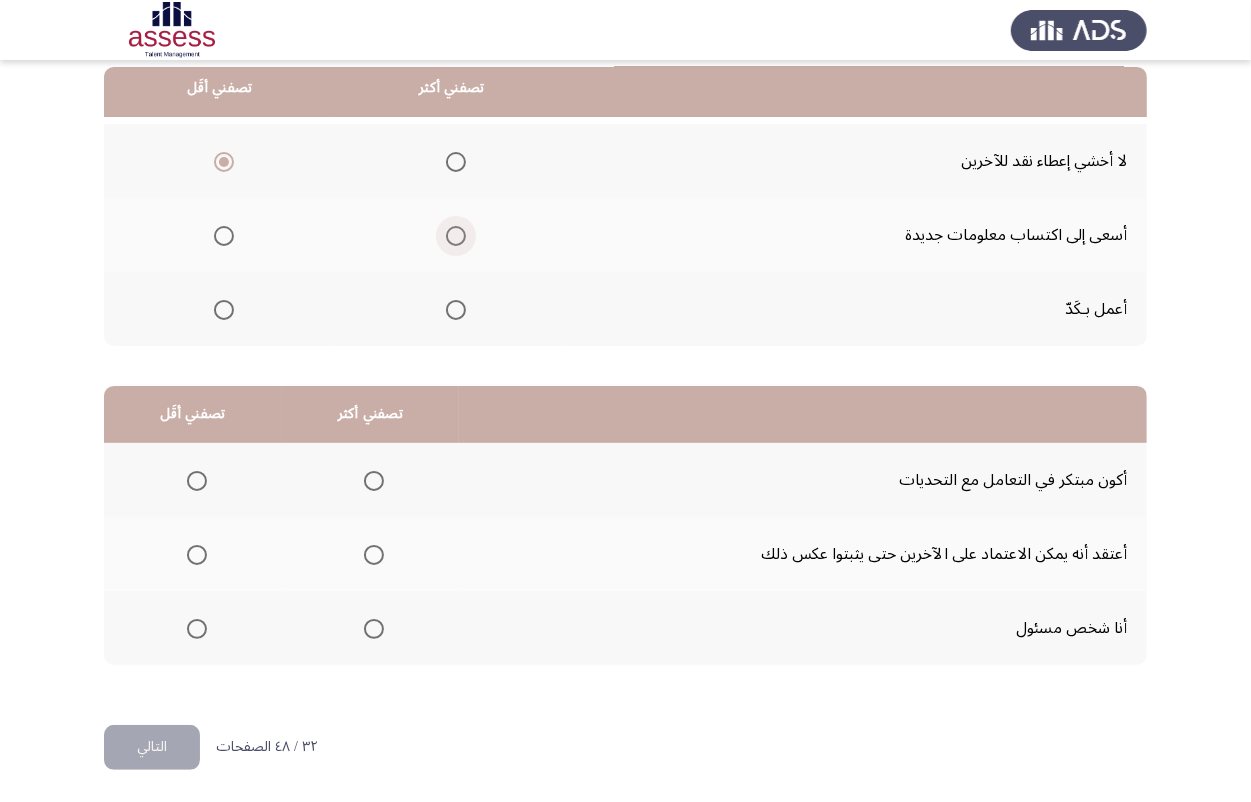 click at bounding box center (456, 236) 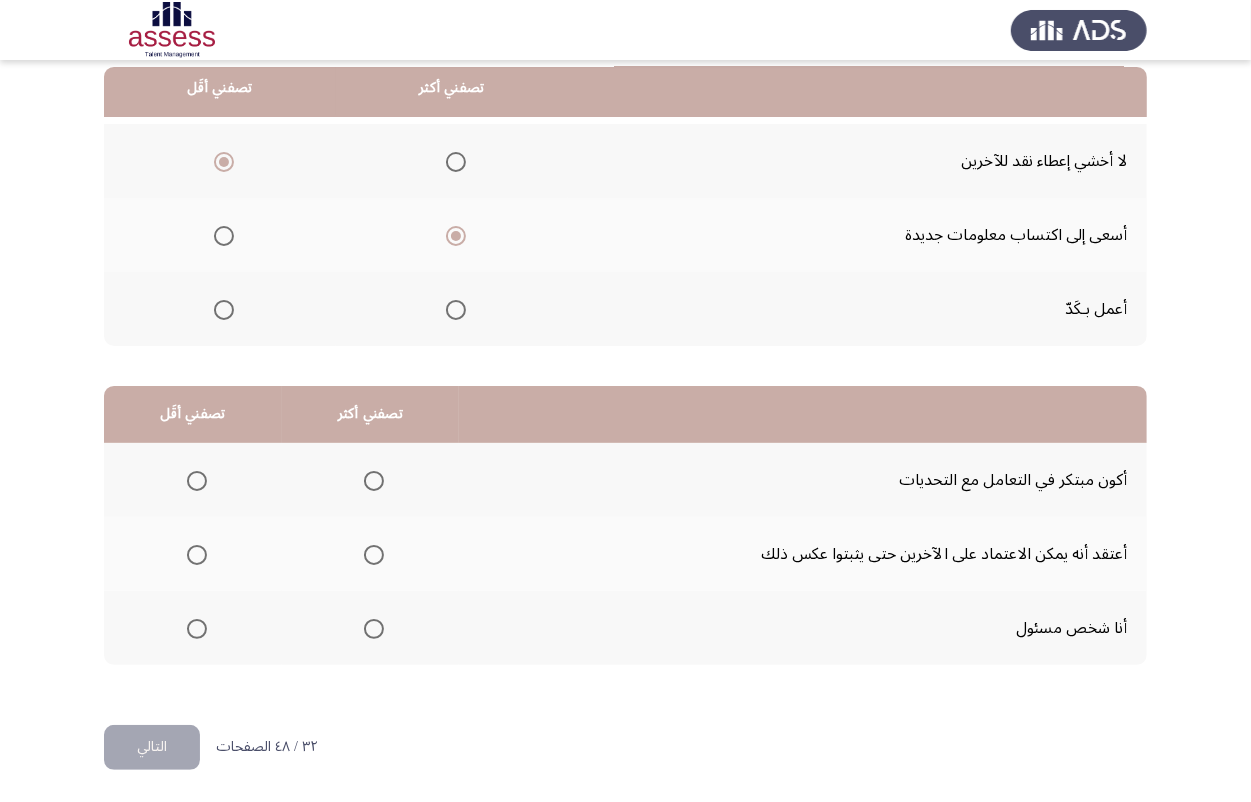 click at bounding box center (374, 481) 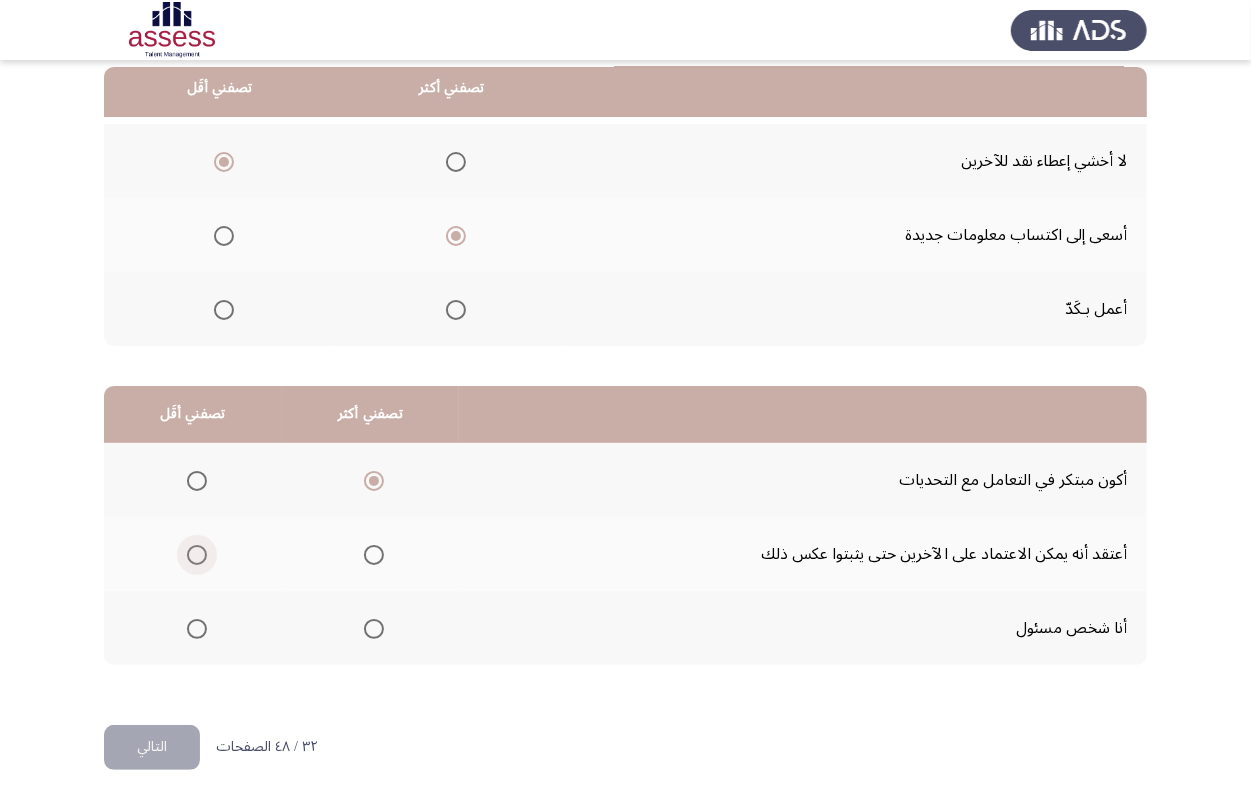 click at bounding box center (197, 555) 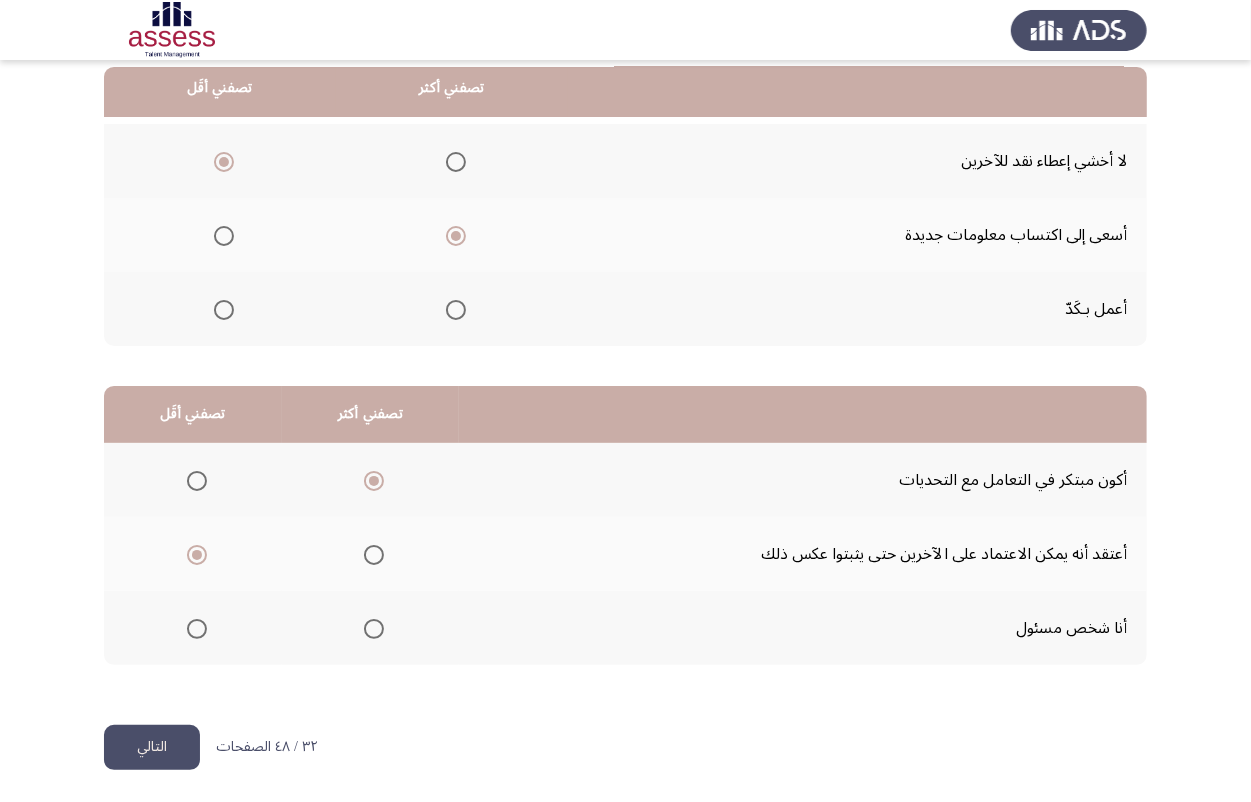 click on "التالي" 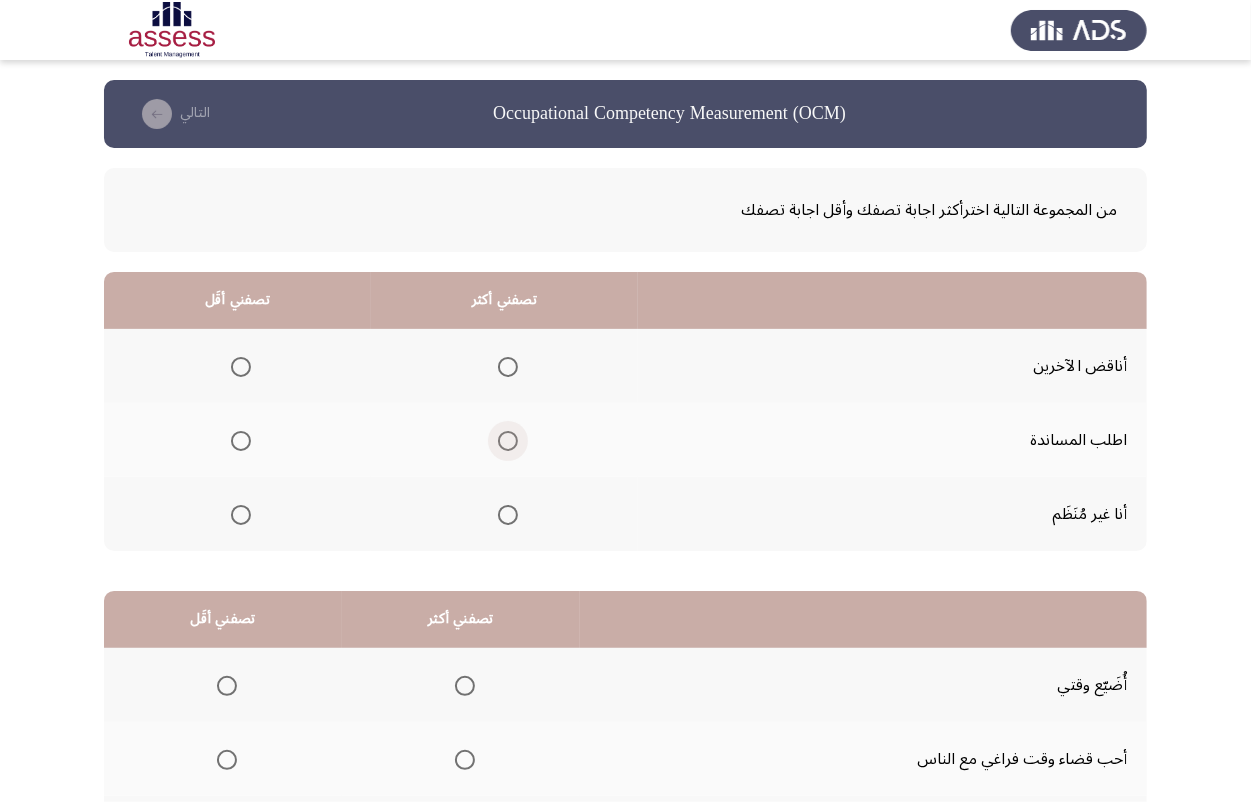 click at bounding box center (508, 441) 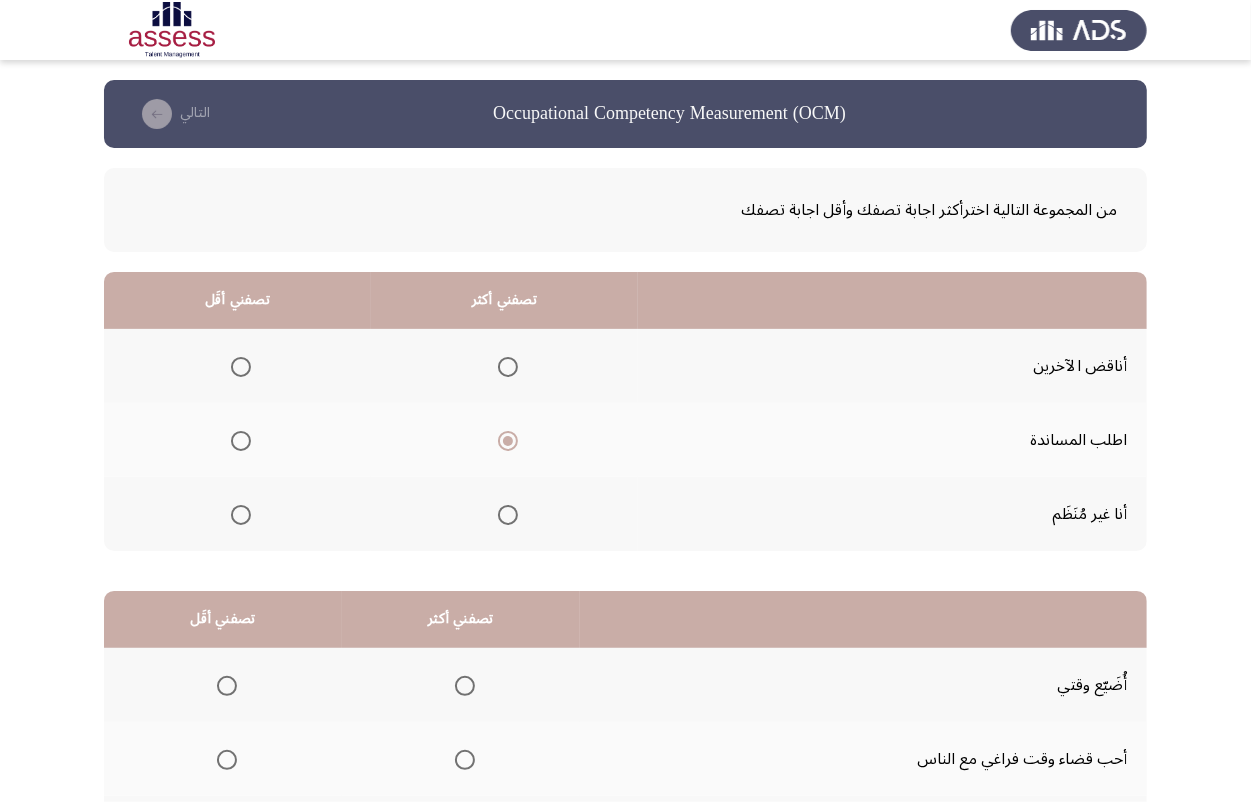 click at bounding box center (241, 515) 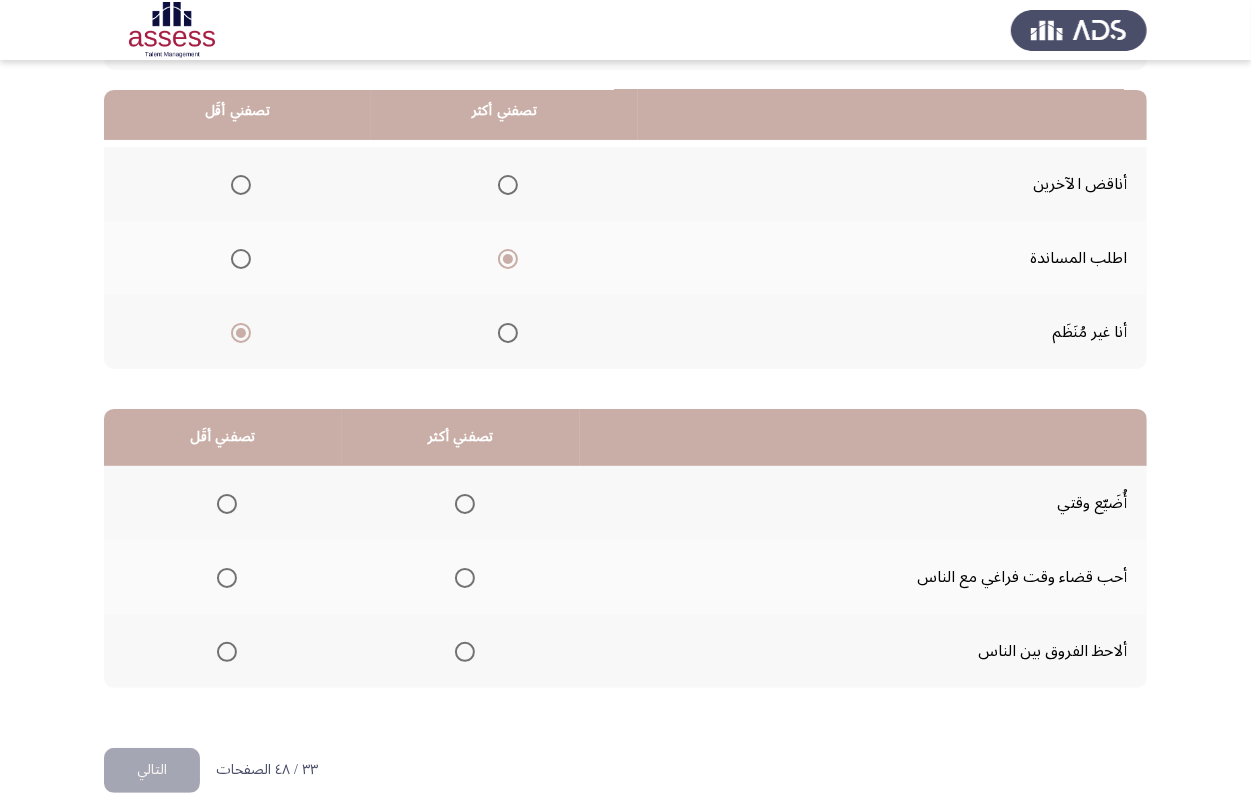 scroll, scrollTop: 205, scrollLeft: 0, axis: vertical 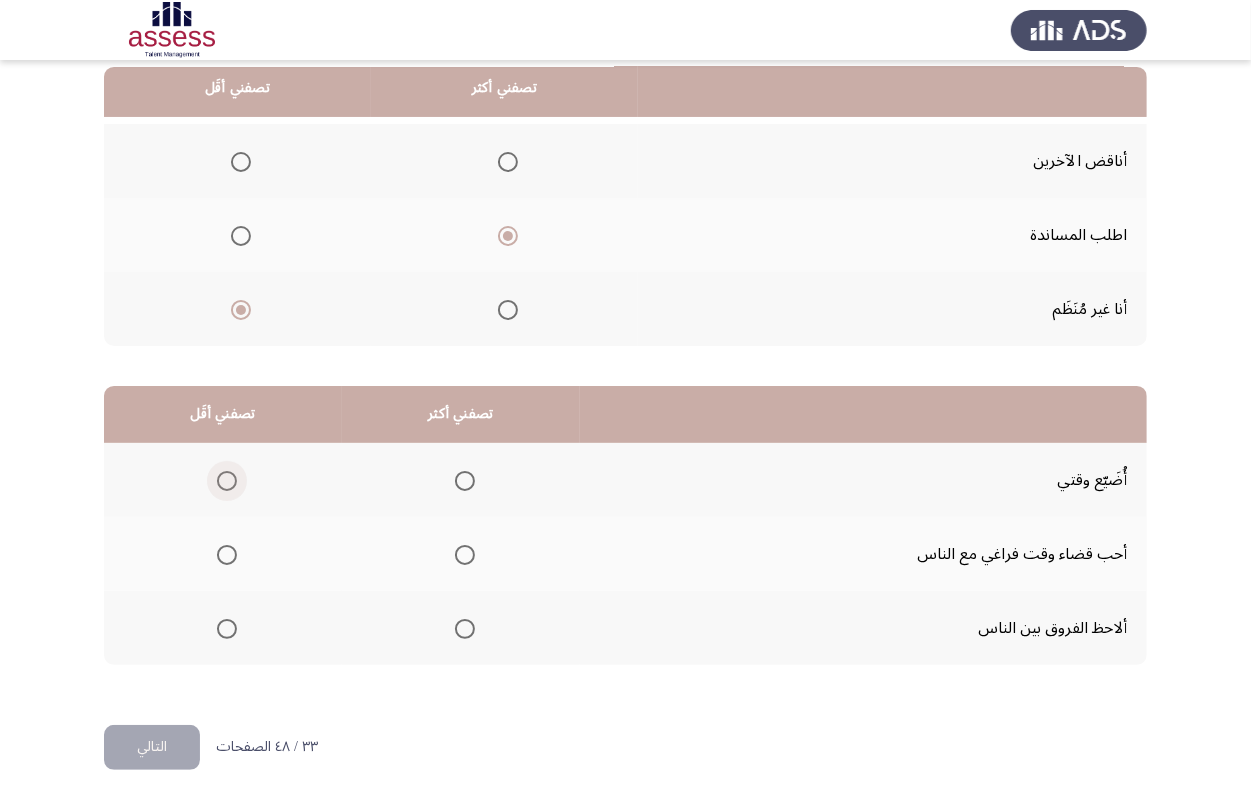 click at bounding box center [227, 481] 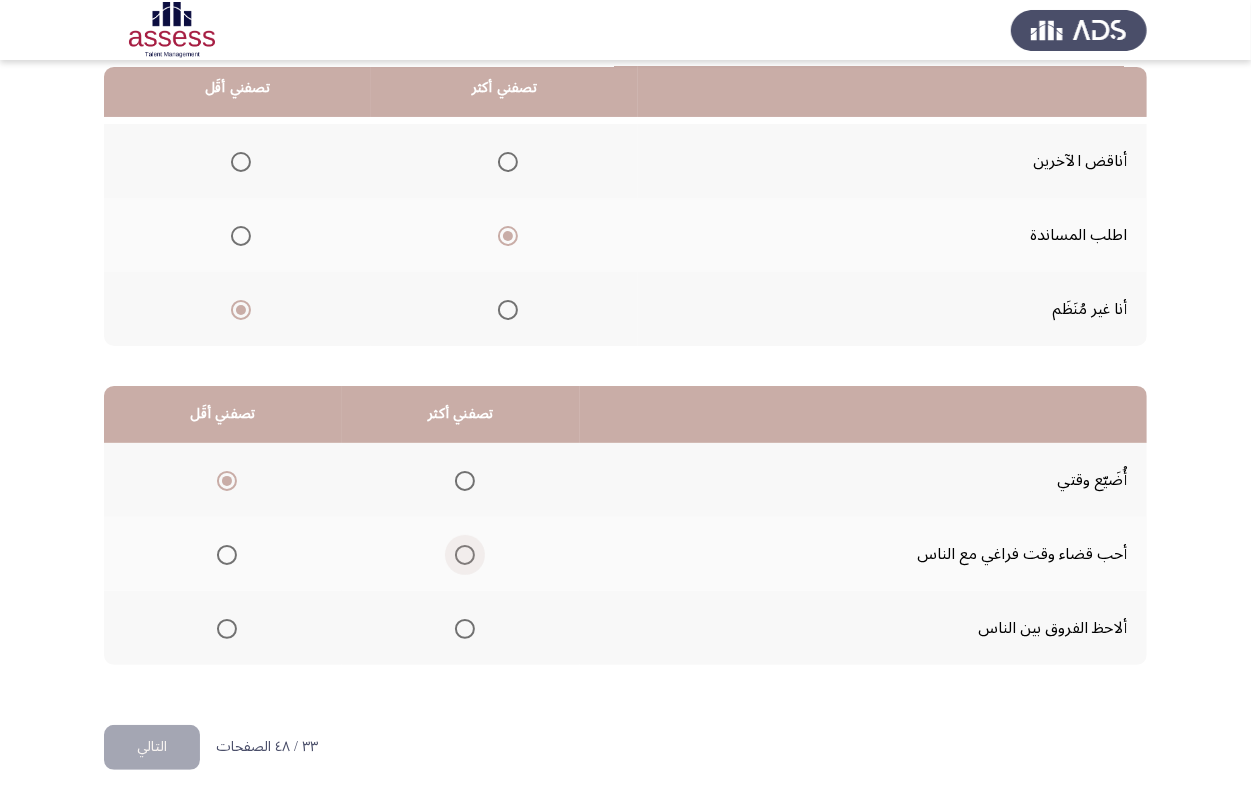click at bounding box center [465, 555] 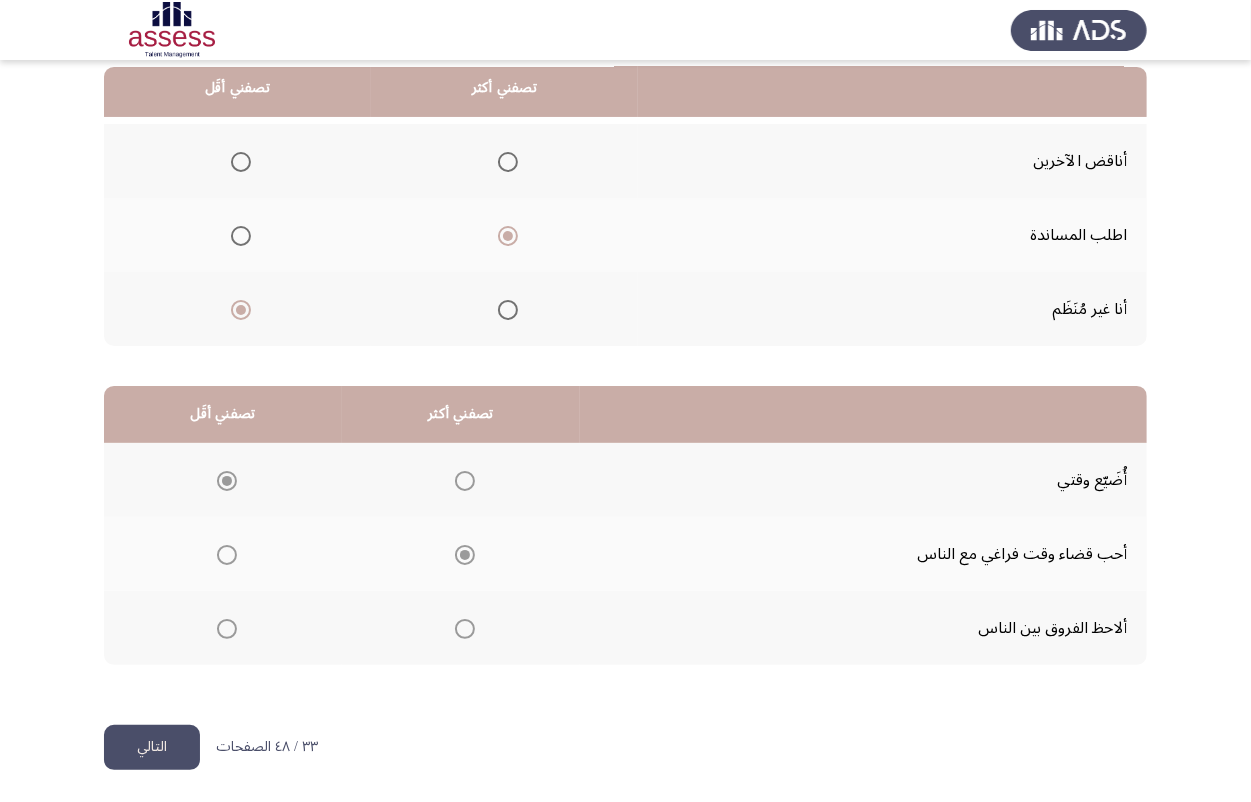 click on "التالي" 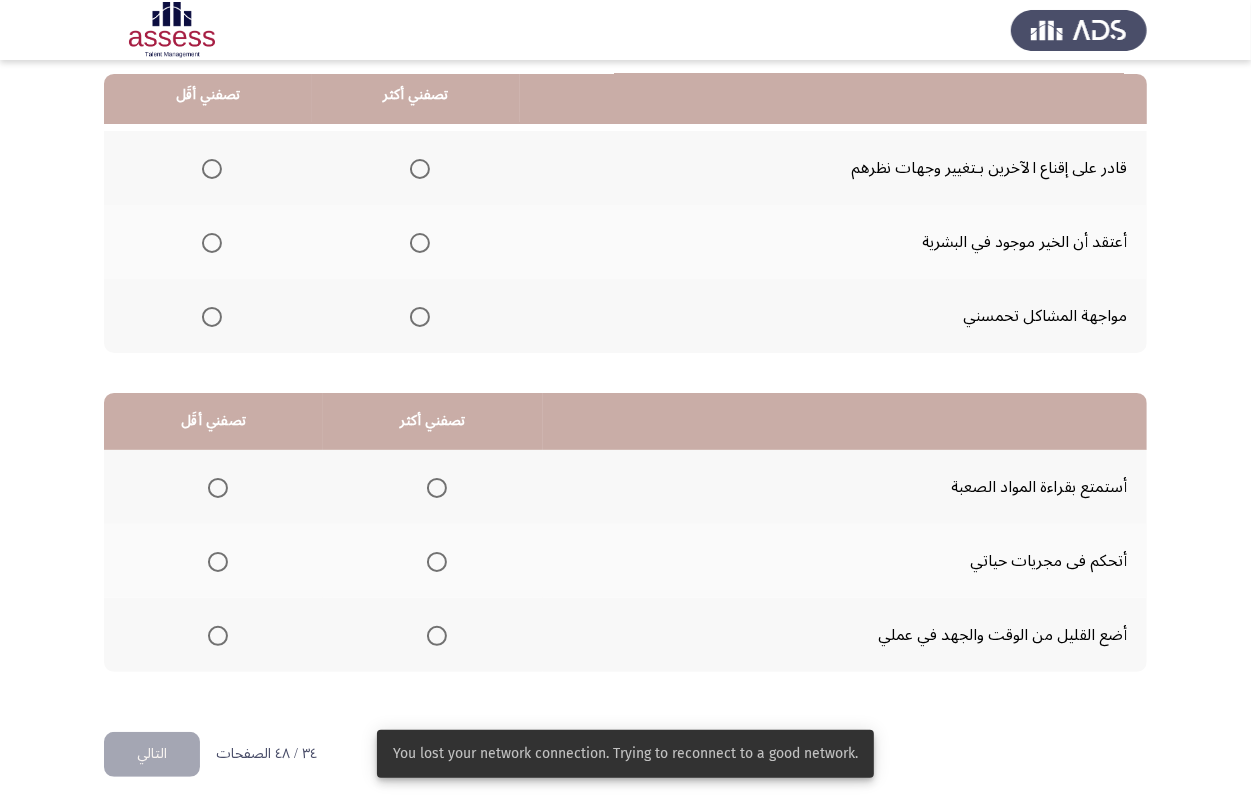 scroll, scrollTop: 205, scrollLeft: 0, axis: vertical 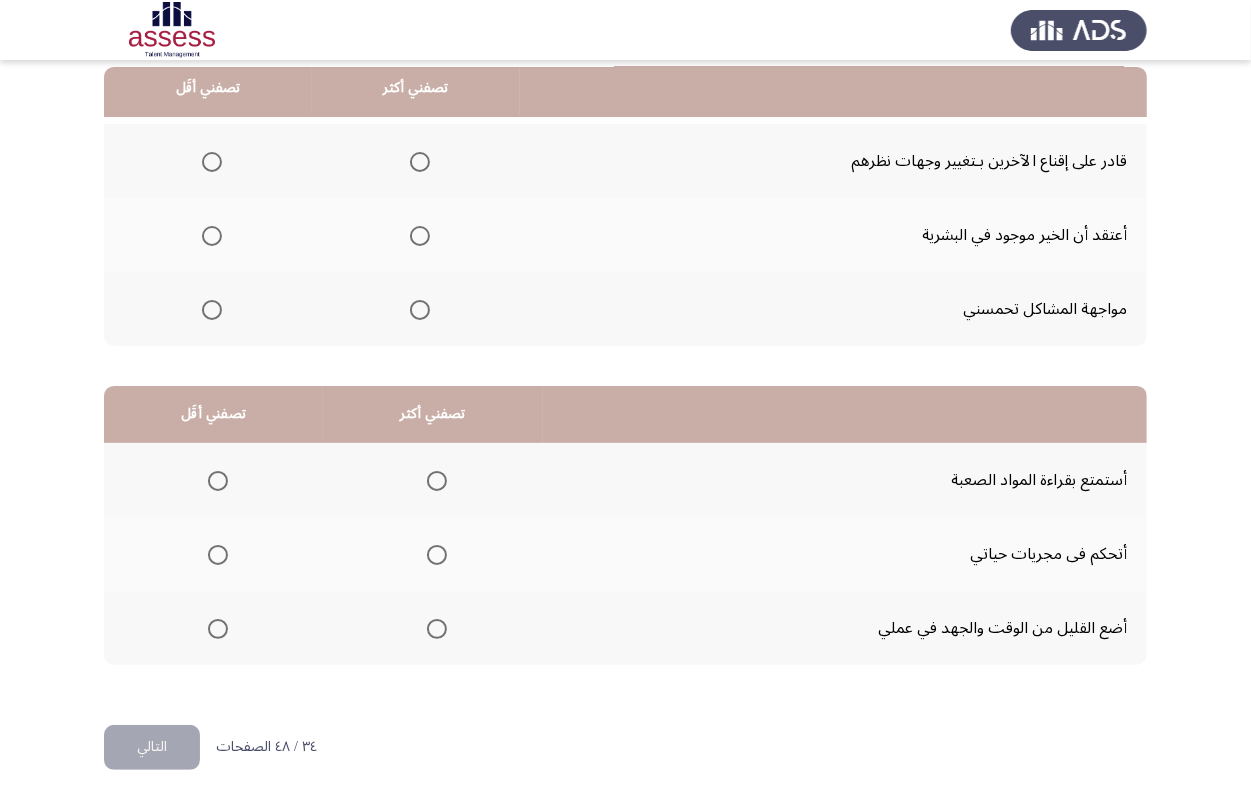 click at bounding box center (420, 236) 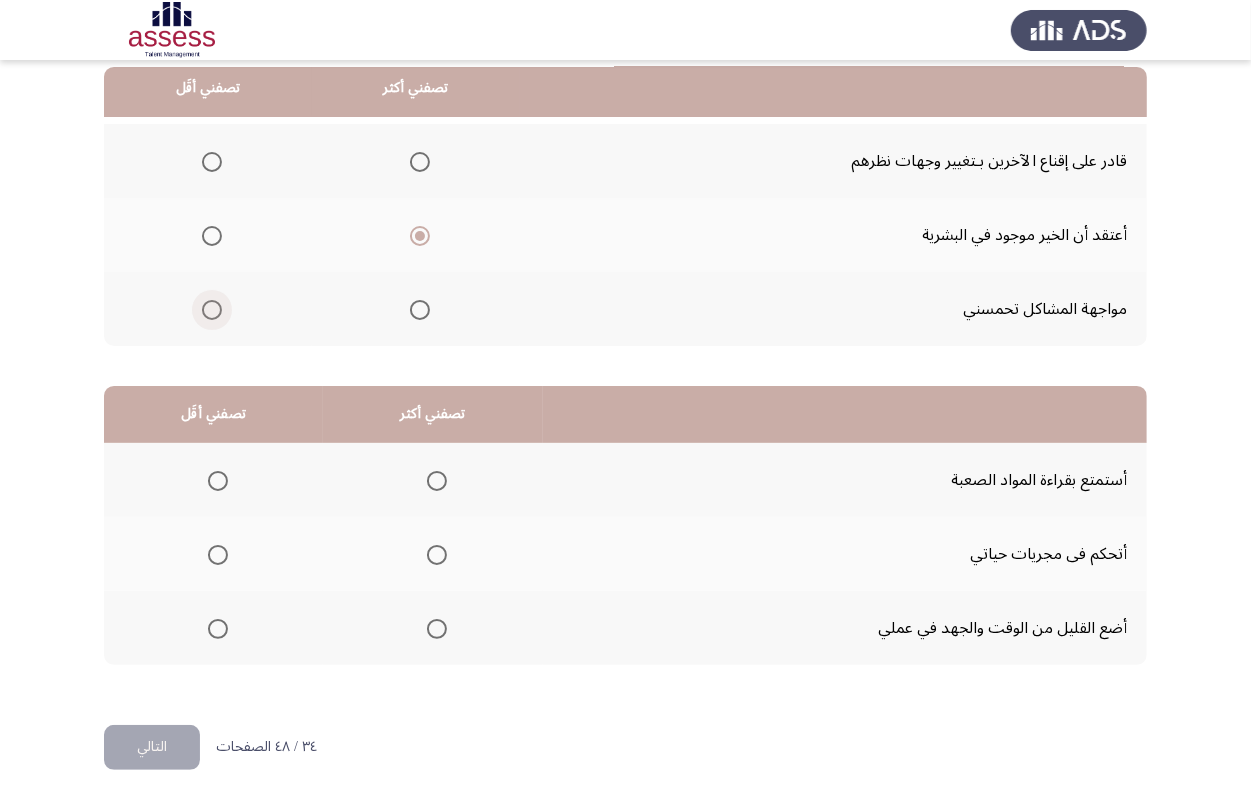 click at bounding box center [212, 310] 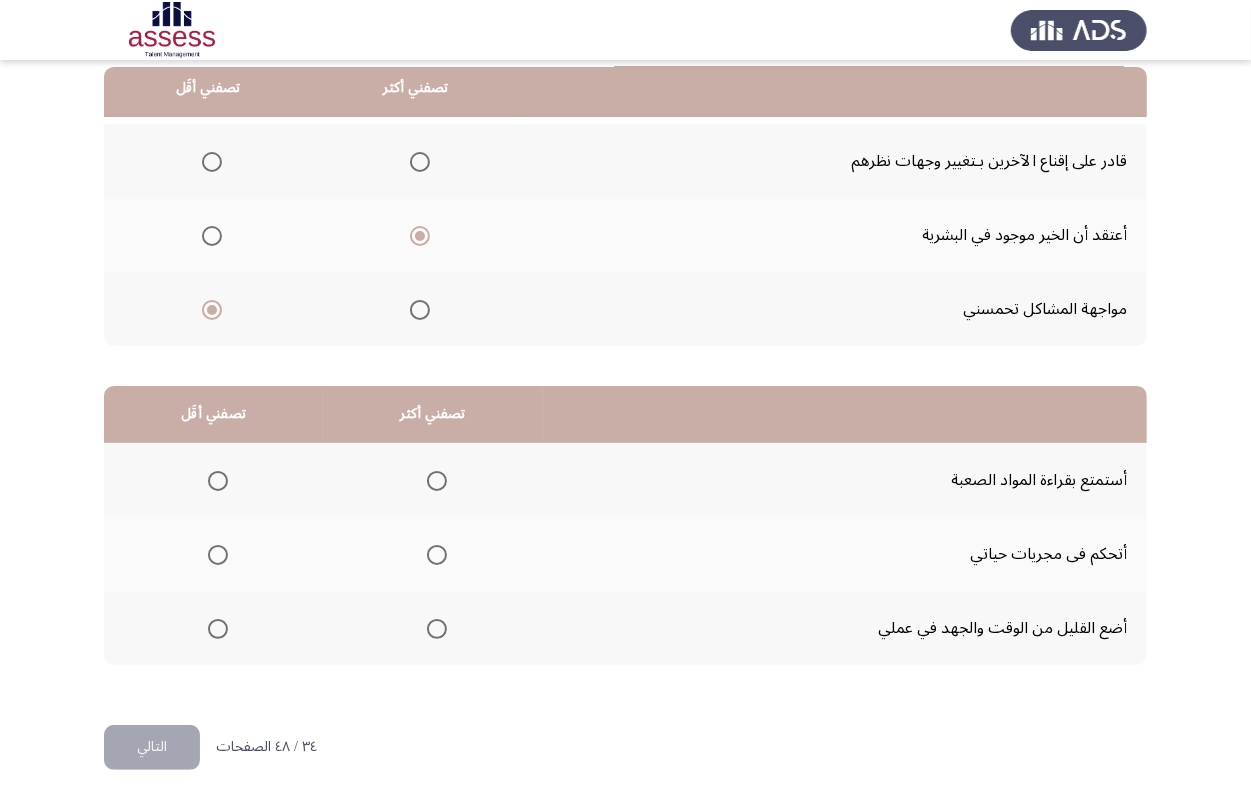 click at bounding box center (212, 162) 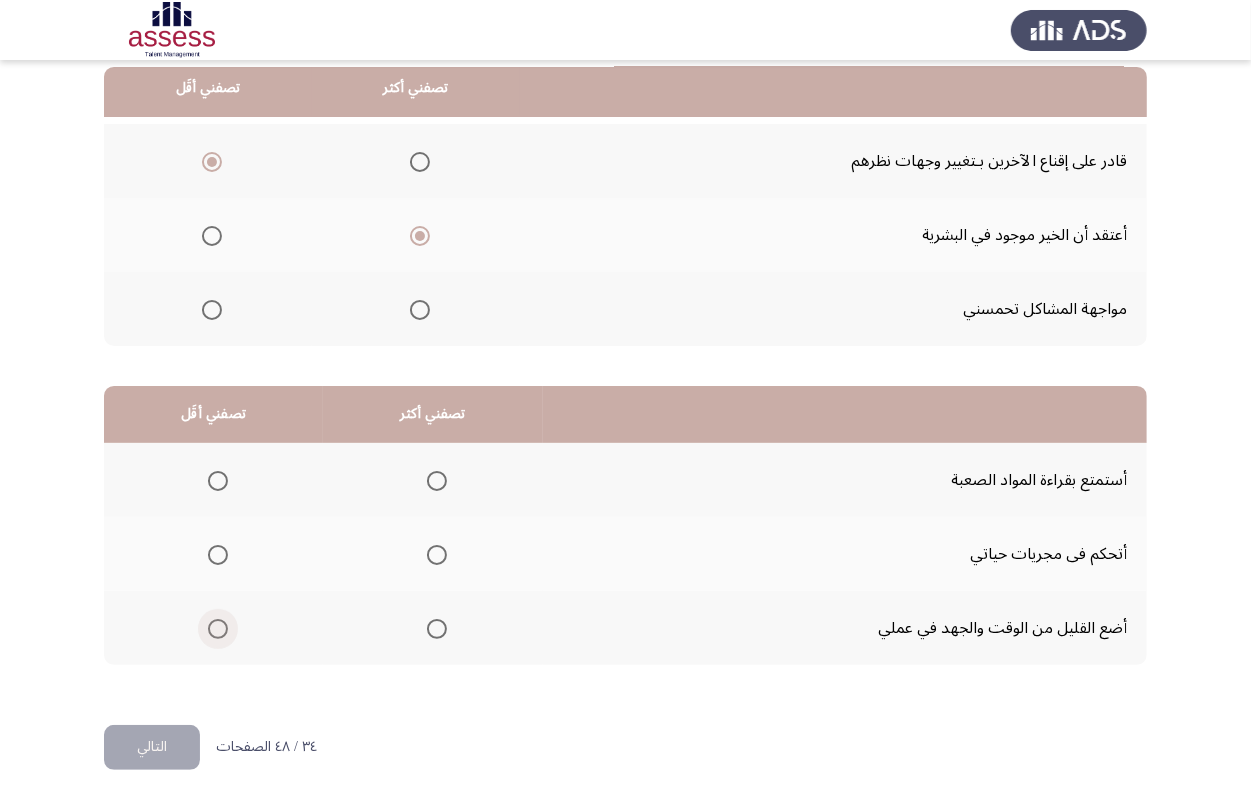 click at bounding box center [218, 629] 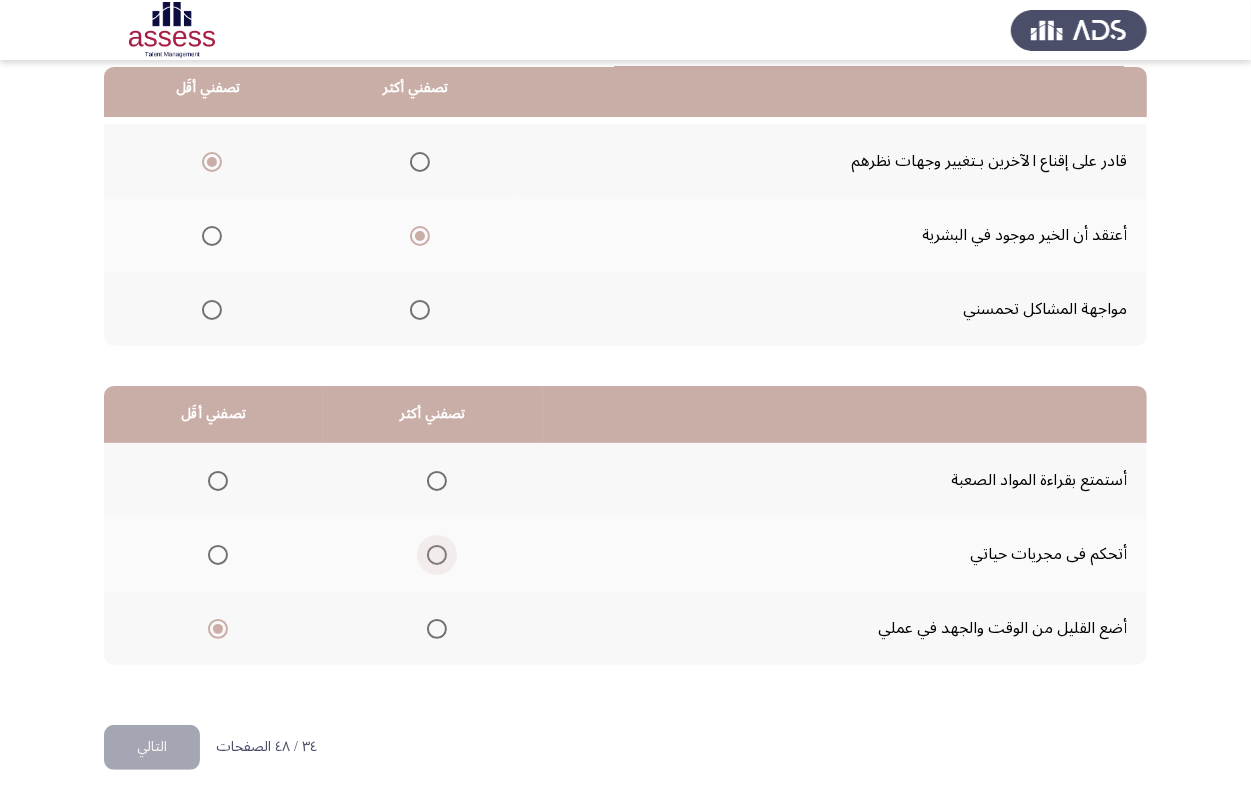 click at bounding box center [437, 555] 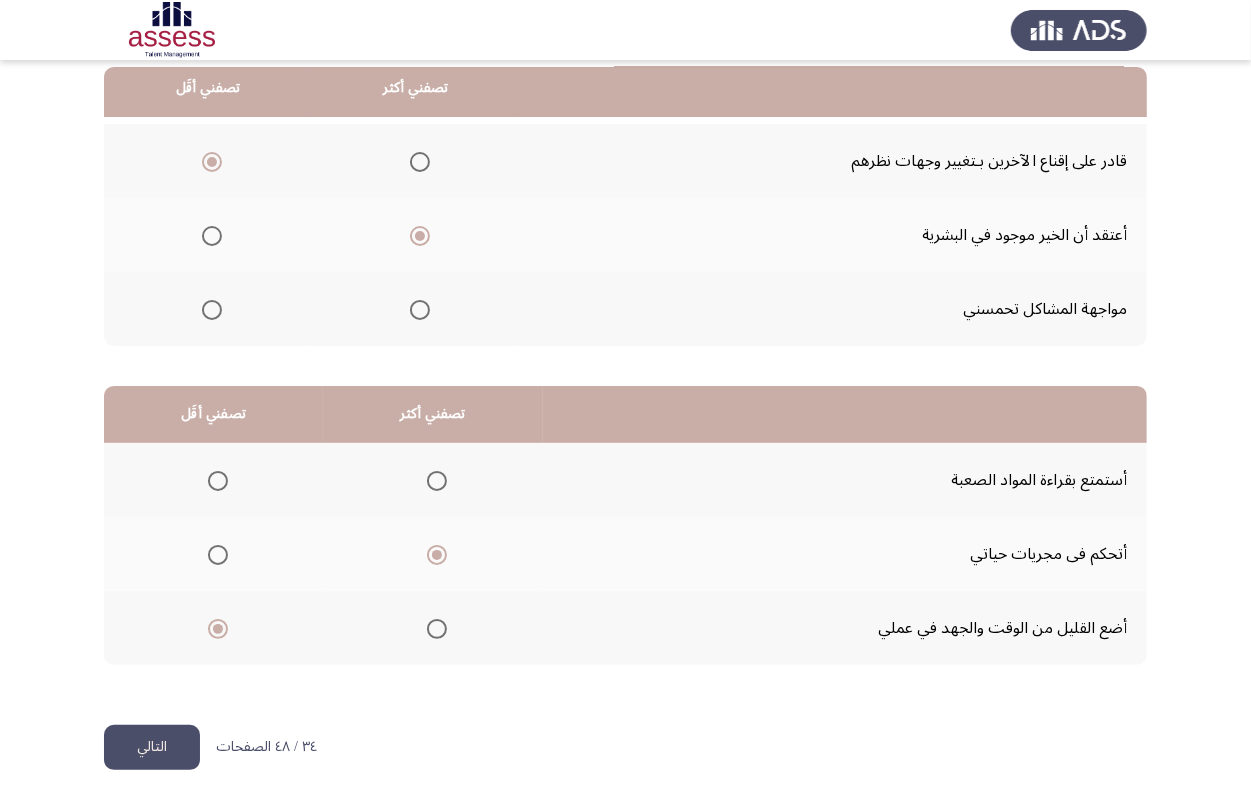 click on "التالي" 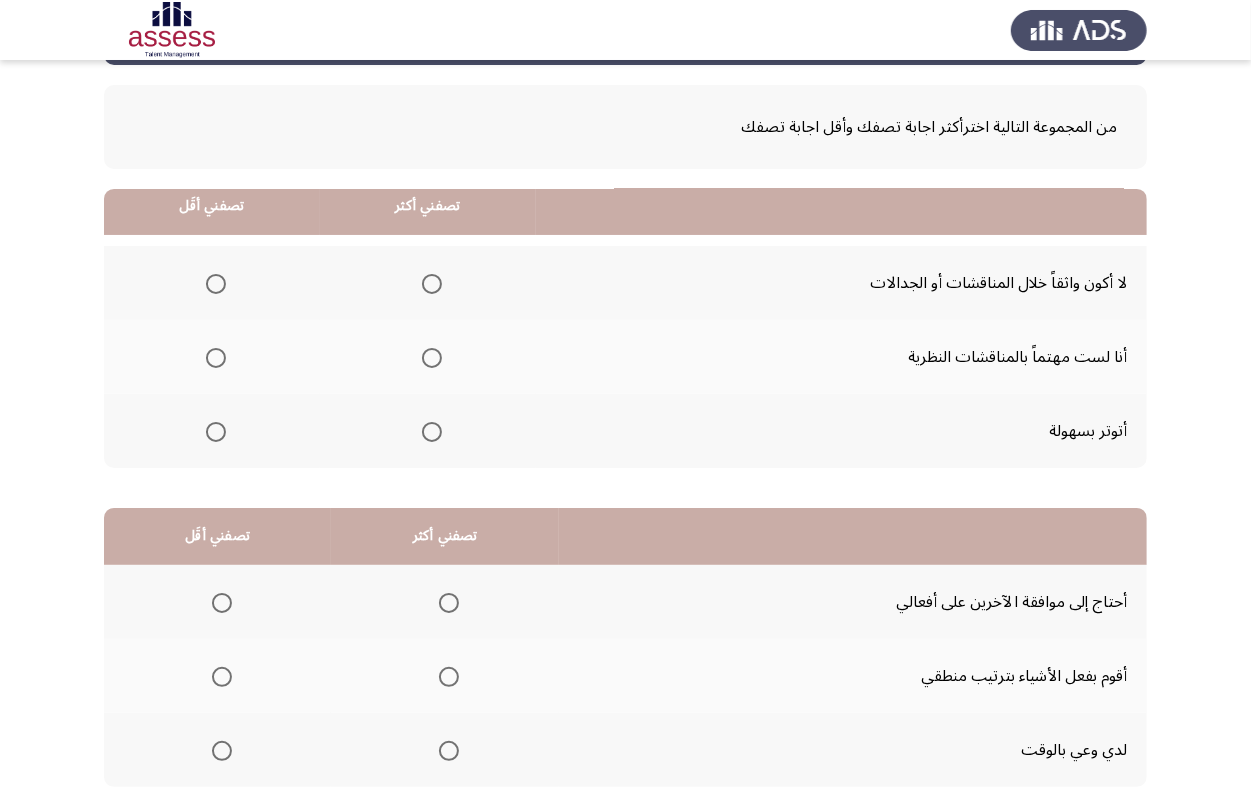 scroll, scrollTop: 205, scrollLeft: 0, axis: vertical 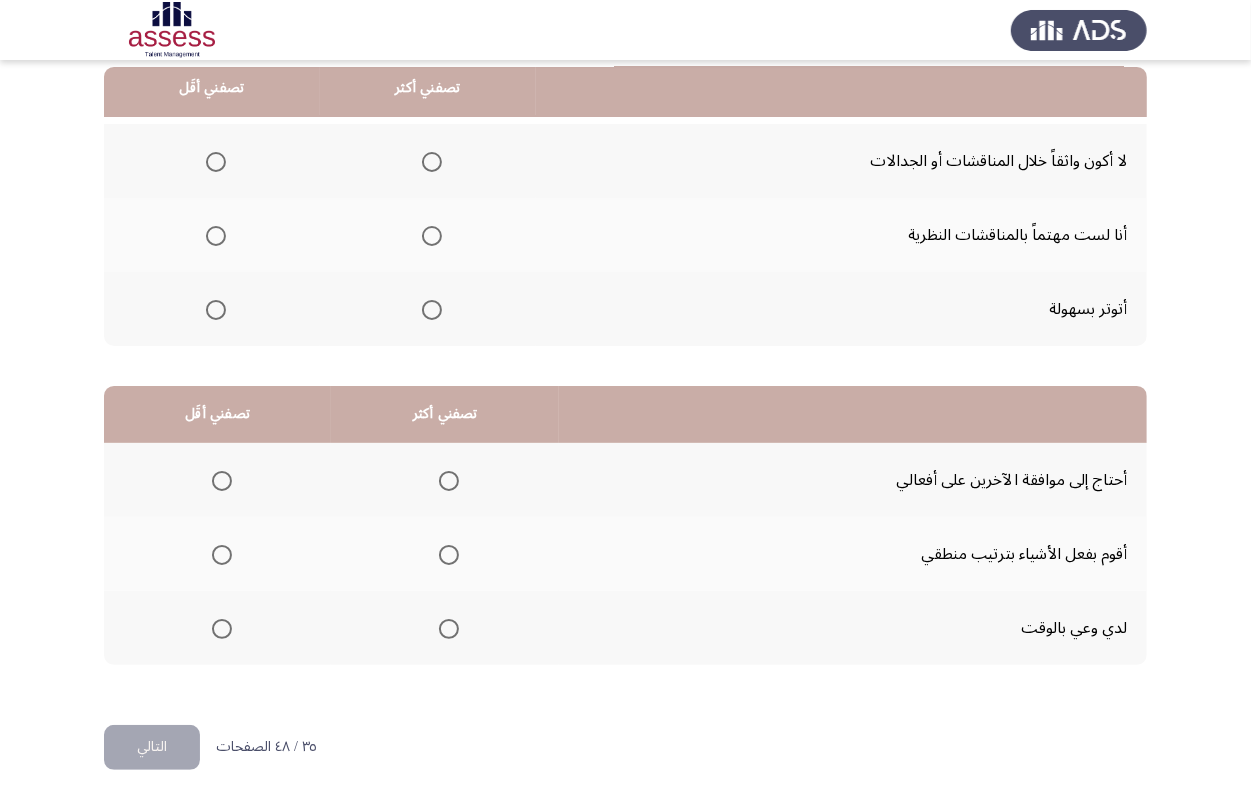 click at bounding box center (432, 236) 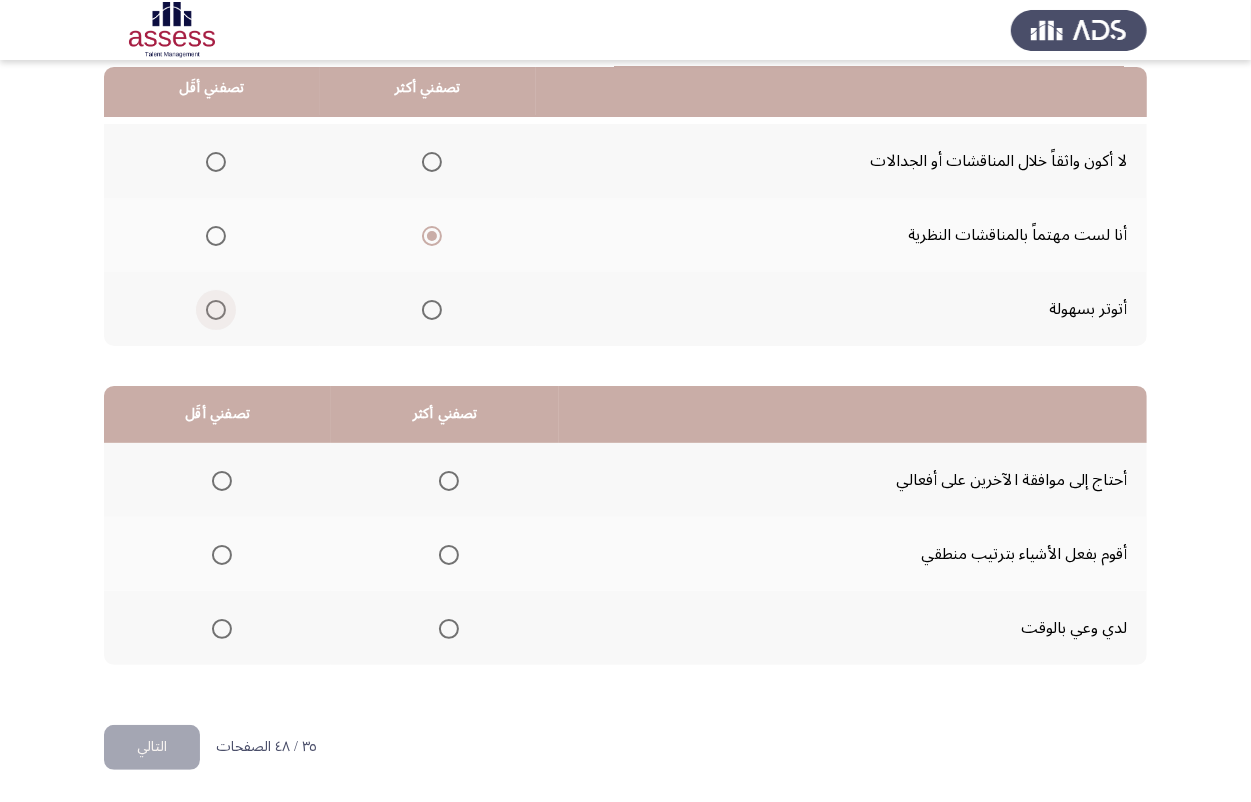 click at bounding box center [216, 310] 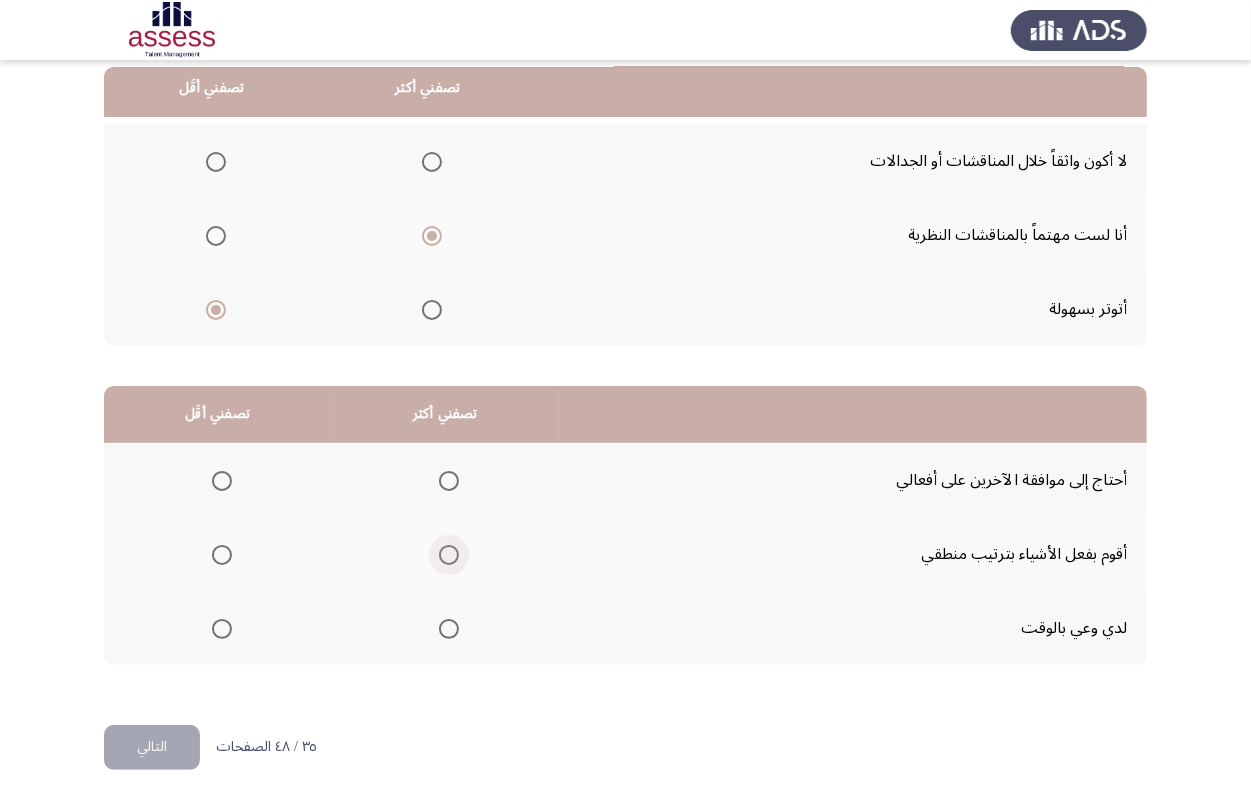 click at bounding box center (449, 555) 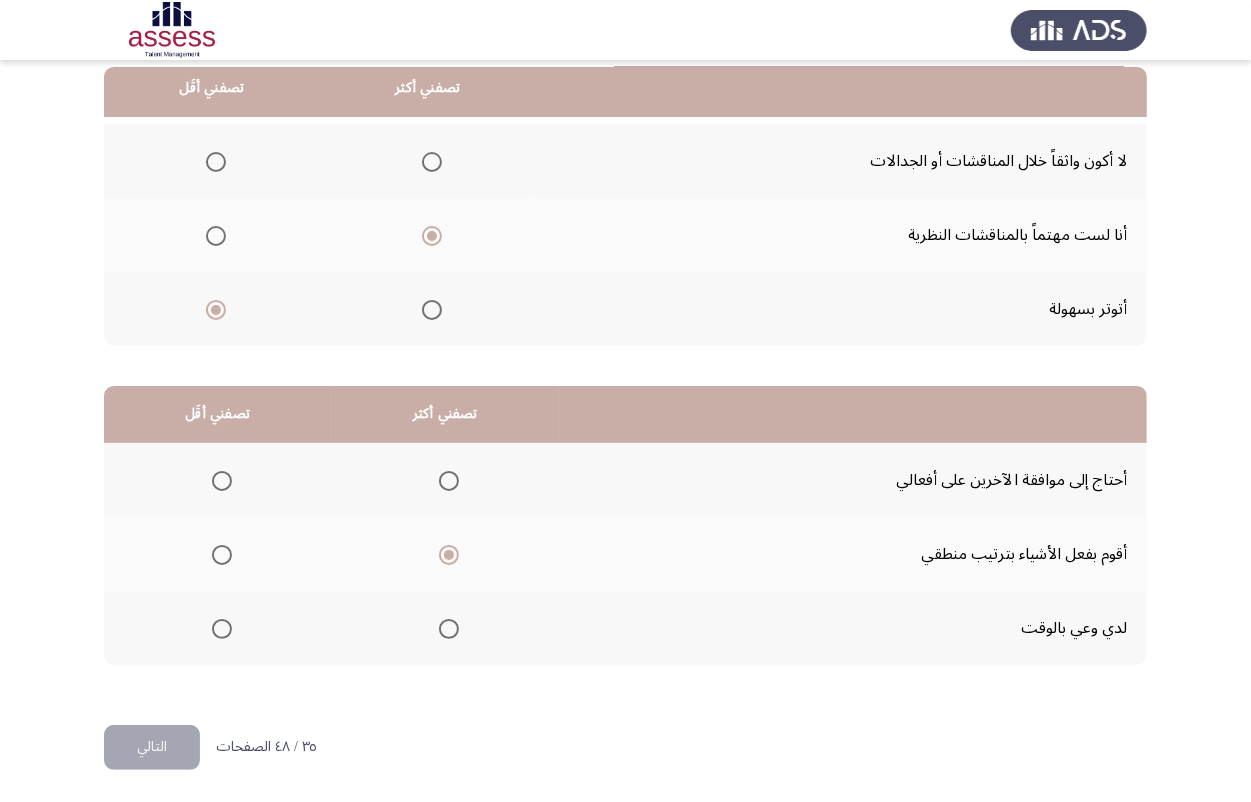 click at bounding box center [222, 481] 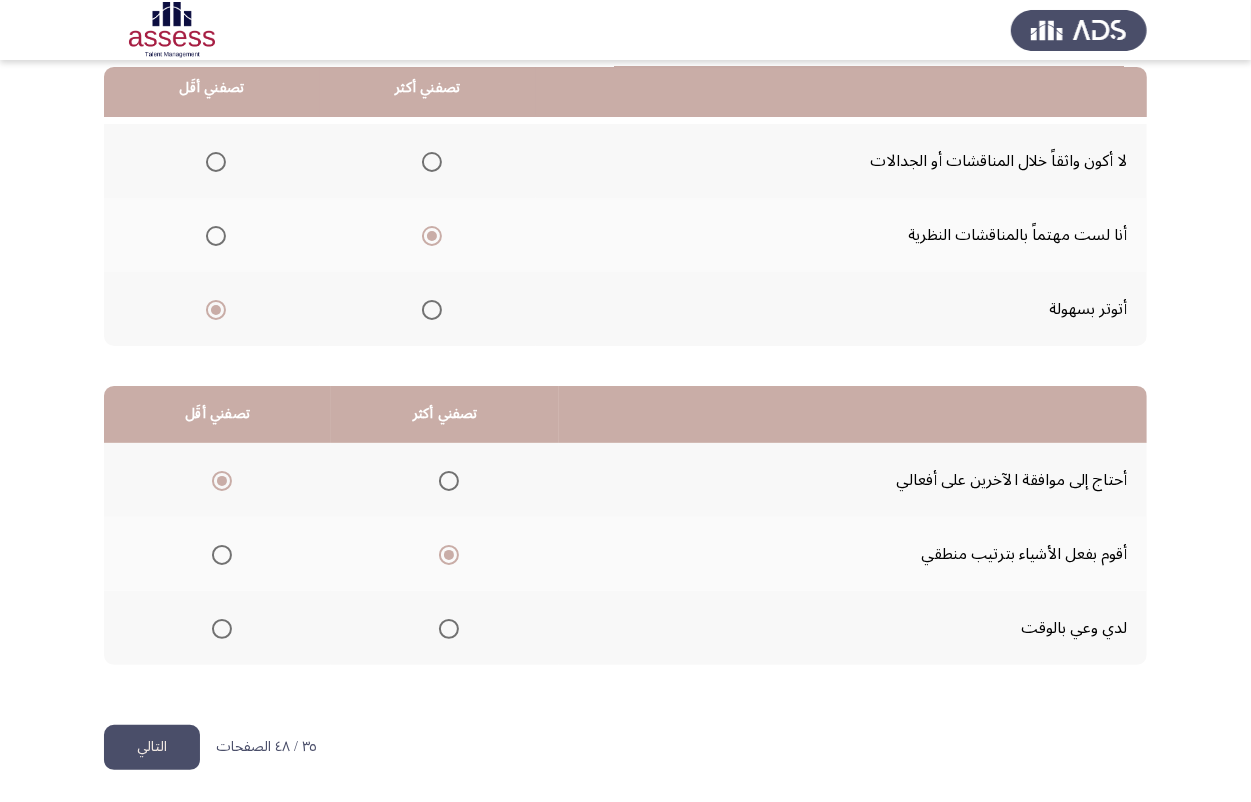 click on "التالي" 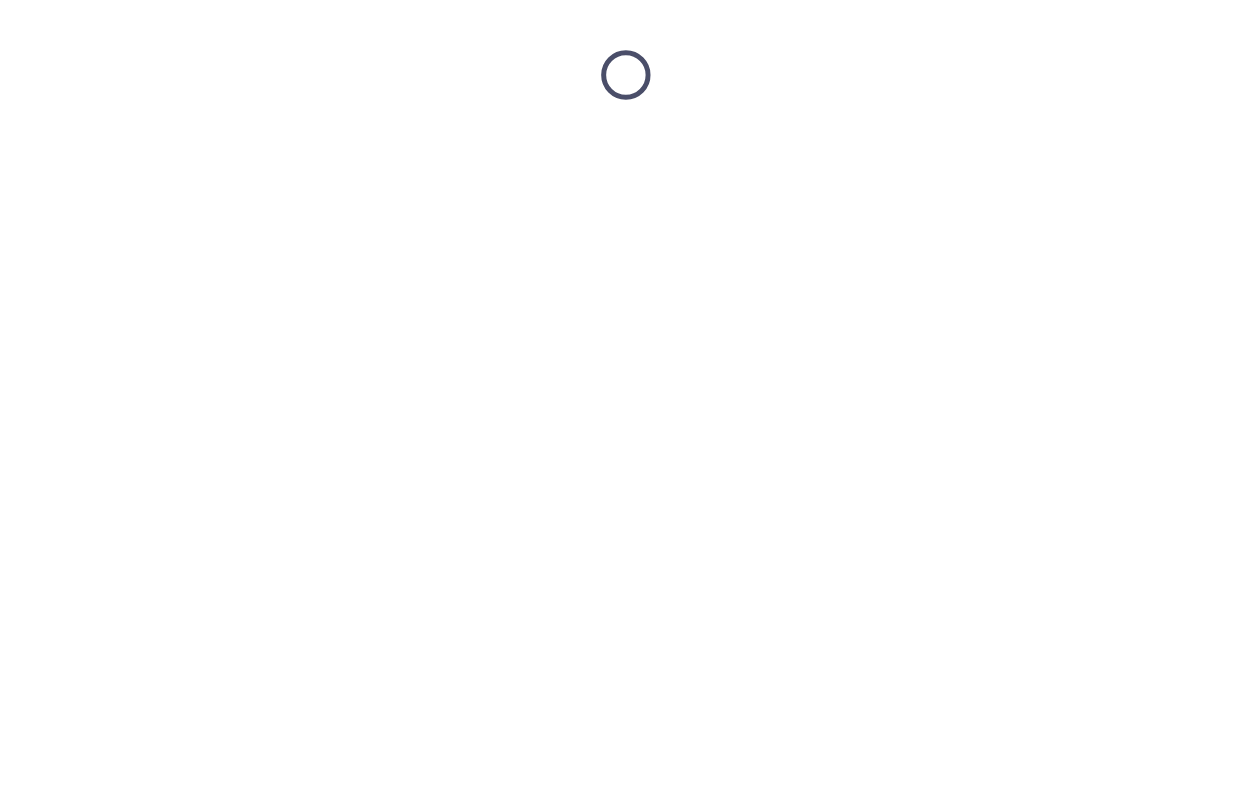 scroll, scrollTop: 0, scrollLeft: 0, axis: both 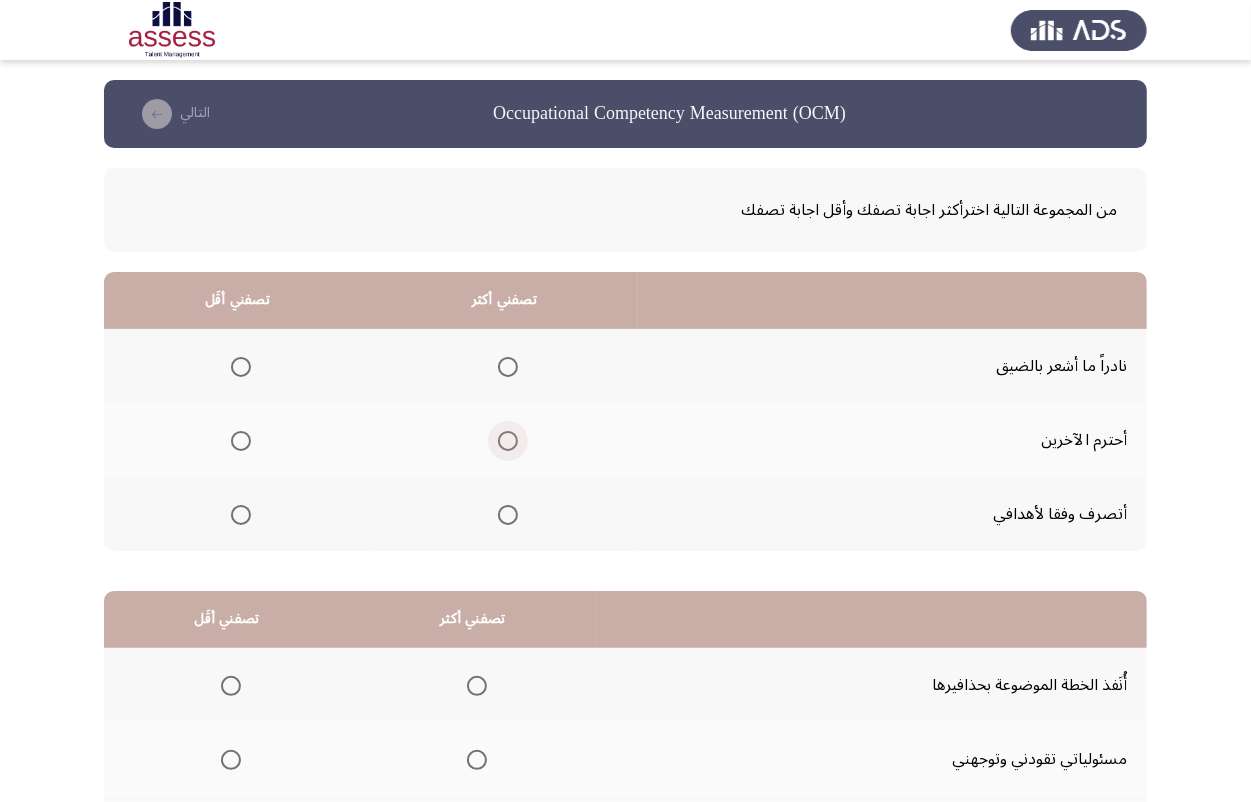 click at bounding box center (508, 441) 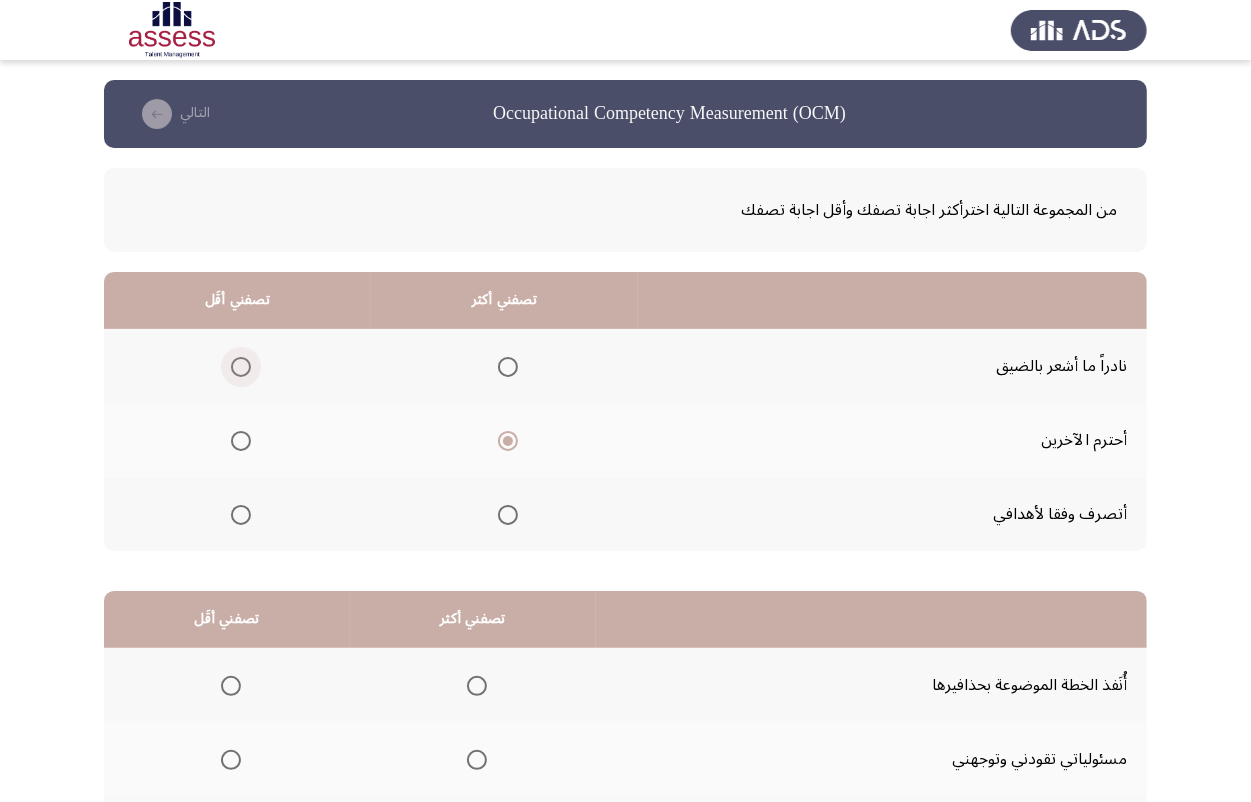 click at bounding box center (241, 367) 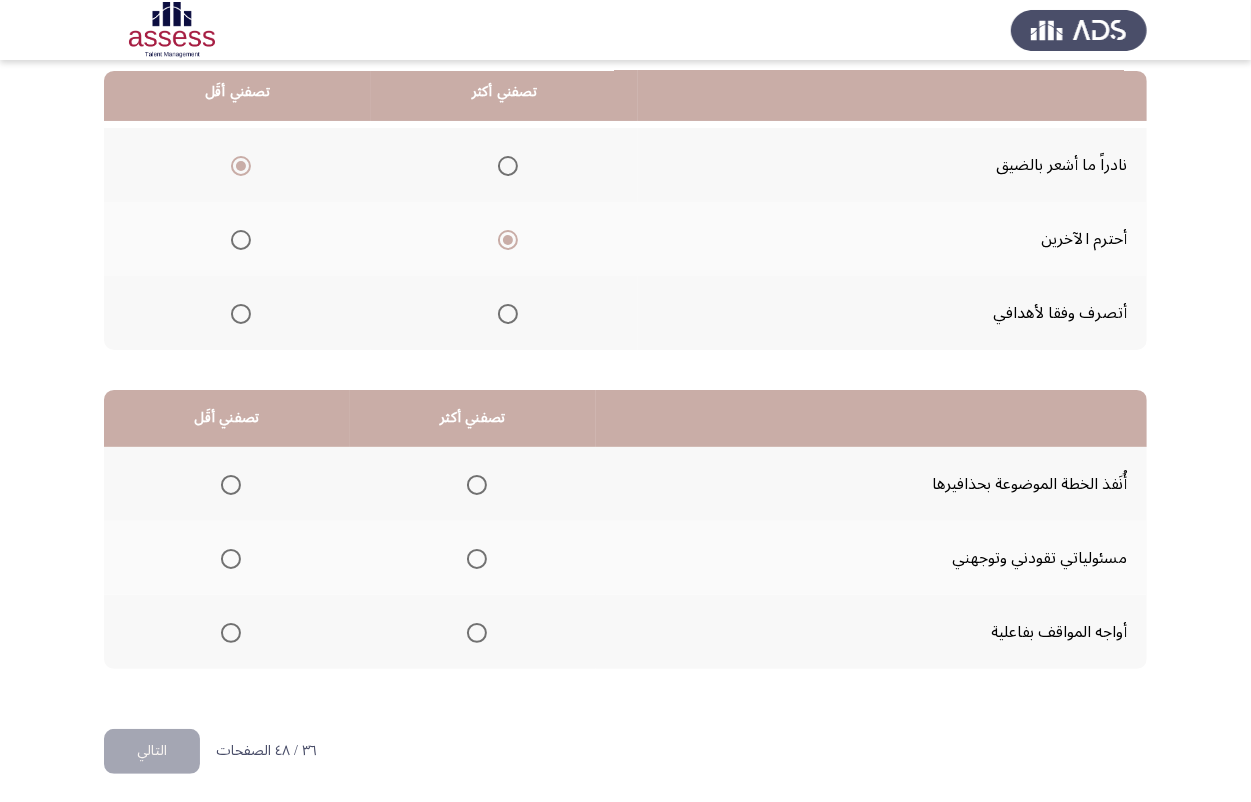 scroll, scrollTop: 205, scrollLeft: 0, axis: vertical 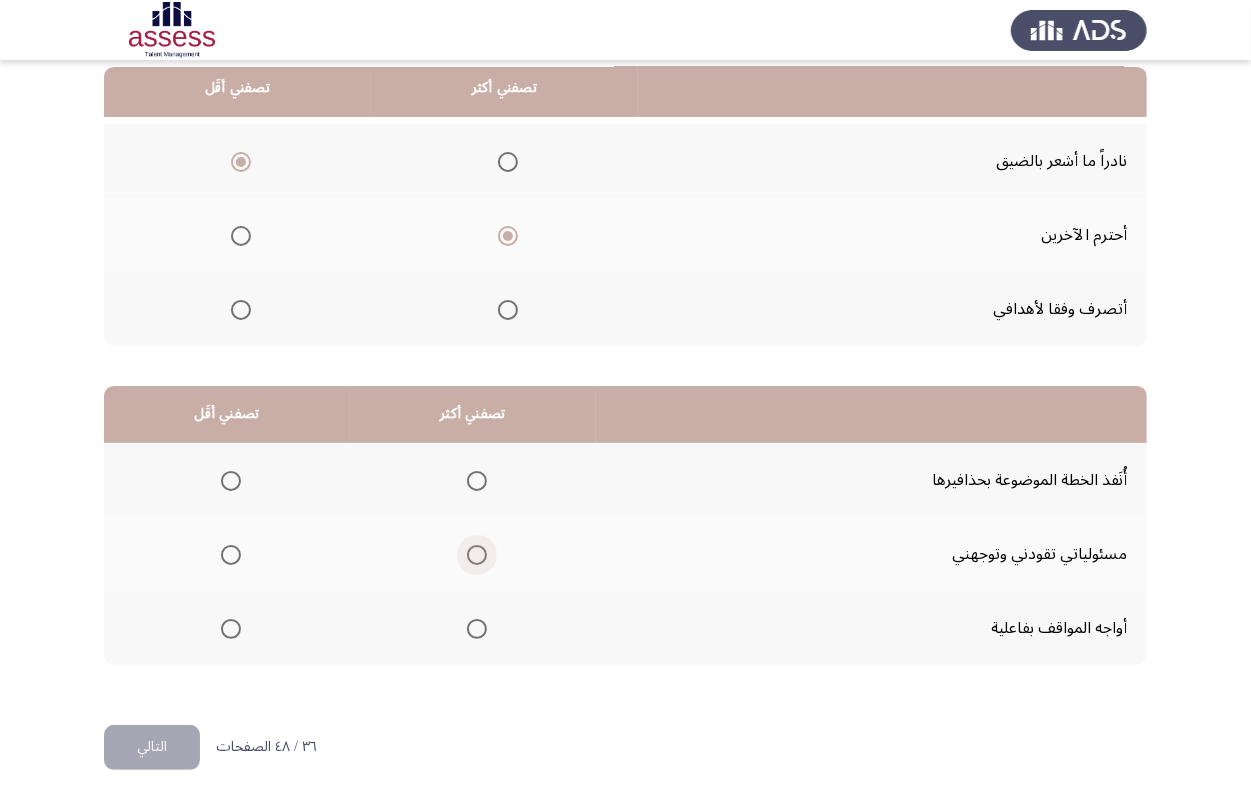 click at bounding box center [477, 555] 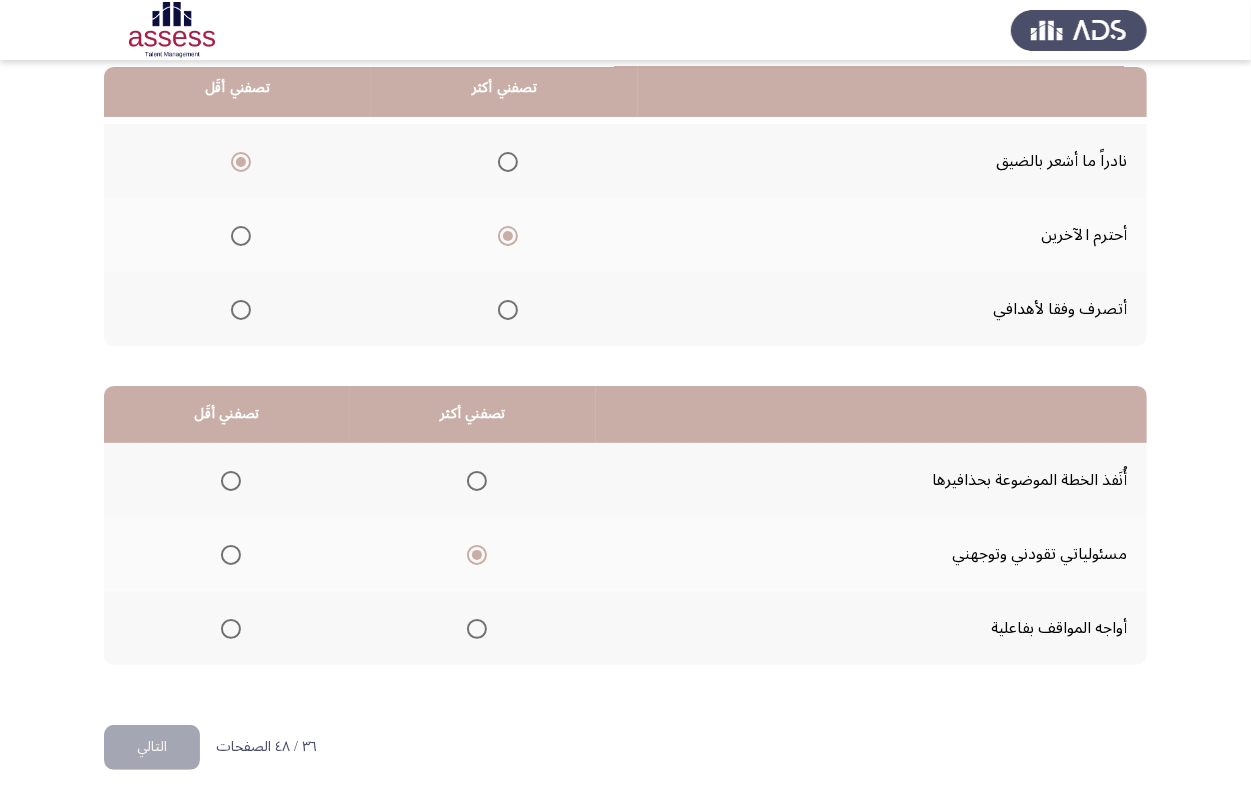 click at bounding box center (231, 629) 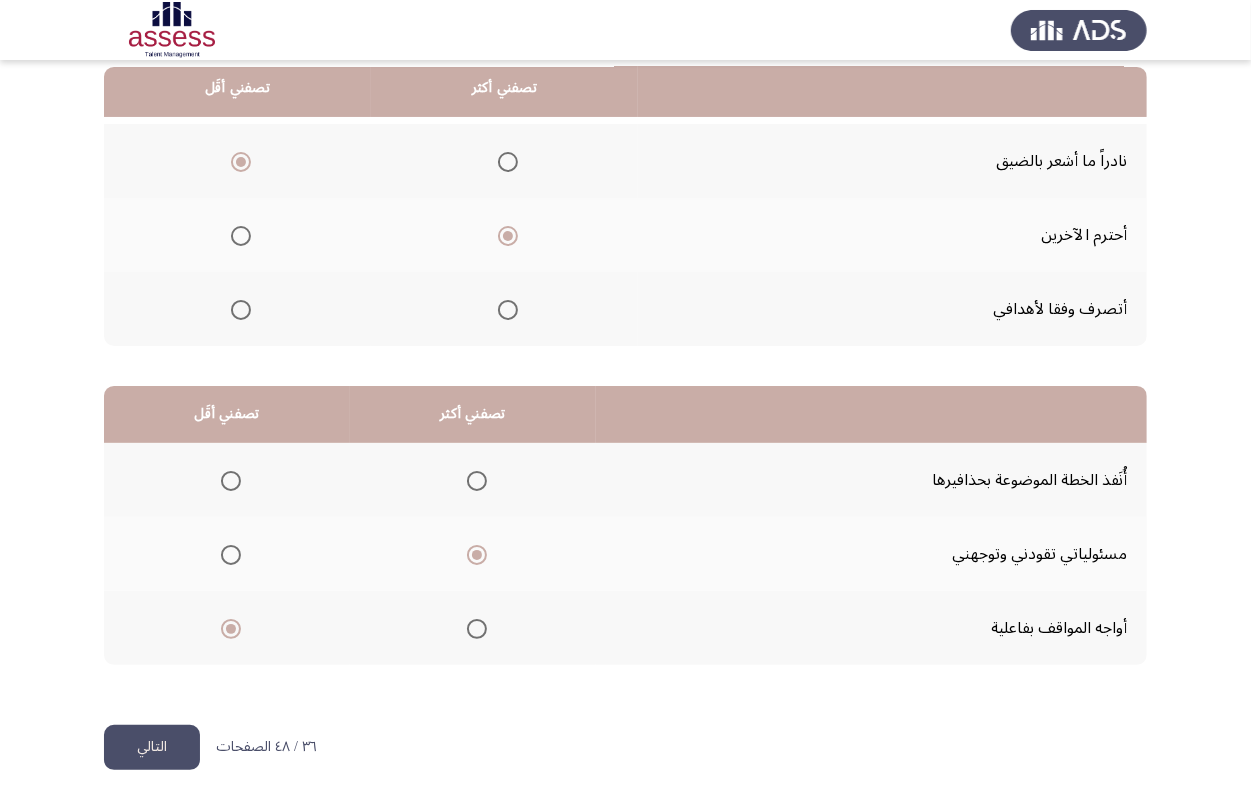 click on "التالي" 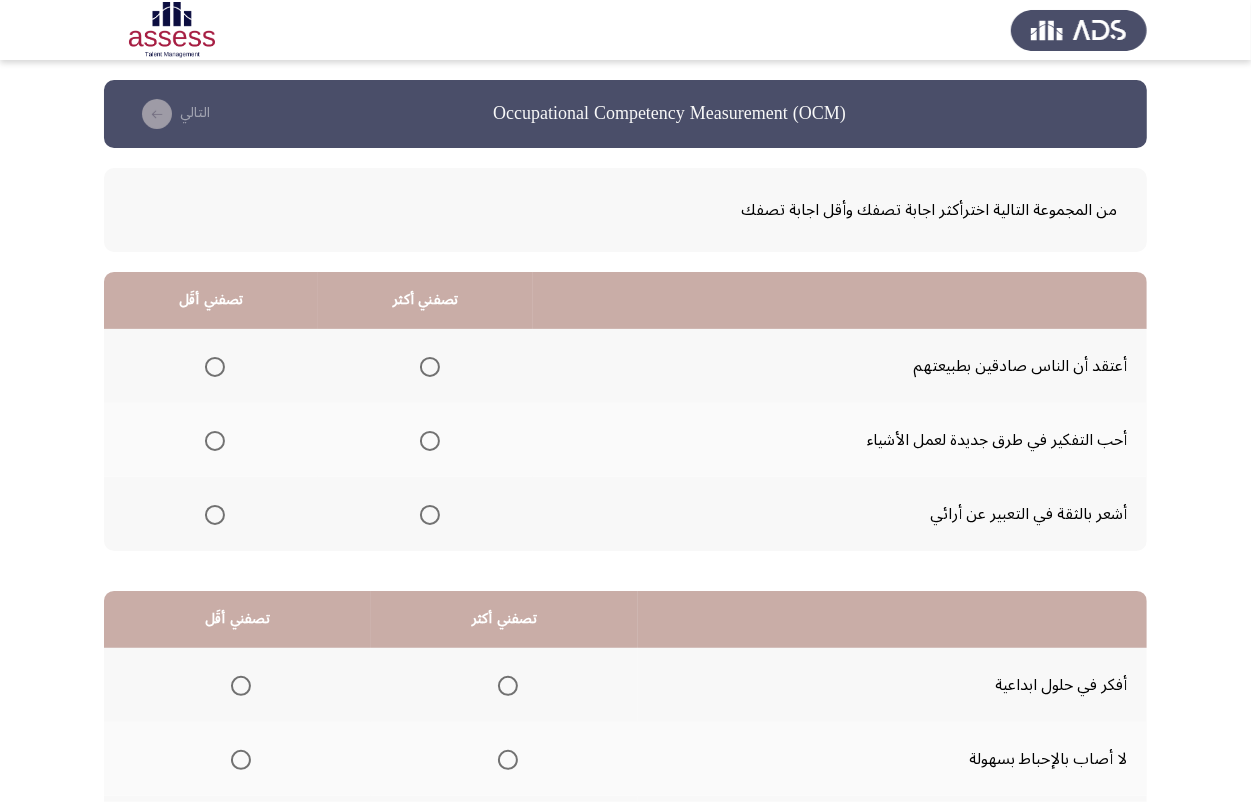 click at bounding box center [215, 367] 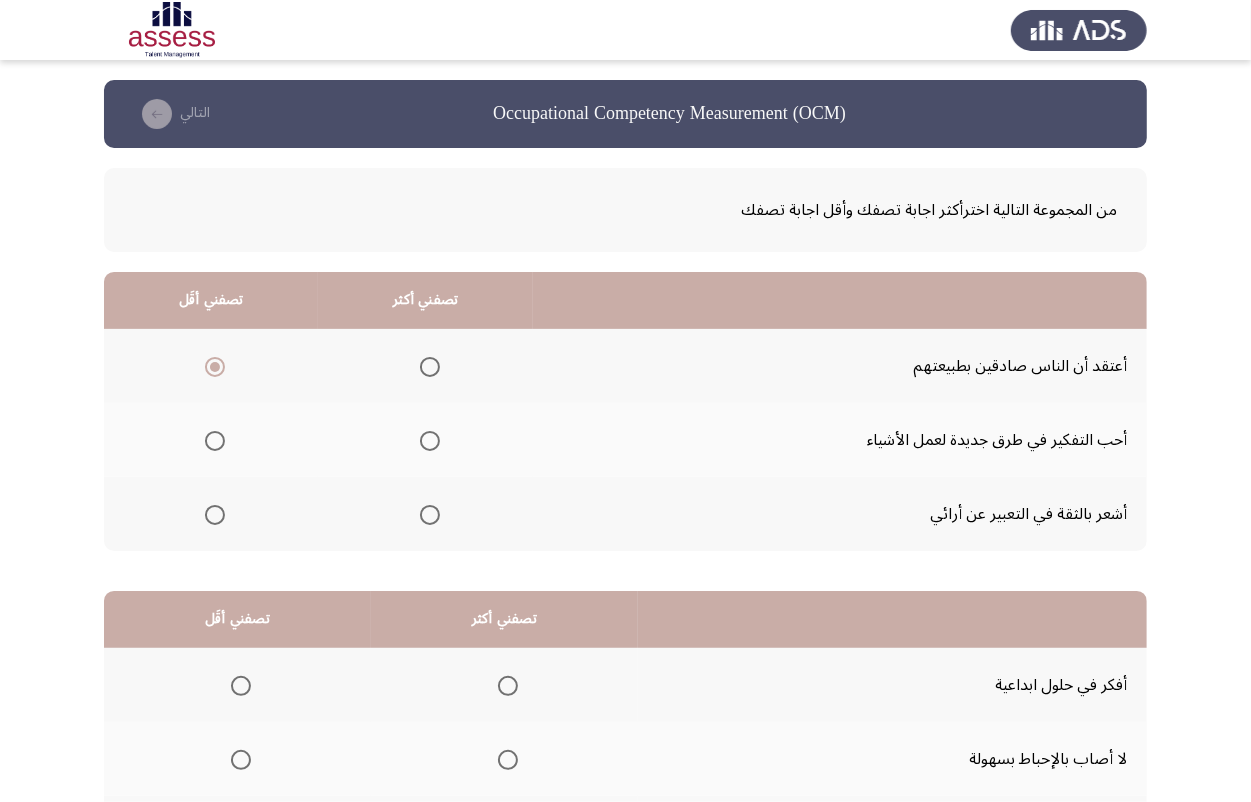 click at bounding box center [430, 515] 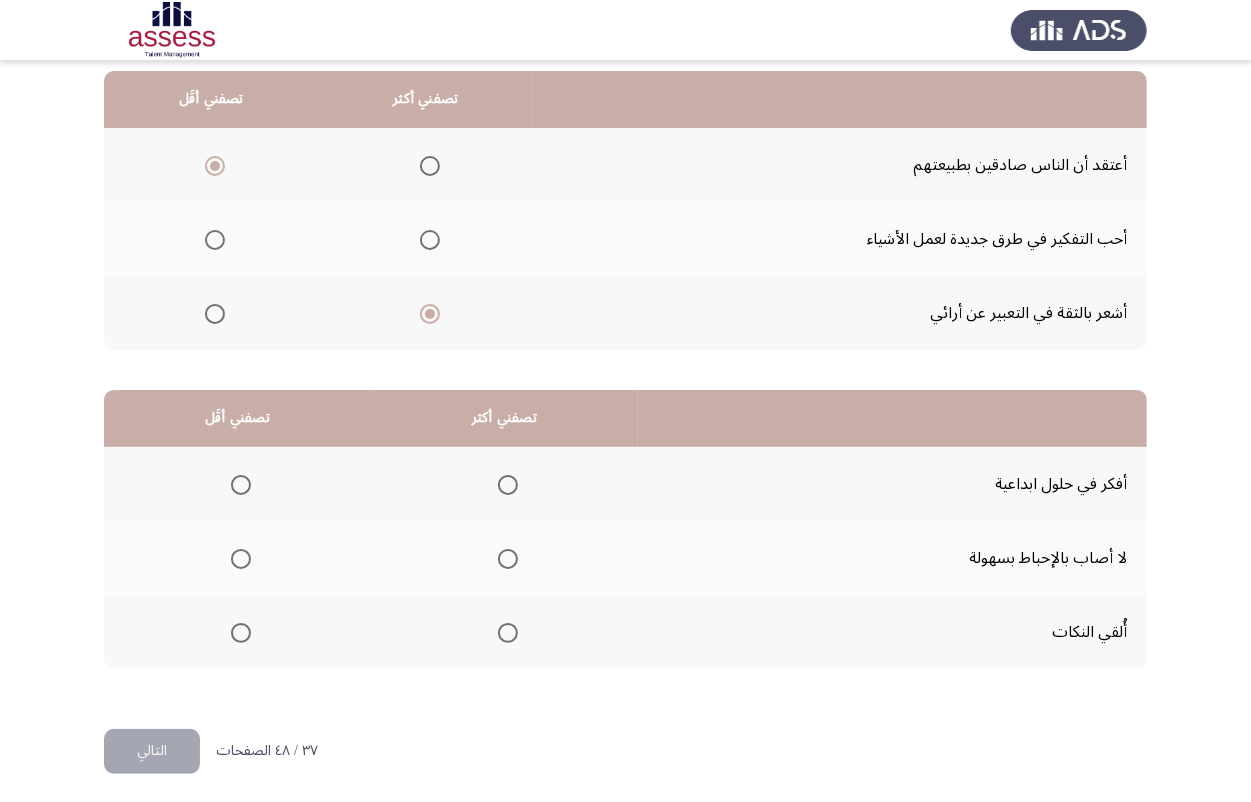 scroll, scrollTop: 205, scrollLeft: 0, axis: vertical 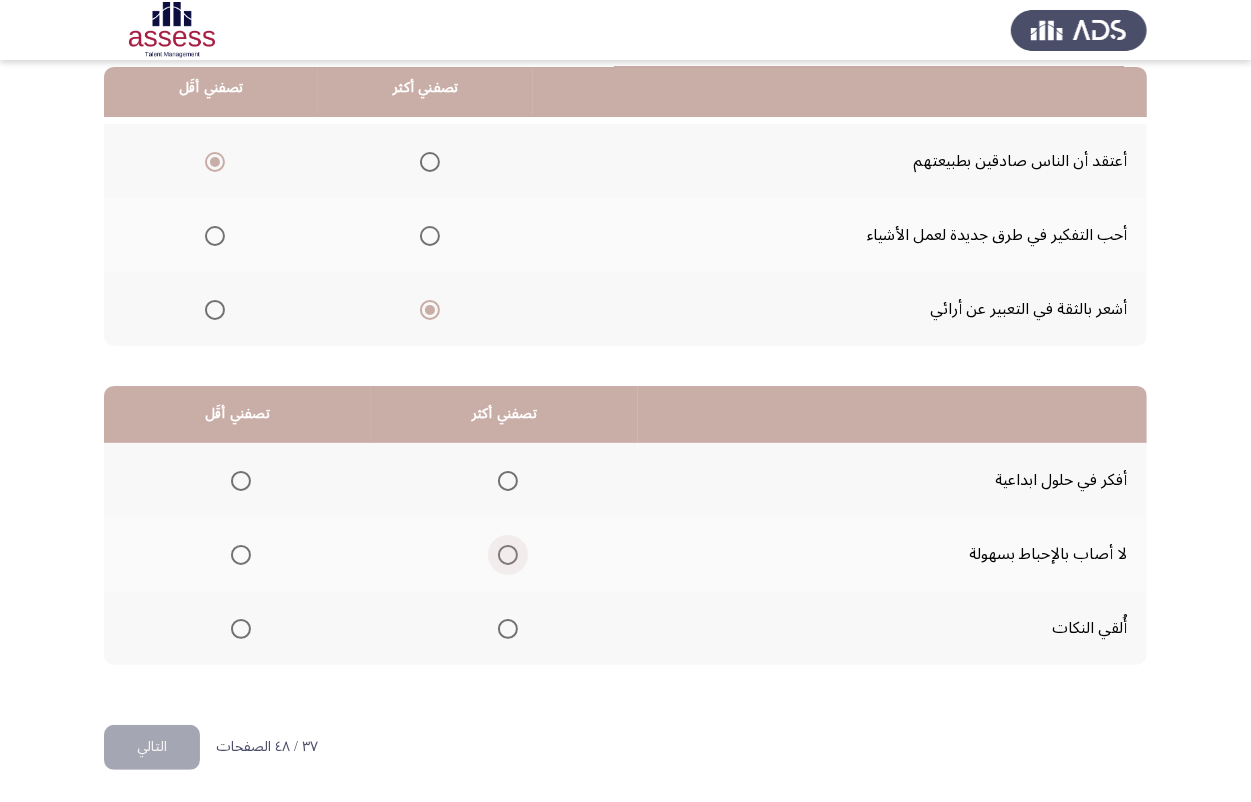 click at bounding box center (508, 555) 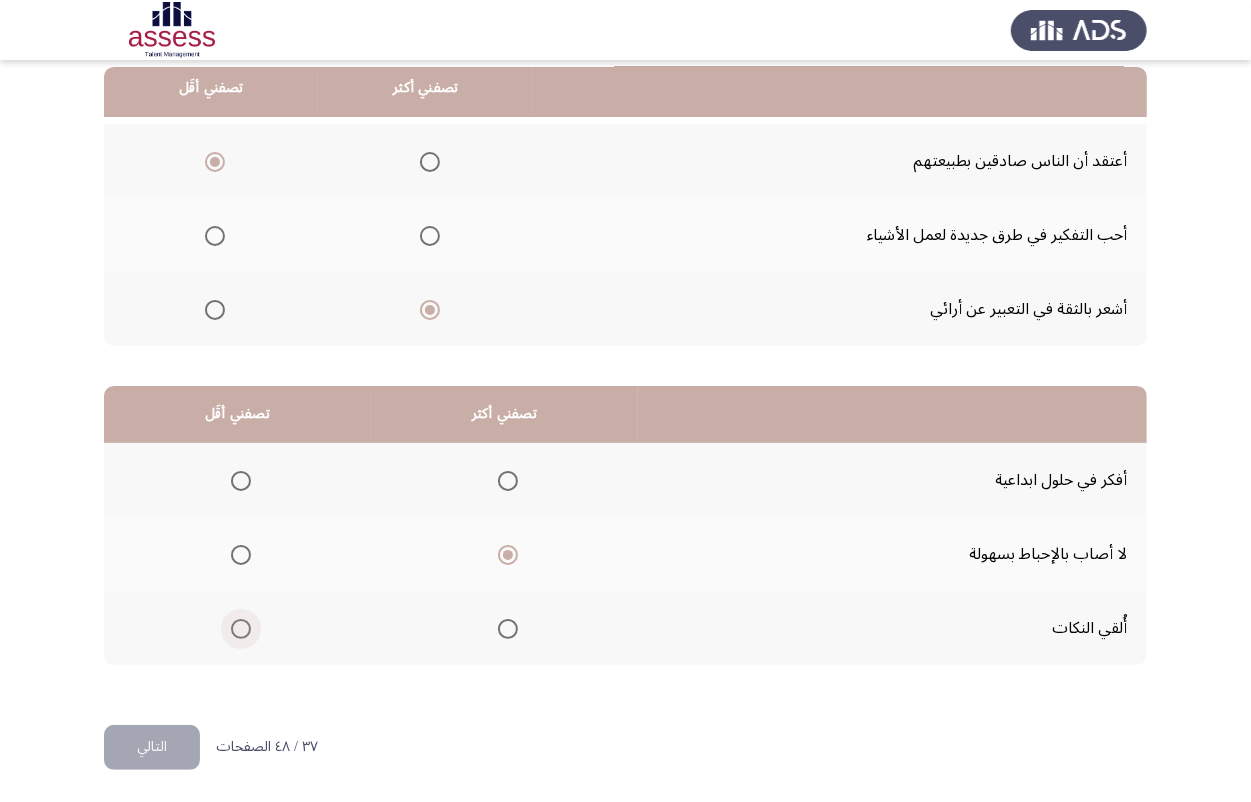 click at bounding box center (241, 629) 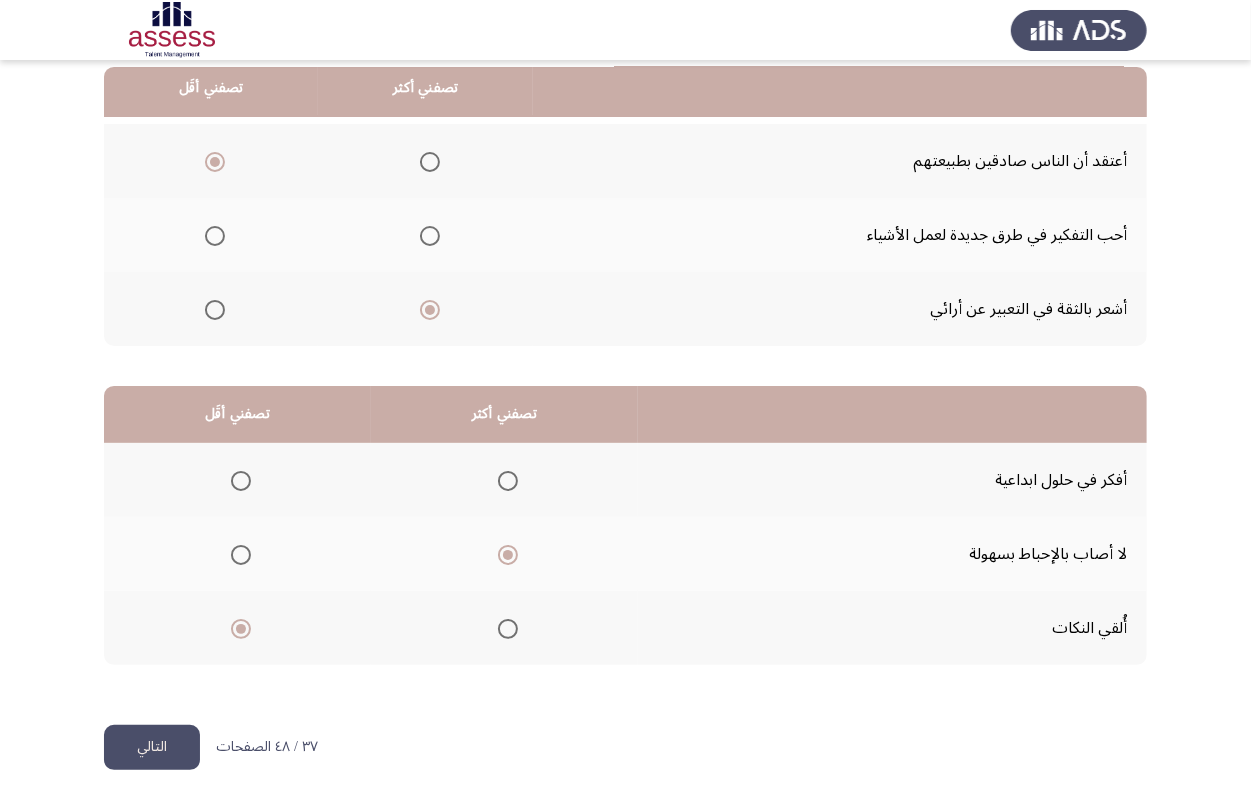 click on "التالي" 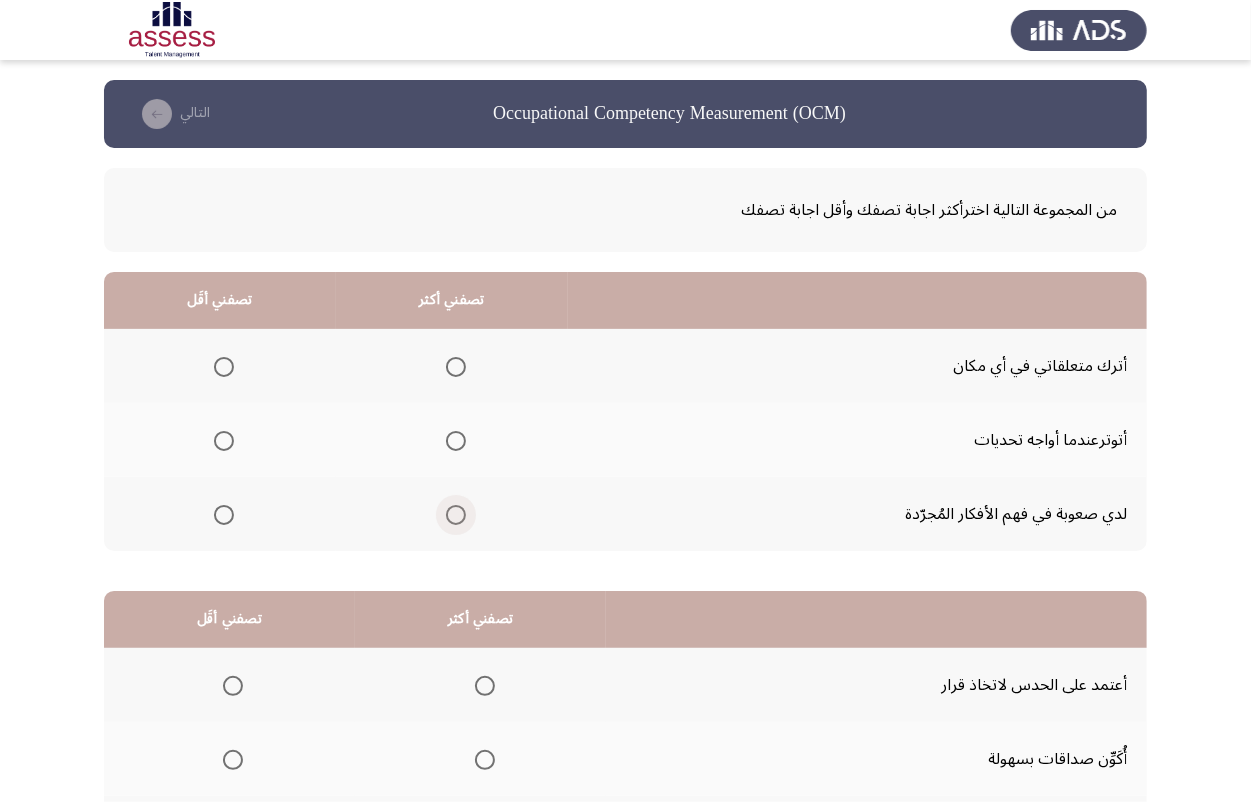click at bounding box center [456, 515] 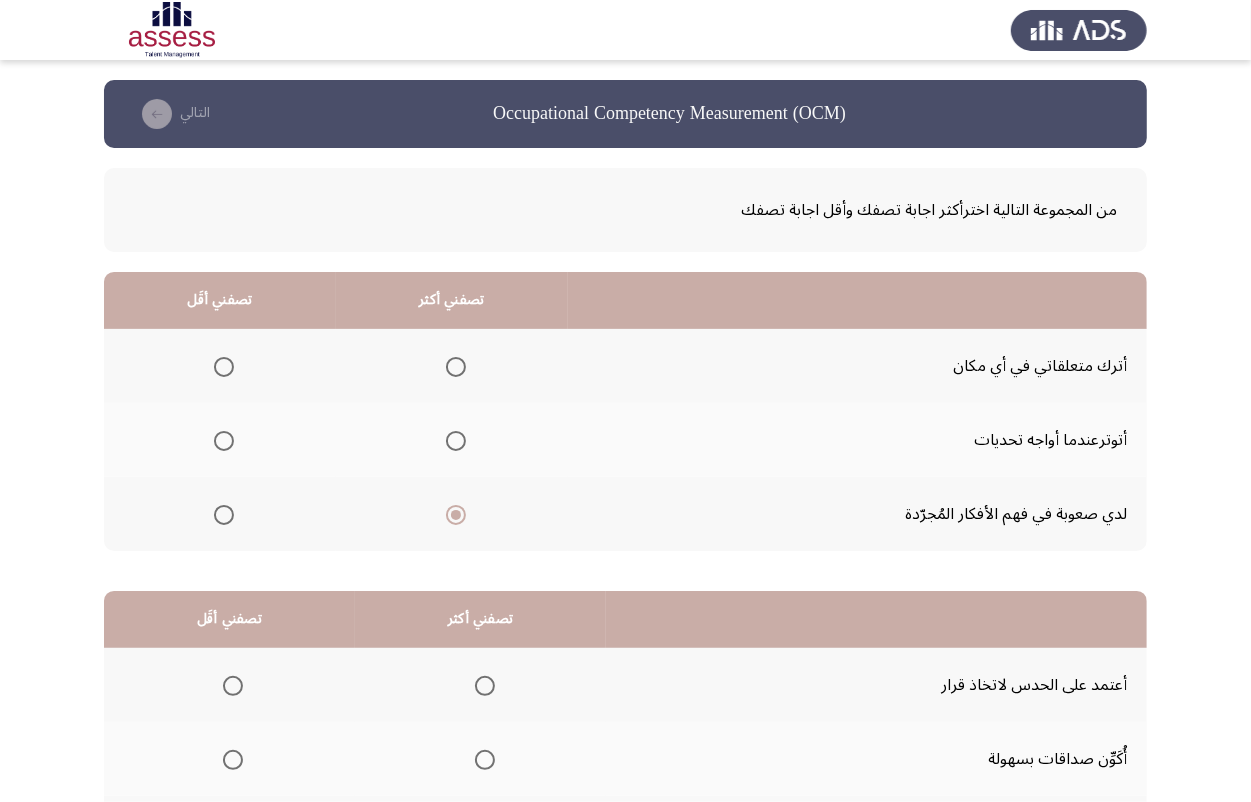 click at bounding box center (220, 366) 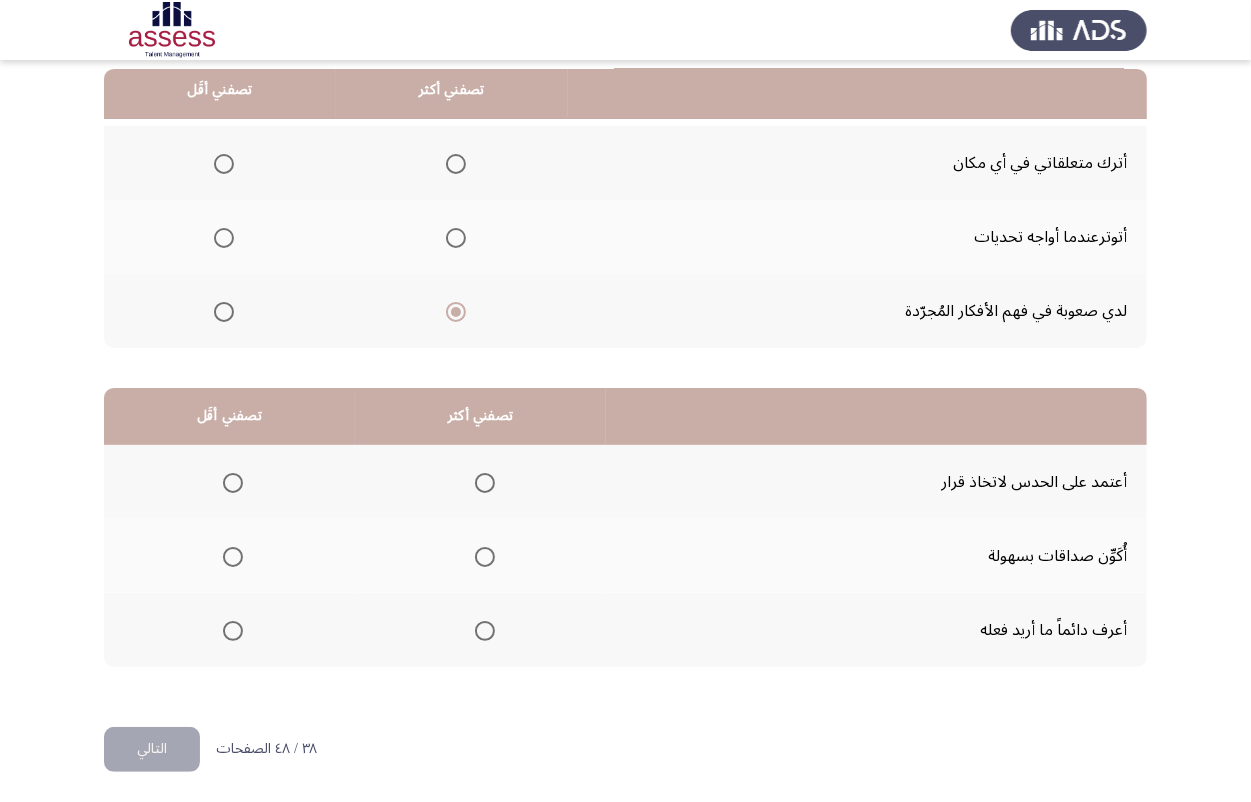 scroll, scrollTop: 205, scrollLeft: 0, axis: vertical 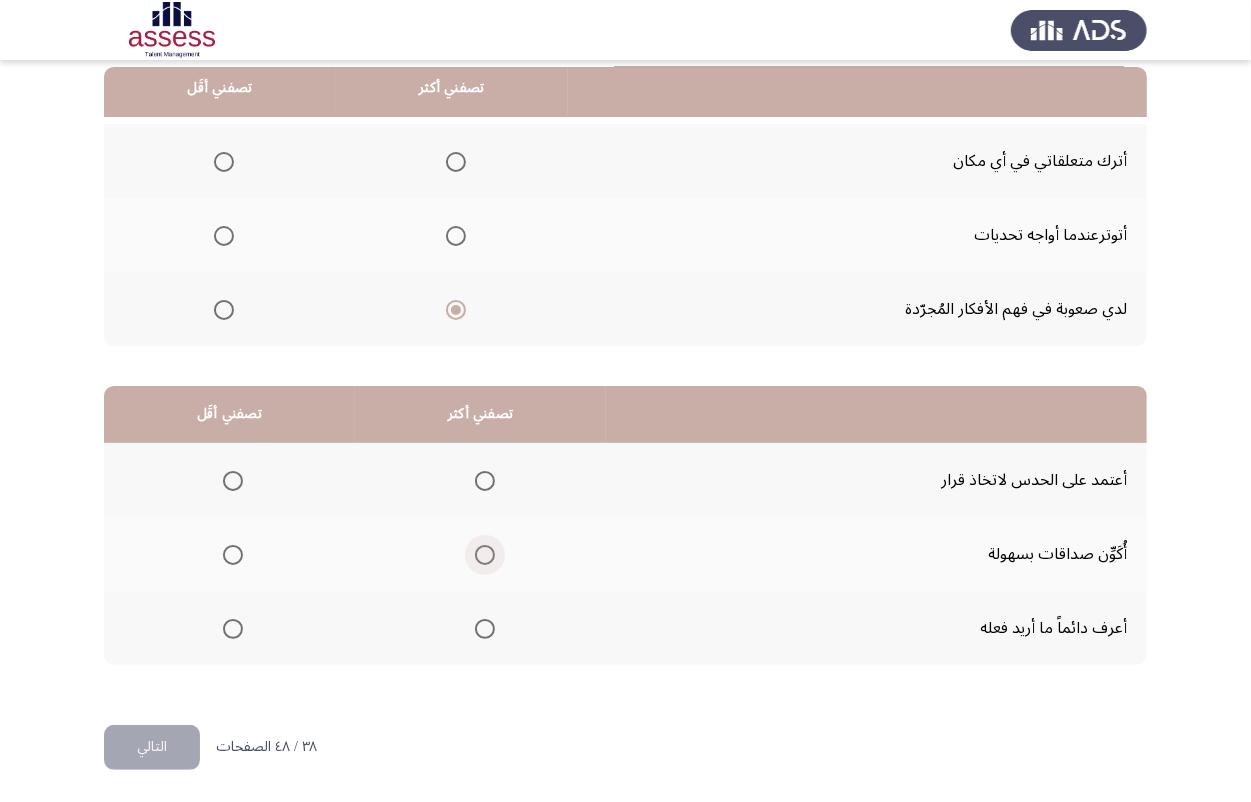 click at bounding box center [485, 555] 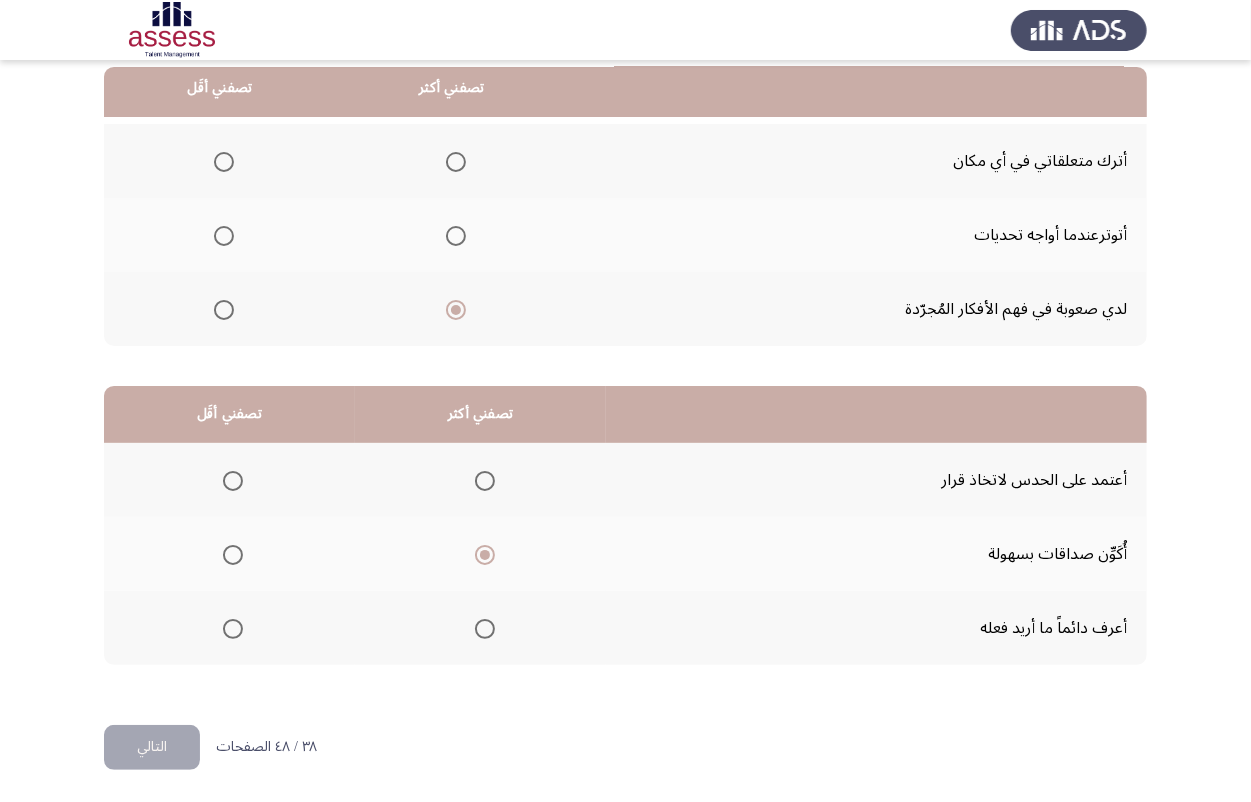 click at bounding box center [233, 481] 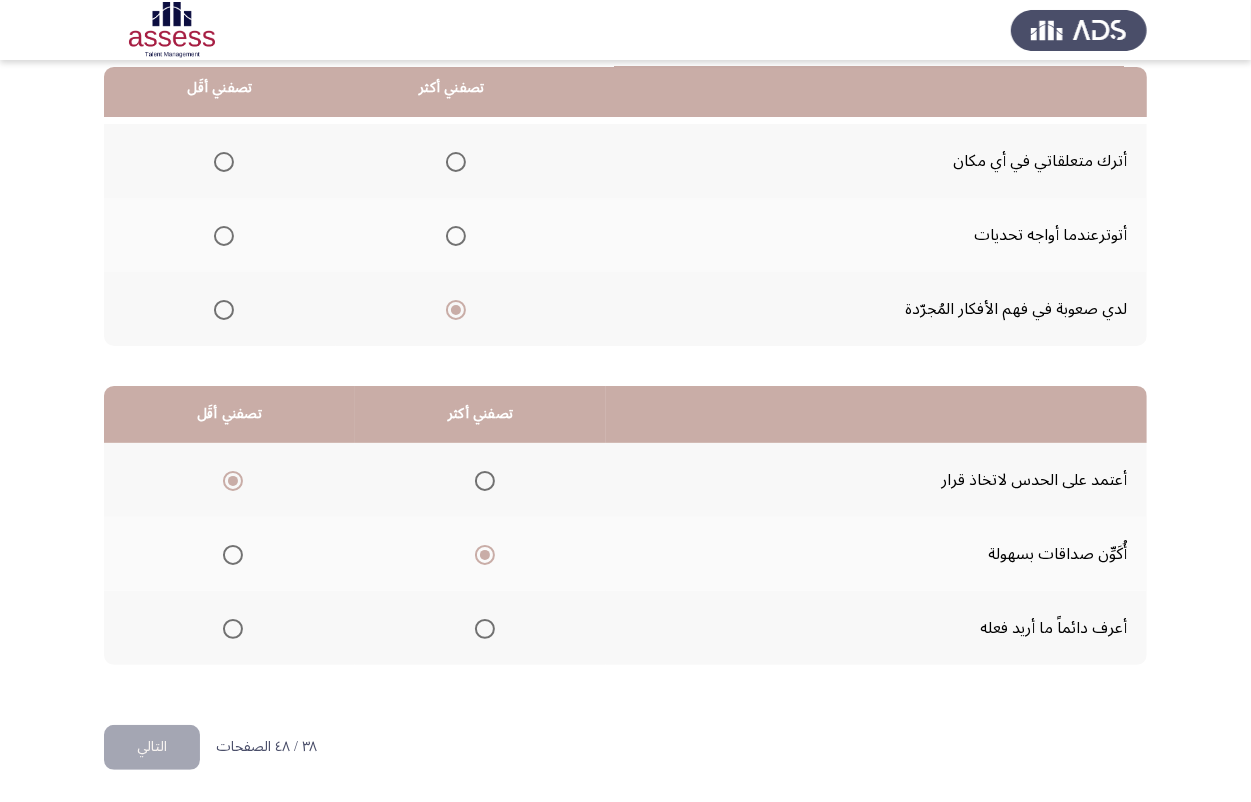 click on "التالي" 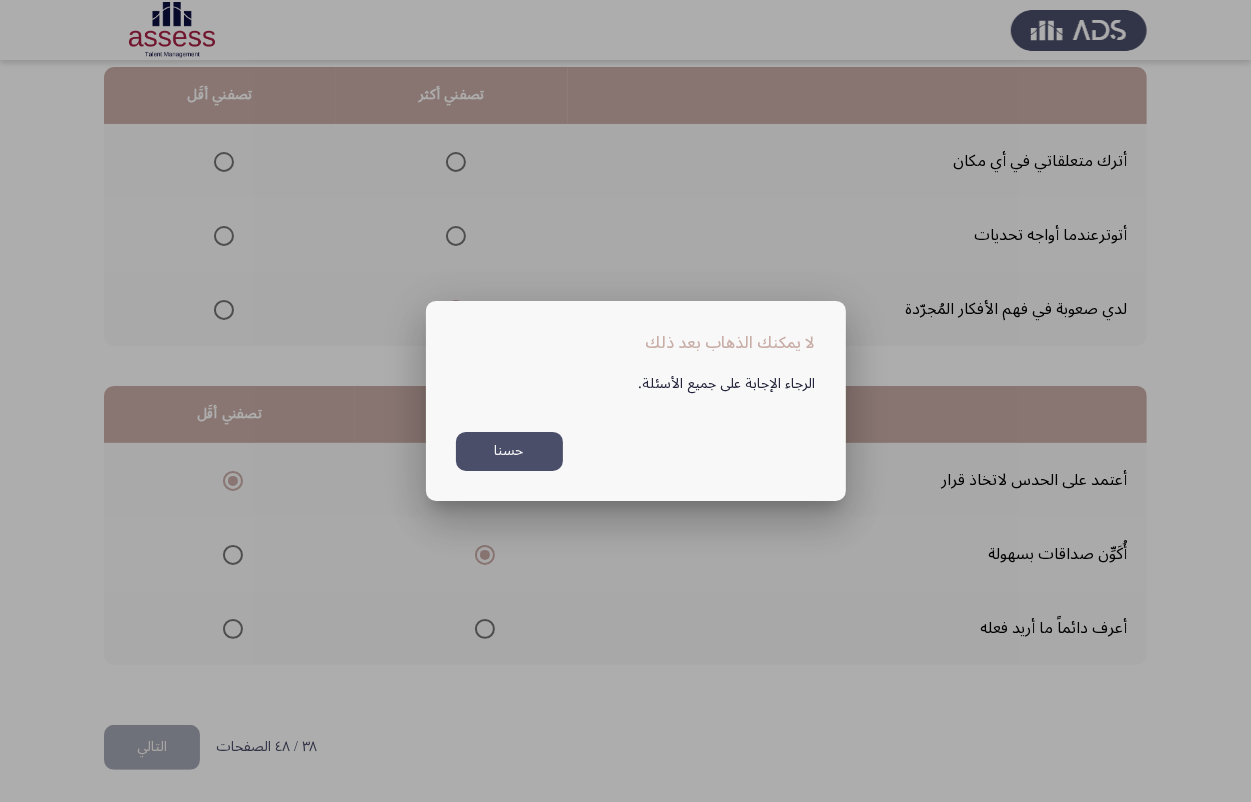 scroll, scrollTop: 0, scrollLeft: 0, axis: both 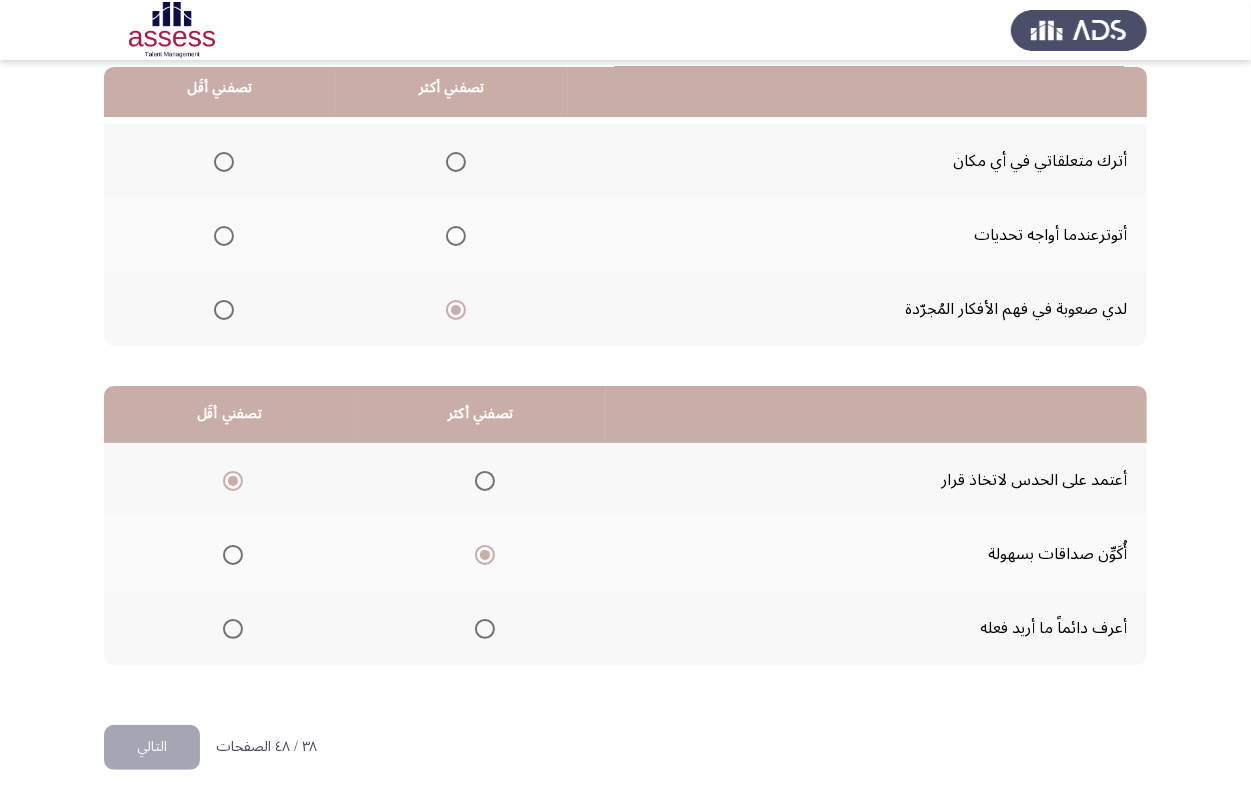 click at bounding box center [224, 162] 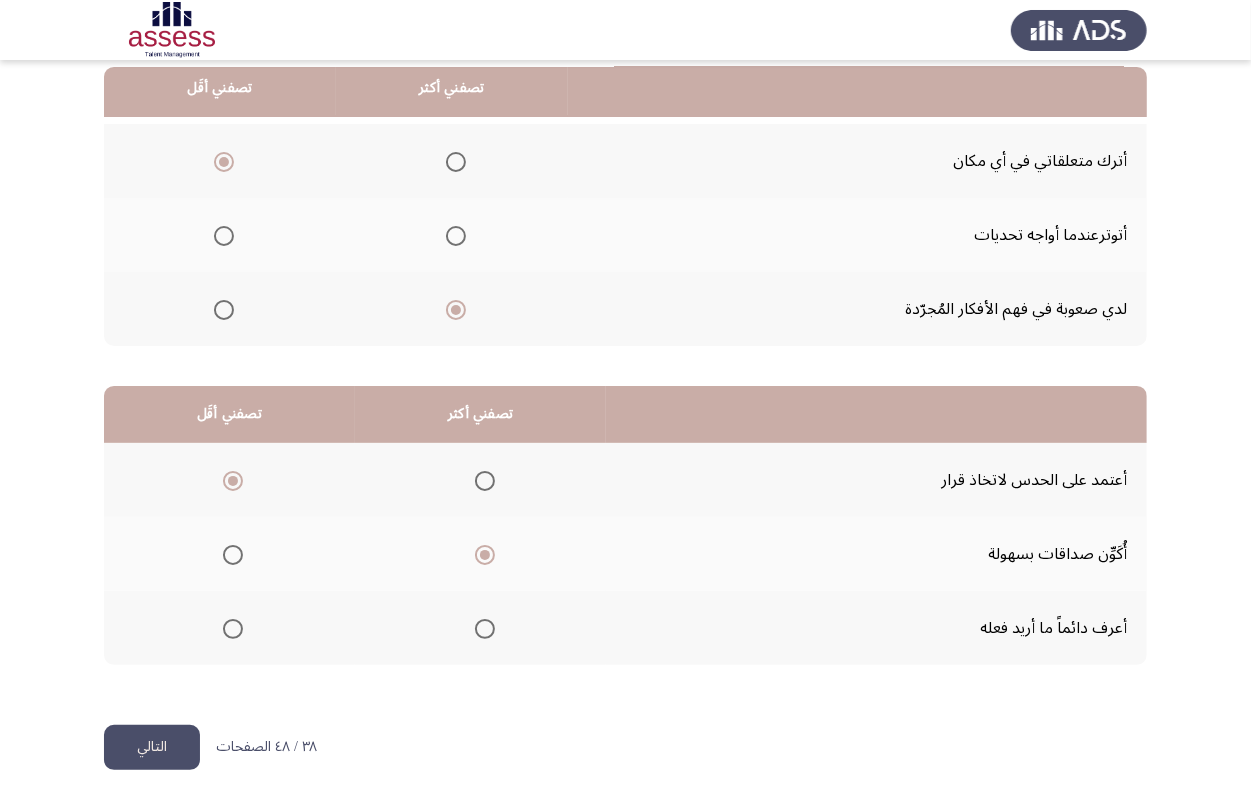 click on "التالي" 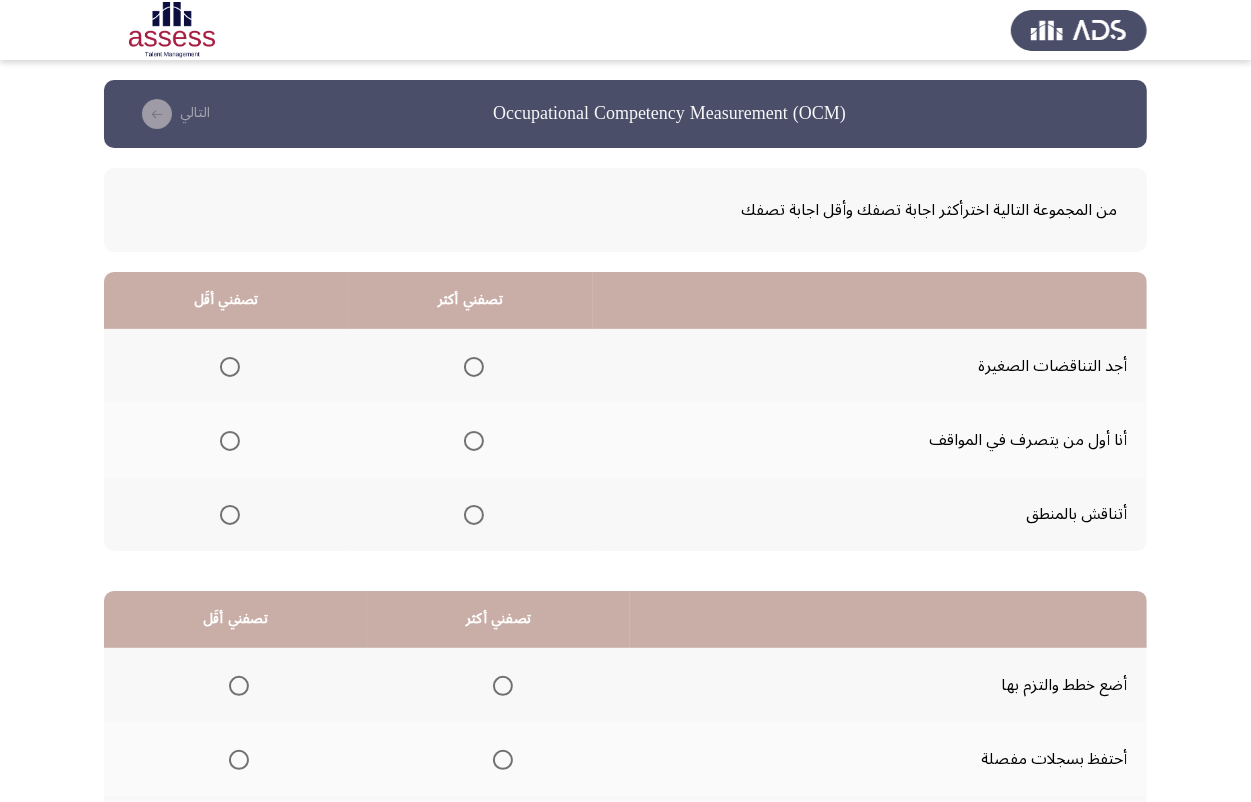 click at bounding box center (474, 515) 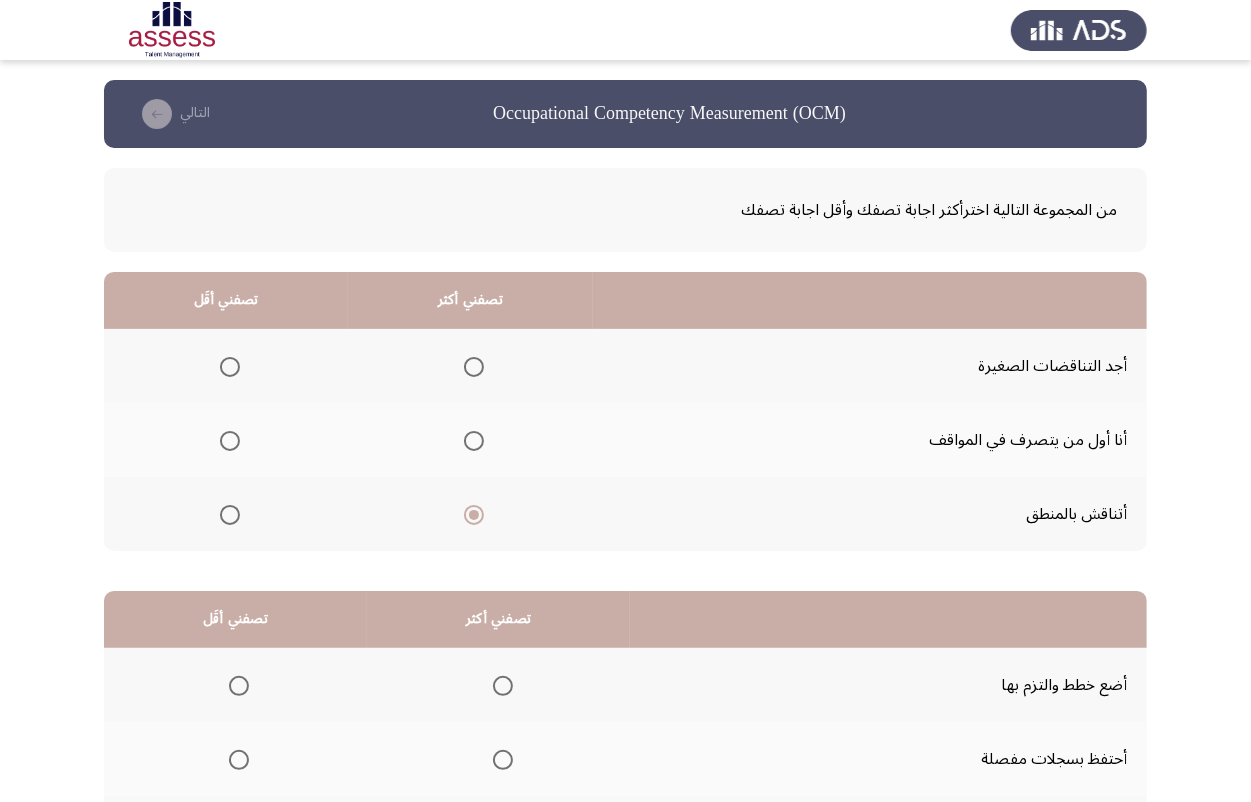 click at bounding box center [230, 367] 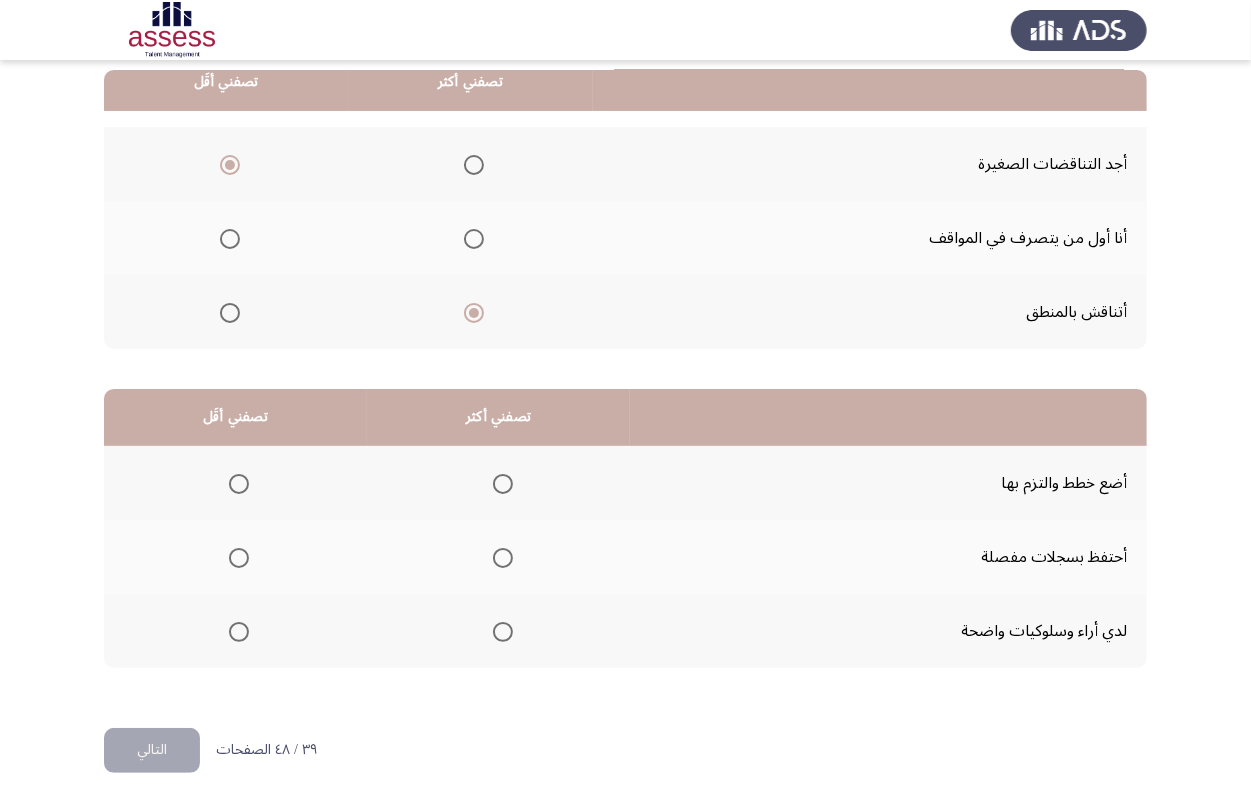 scroll, scrollTop: 205, scrollLeft: 0, axis: vertical 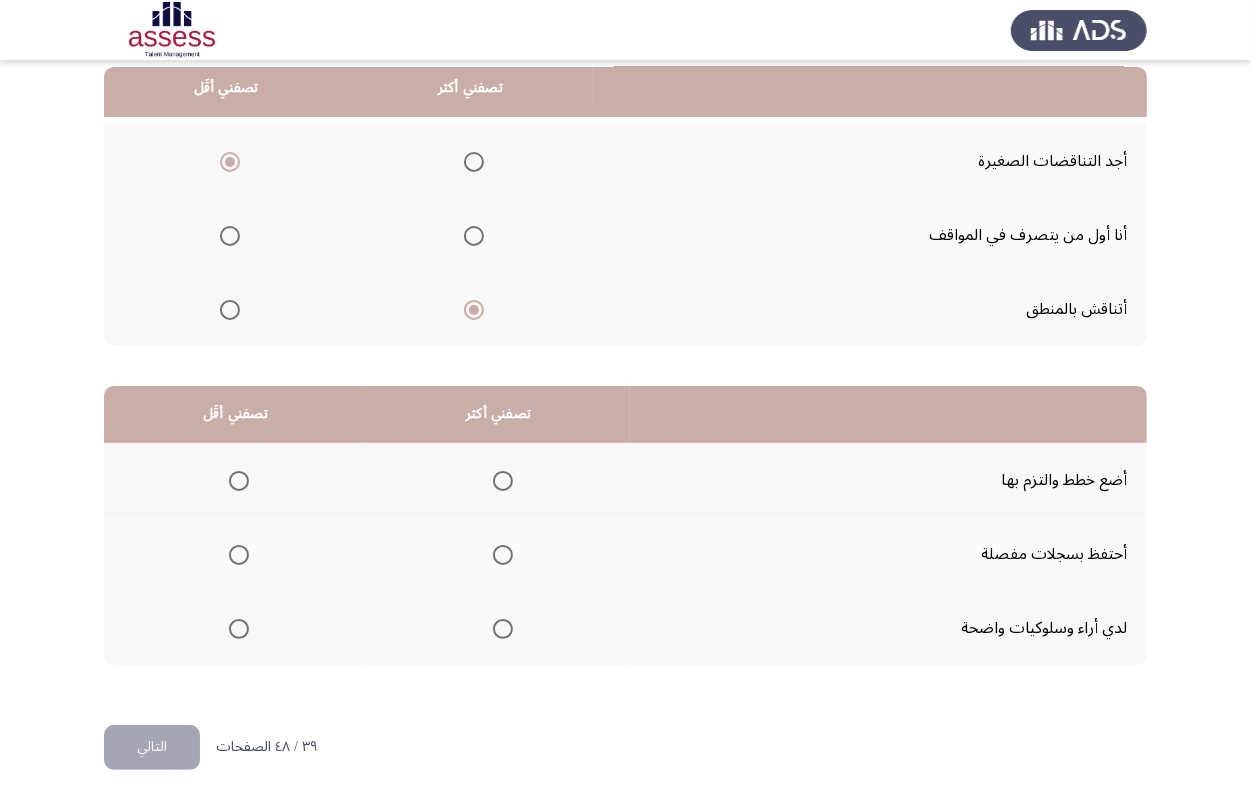 click at bounding box center (503, 481) 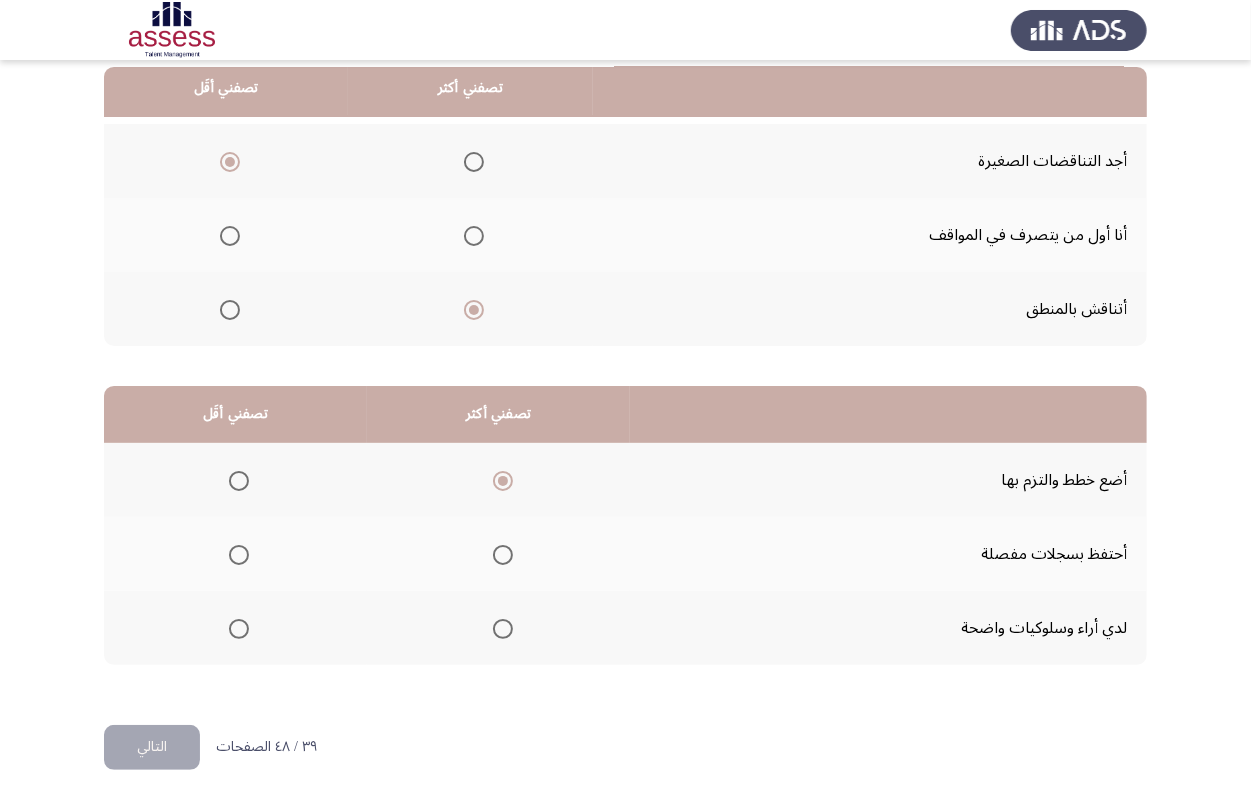 click at bounding box center [239, 629] 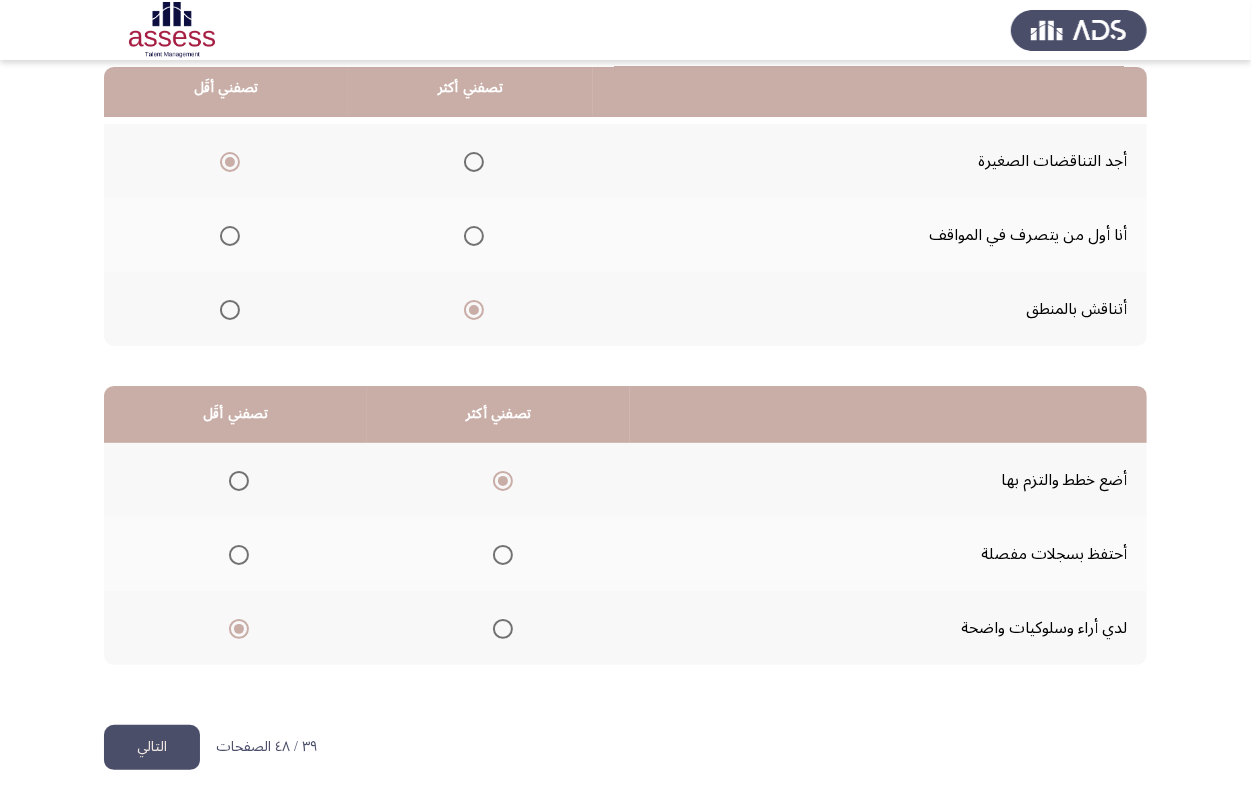 drag, startPoint x: 165, startPoint y: 745, endPoint x: 155, endPoint y: 717, distance: 29.732138 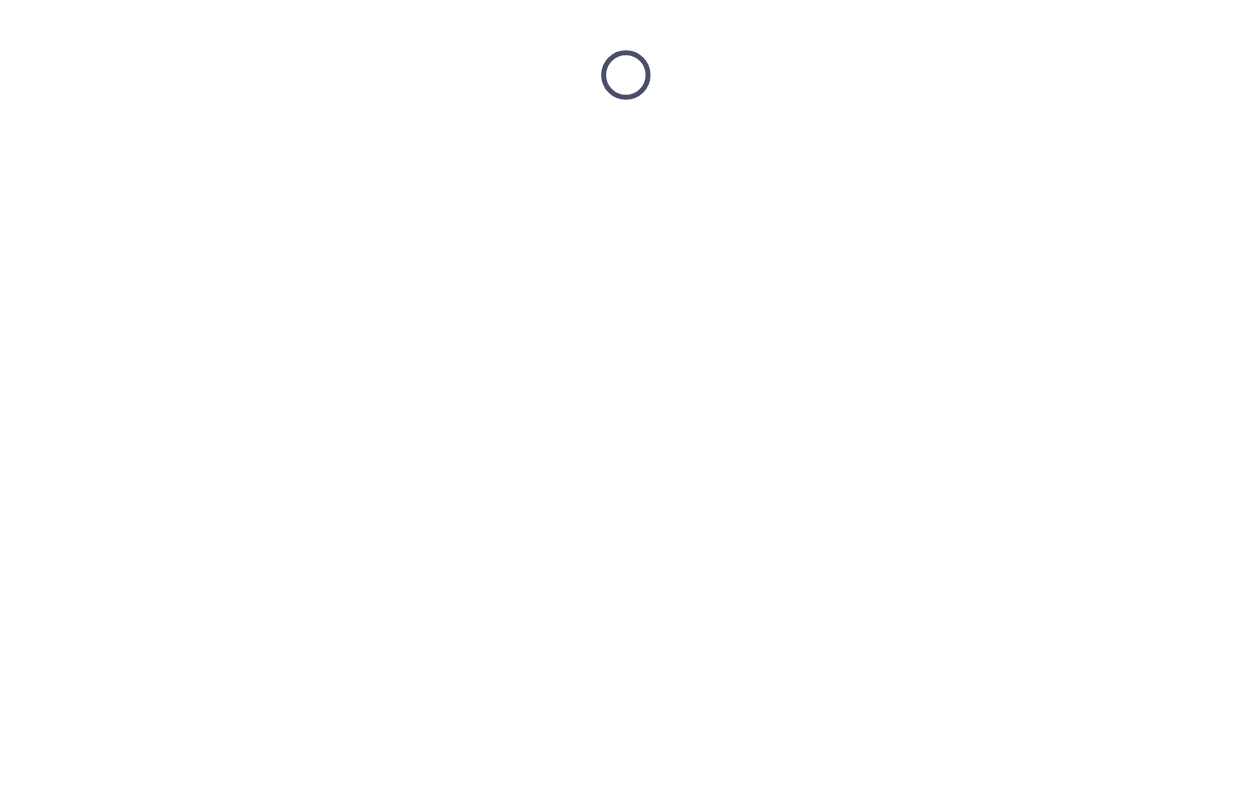 scroll, scrollTop: 0, scrollLeft: 0, axis: both 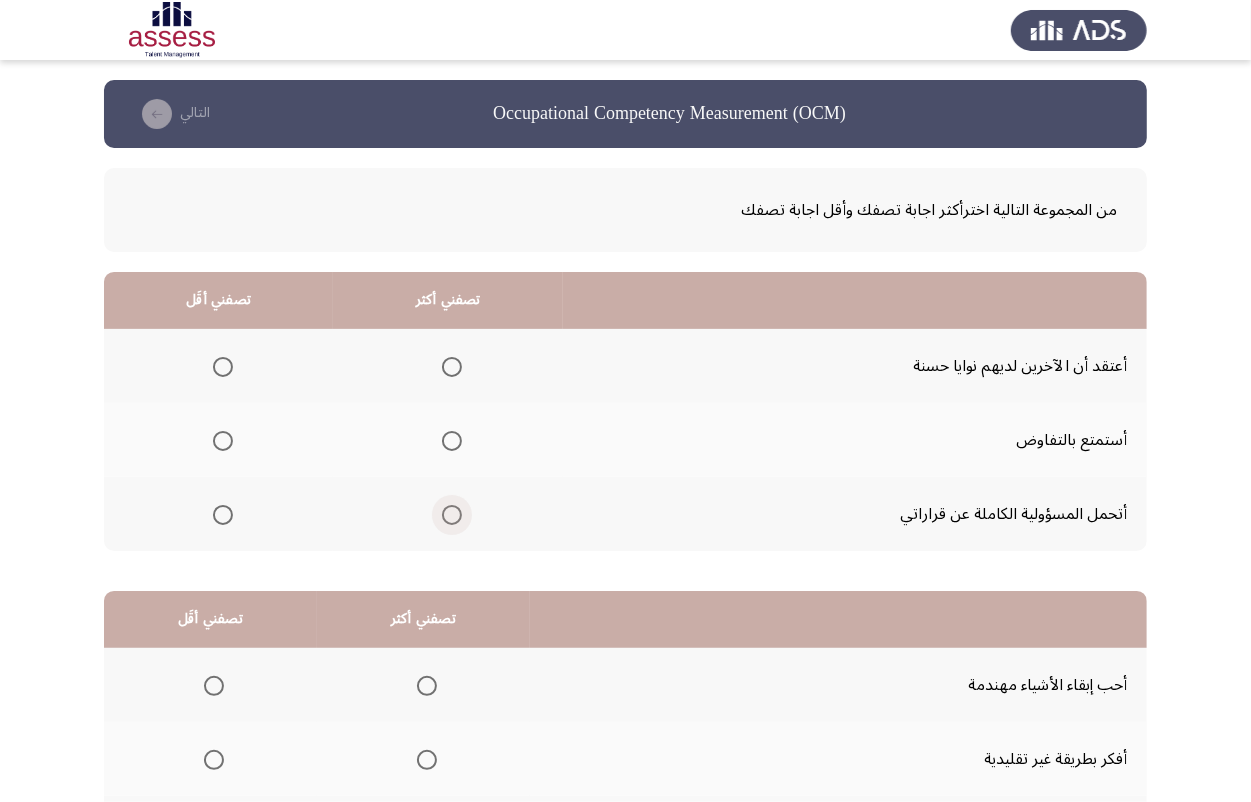click at bounding box center [452, 515] 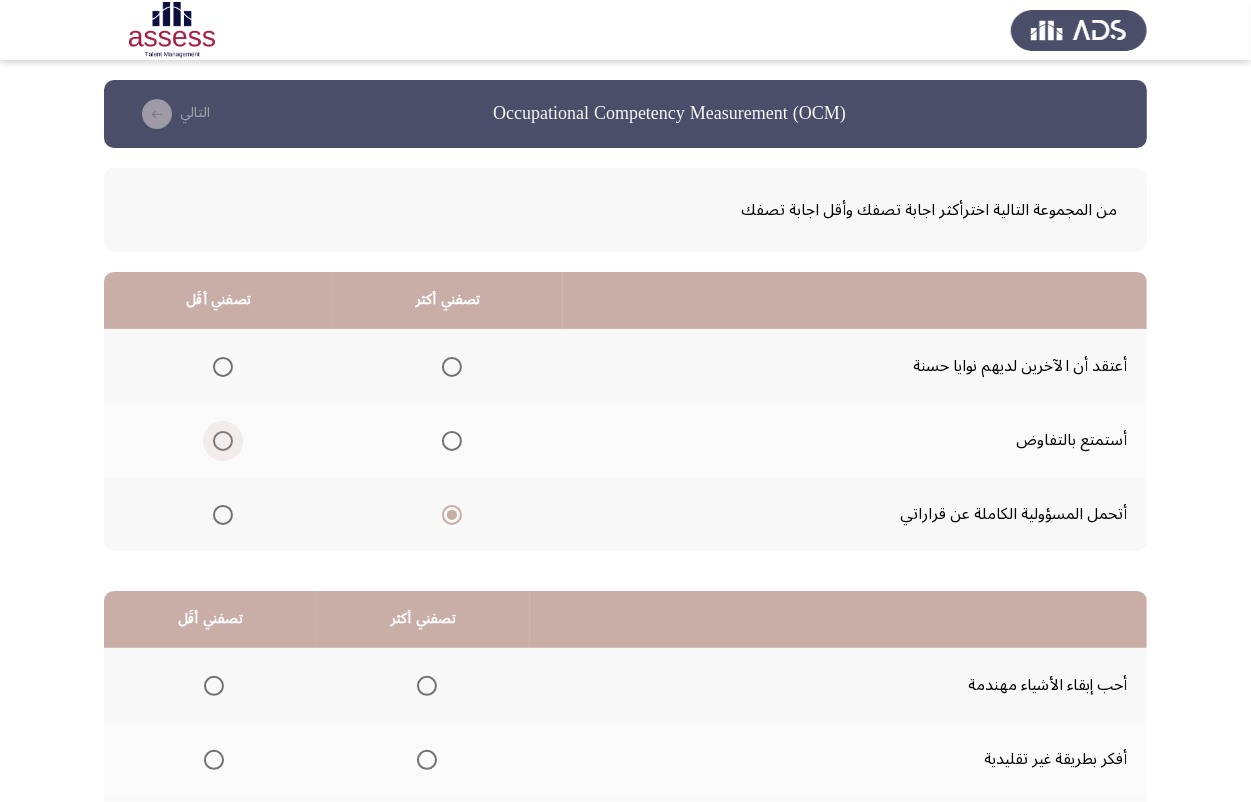 click at bounding box center (223, 441) 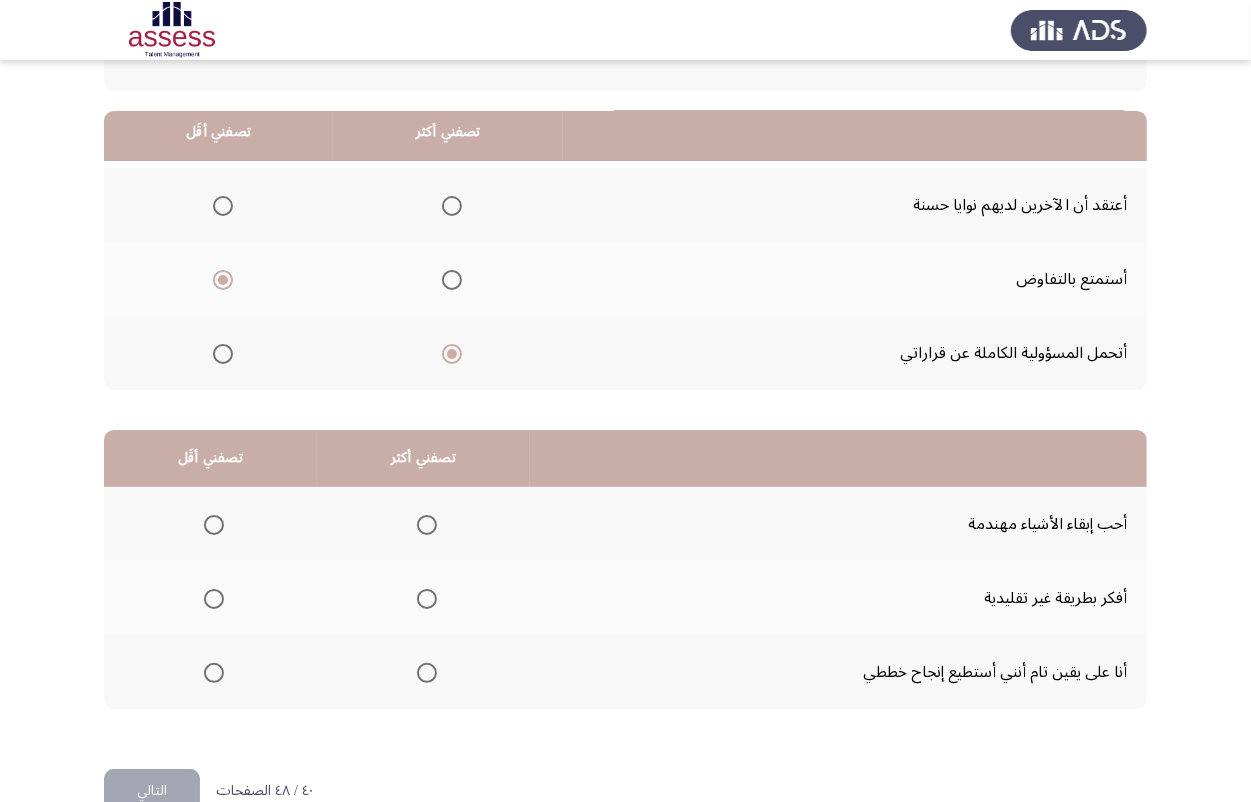 scroll, scrollTop: 205, scrollLeft: 0, axis: vertical 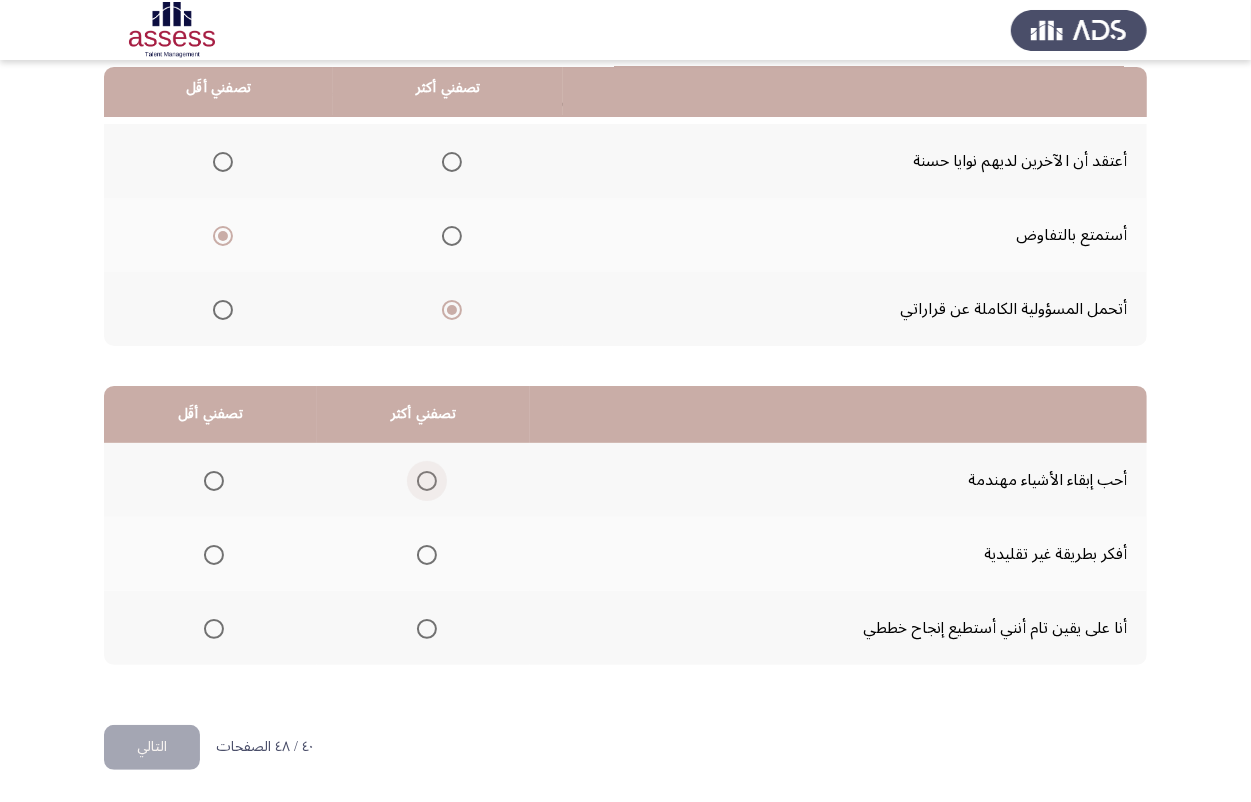 click at bounding box center (427, 481) 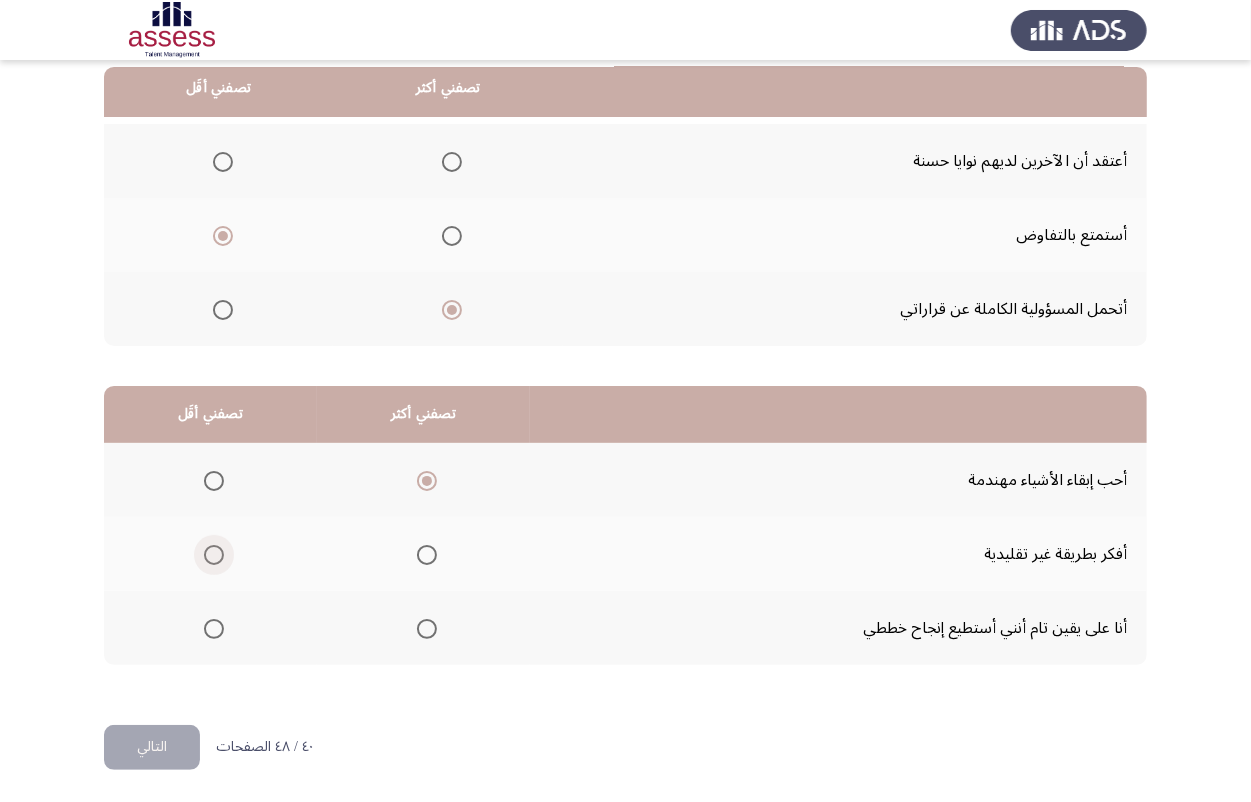 click at bounding box center (214, 555) 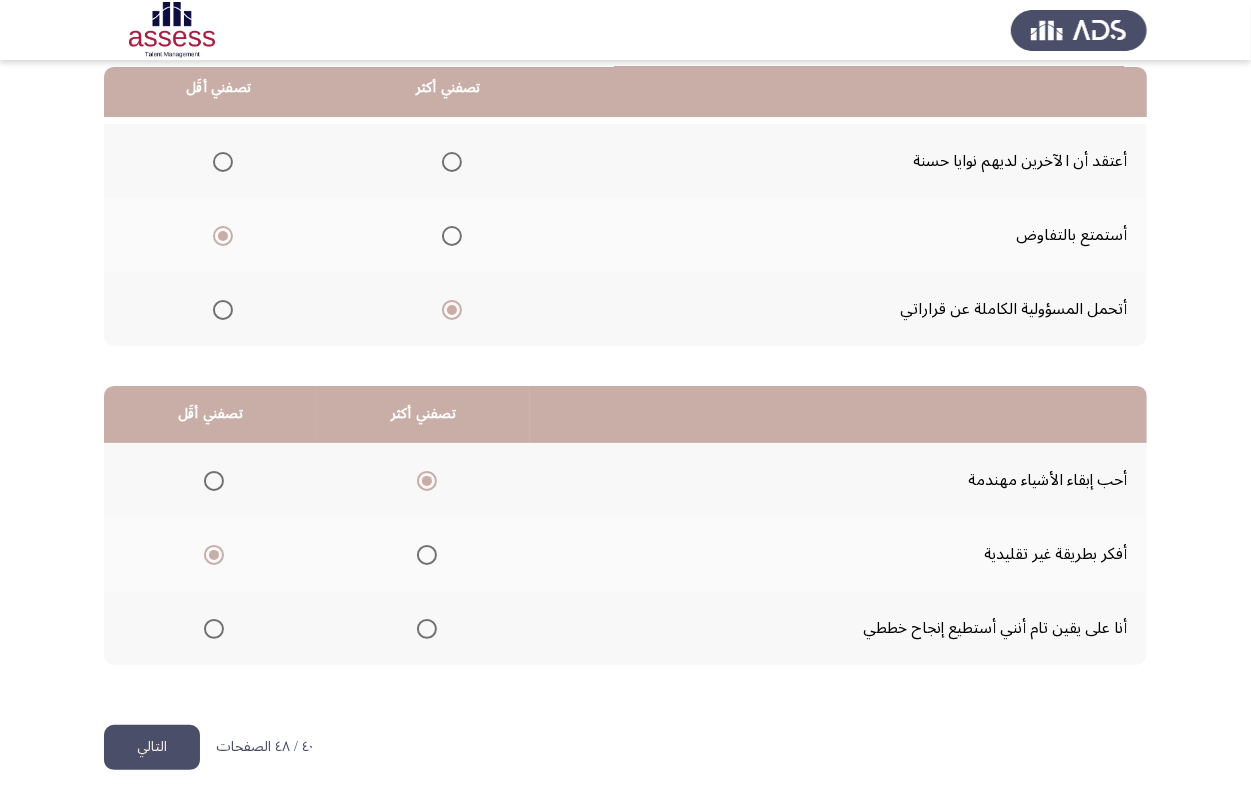 click on "التالي" 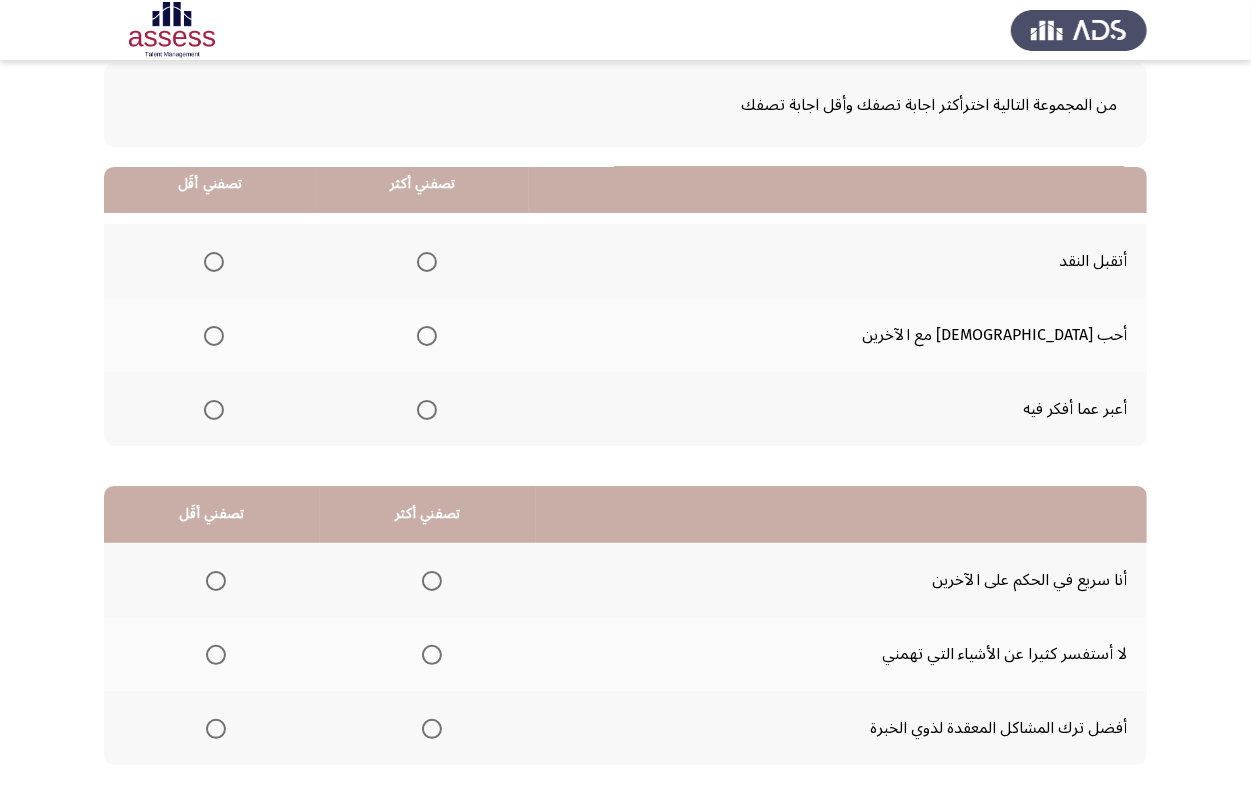 scroll, scrollTop: 205, scrollLeft: 0, axis: vertical 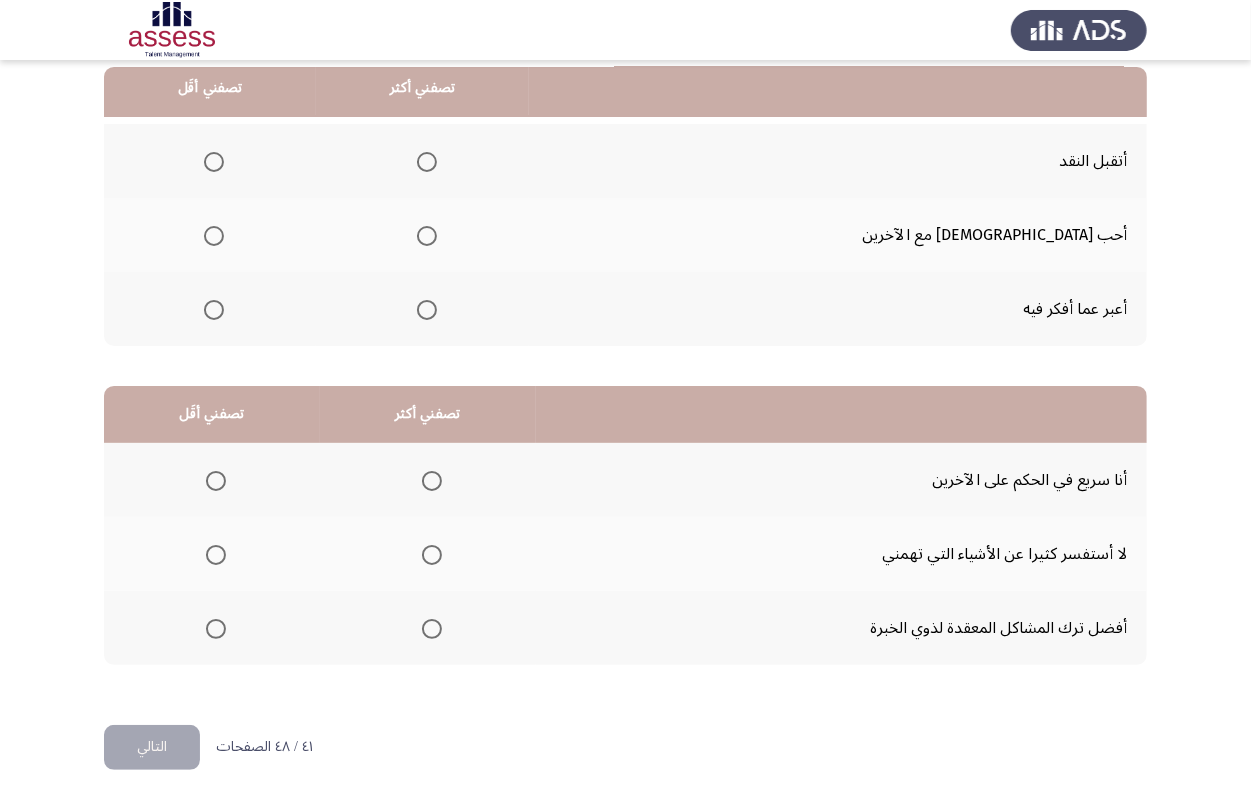 click at bounding box center [427, 236] 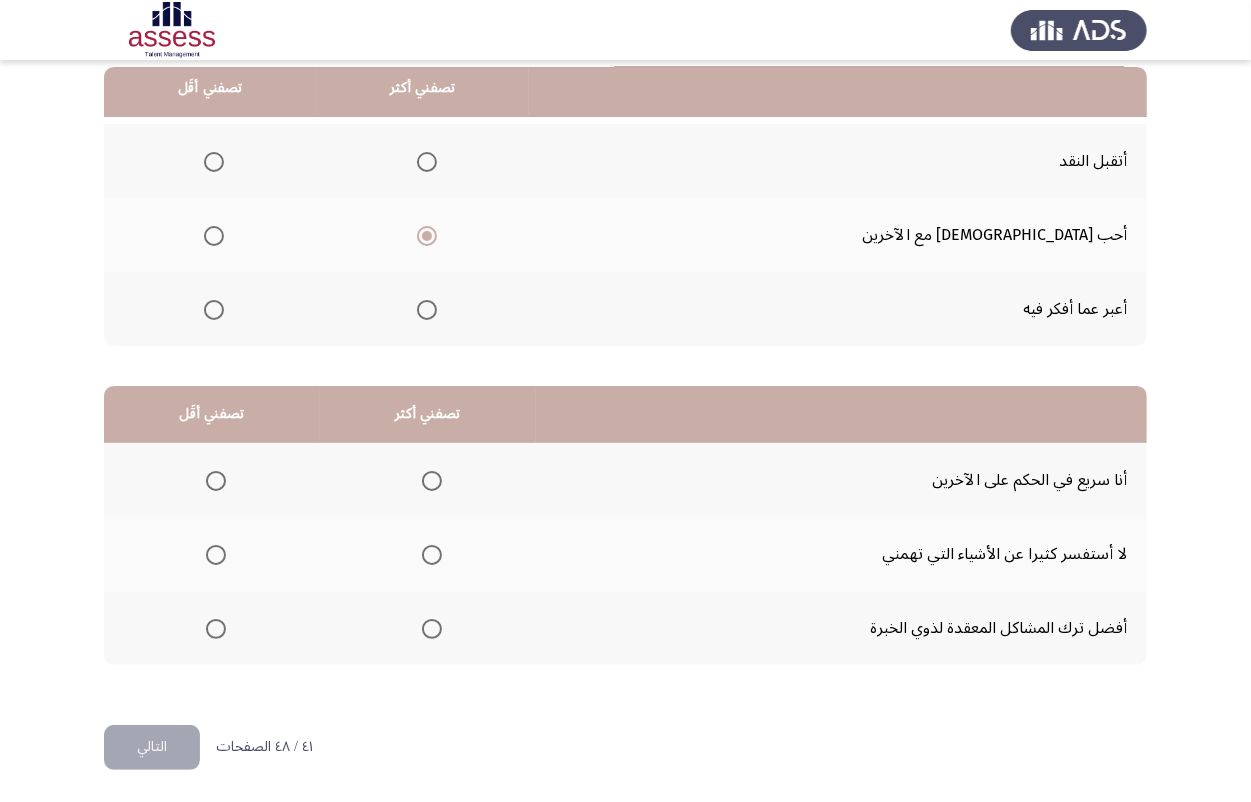 click at bounding box center (214, 310) 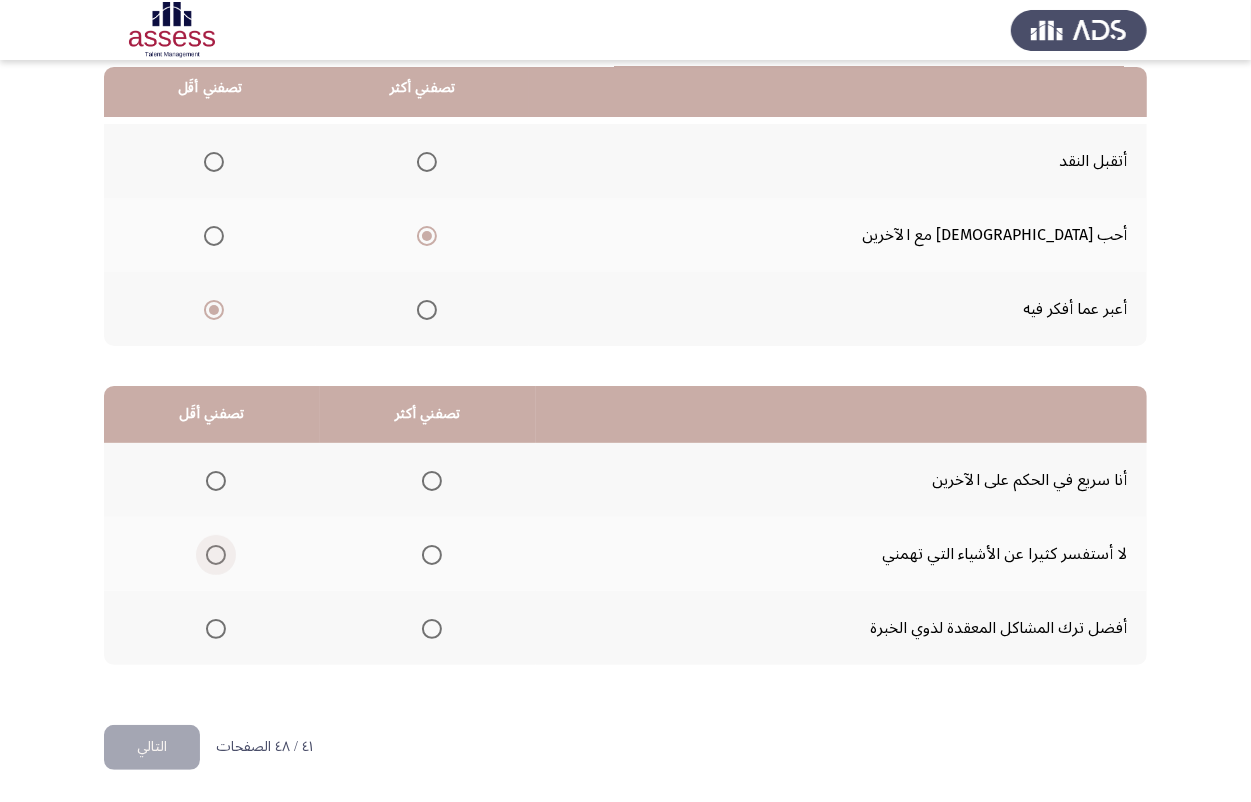 click at bounding box center [216, 555] 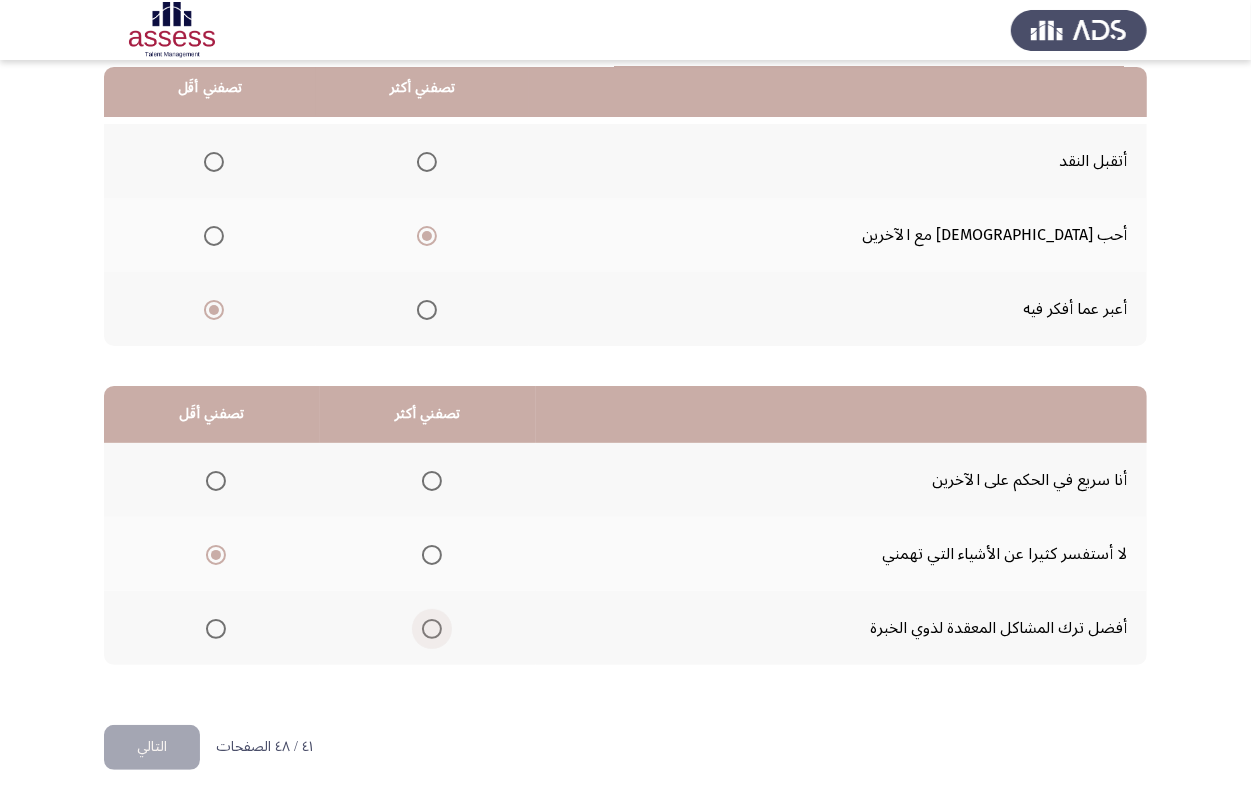 click at bounding box center [432, 629] 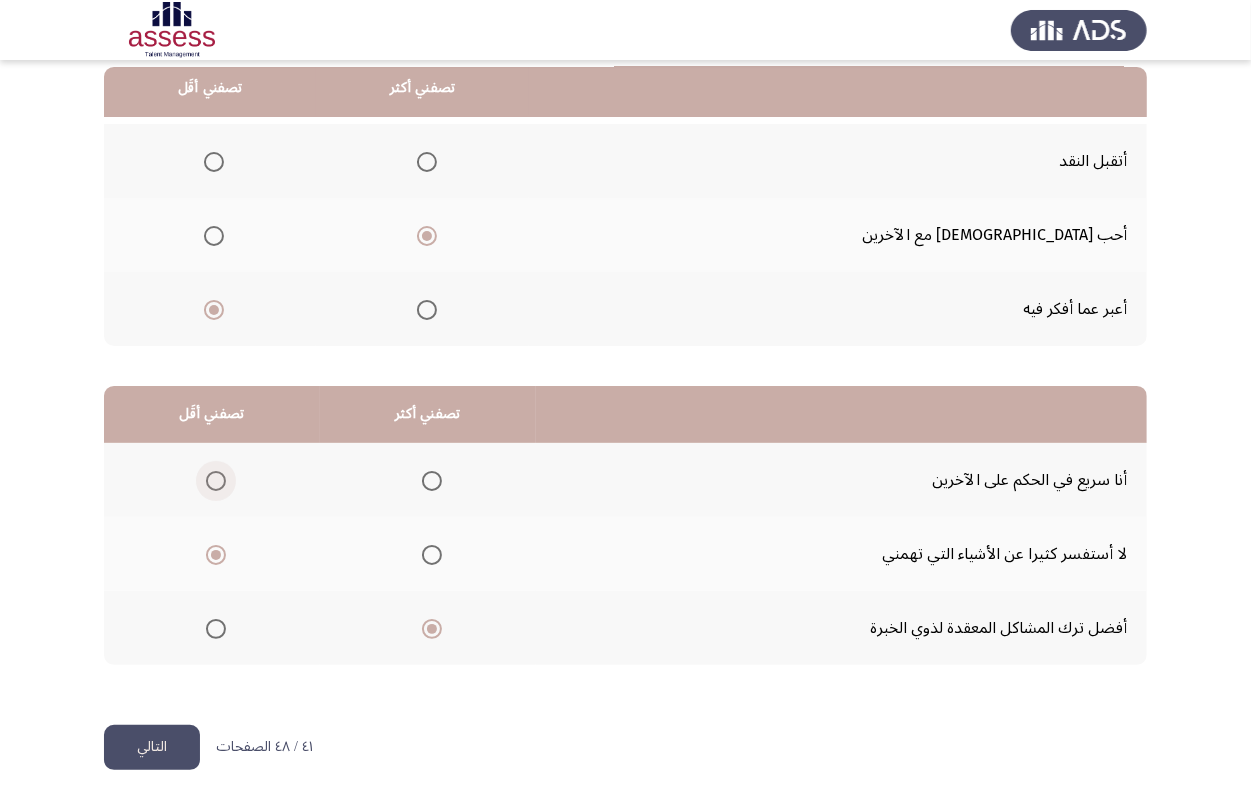 click at bounding box center [216, 481] 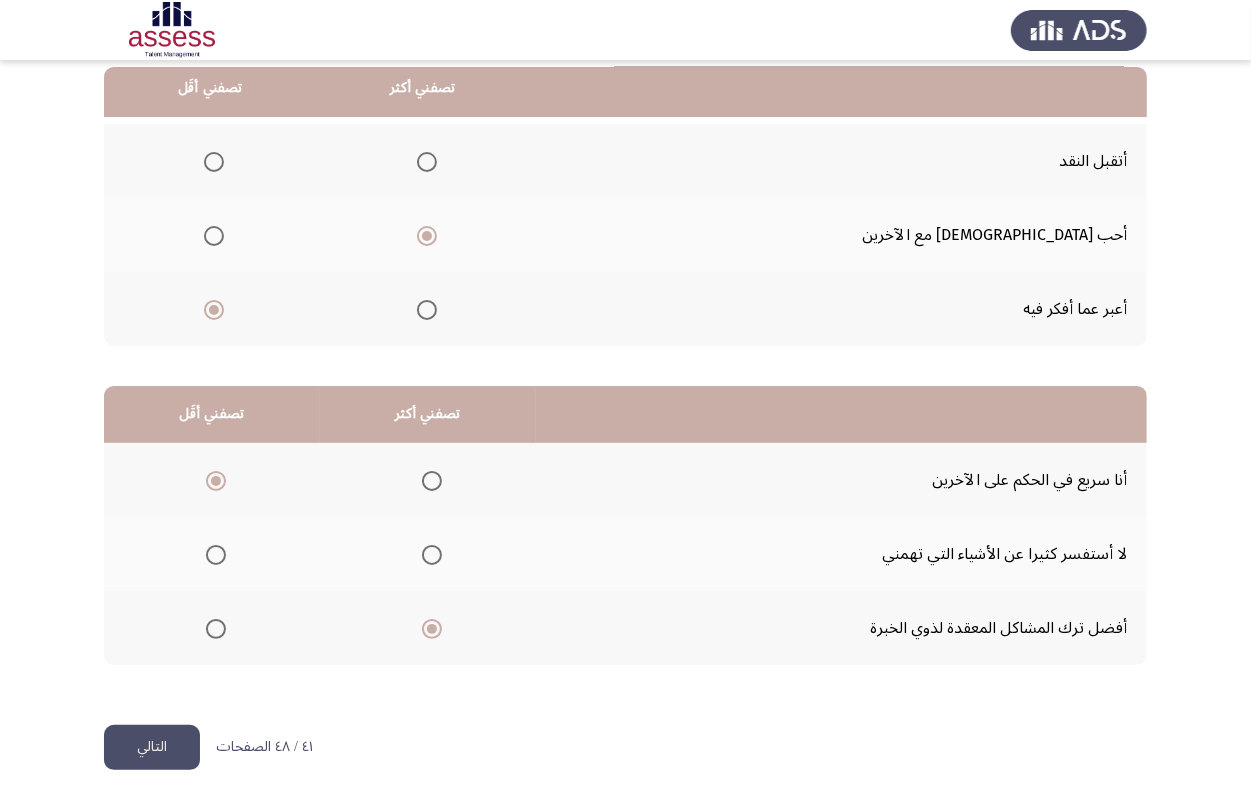 click on "التالي" 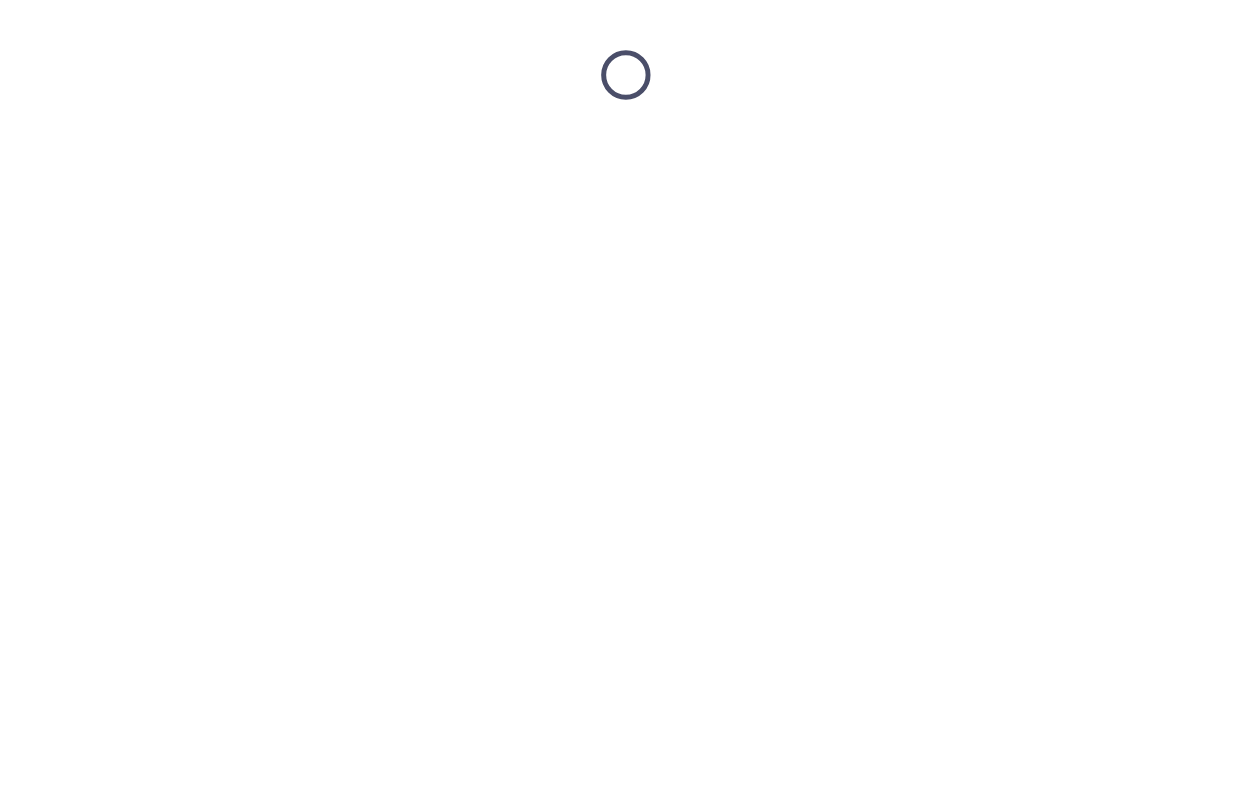 scroll, scrollTop: 0, scrollLeft: 0, axis: both 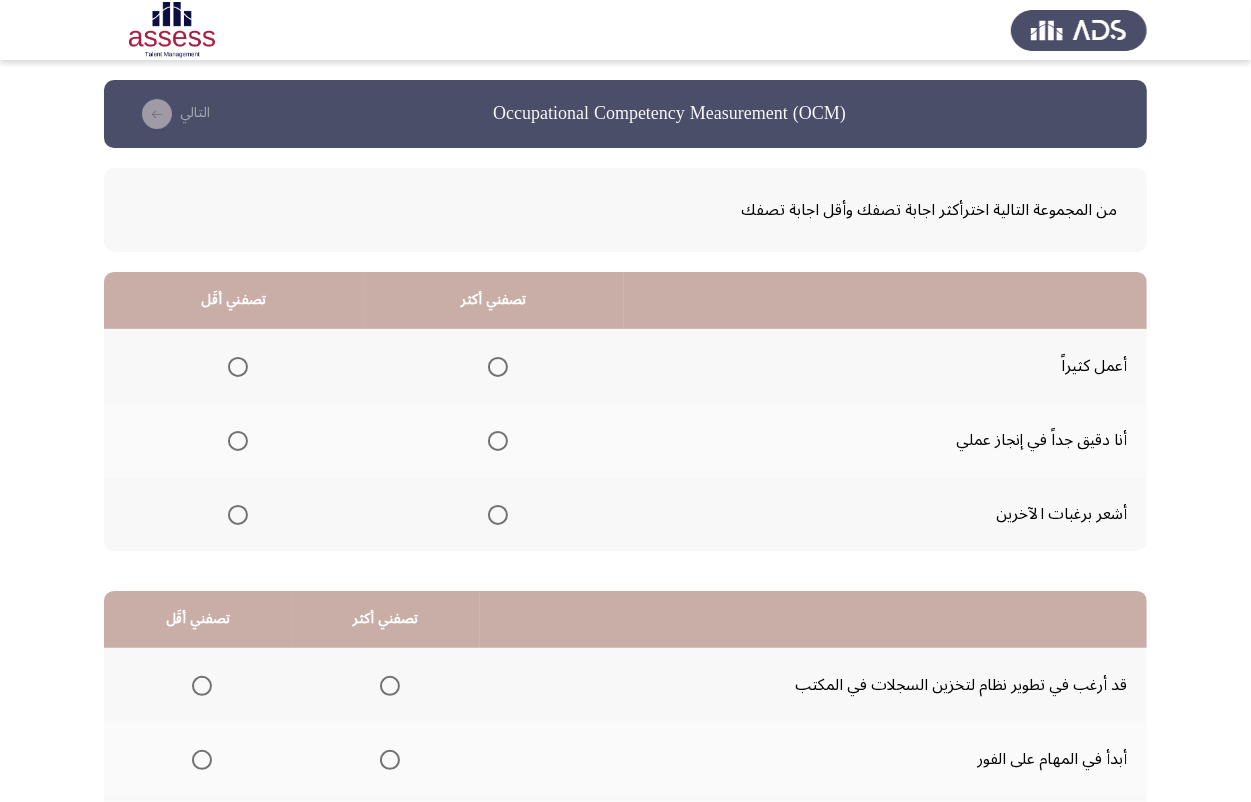 click at bounding box center (498, 441) 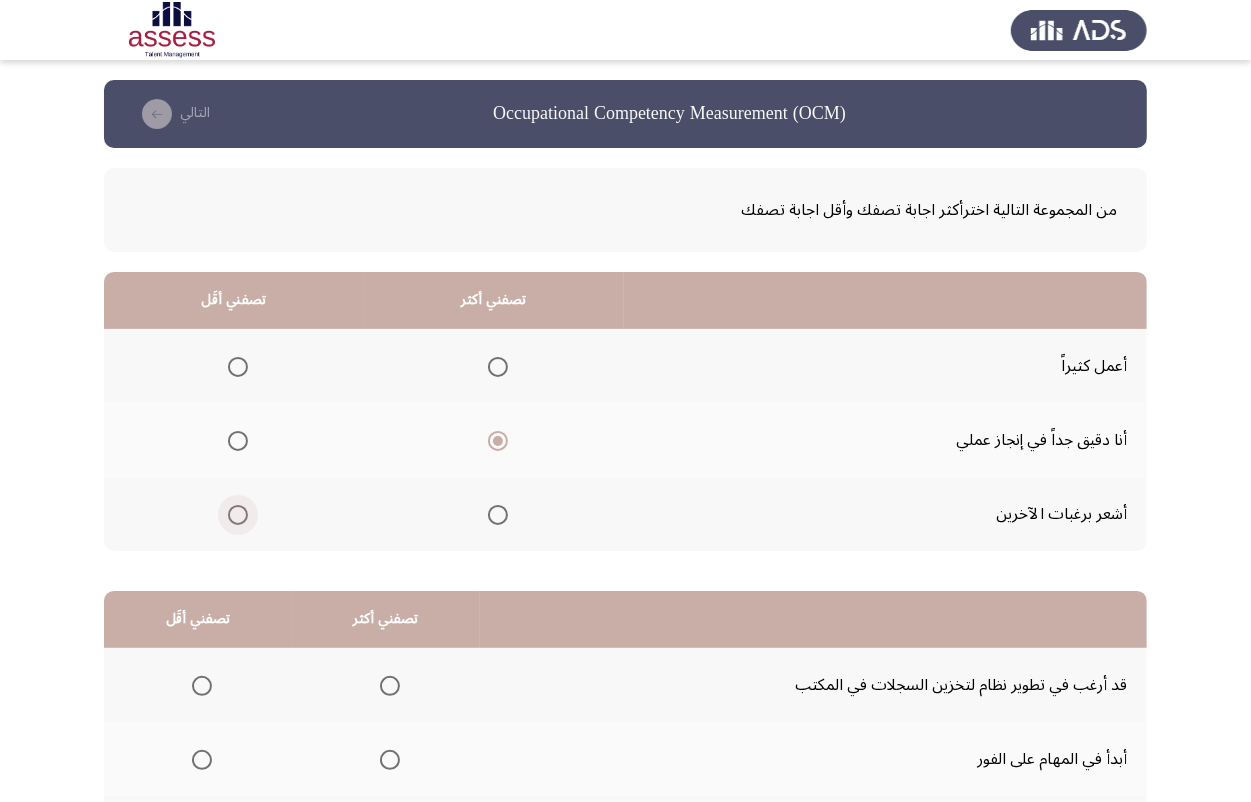 click at bounding box center [238, 515] 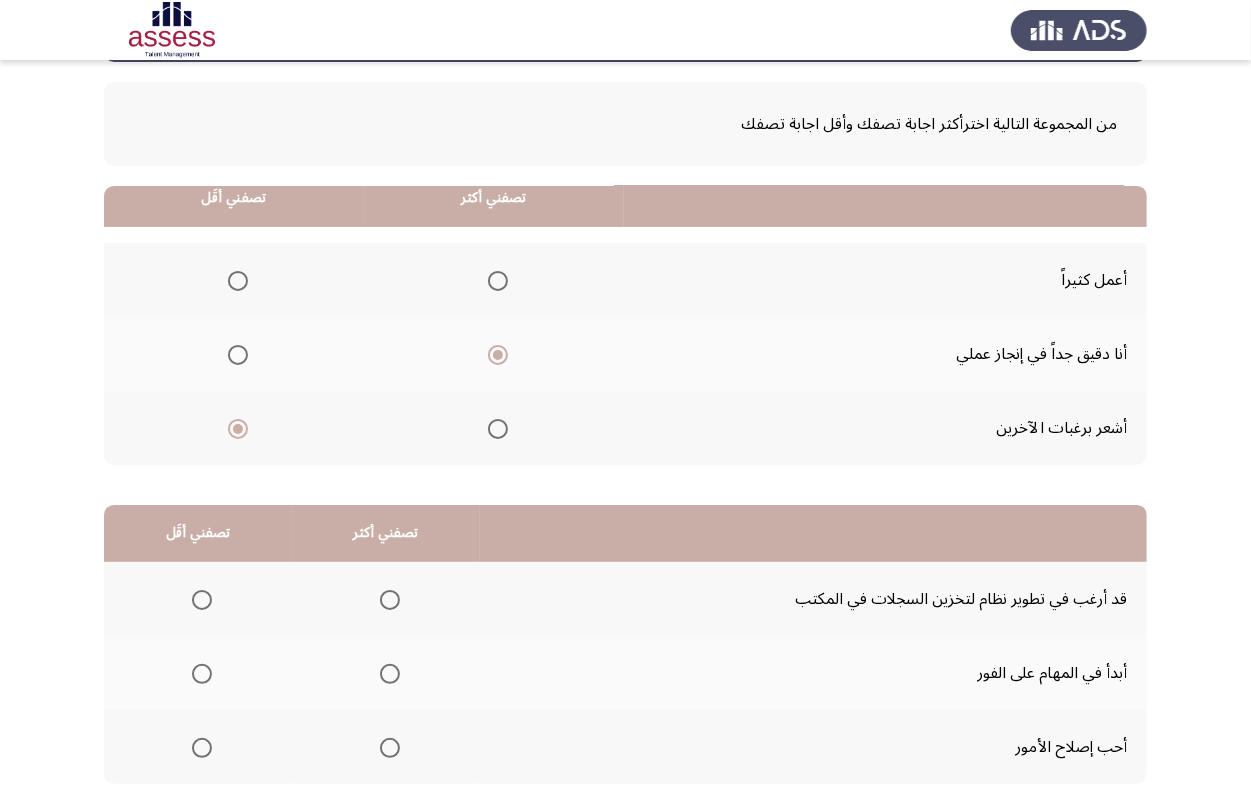 scroll, scrollTop: 205, scrollLeft: 0, axis: vertical 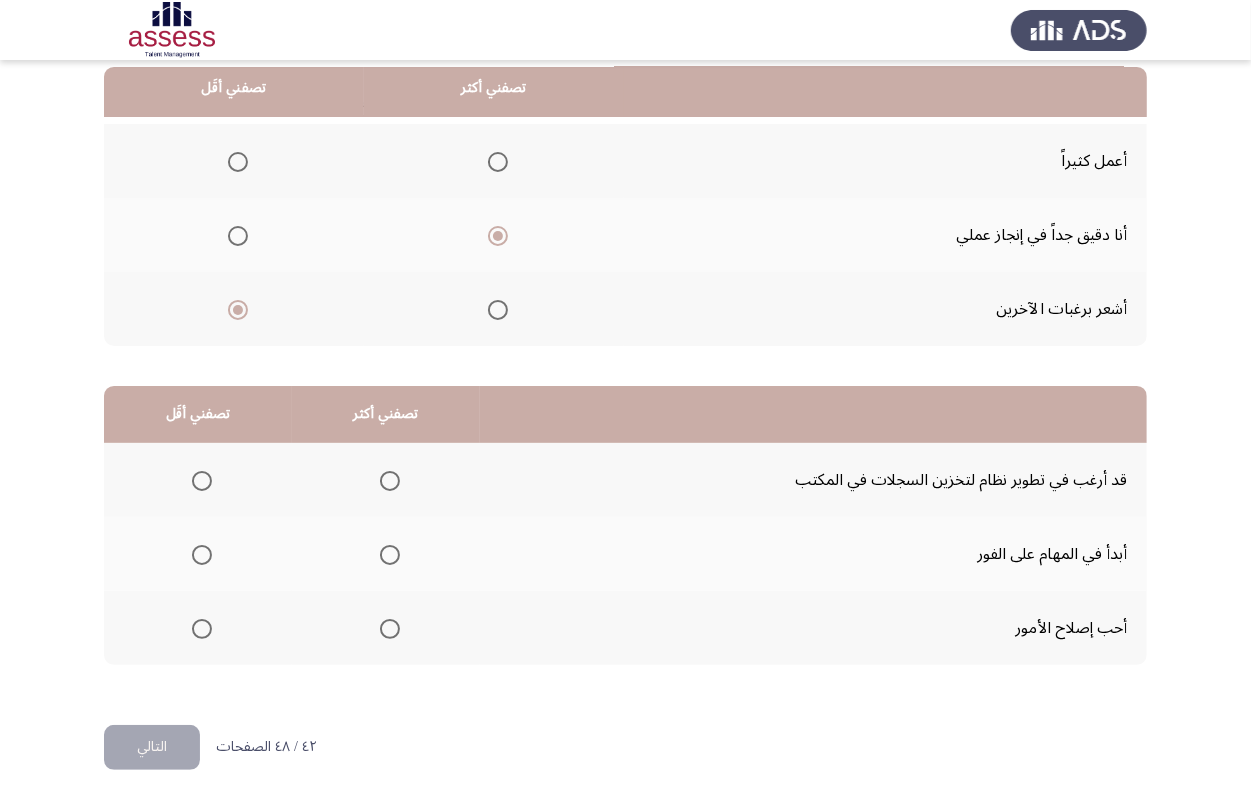 click at bounding box center [390, 555] 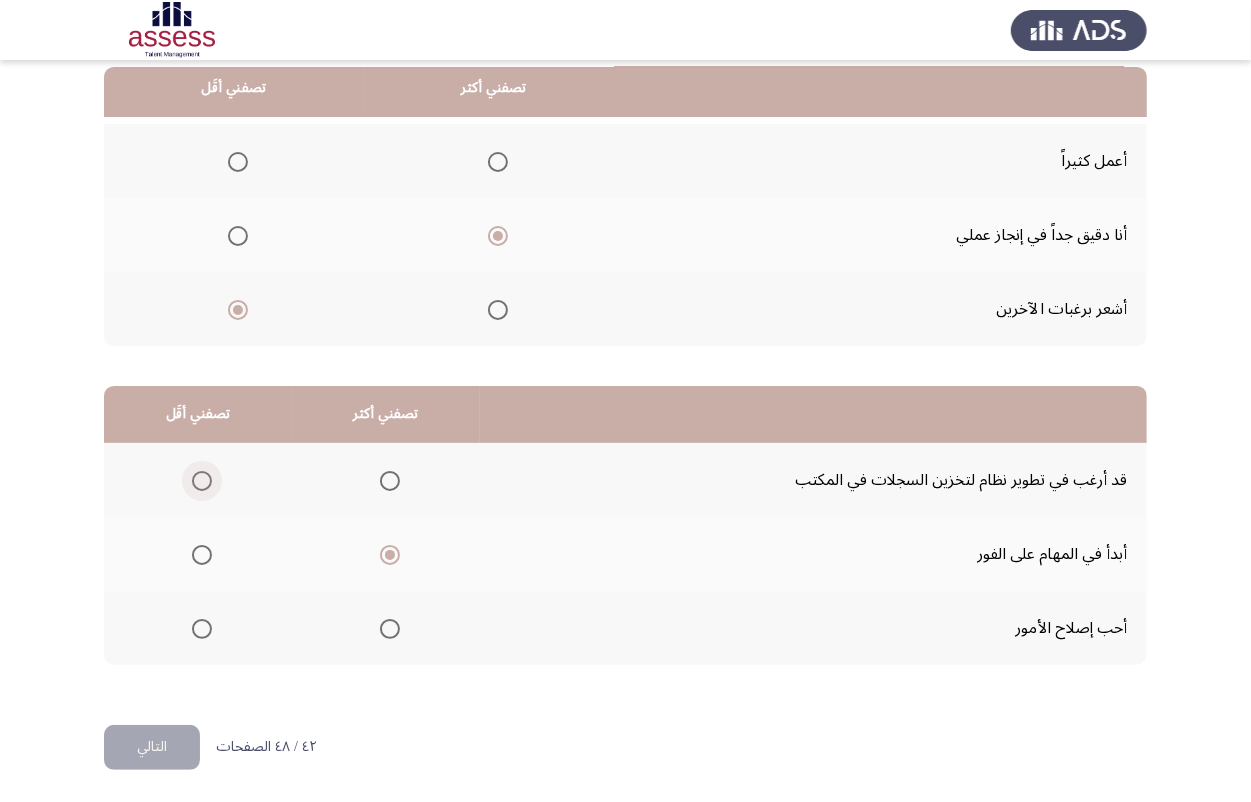 click at bounding box center [202, 481] 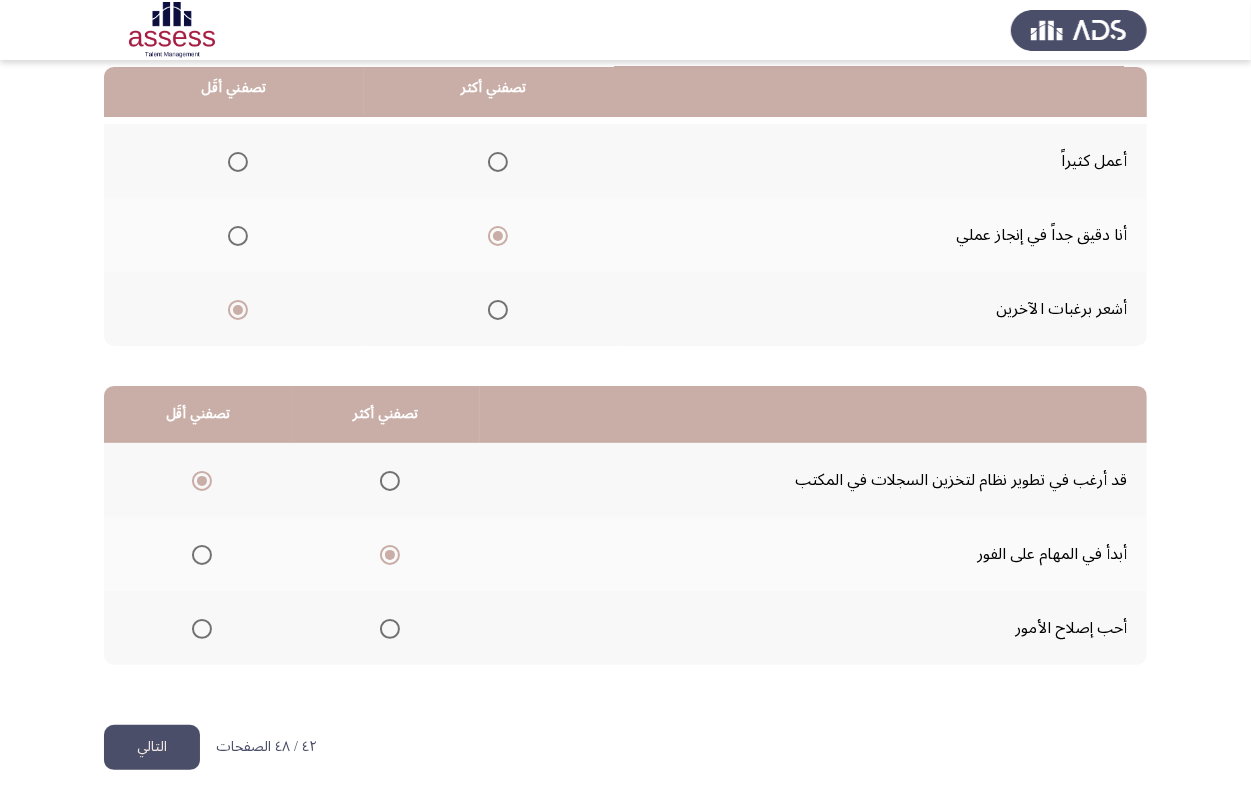 click on "التالي" 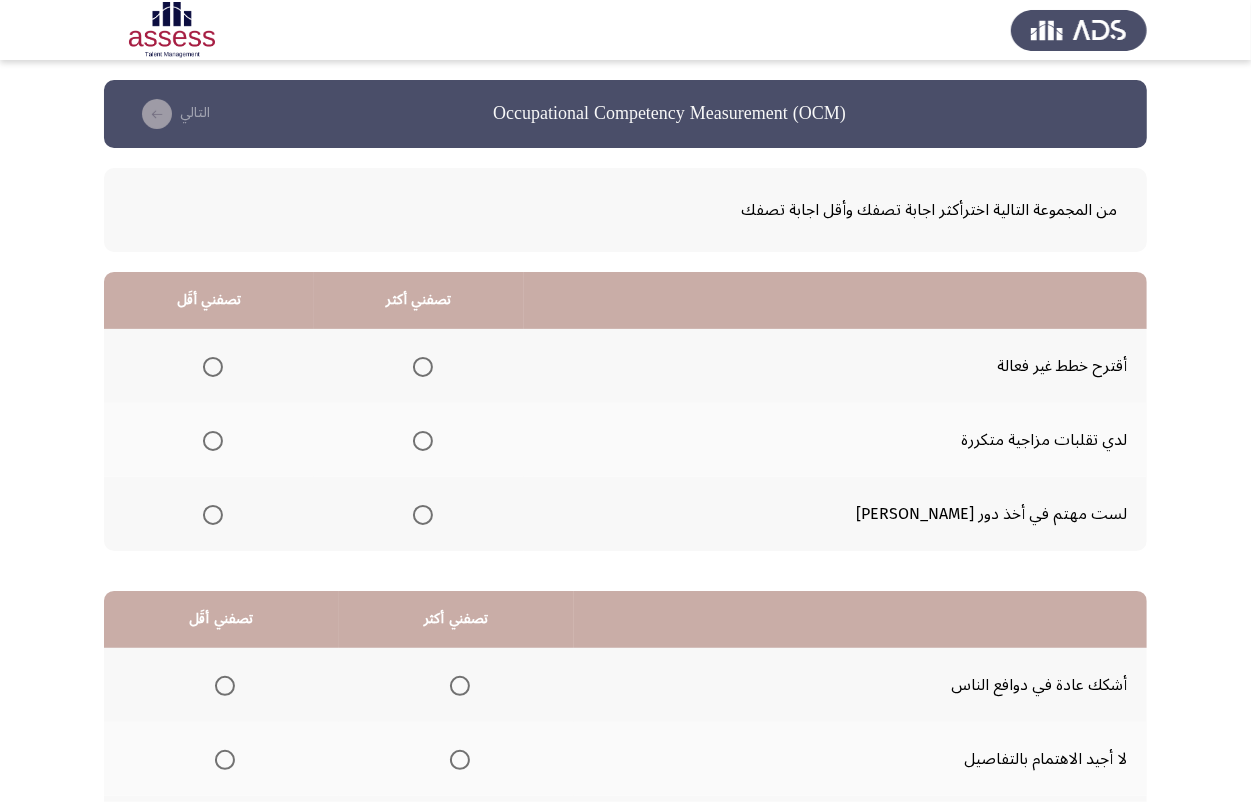 click at bounding box center (213, 441) 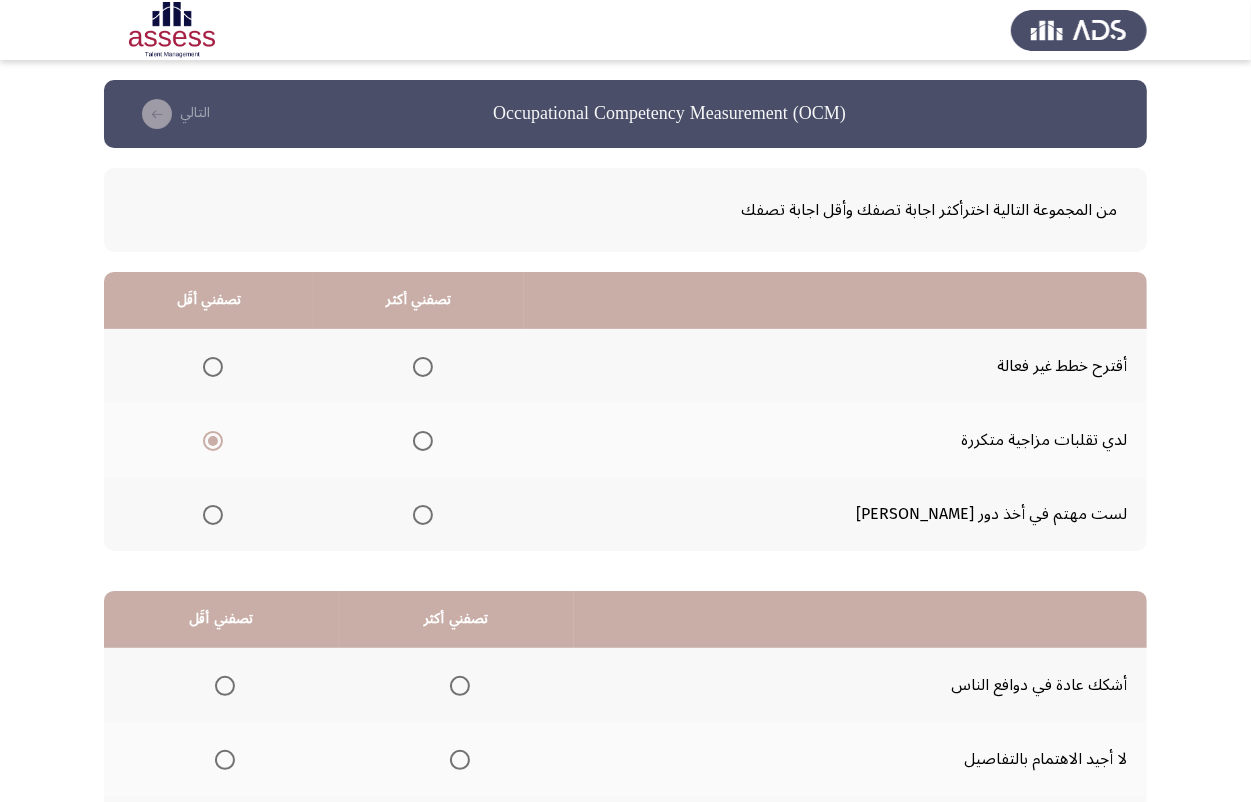 click at bounding box center (423, 515) 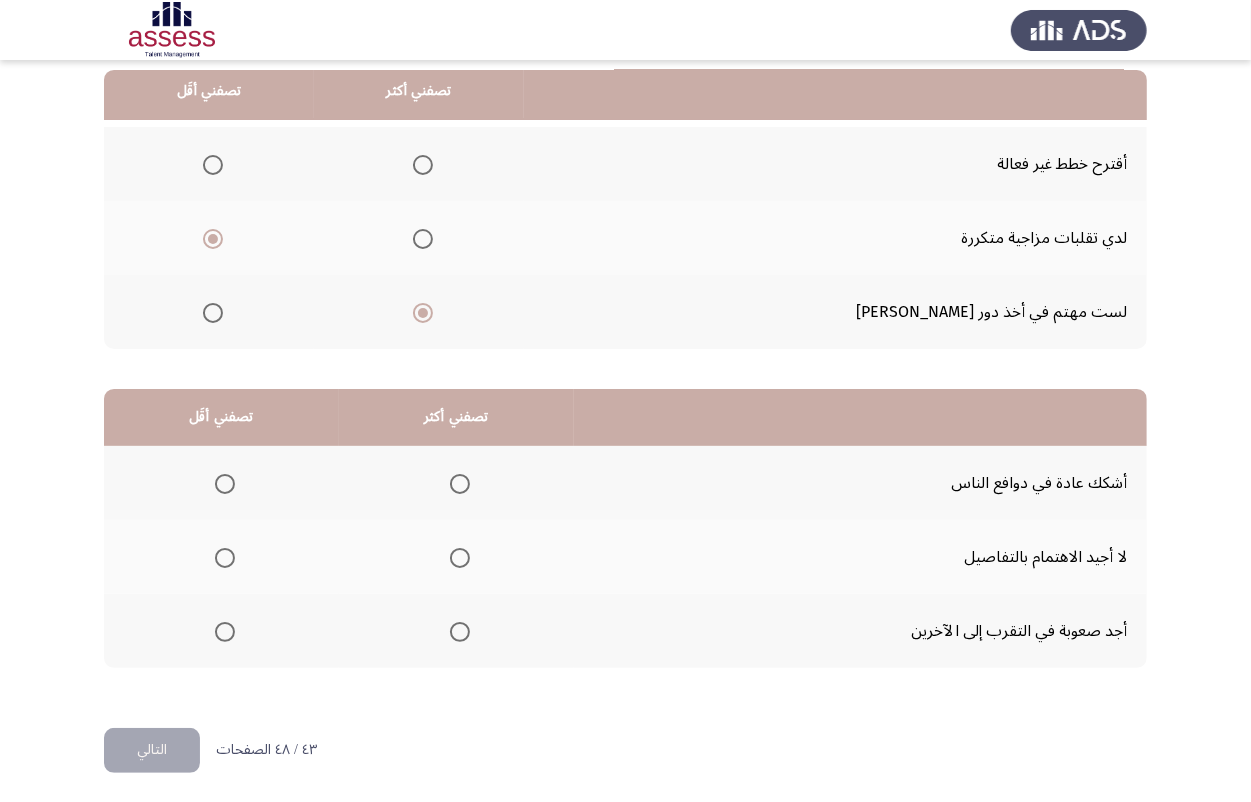 scroll, scrollTop: 205, scrollLeft: 0, axis: vertical 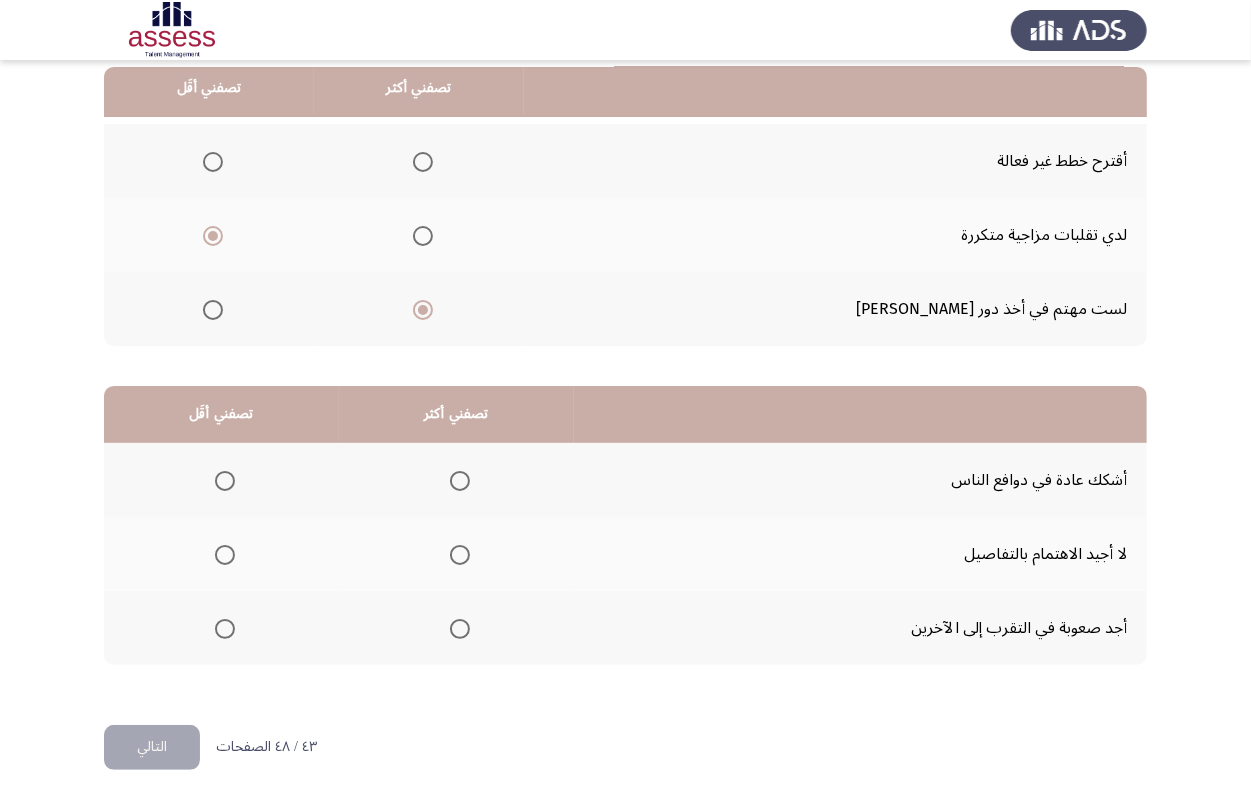 click at bounding box center [460, 481] 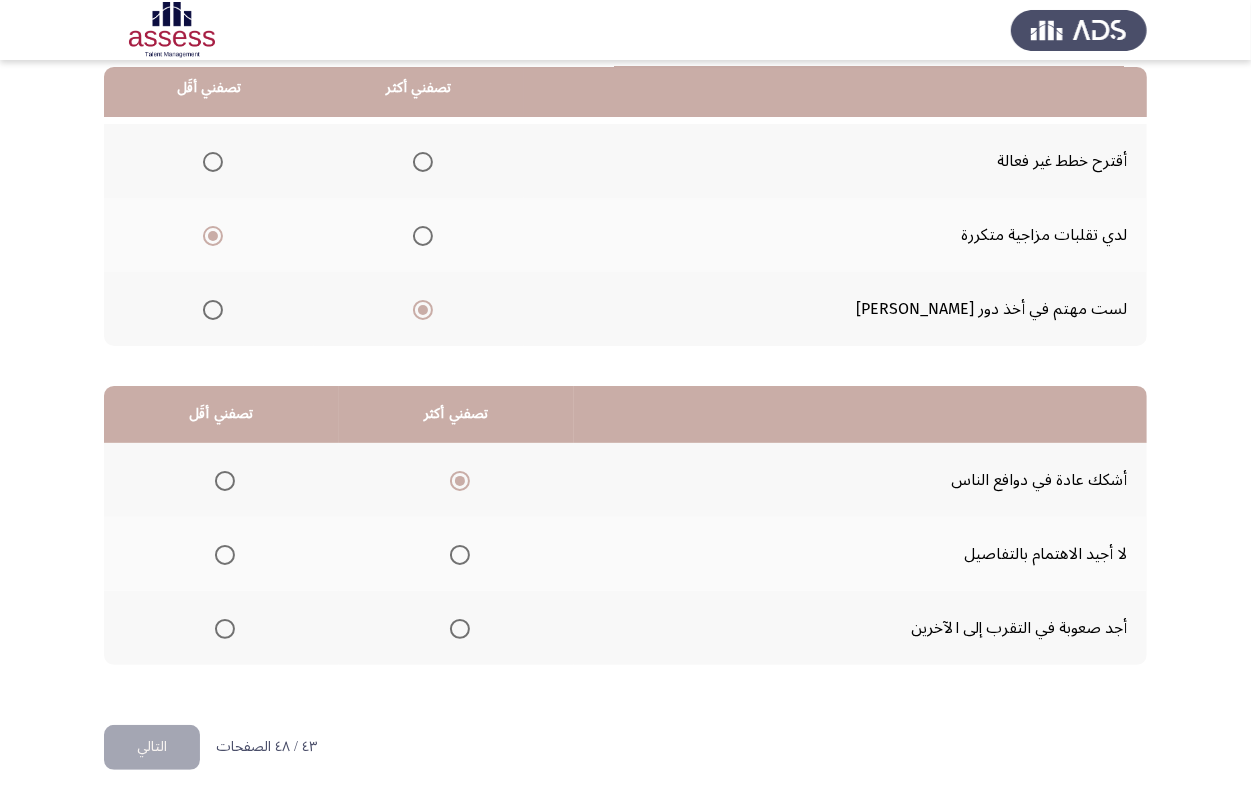 click at bounding box center [225, 629] 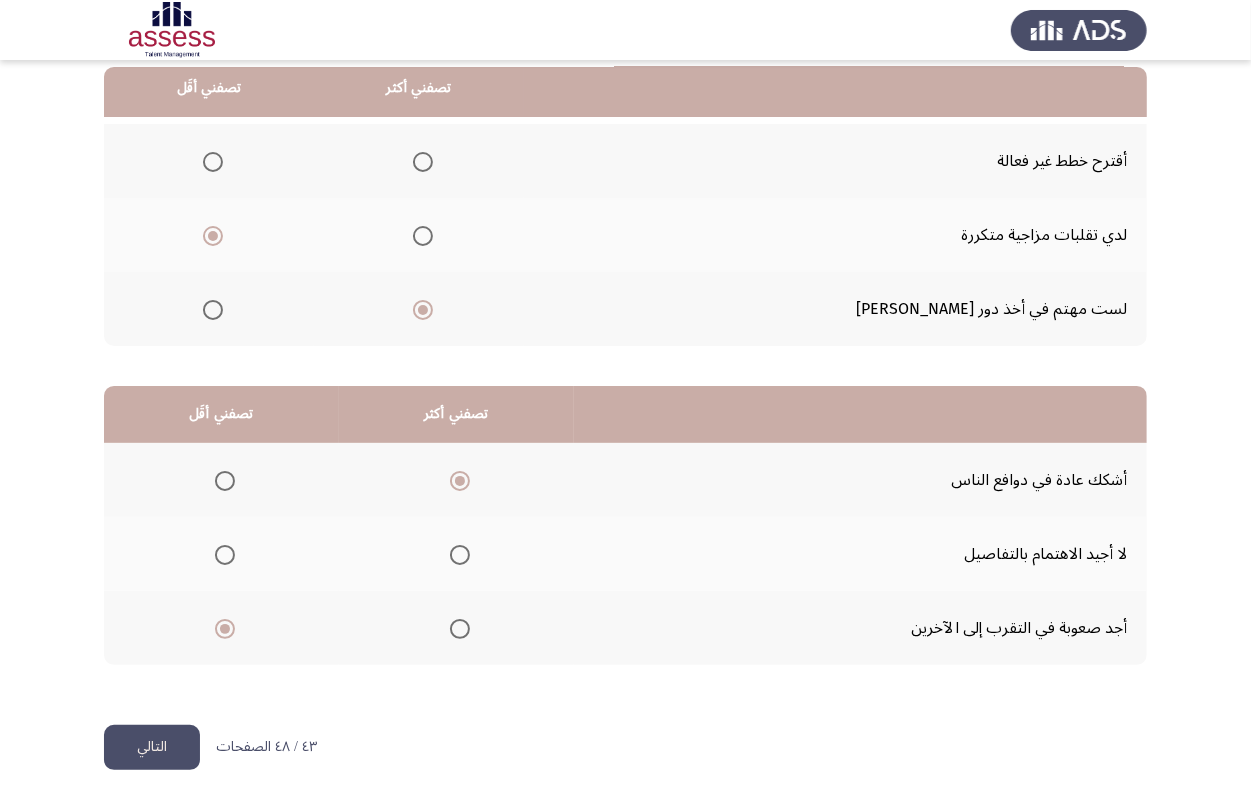 click on "التالي" 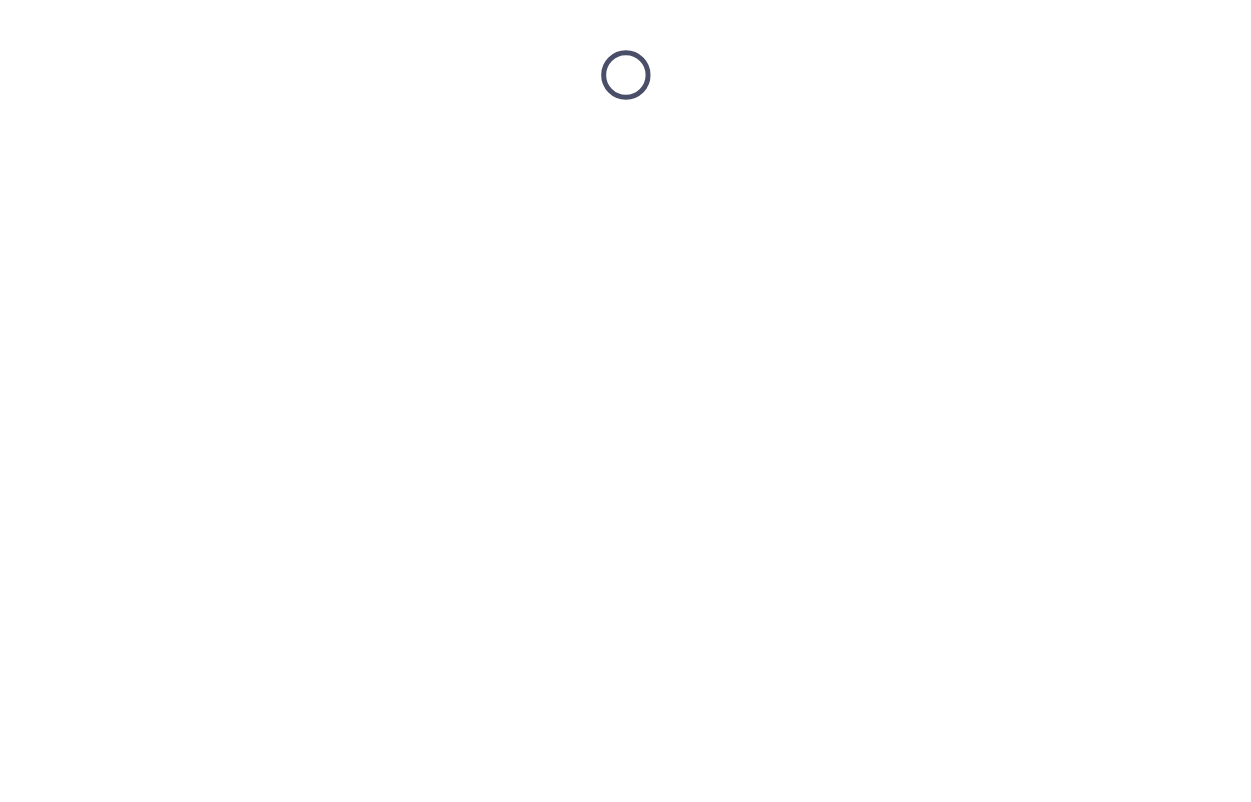 scroll, scrollTop: 0, scrollLeft: 0, axis: both 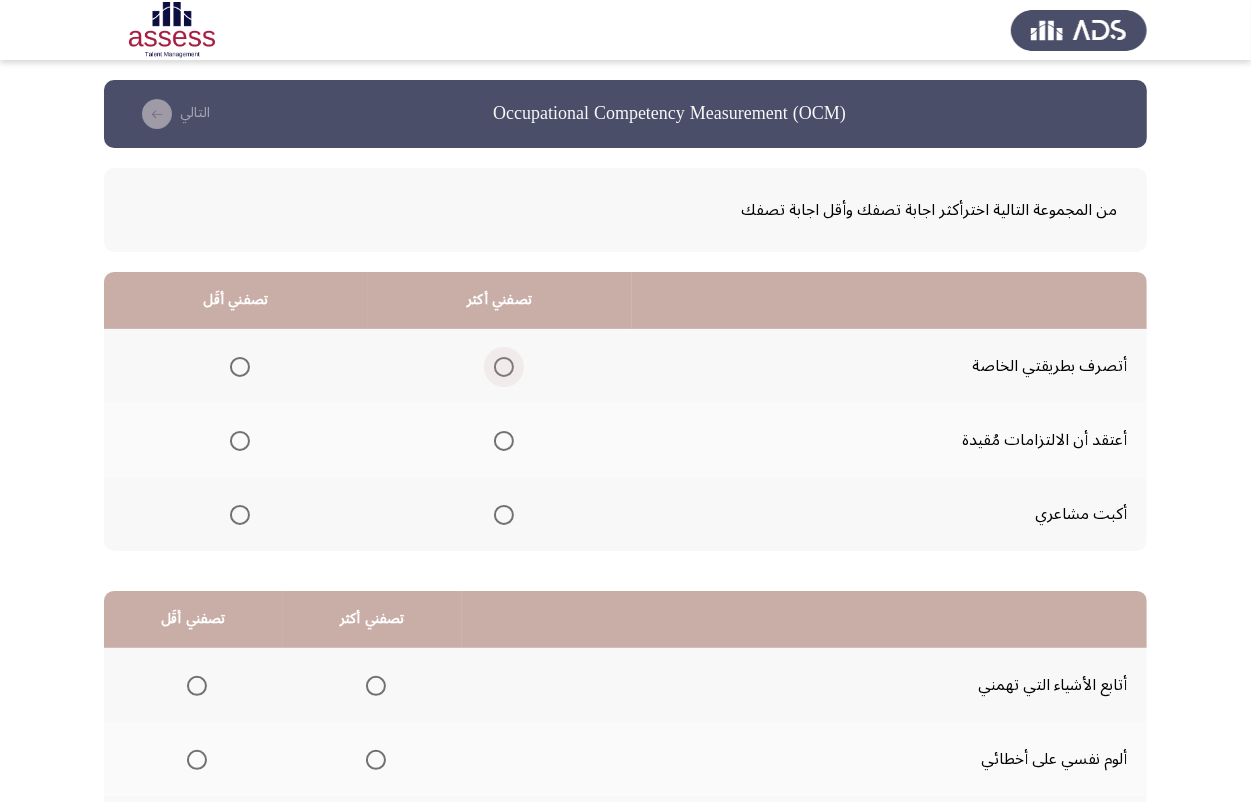click at bounding box center [504, 367] 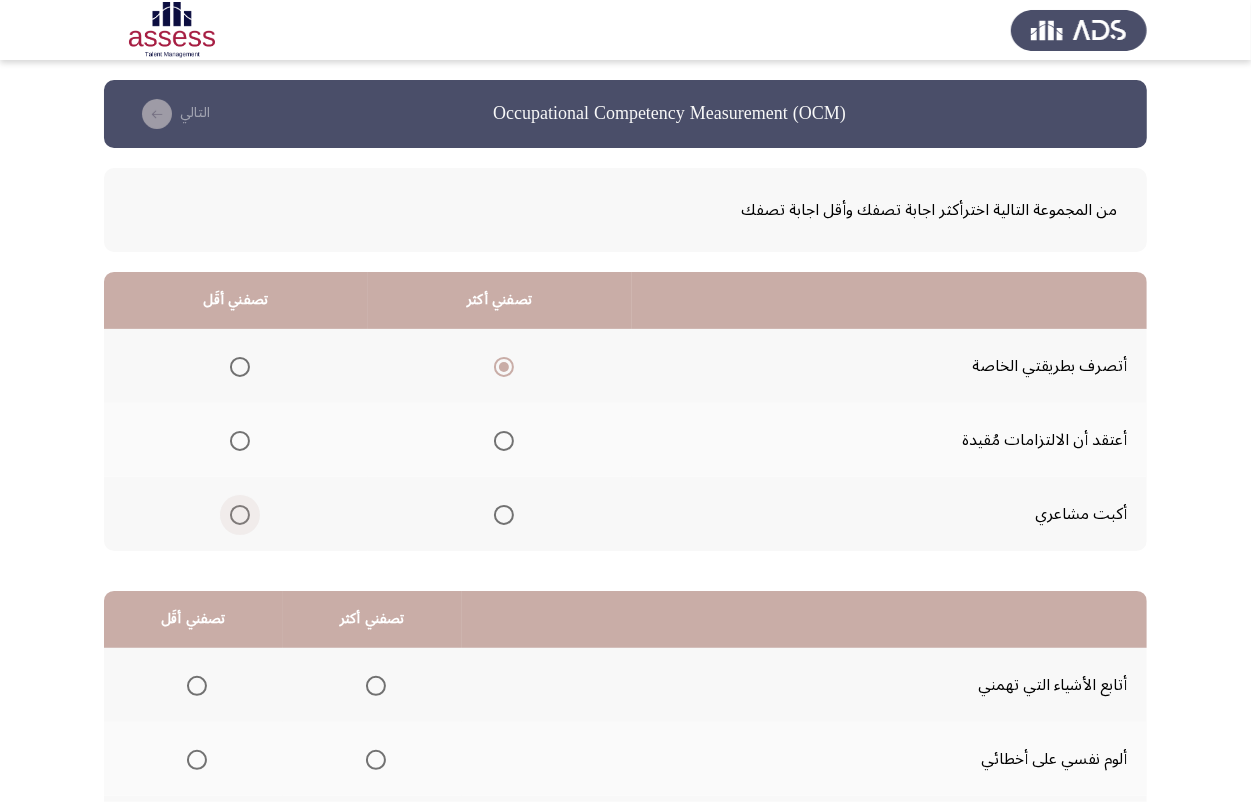 click at bounding box center [240, 515] 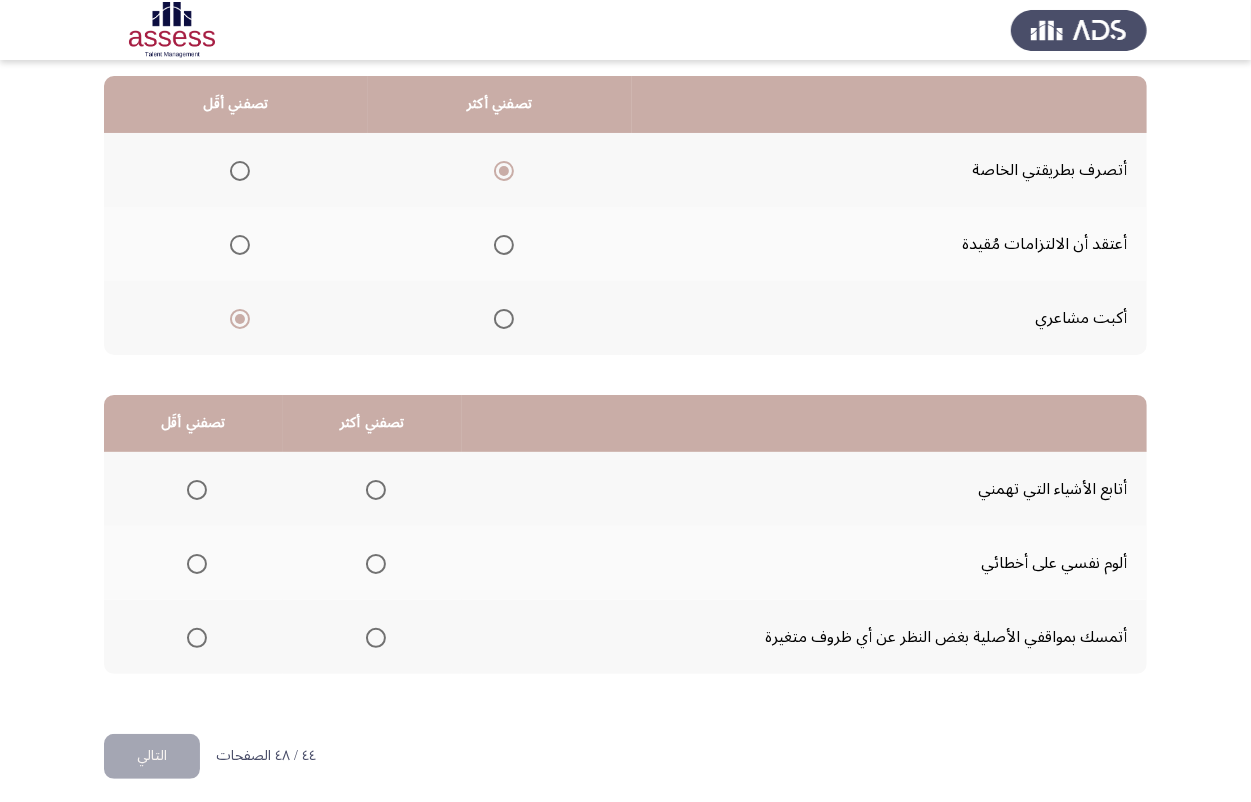 scroll, scrollTop: 205, scrollLeft: 0, axis: vertical 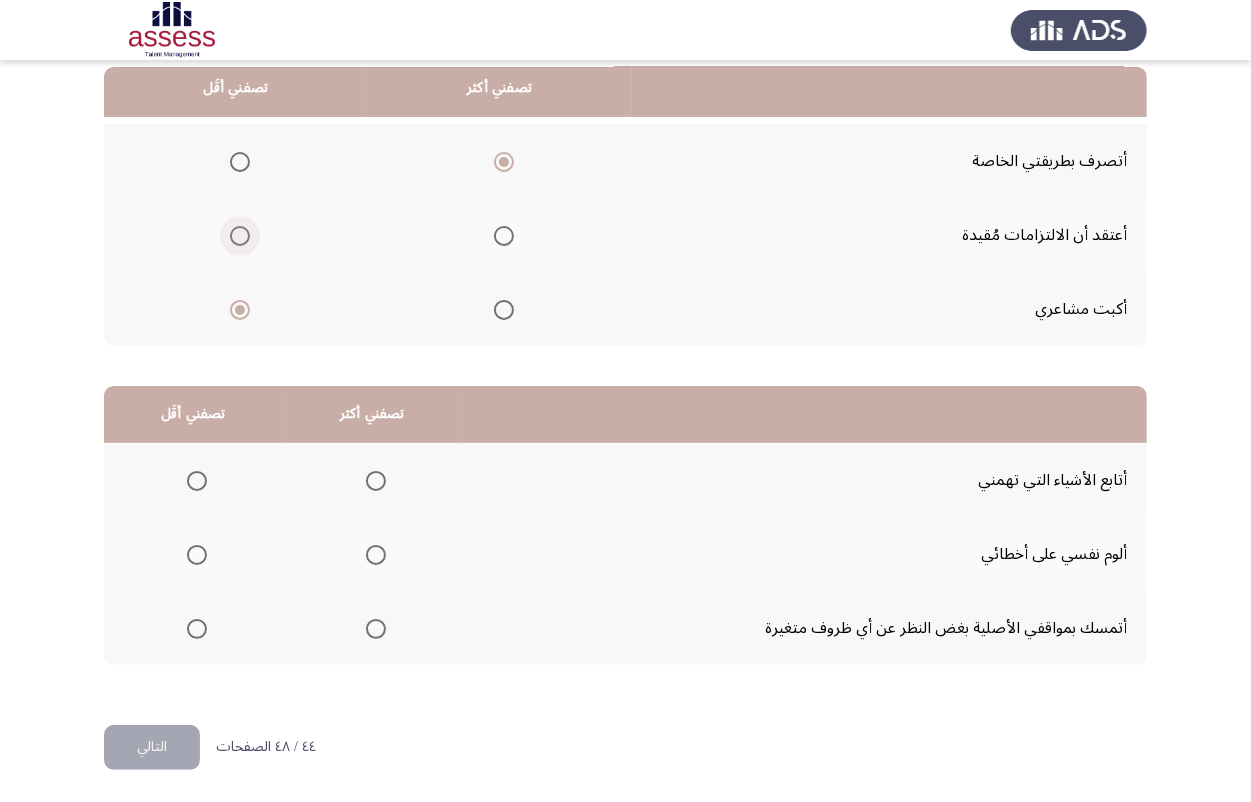 click at bounding box center [240, 236] 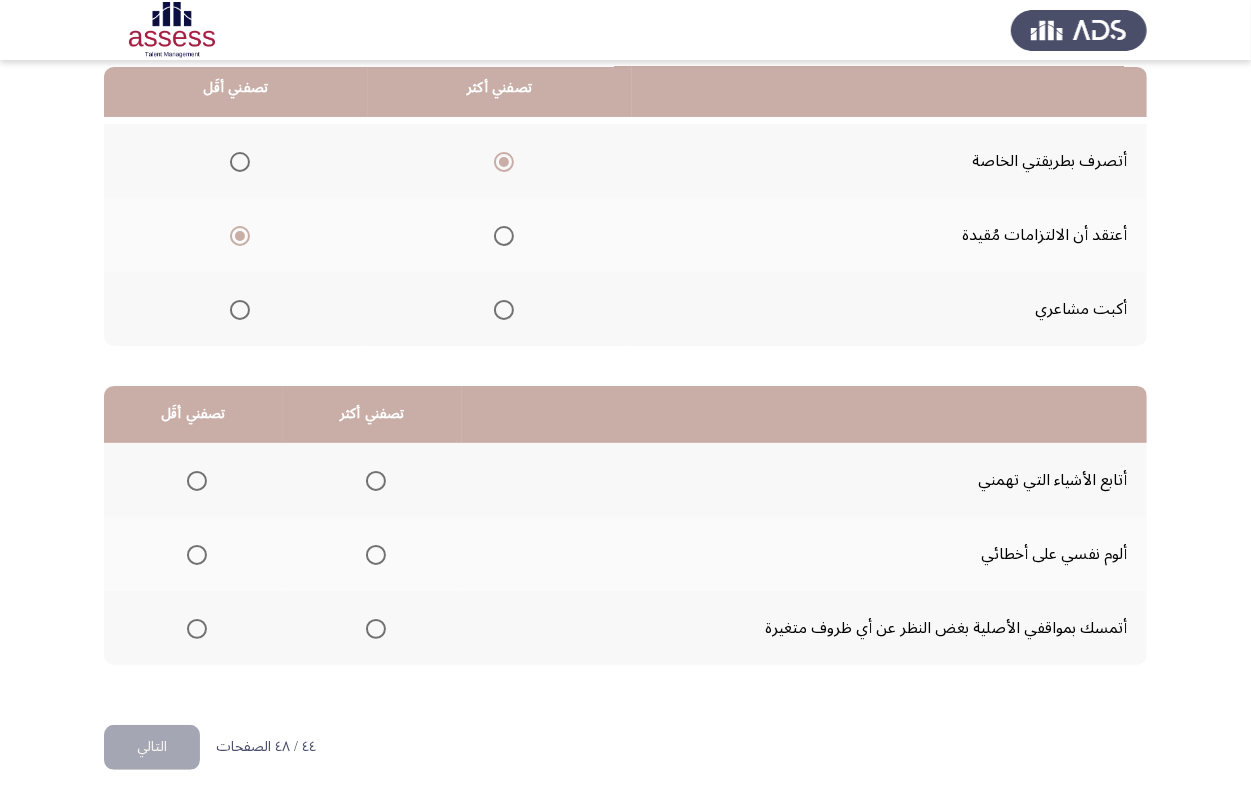 click at bounding box center (376, 555) 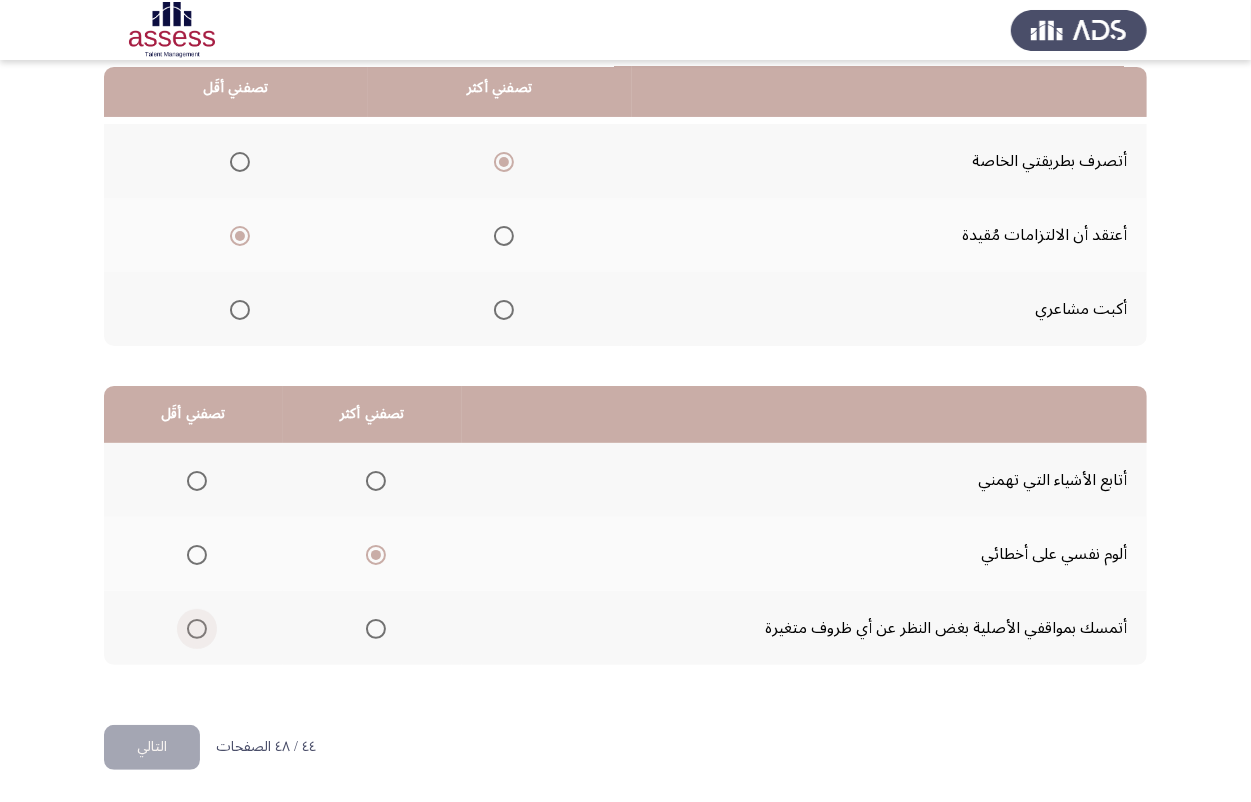 click at bounding box center [197, 629] 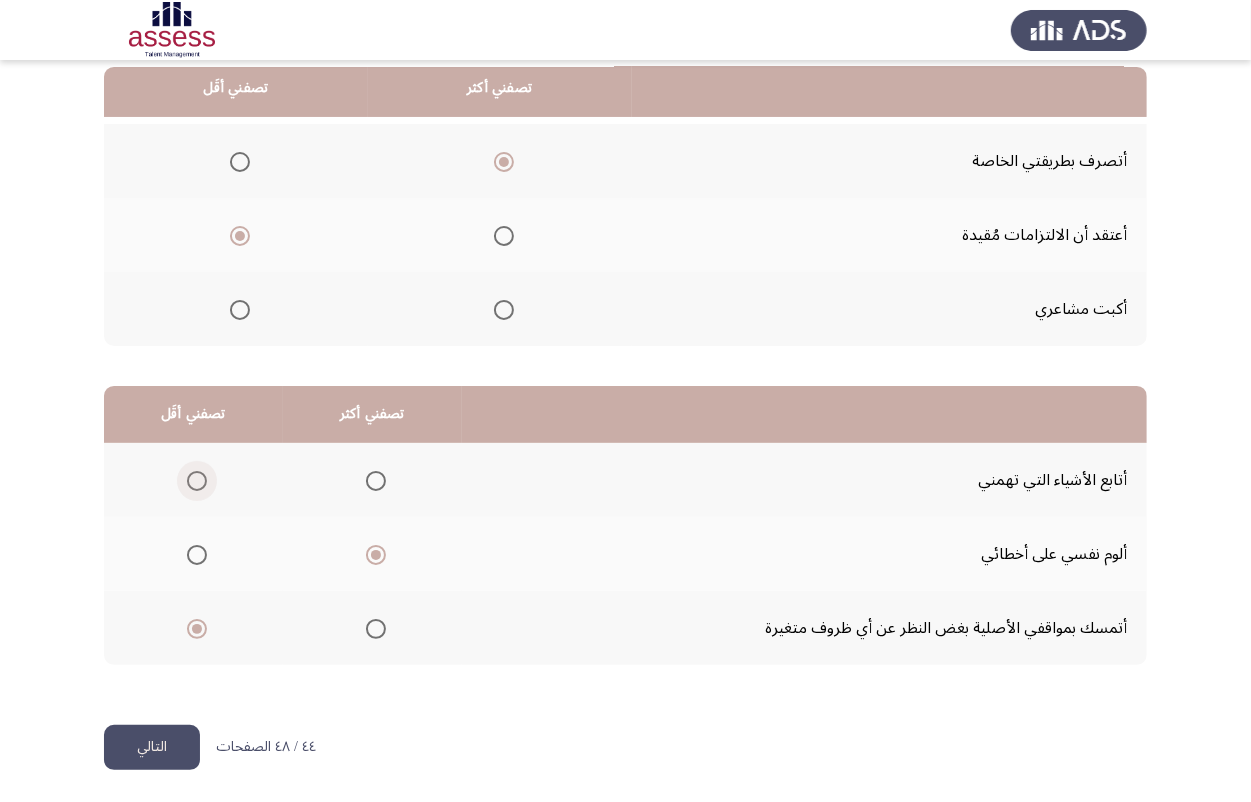 click at bounding box center [197, 481] 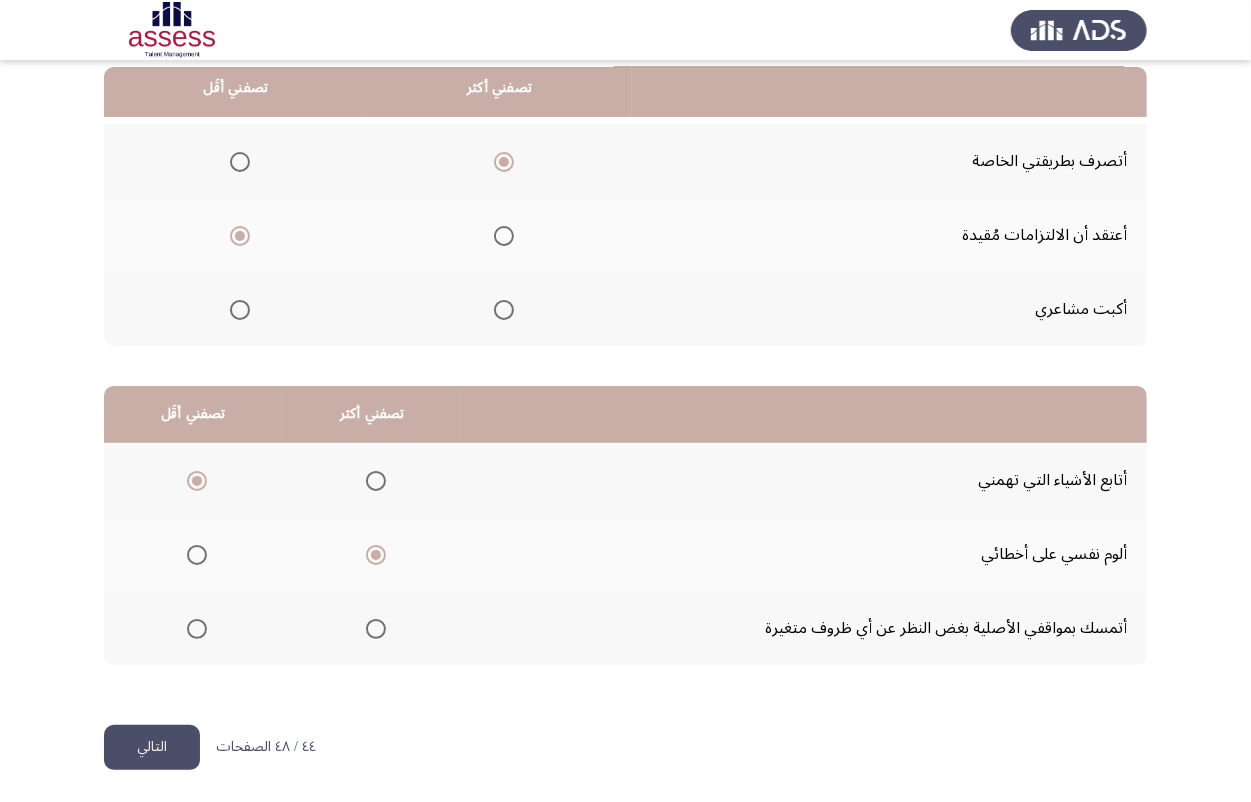 drag, startPoint x: 203, startPoint y: 751, endPoint x: 170, endPoint y: 733, distance: 37.589893 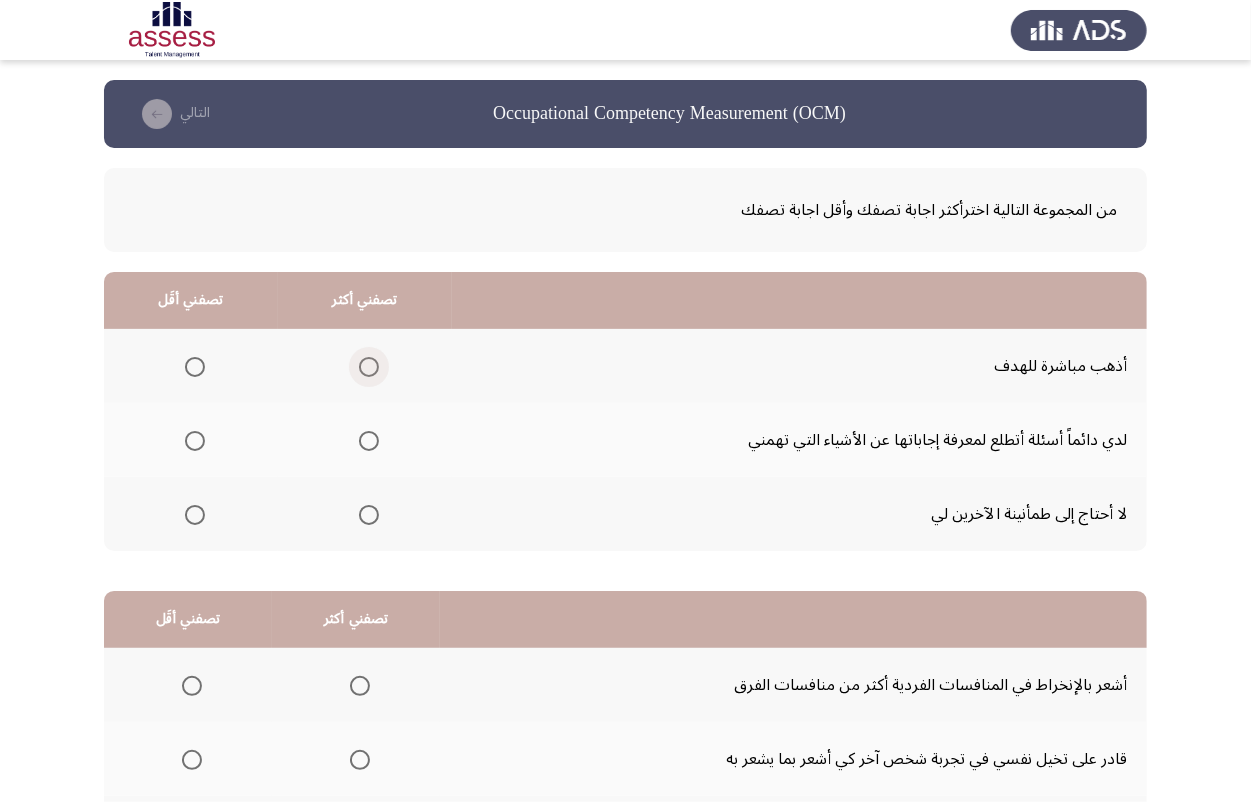 click at bounding box center [369, 367] 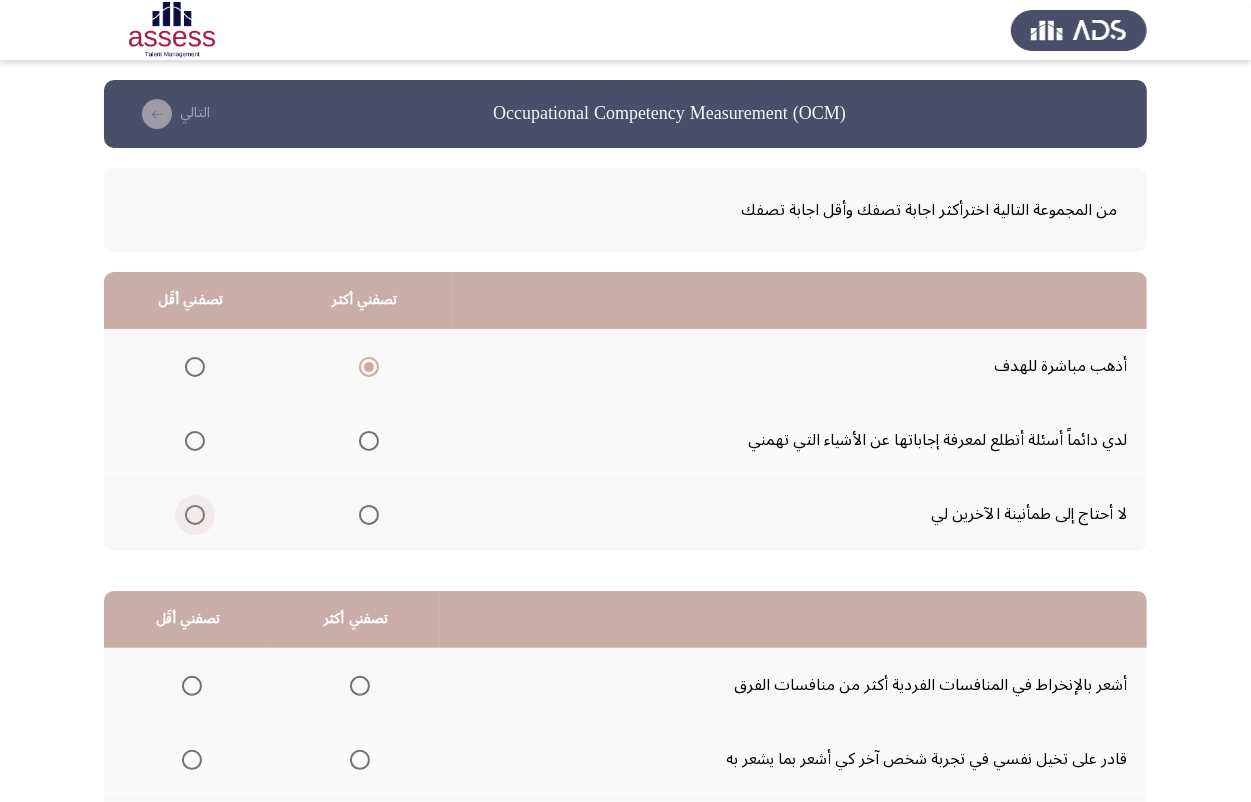 click at bounding box center [195, 515] 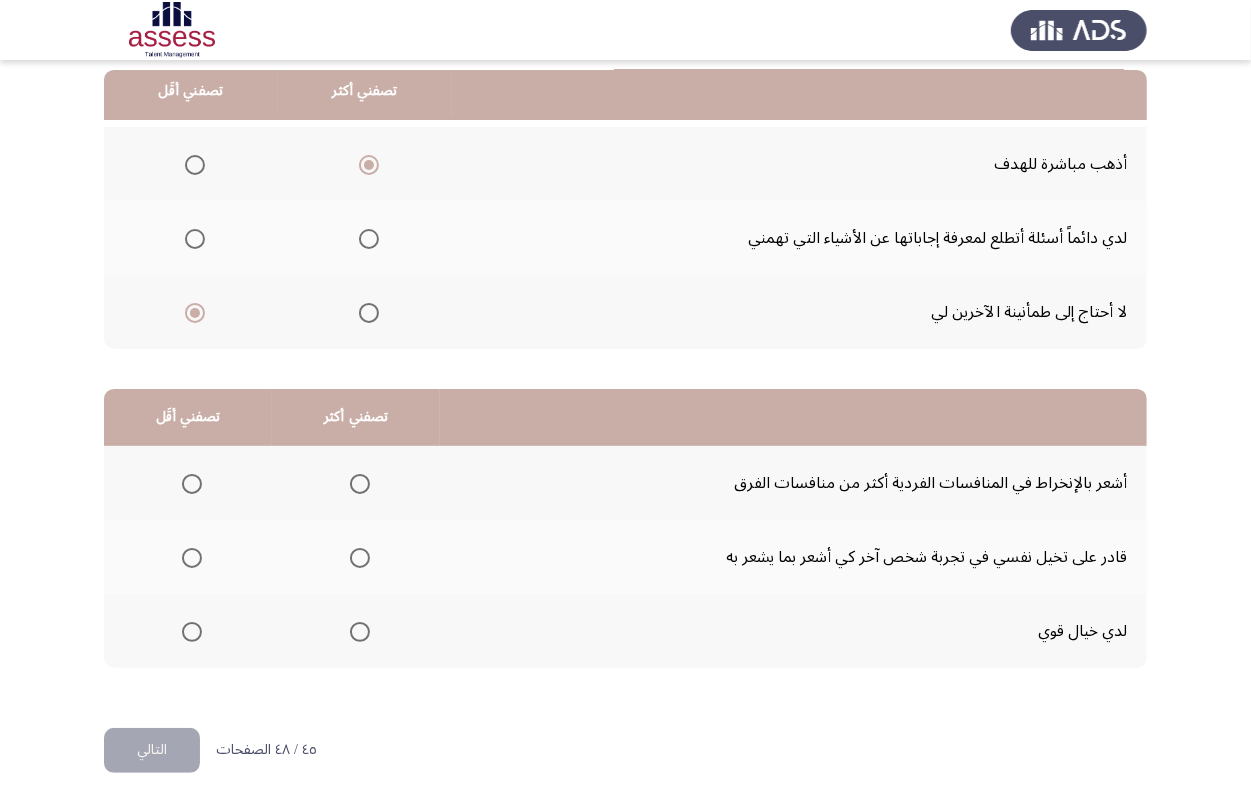 scroll, scrollTop: 205, scrollLeft: 0, axis: vertical 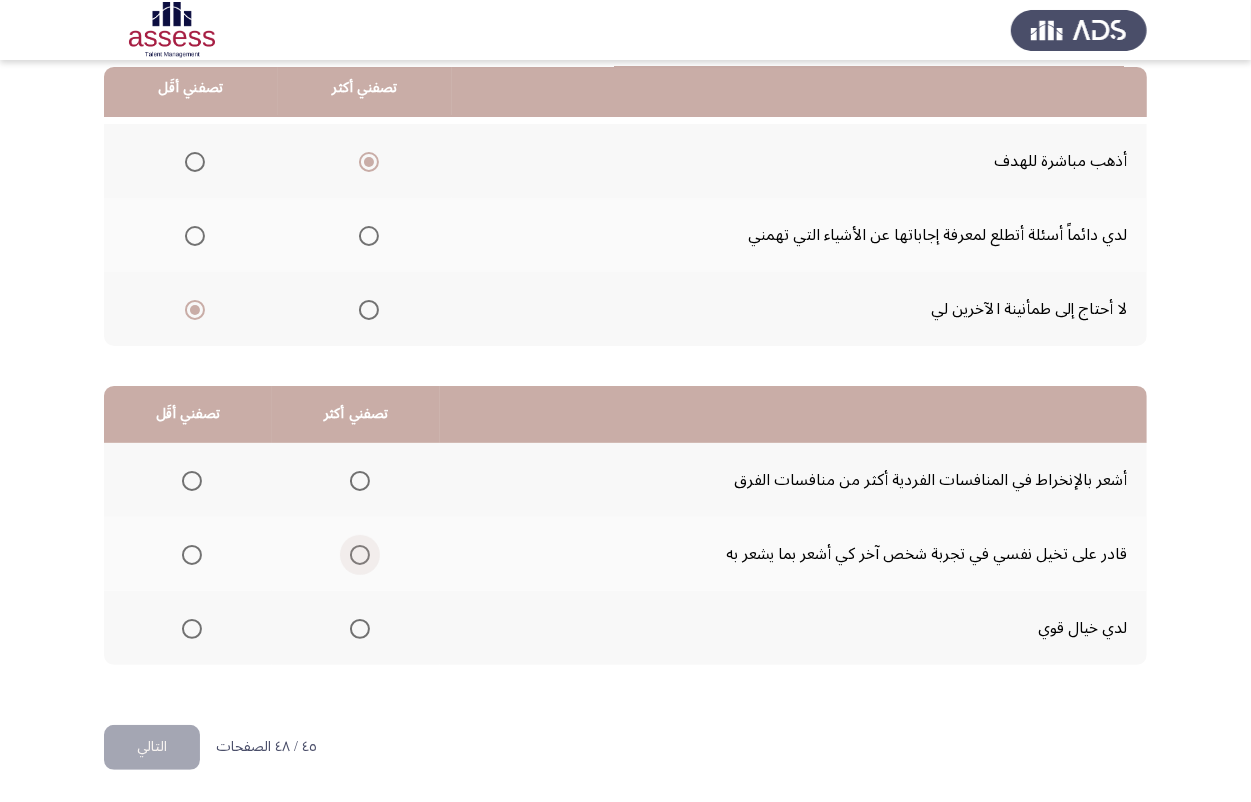 click at bounding box center (360, 555) 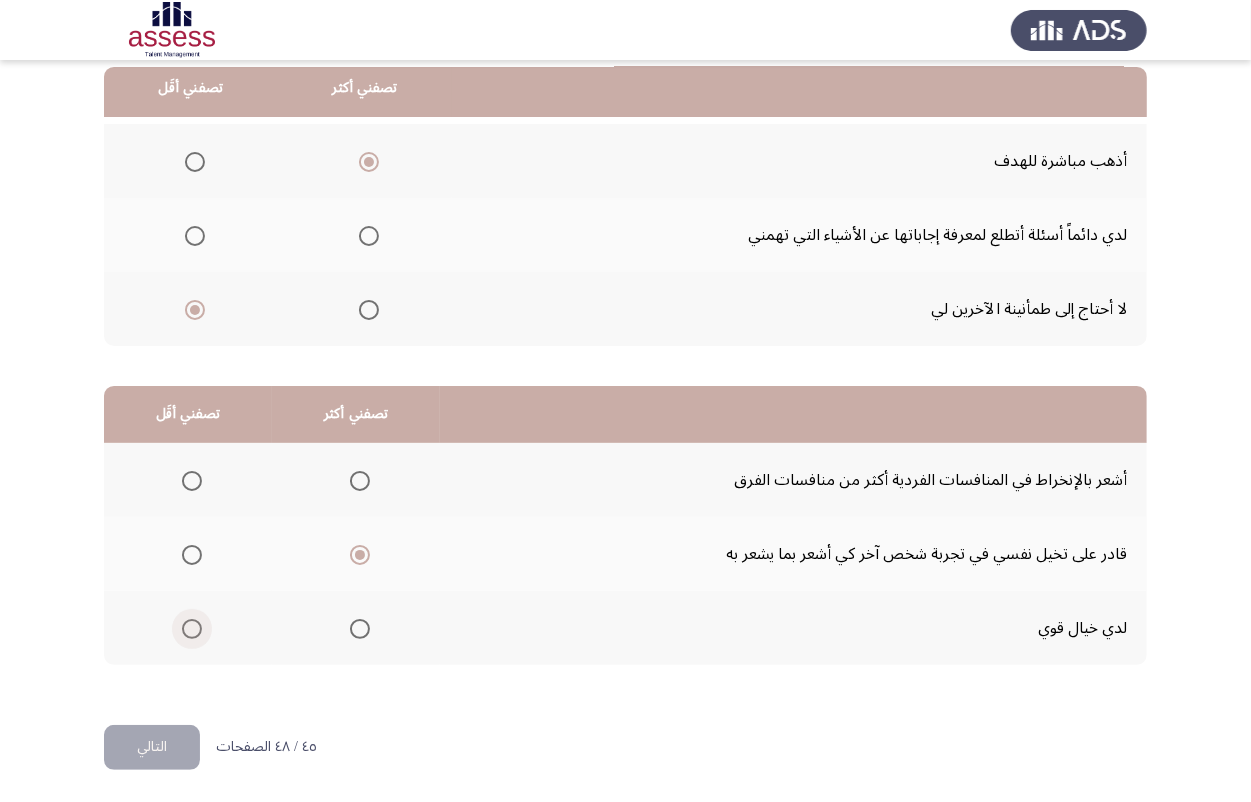 click at bounding box center [192, 629] 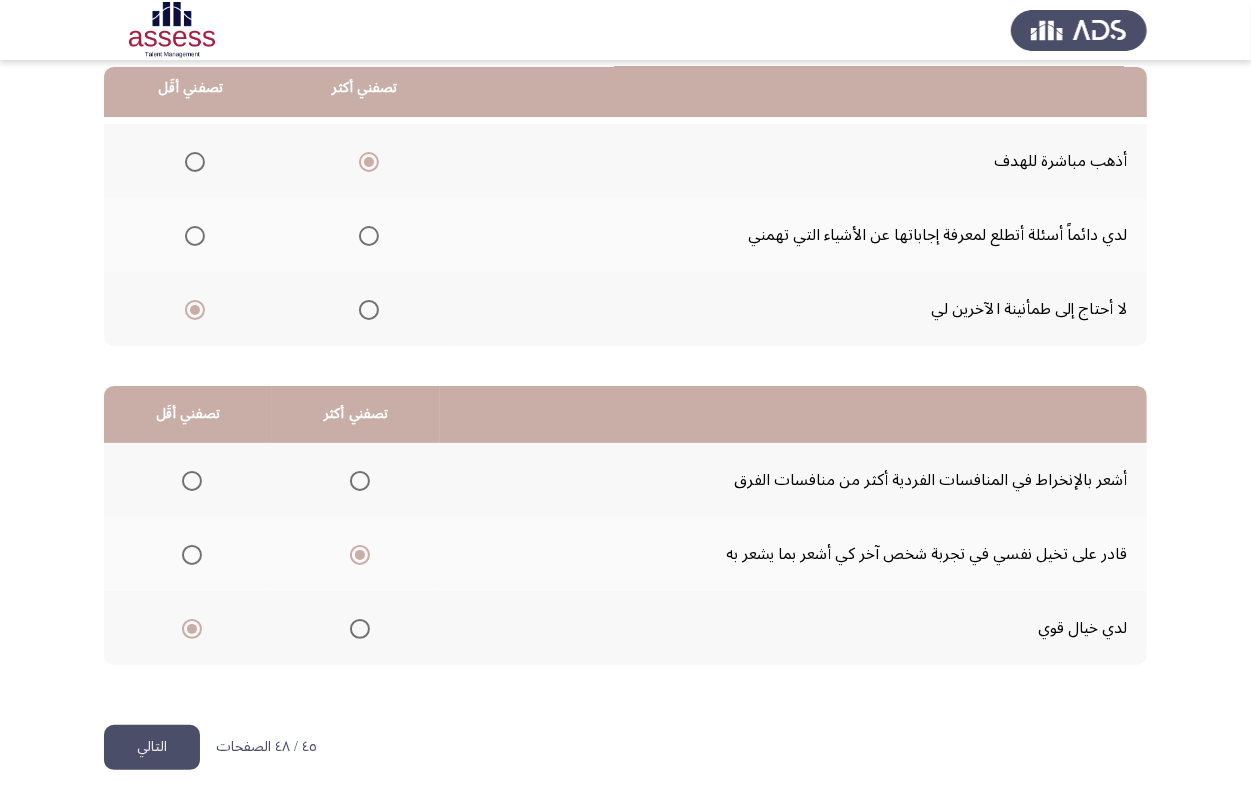 click on "التالي" 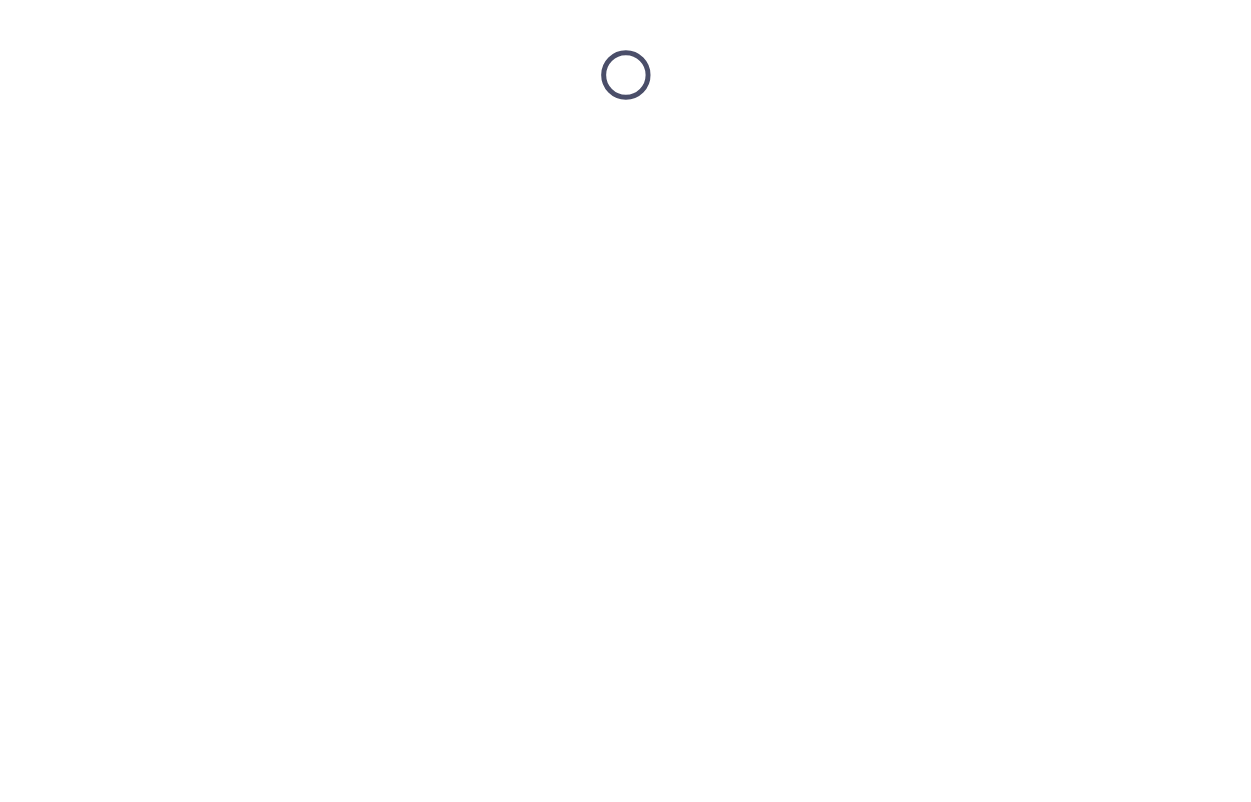 scroll, scrollTop: 0, scrollLeft: 0, axis: both 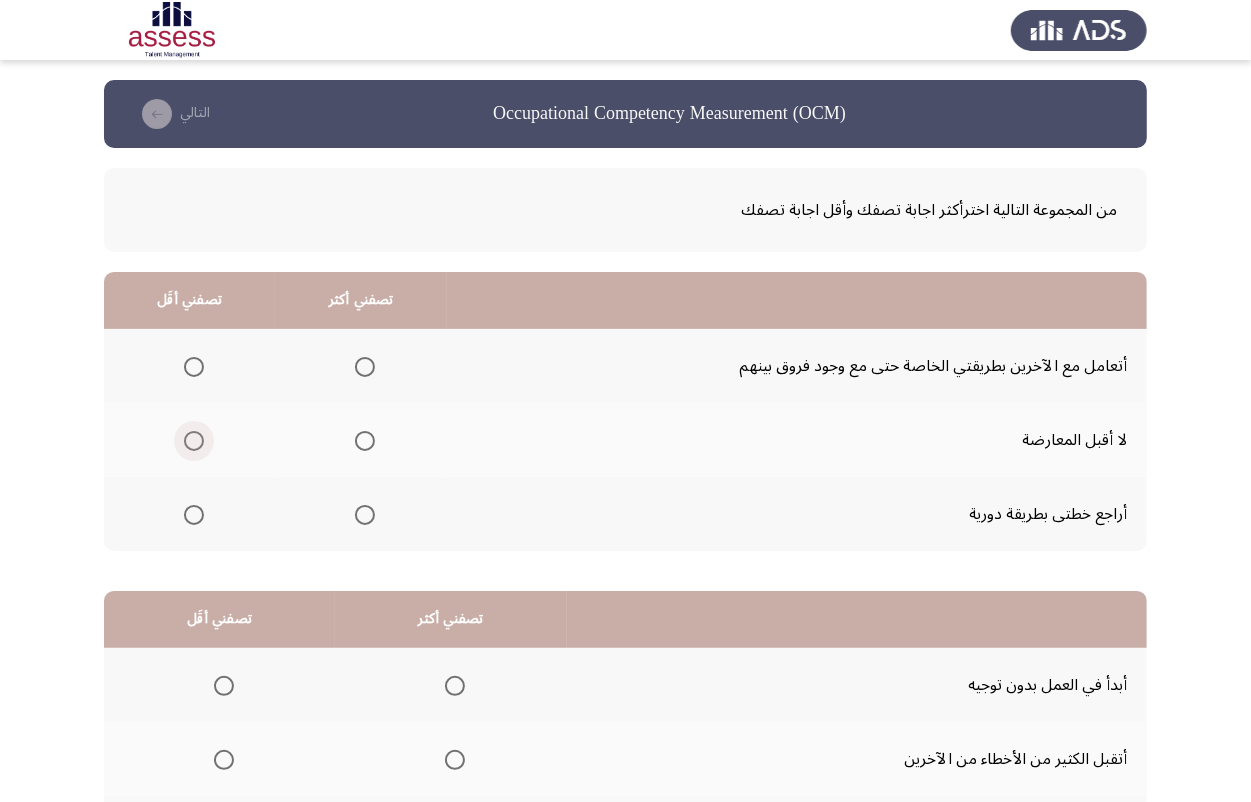 click at bounding box center [194, 441] 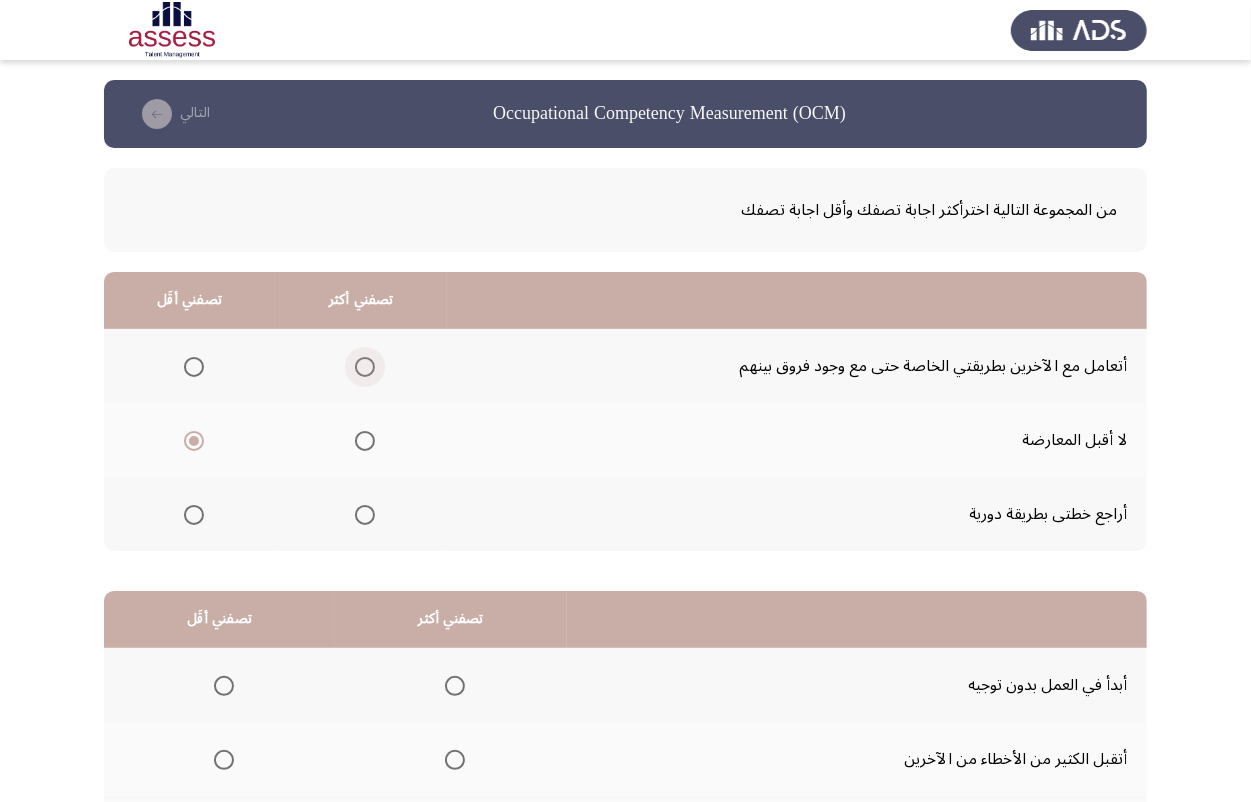 click at bounding box center (365, 367) 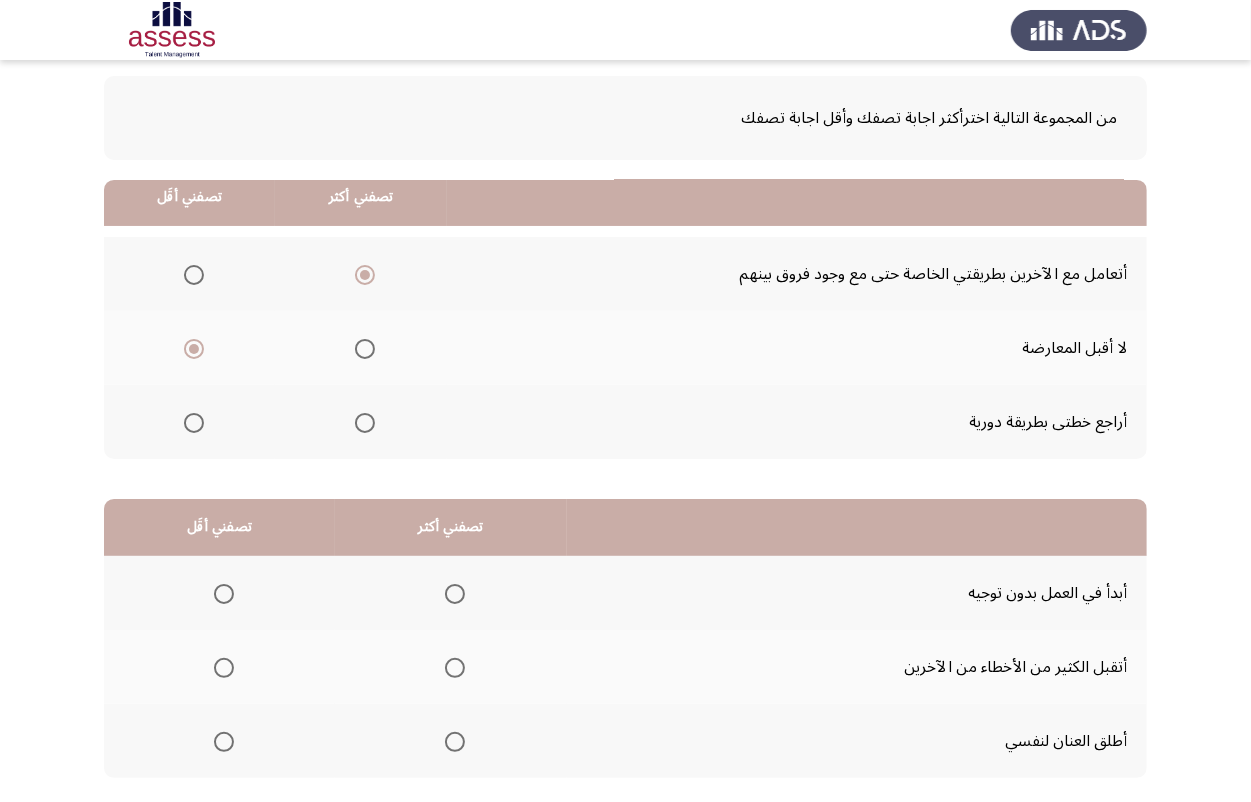 scroll, scrollTop: 205, scrollLeft: 0, axis: vertical 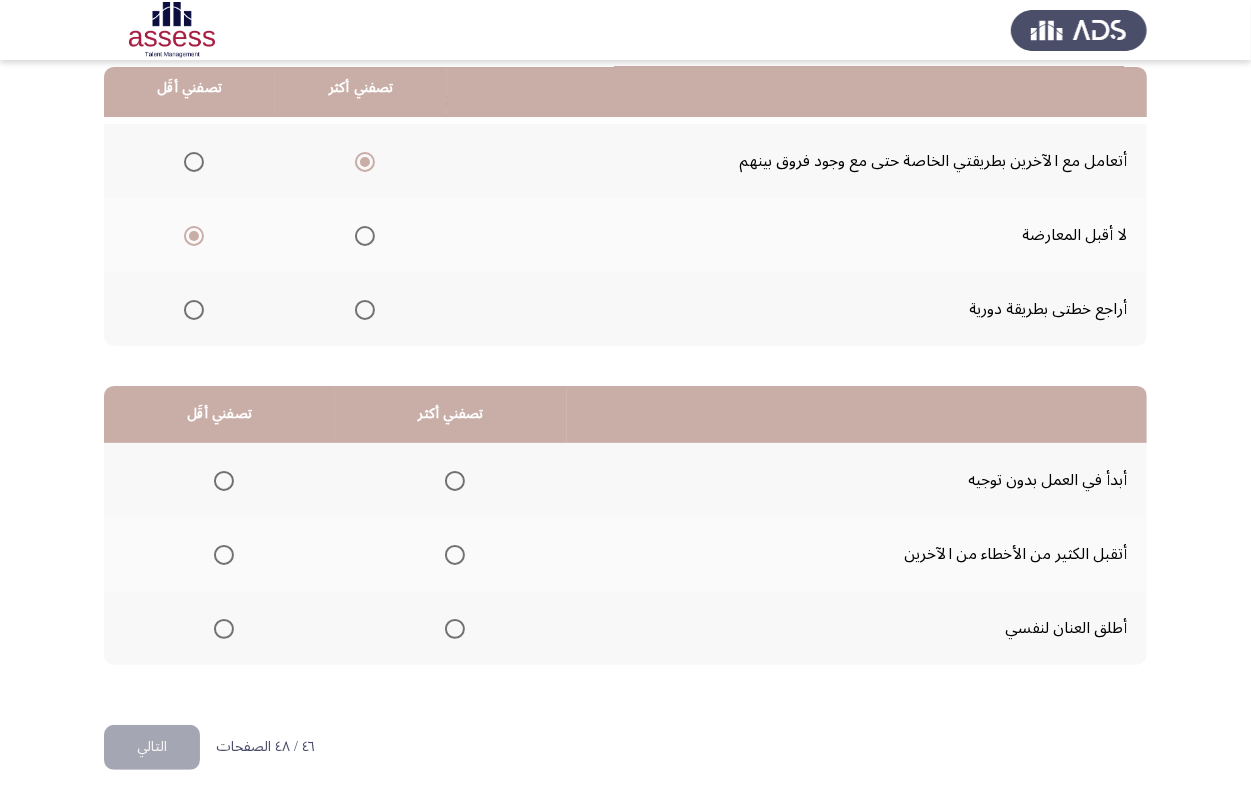 click at bounding box center (455, 481) 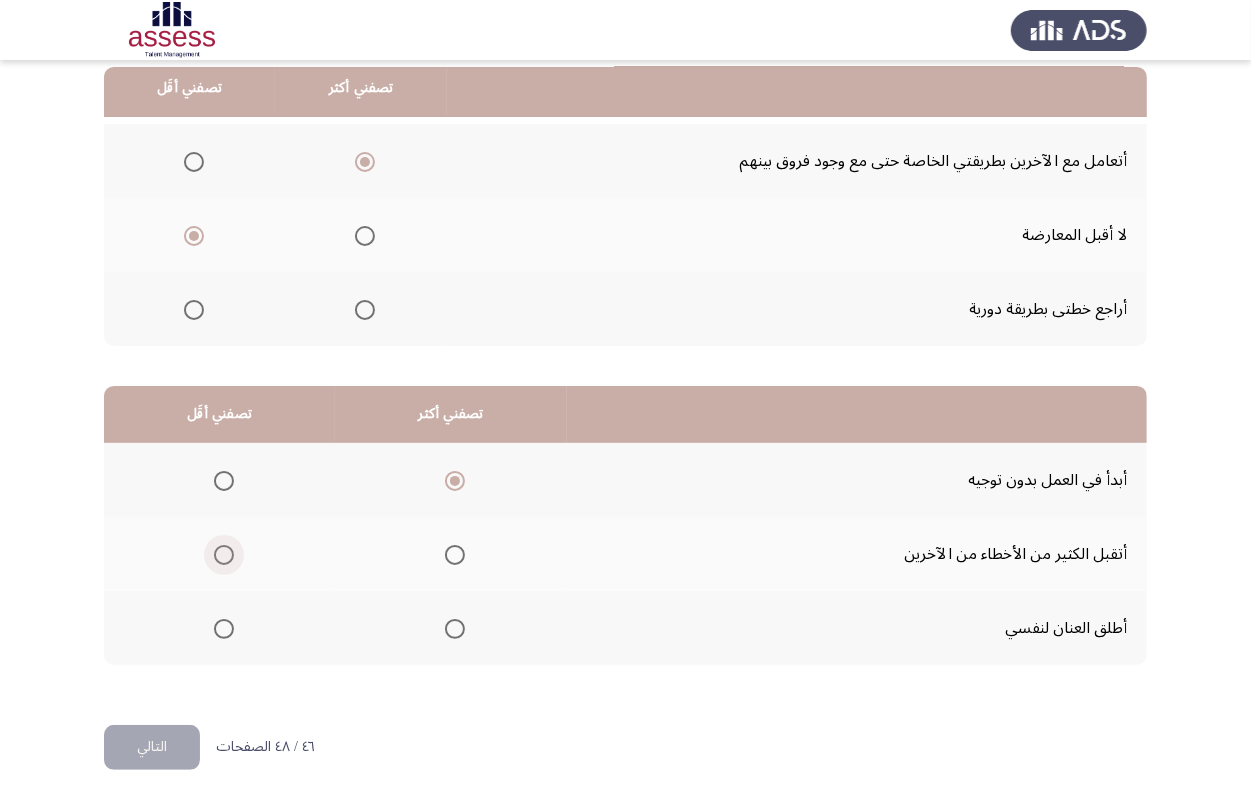 click at bounding box center (224, 555) 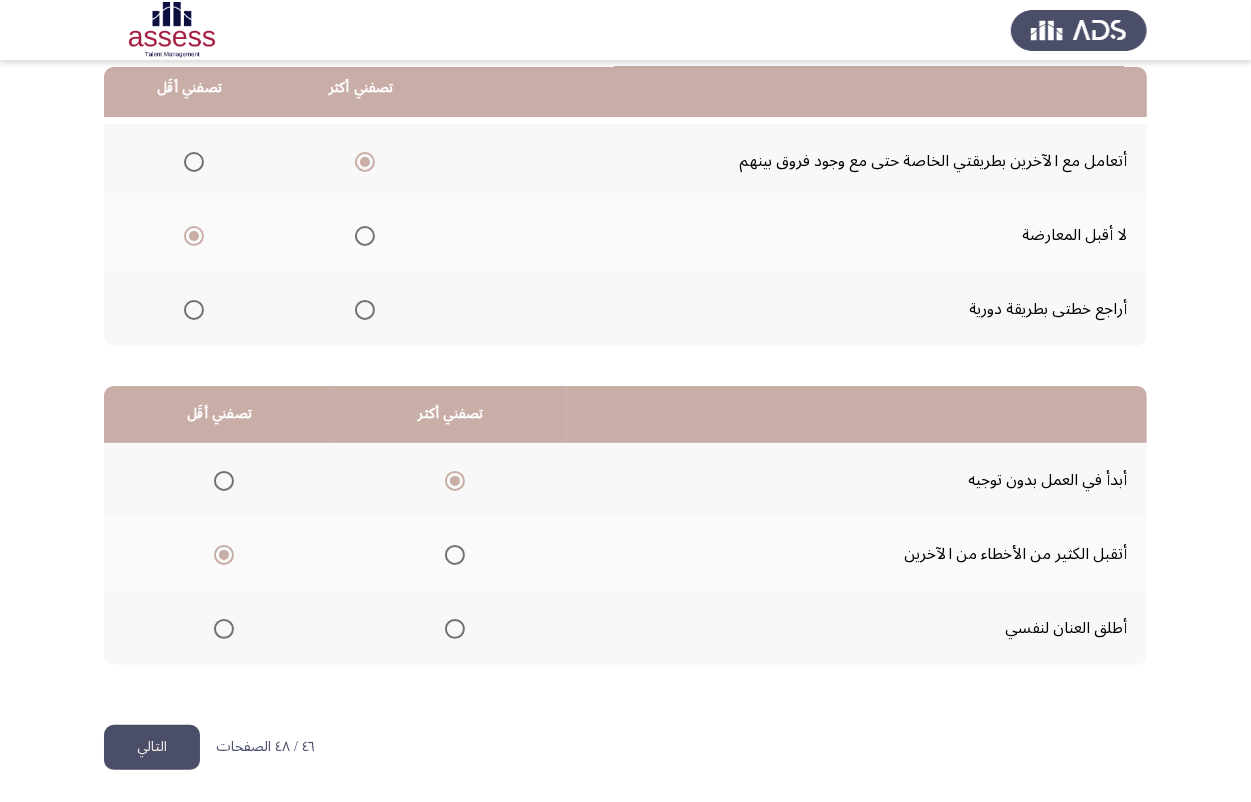 click on "التالي" 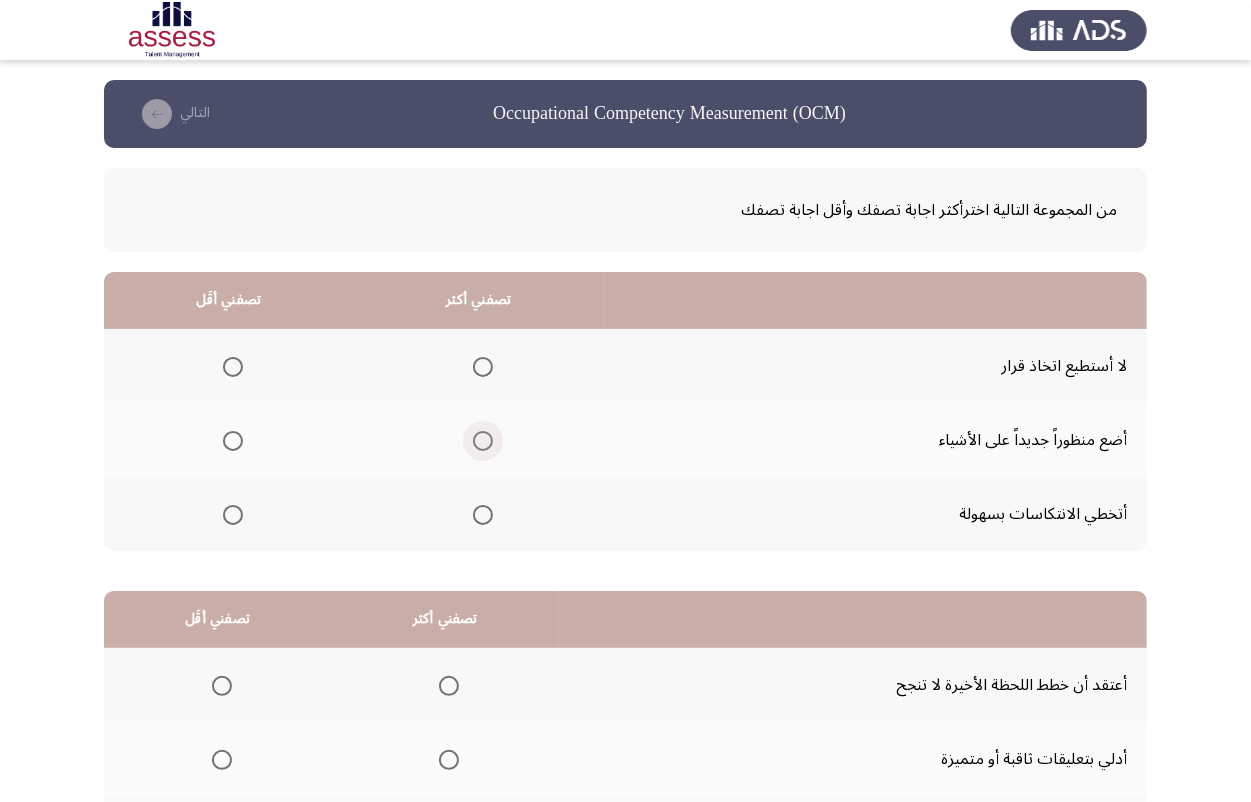 click at bounding box center (483, 441) 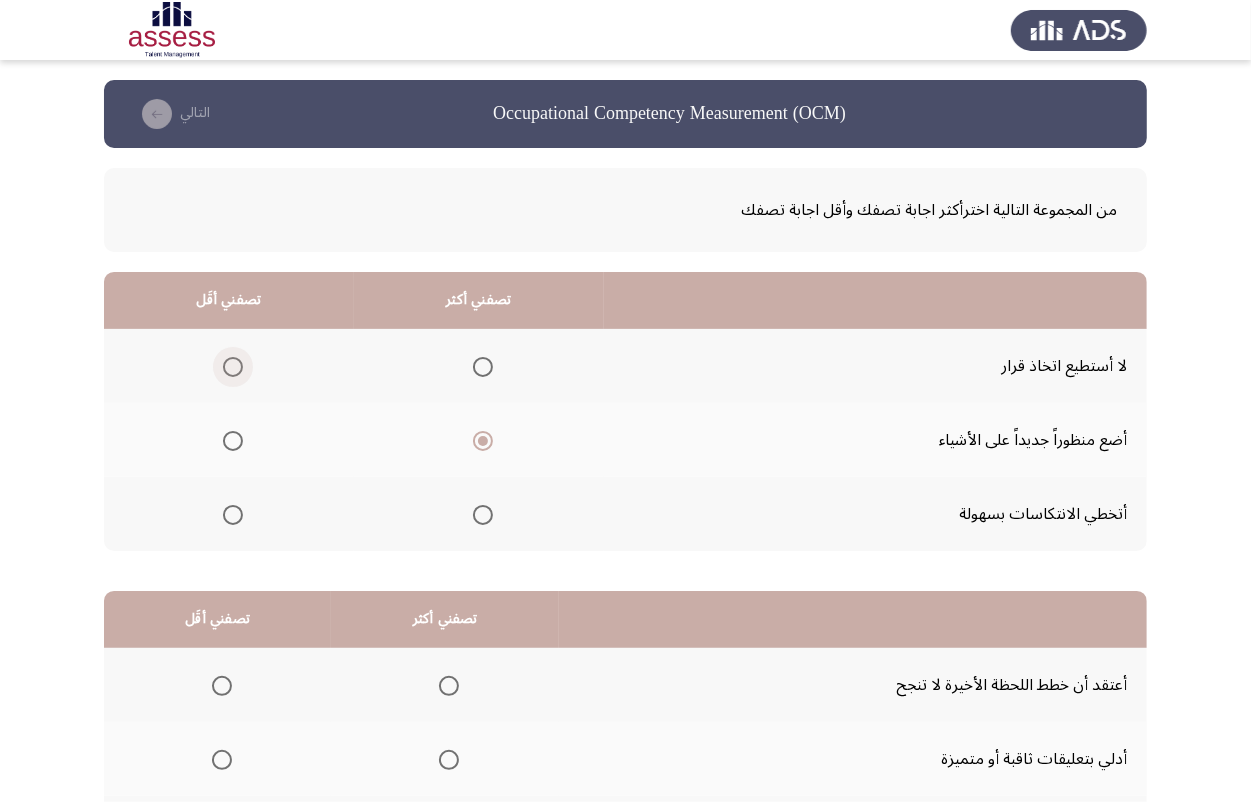 click at bounding box center (233, 367) 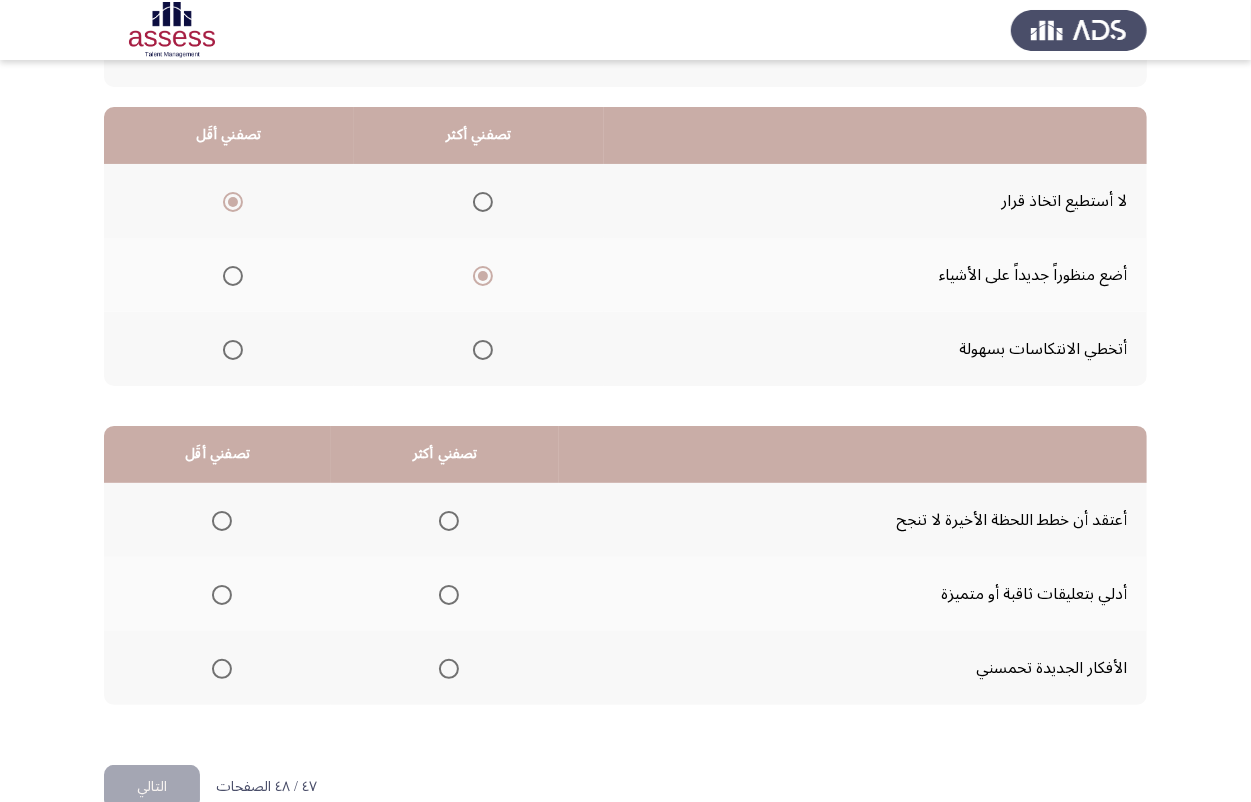 scroll, scrollTop: 205, scrollLeft: 0, axis: vertical 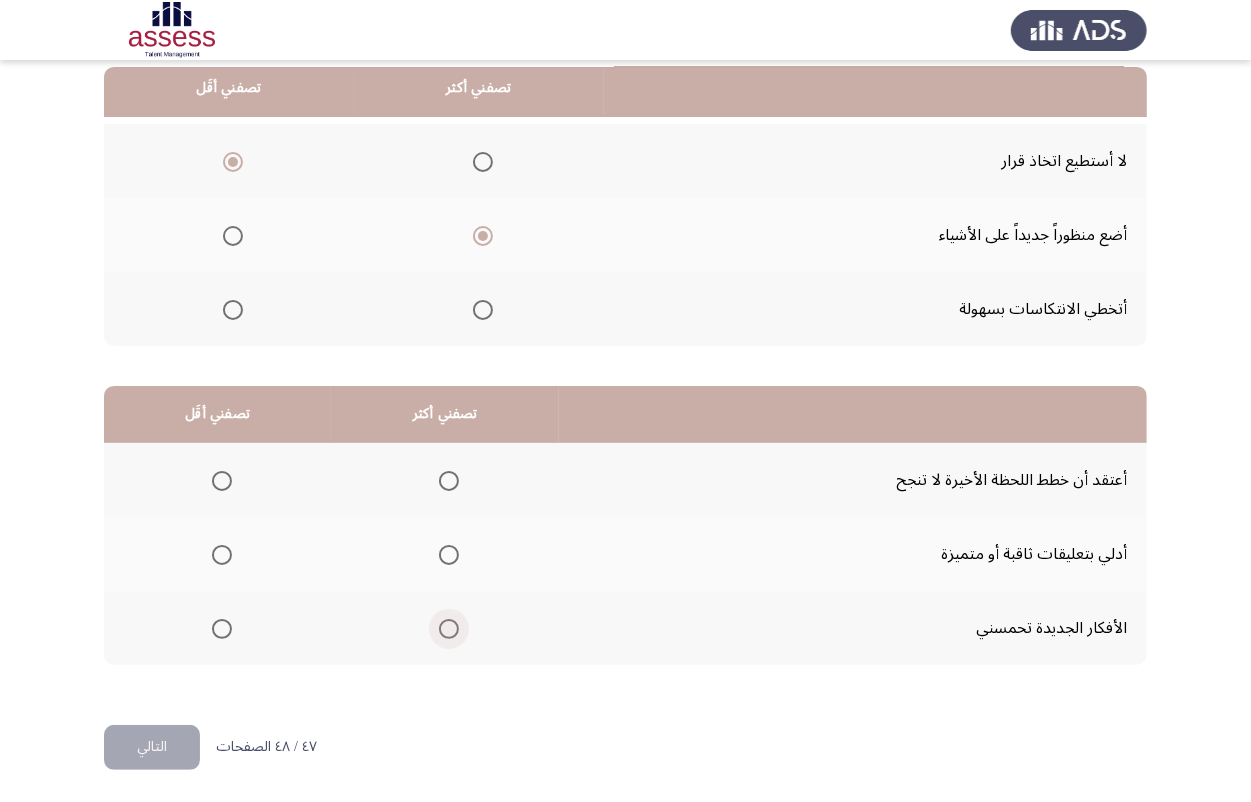 click at bounding box center (449, 629) 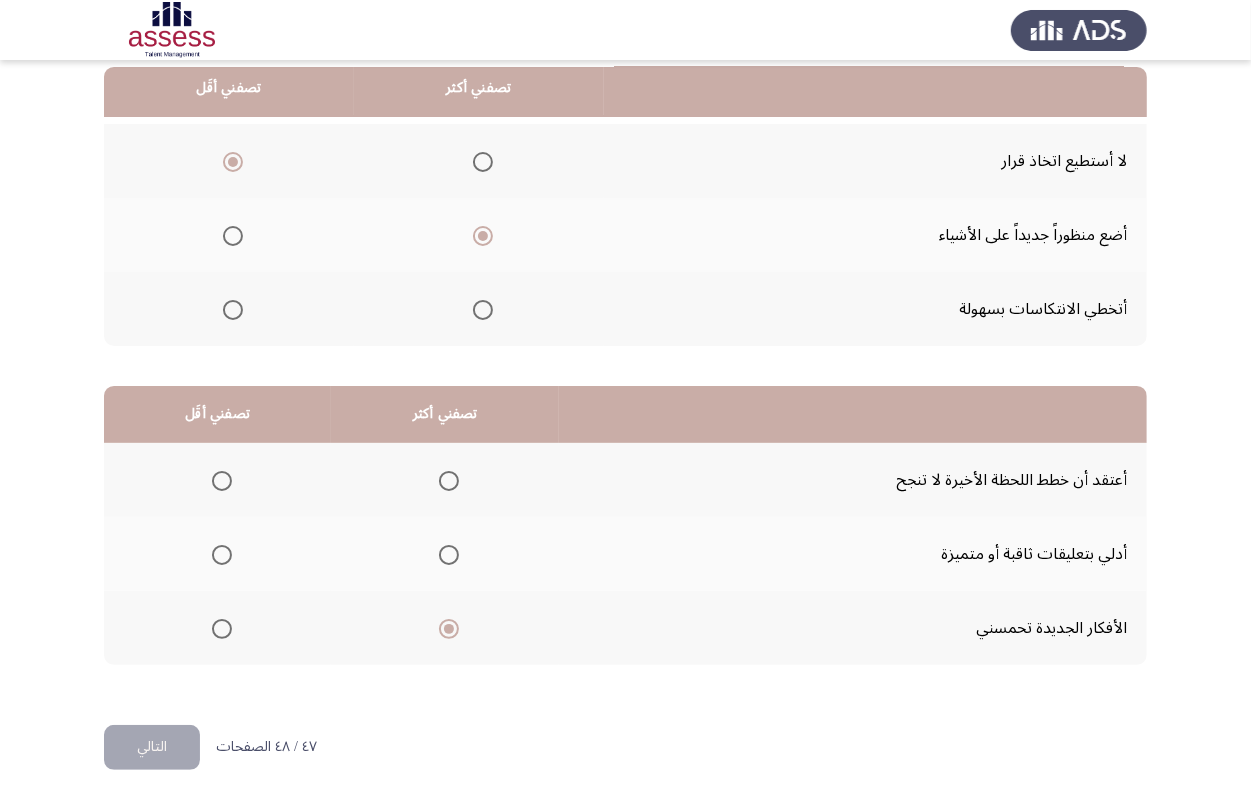 click at bounding box center [222, 481] 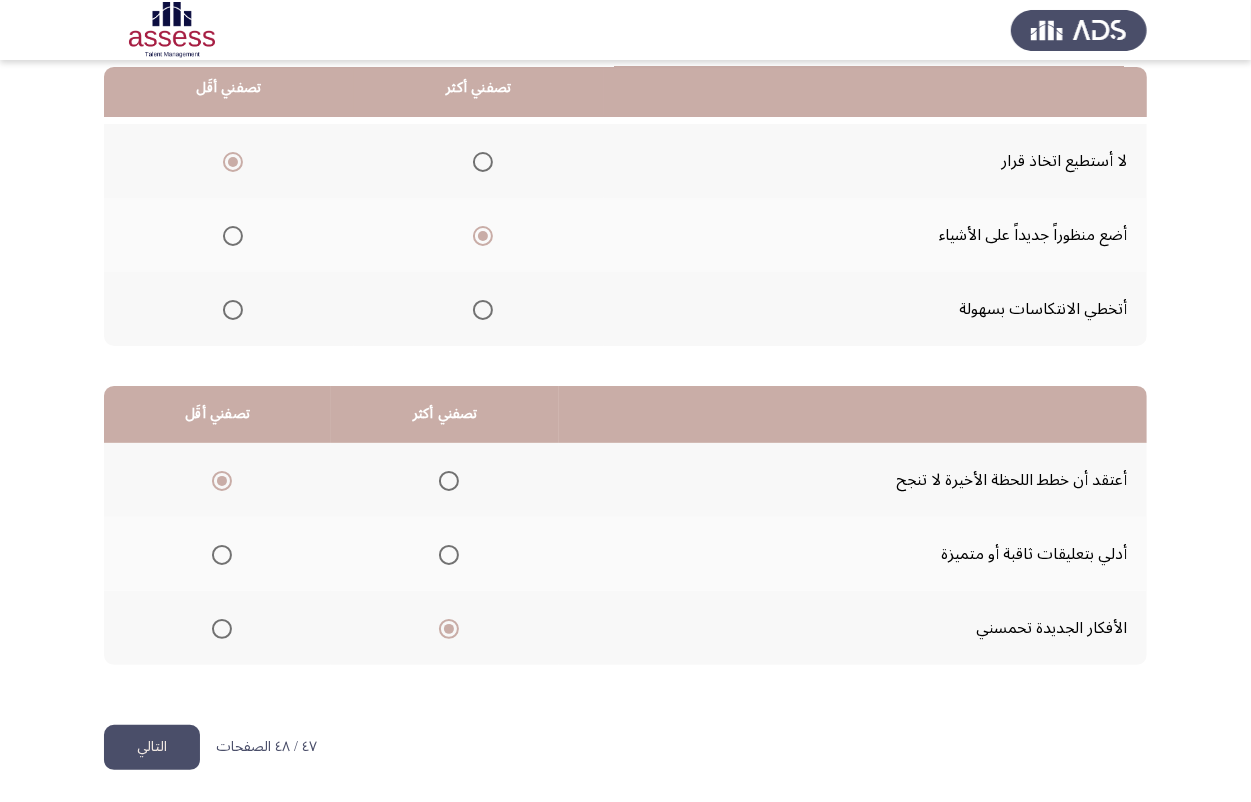 click on "التالي" 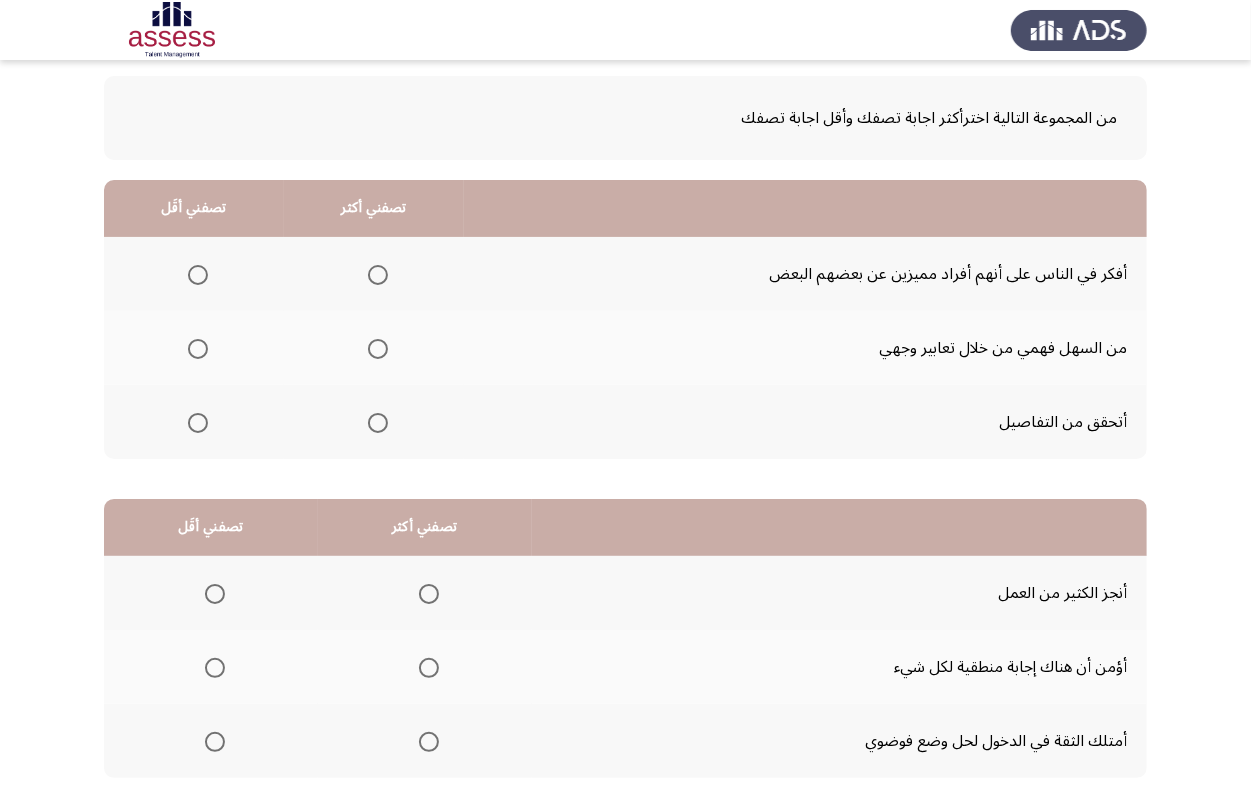 scroll, scrollTop: 205, scrollLeft: 0, axis: vertical 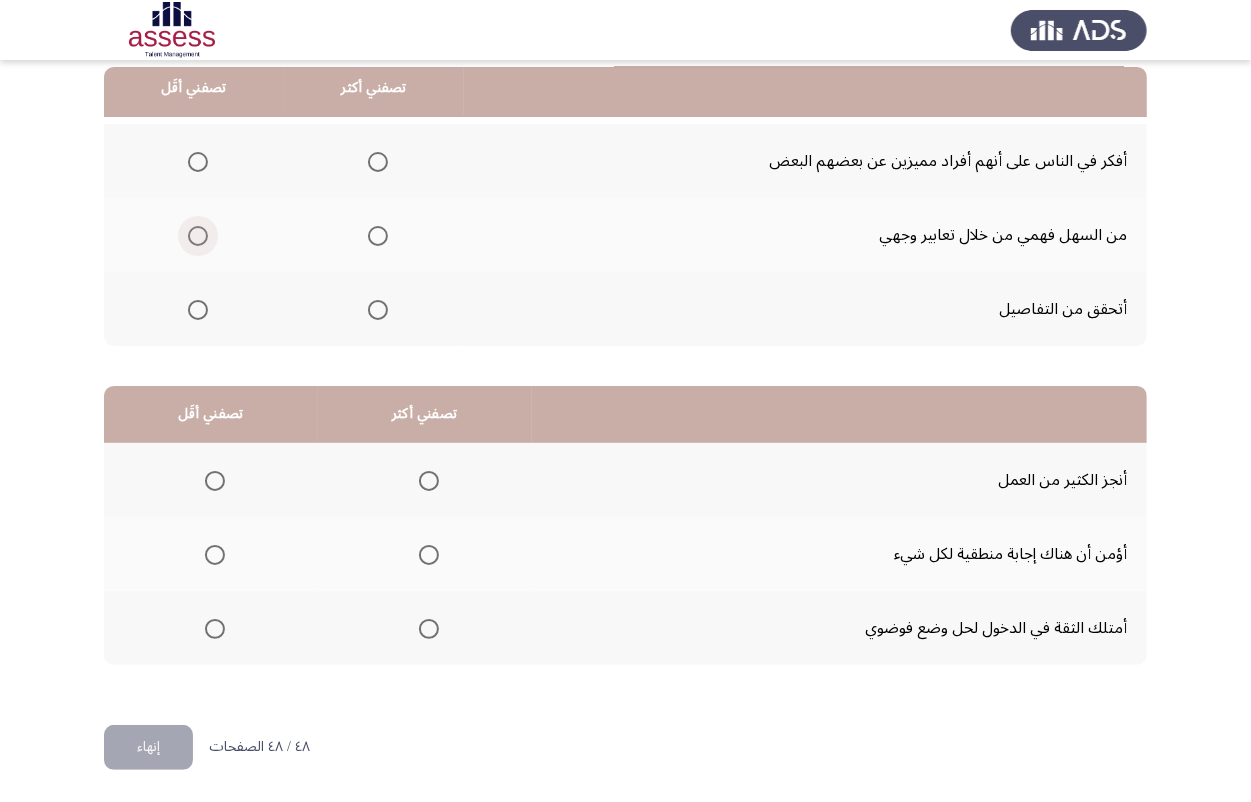 click at bounding box center (198, 236) 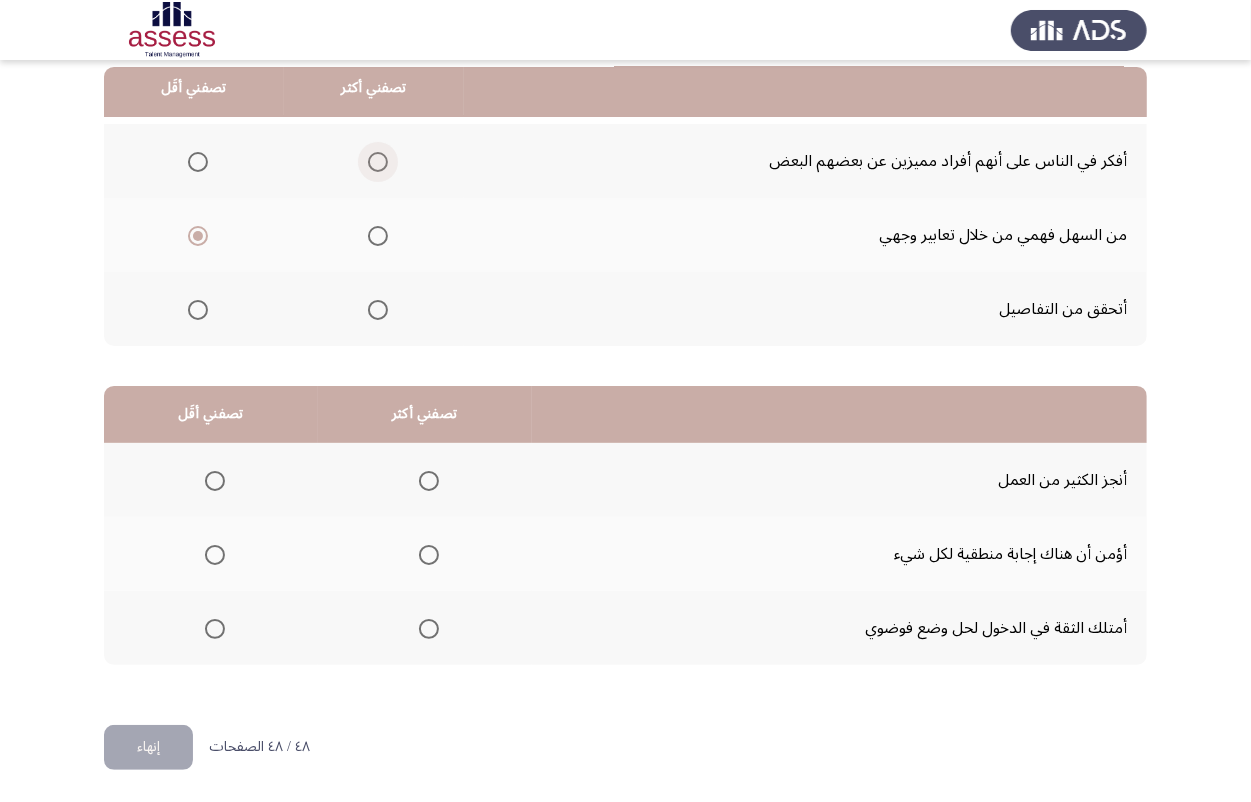 click at bounding box center (378, 162) 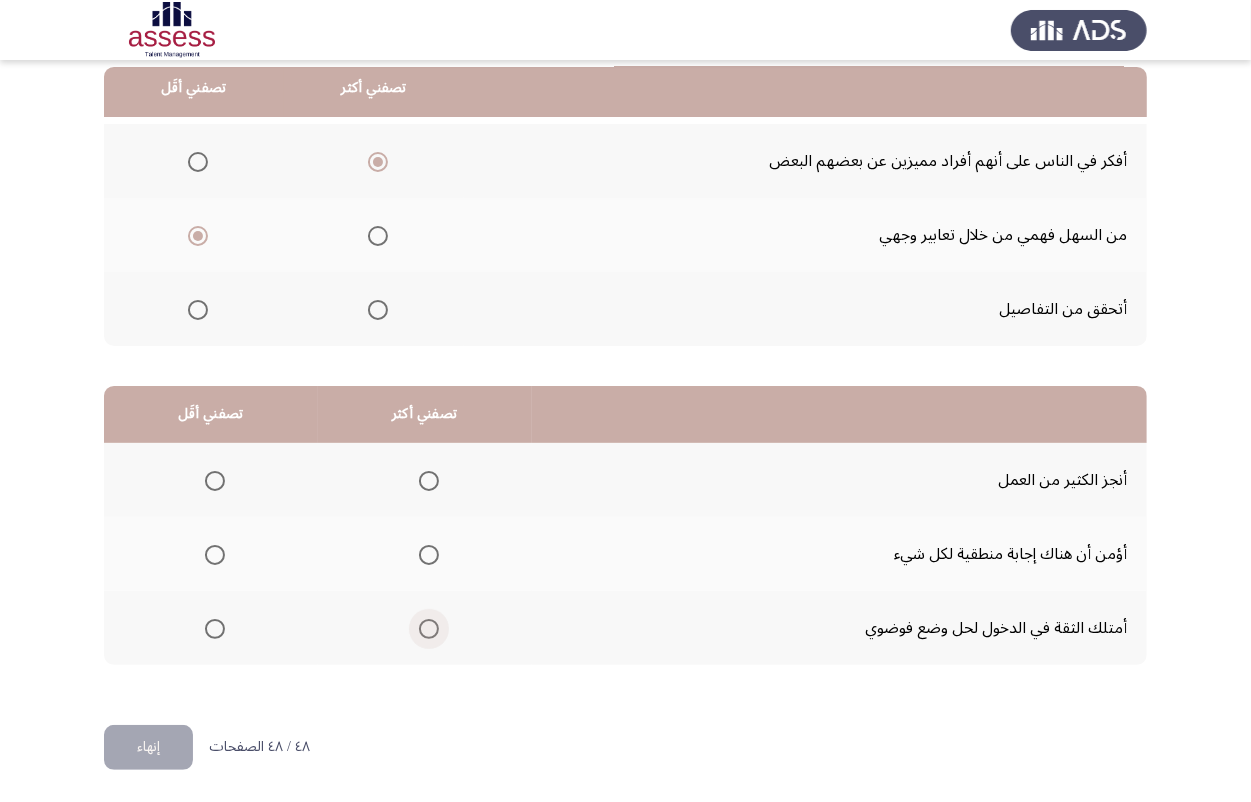 click at bounding box center [429, 629] 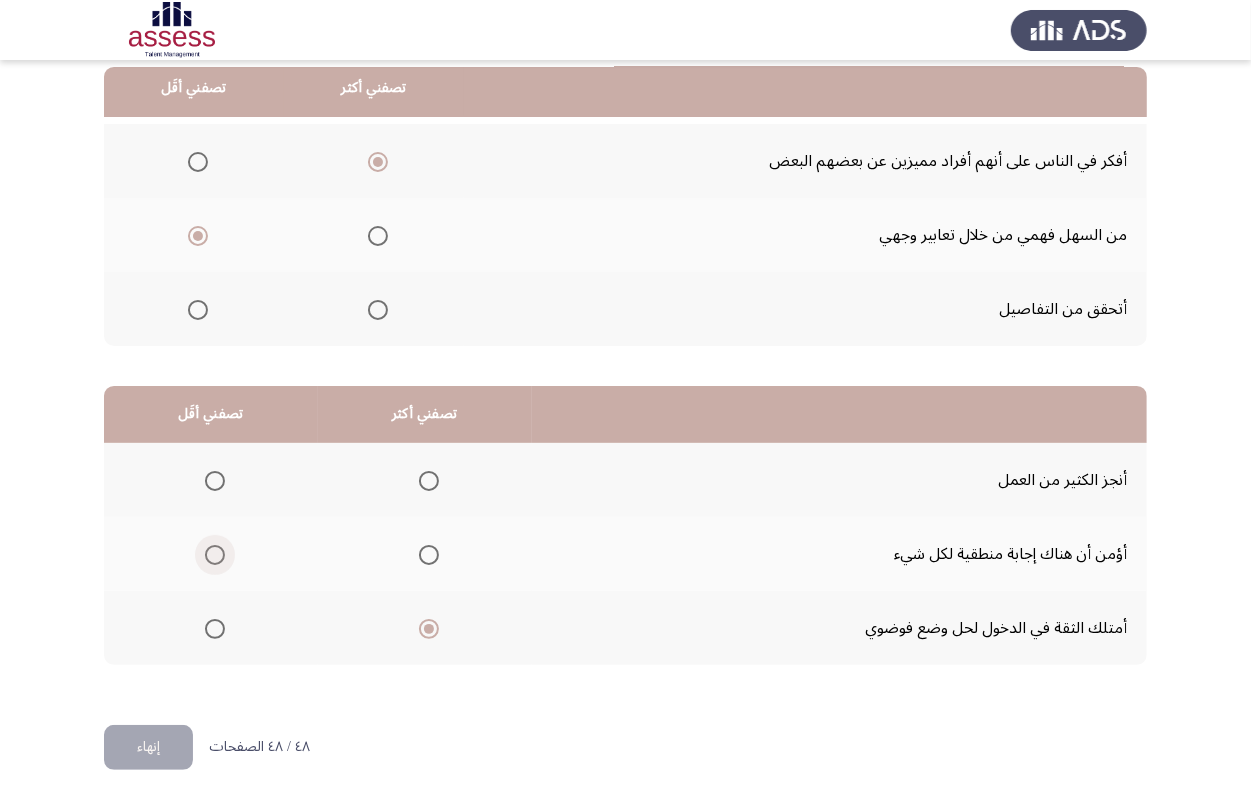 click at bounding box center [215, 555] 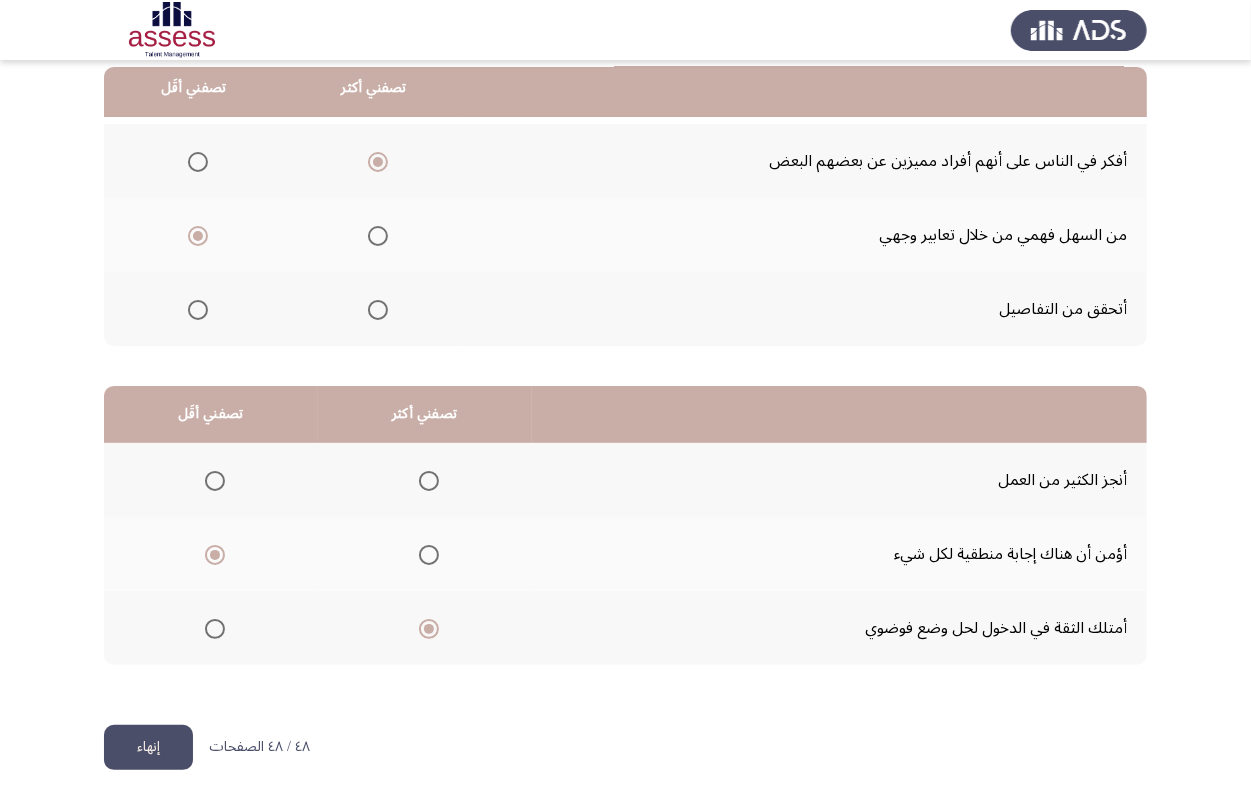 click on "إنهاء" 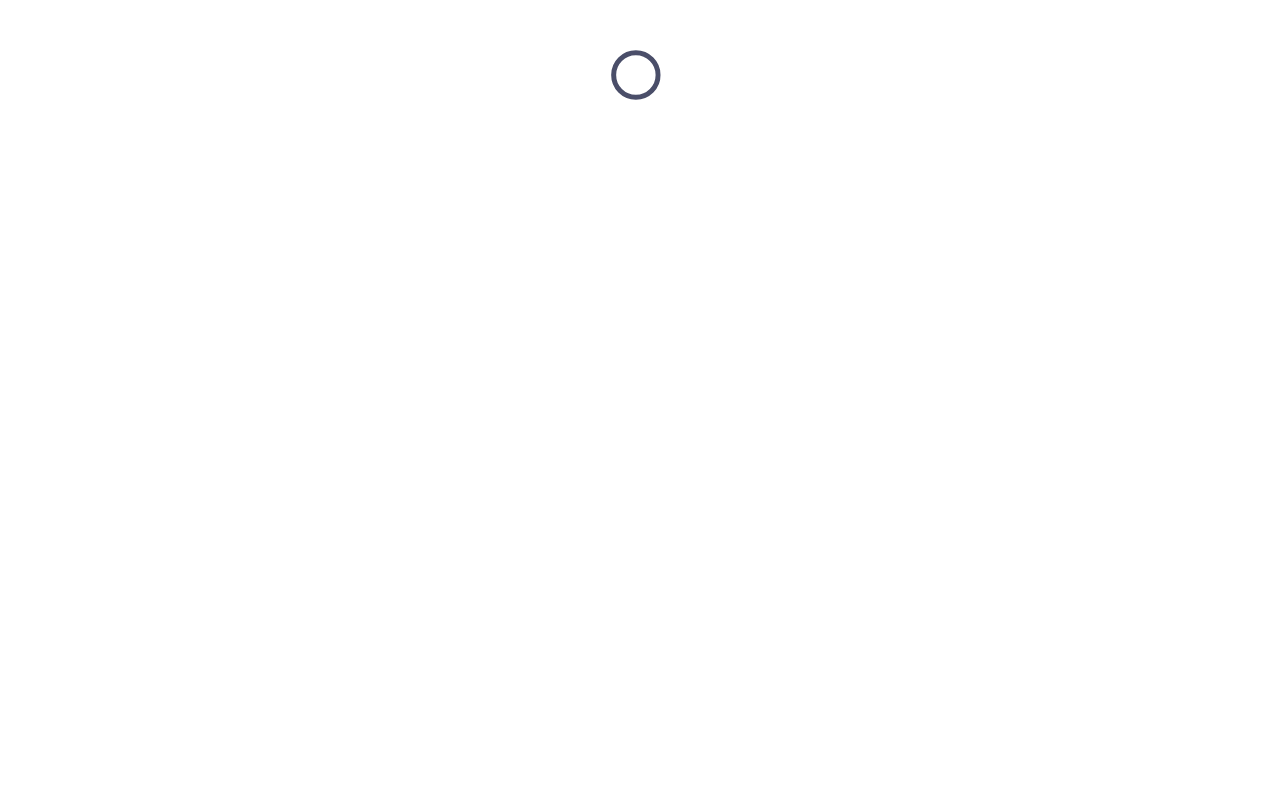 scroll, scrollTop: 0, scrollLeft: 0, axis: both 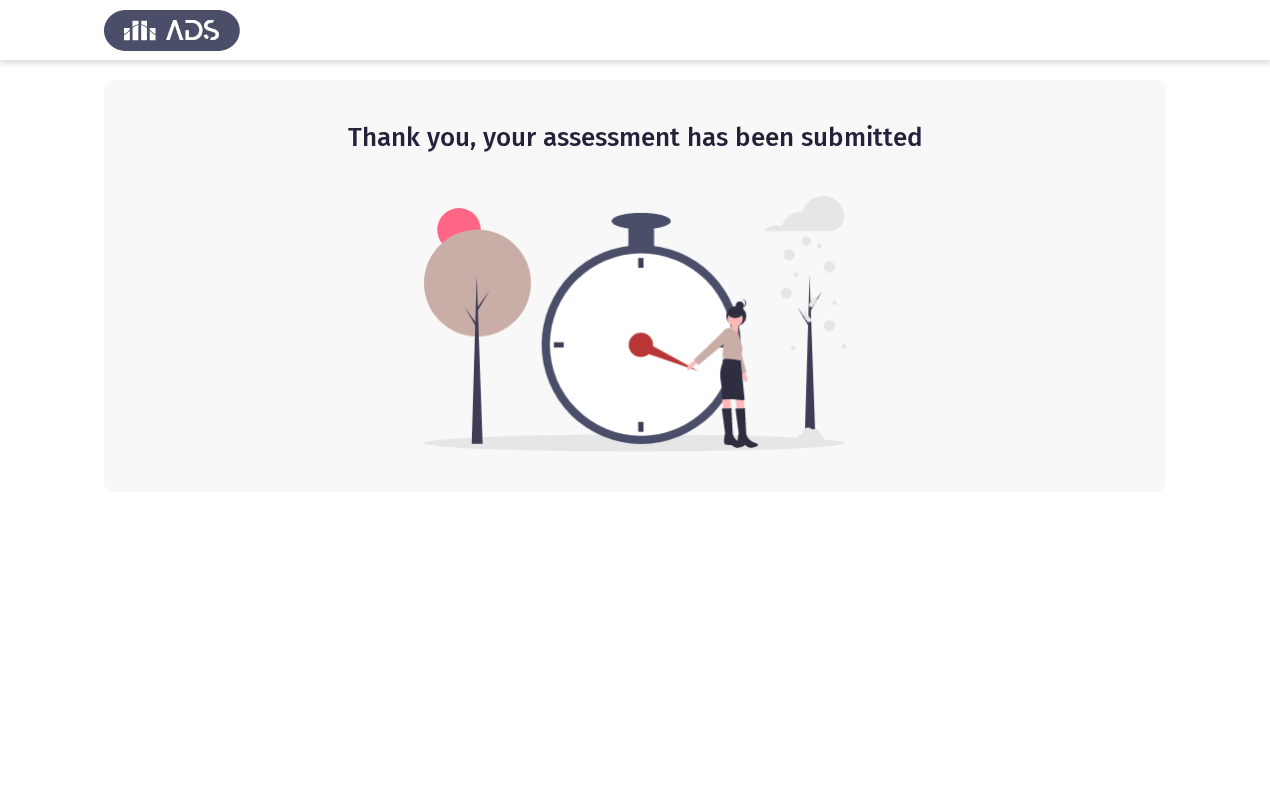 click 